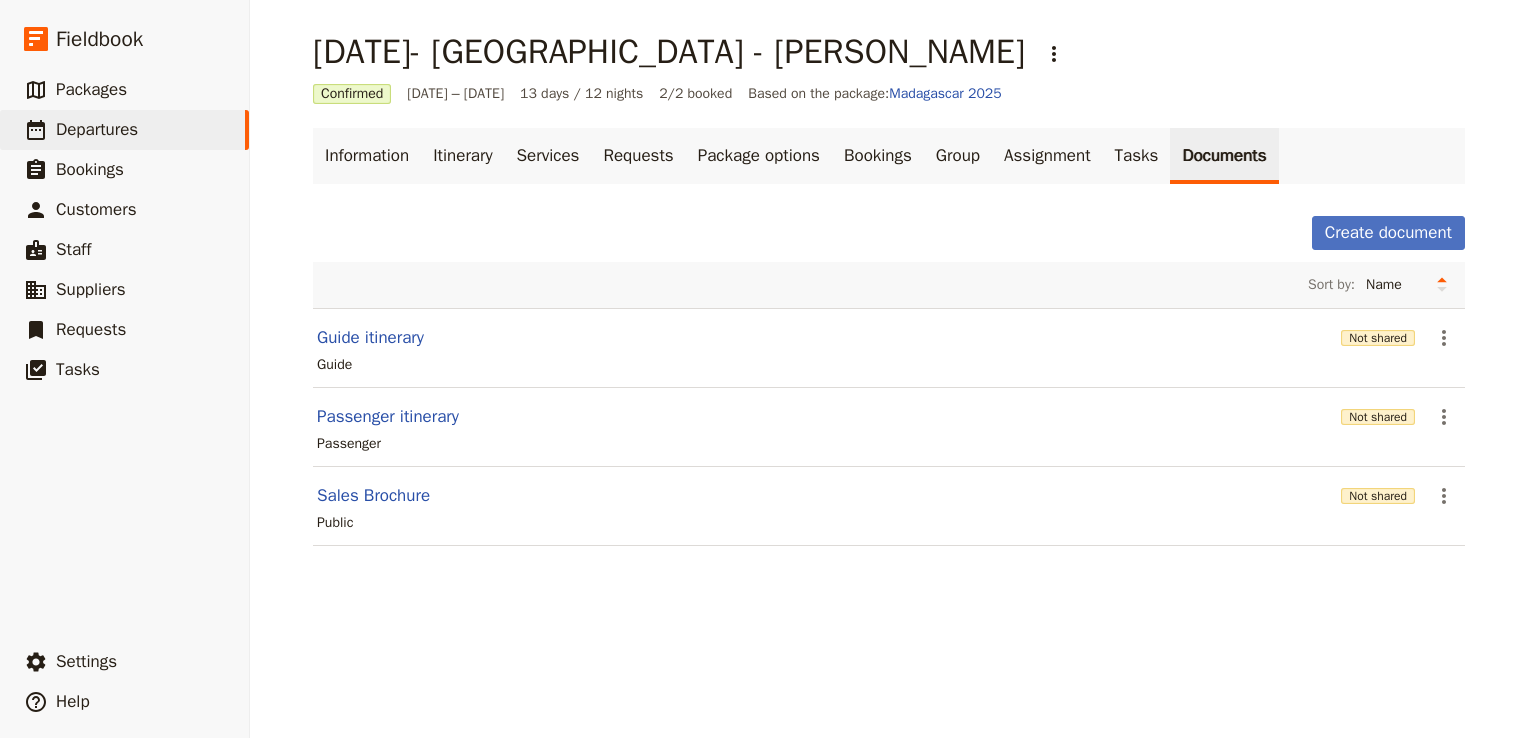 scroll, scrollTop: 0, scrollLeft: 0, axis: both 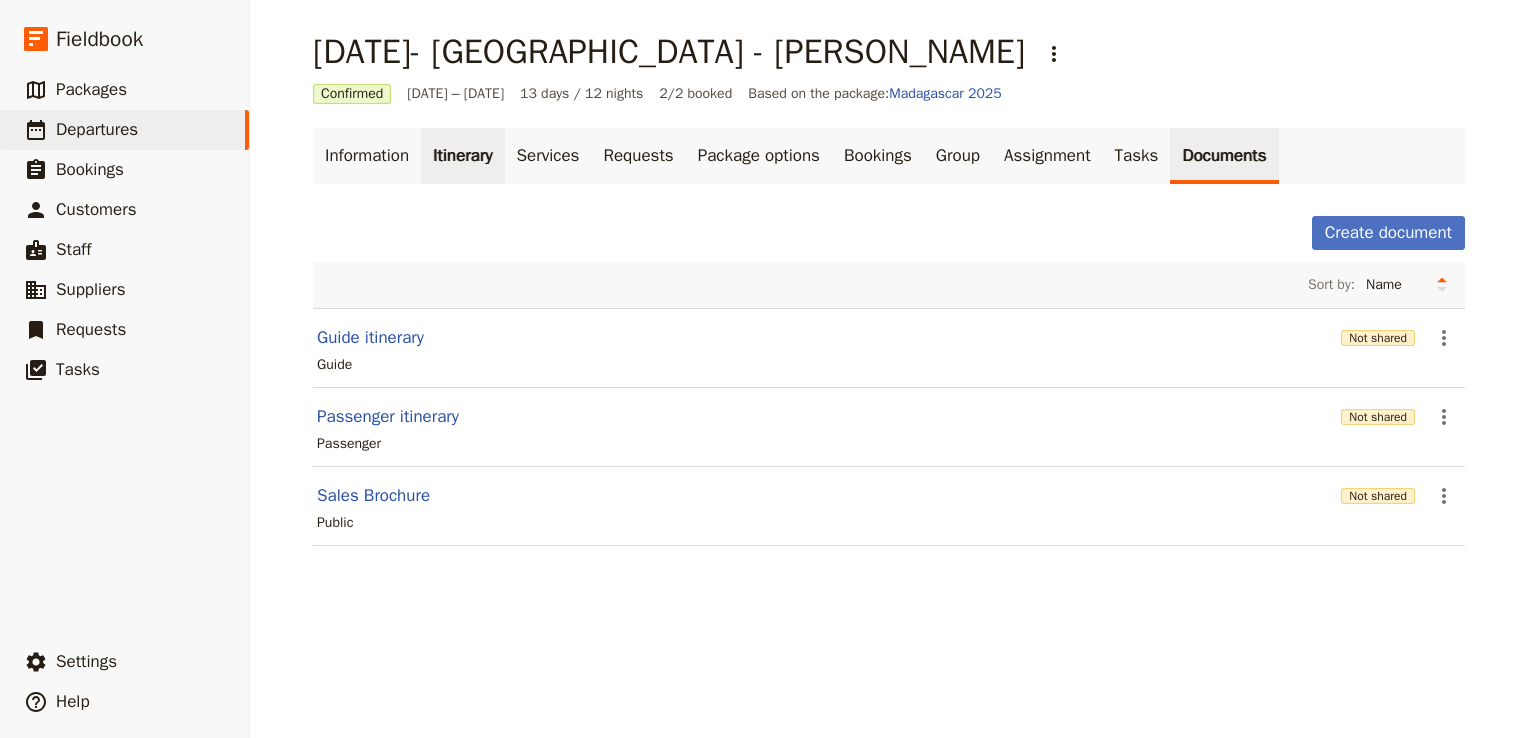 click on "Itinerary" at bounding box center (462, 156) 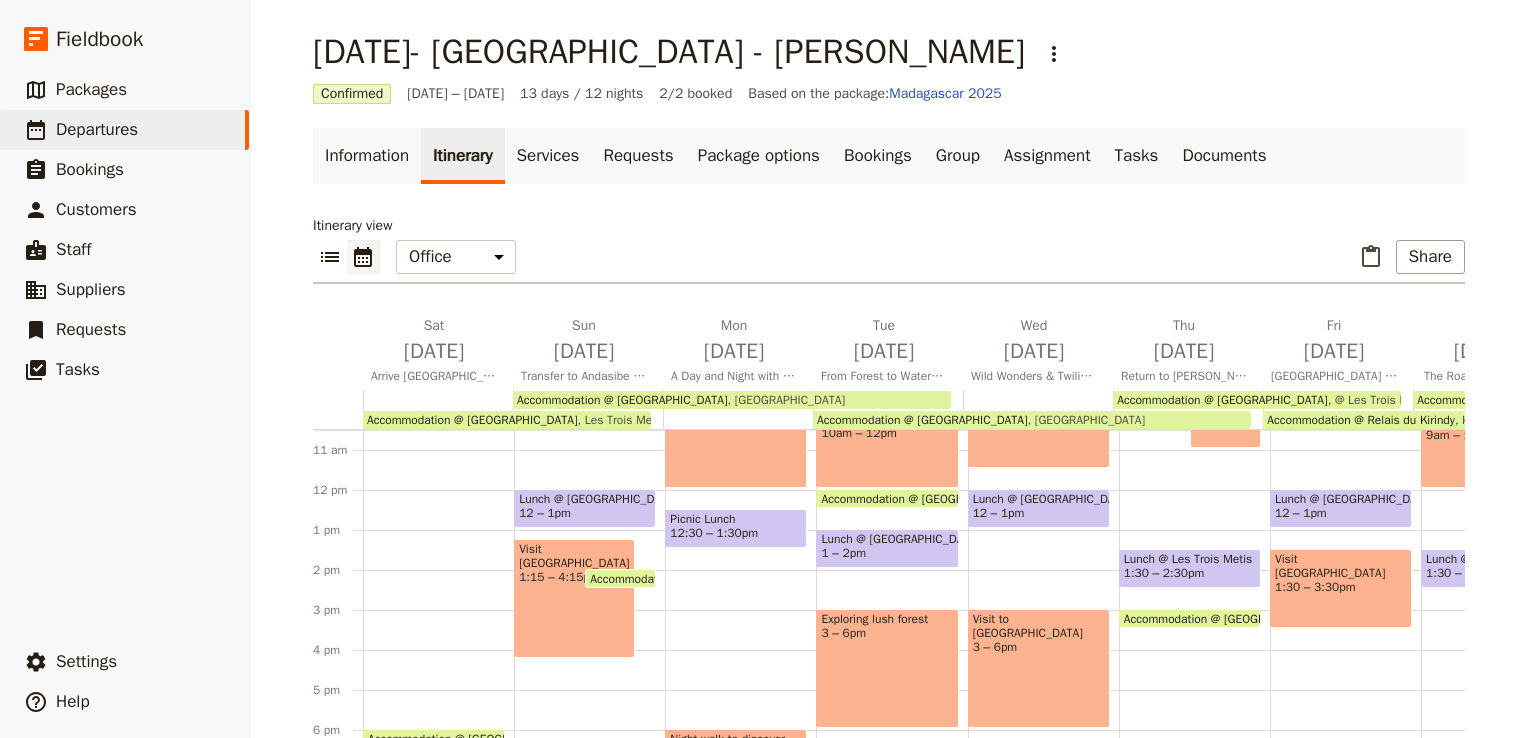 scroll, scrollTop: 20, scrollLeft: 0, axis: vertical 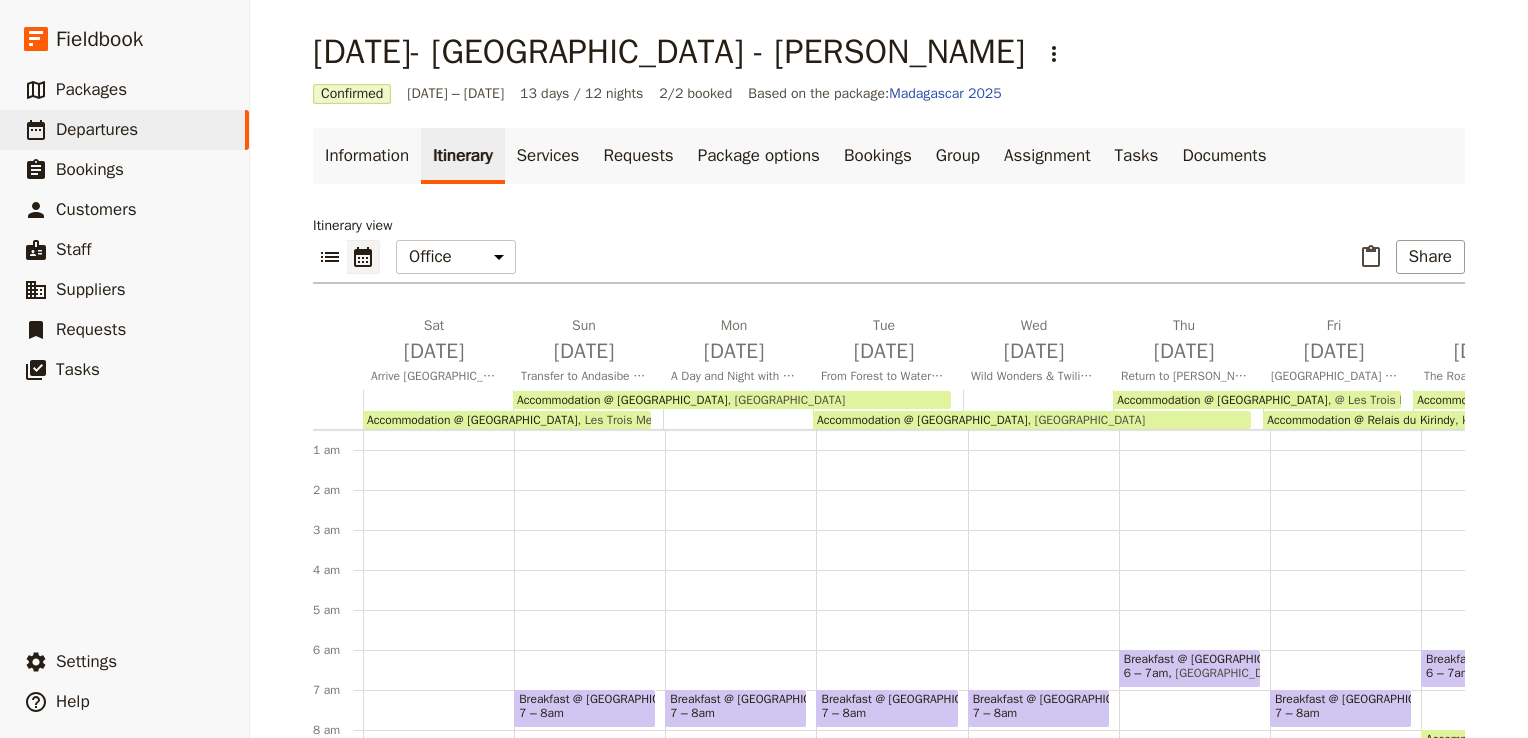 click on "Accommodation @ [GEOGRAPHIC_DATA]" at bounding box center (622, 400) 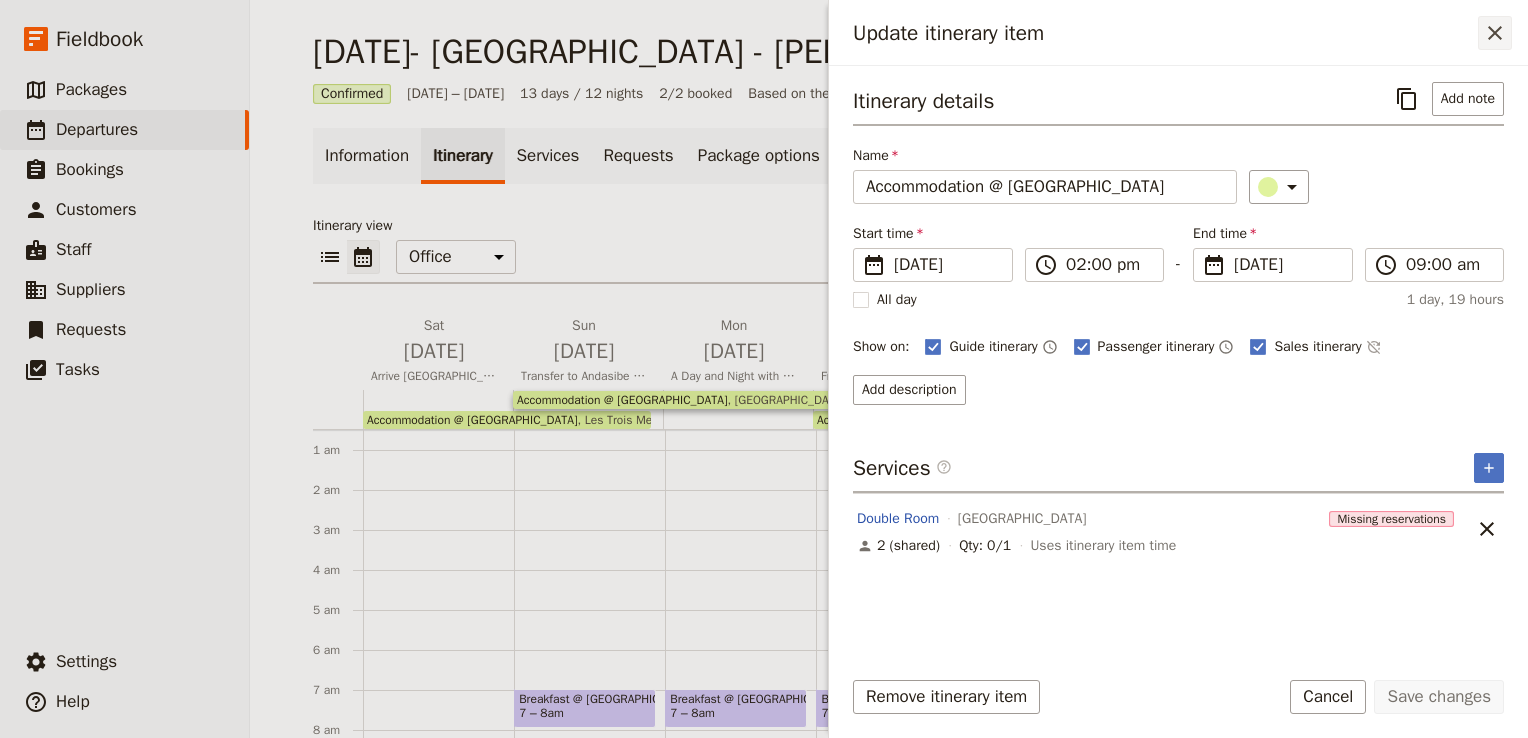 click 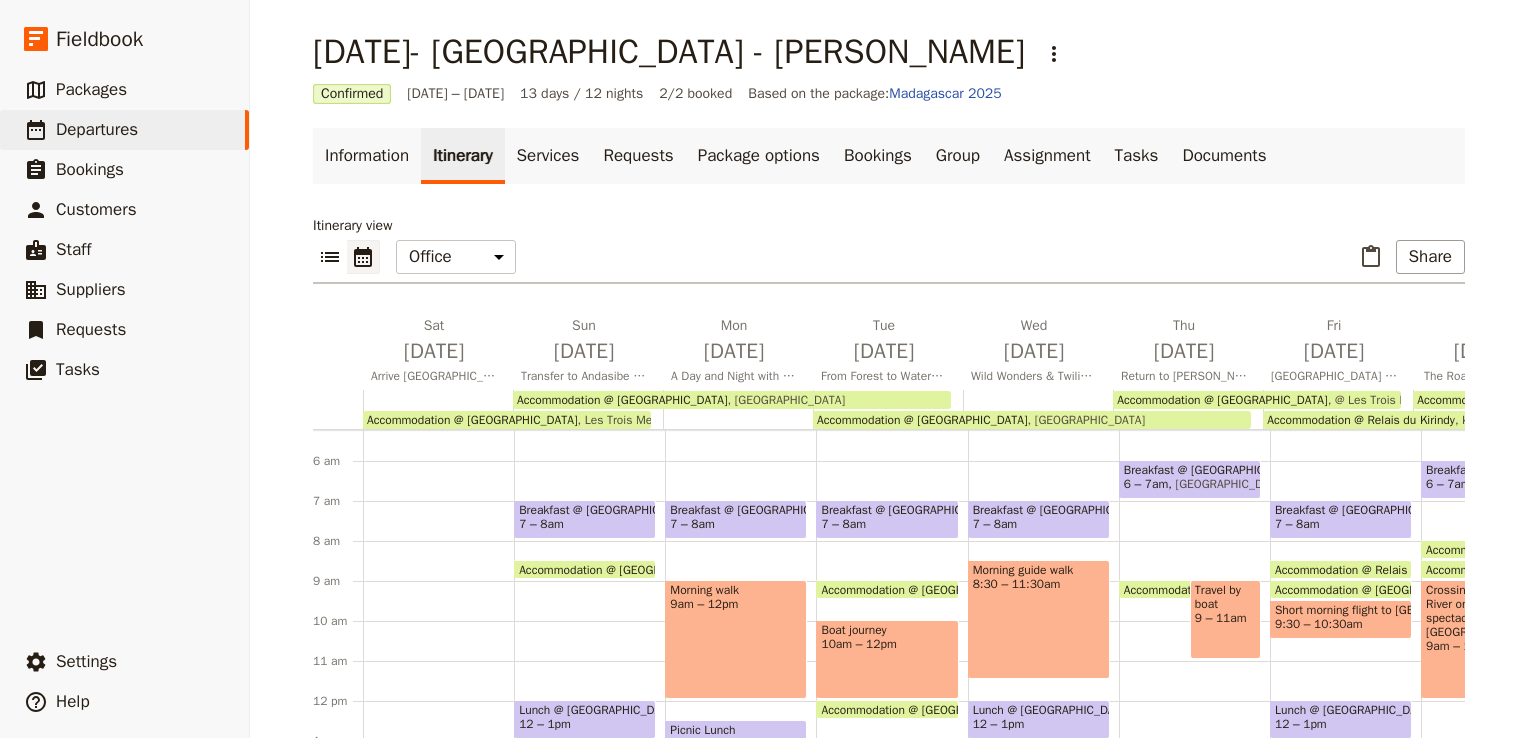 scroll, scrollTop: 309, scrollLeft: 0, axis: vertical 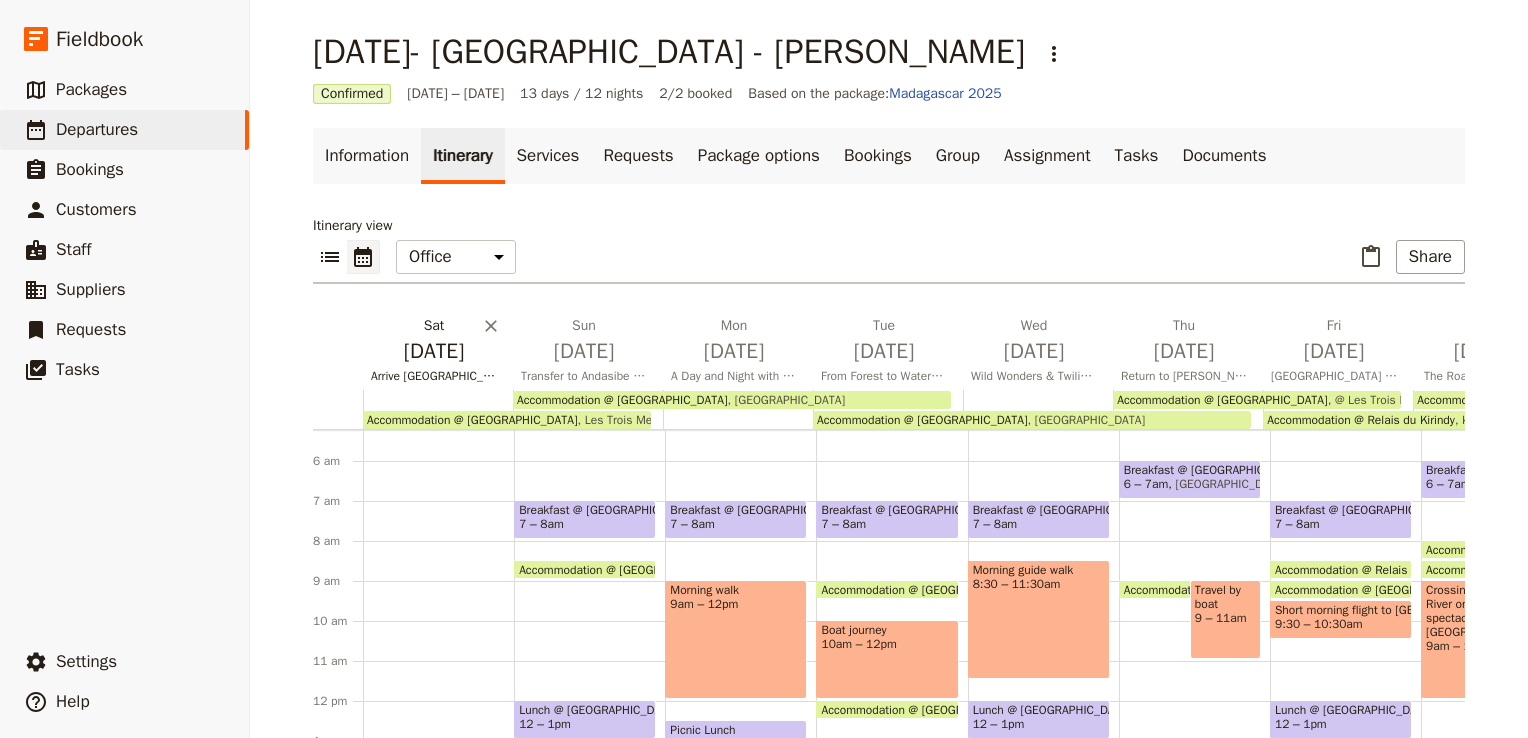 click on "Arrive [GEOGRAPHIC_DATA], [GEOGRAPHIC_DATA] anytime." at bounding box center [434, 376] 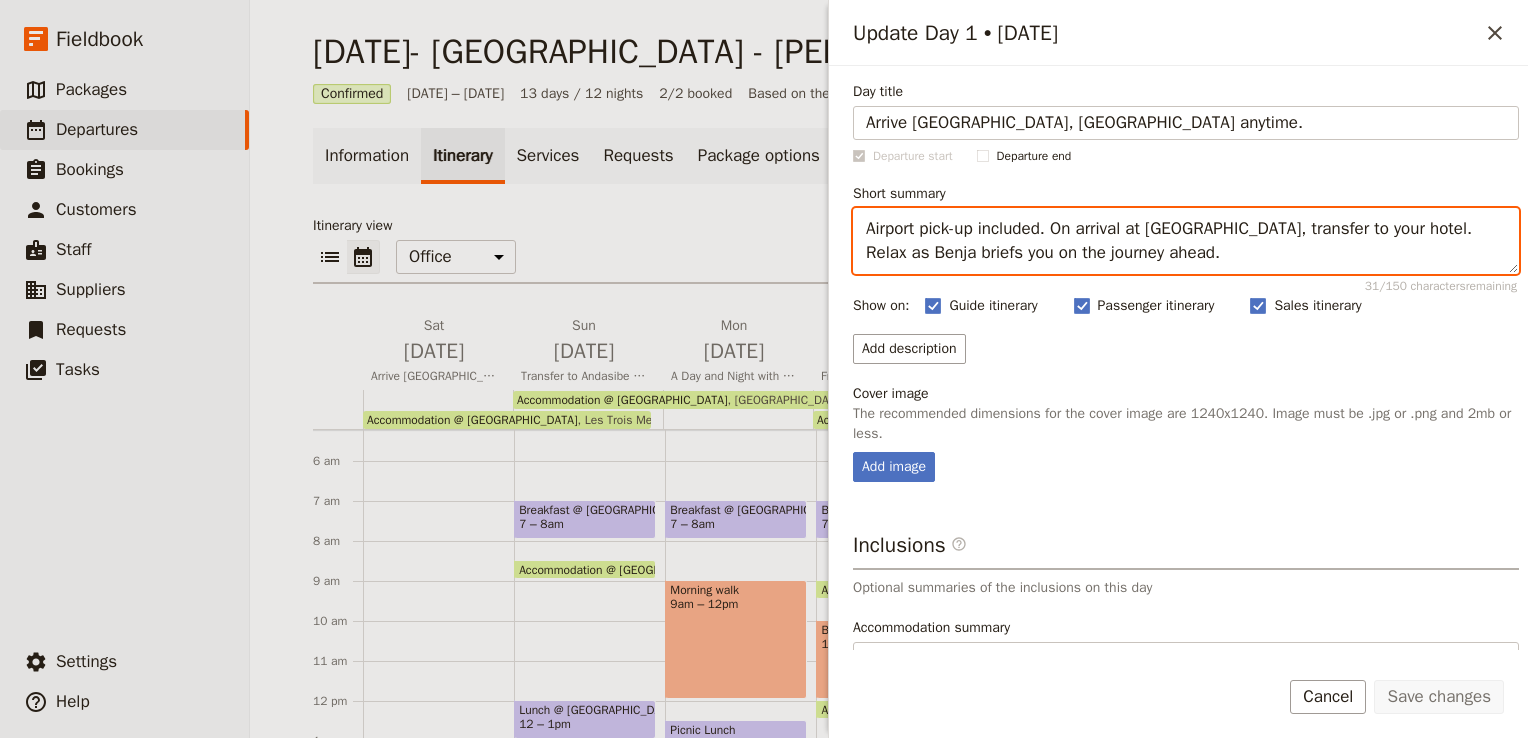 drag, startPoint x: 1139, startPoint y: 254, endPoint x: 838, endPoint y: 227, distance: 302.20853 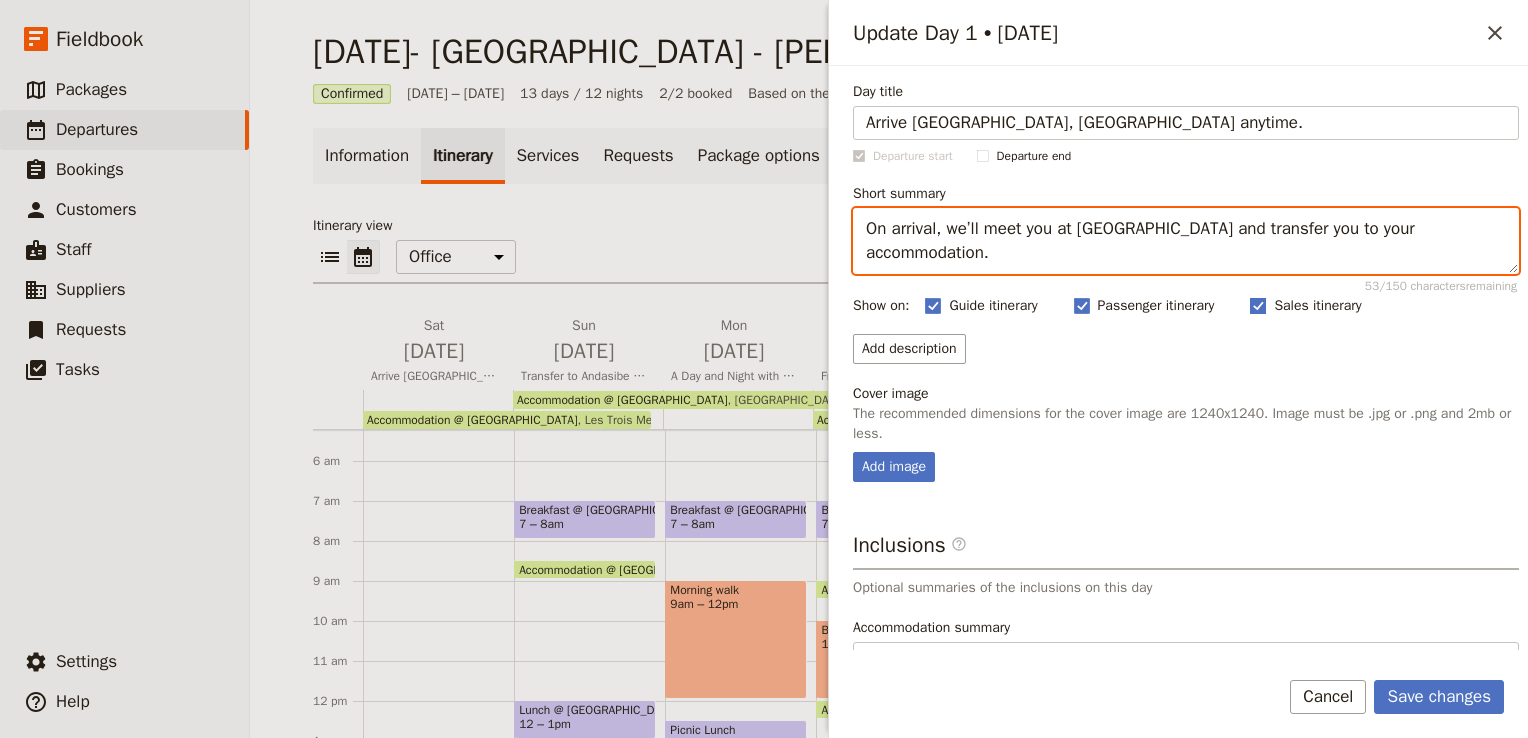type on "On arrival, we’ll meet you at [GEOGRAPHIC_DATA] and transfer you to your accommodation." 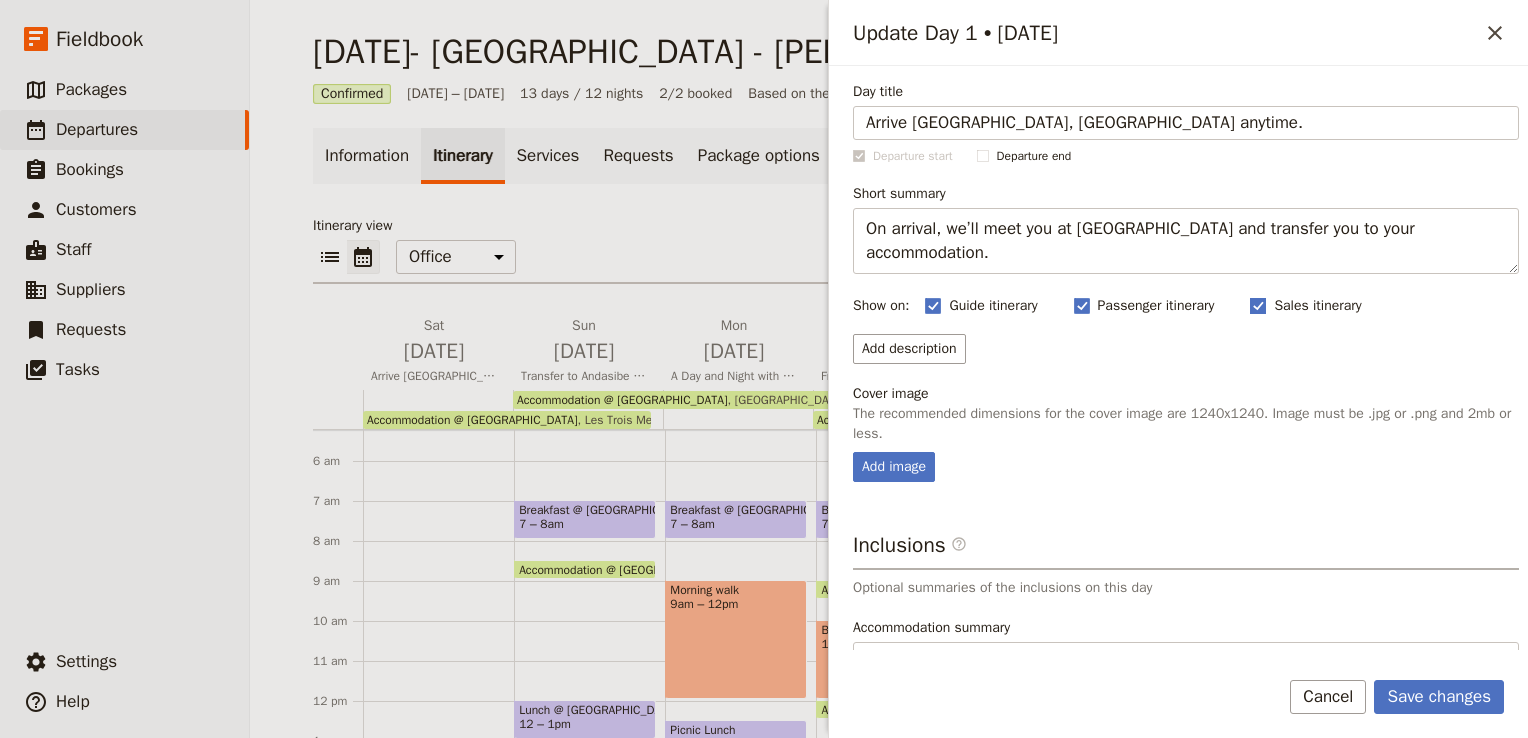 click on "Sales itinerary" at bounding box center (1305, 306) 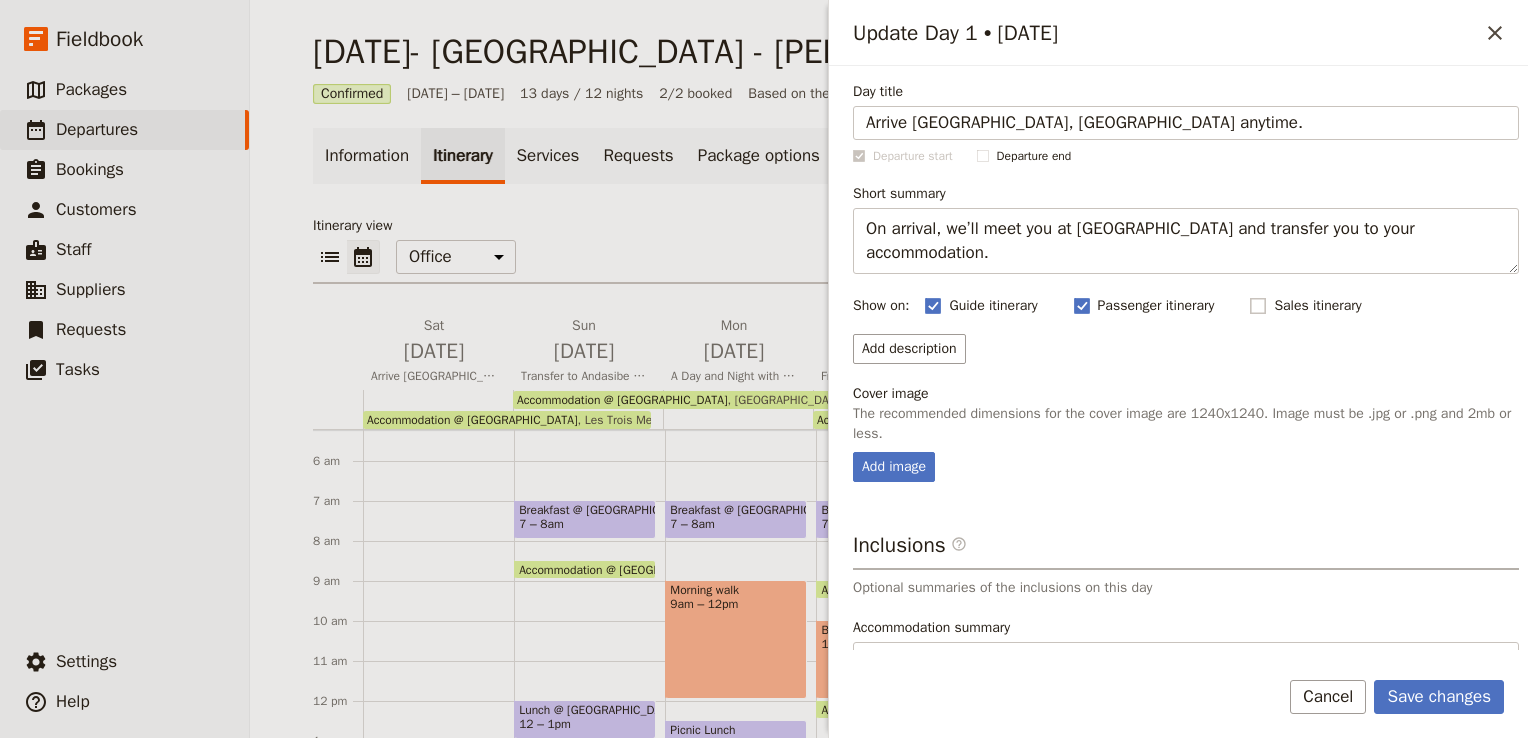 checkbox on "false" 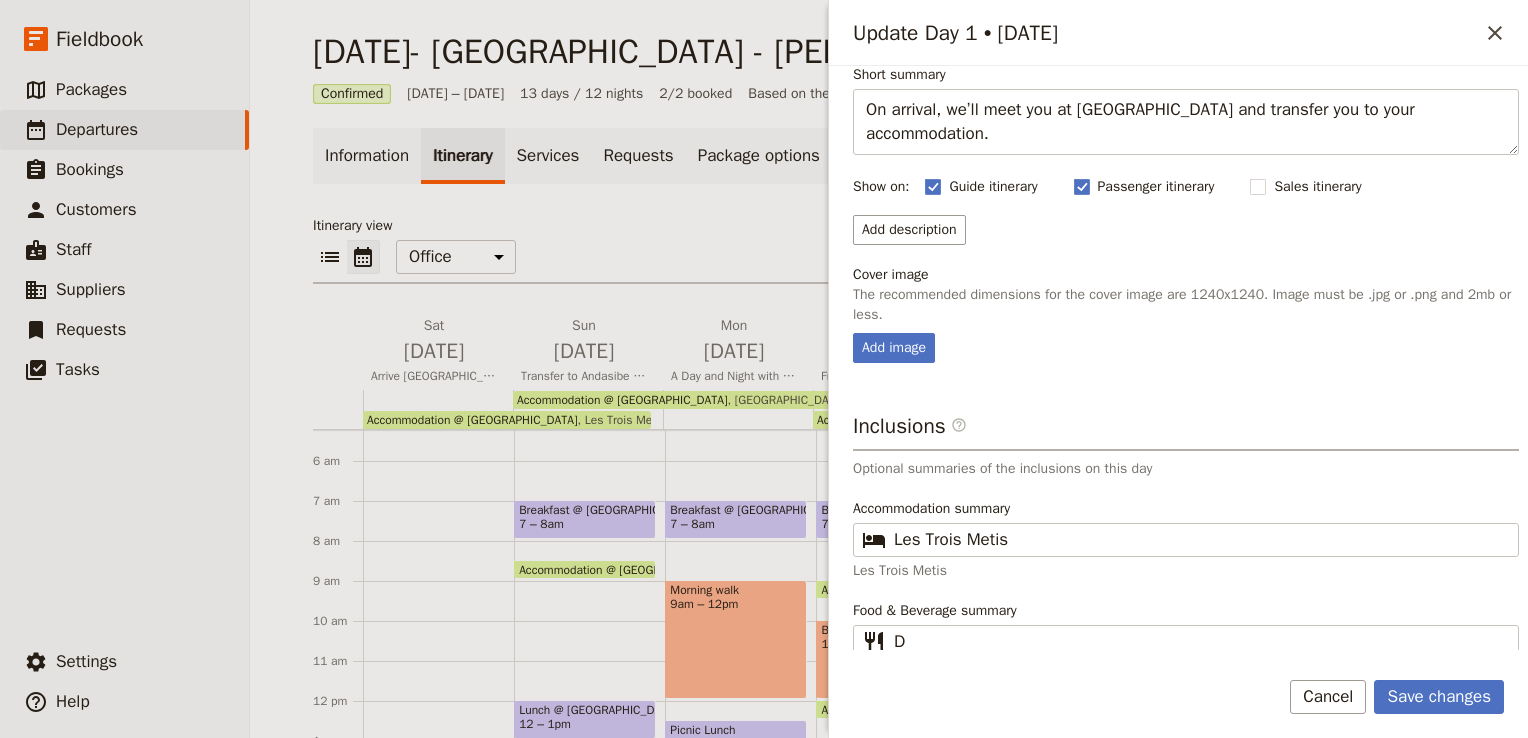 scroll, scrollTop: 125, scrollLeft: 0, axis: vertical 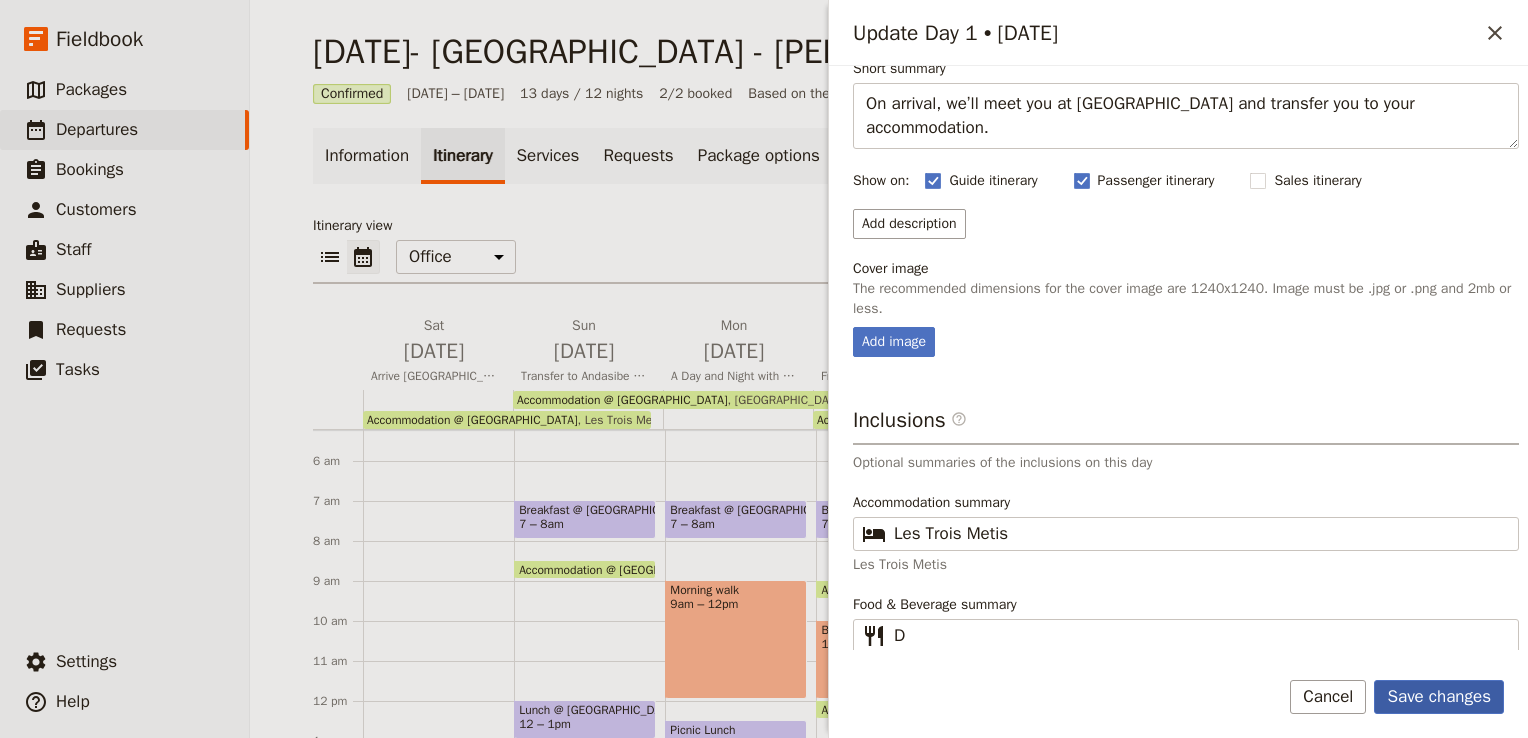 click on "Save changes" at bounding box center (1439, 697) 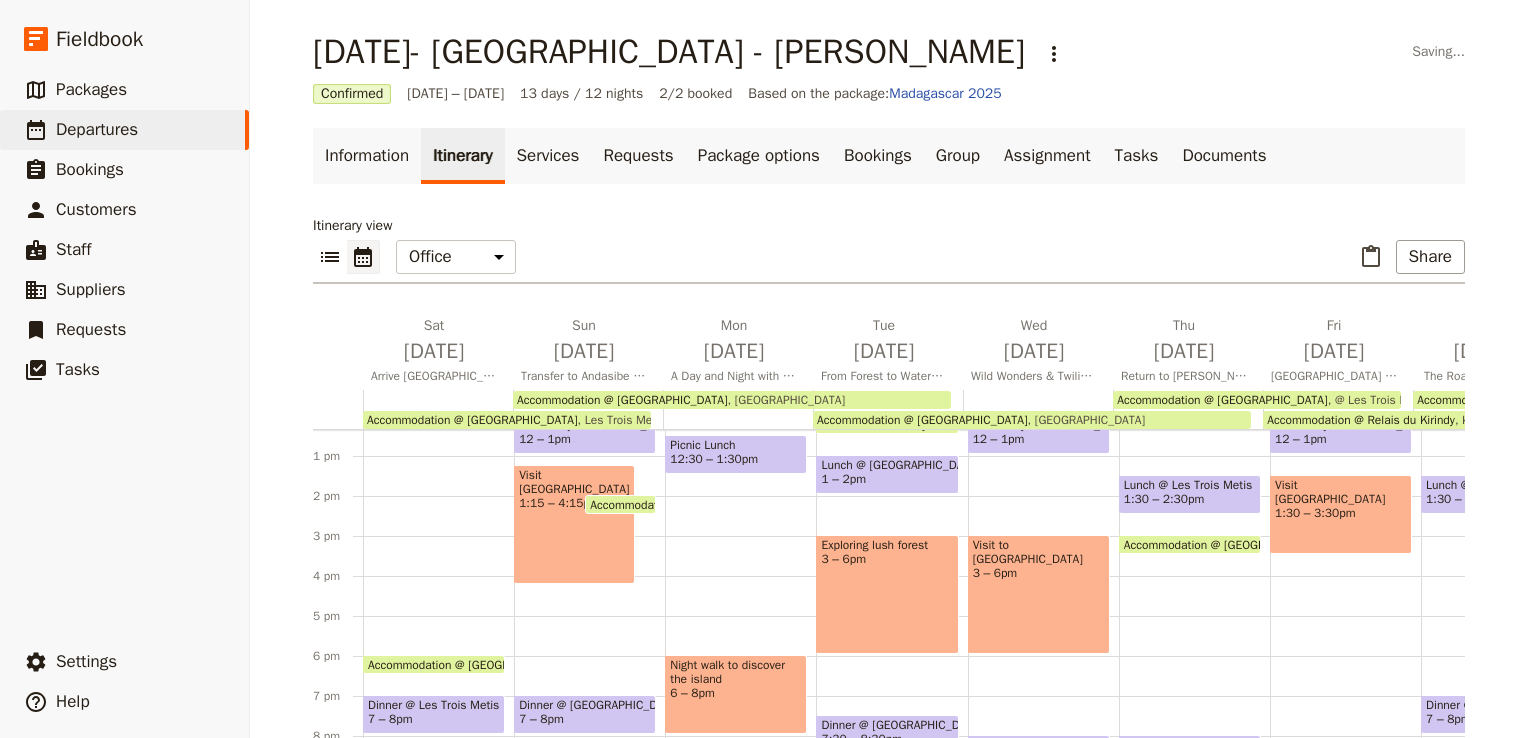 scroll, scrollTop: 508, scrollLeft: 0, axis: vertical 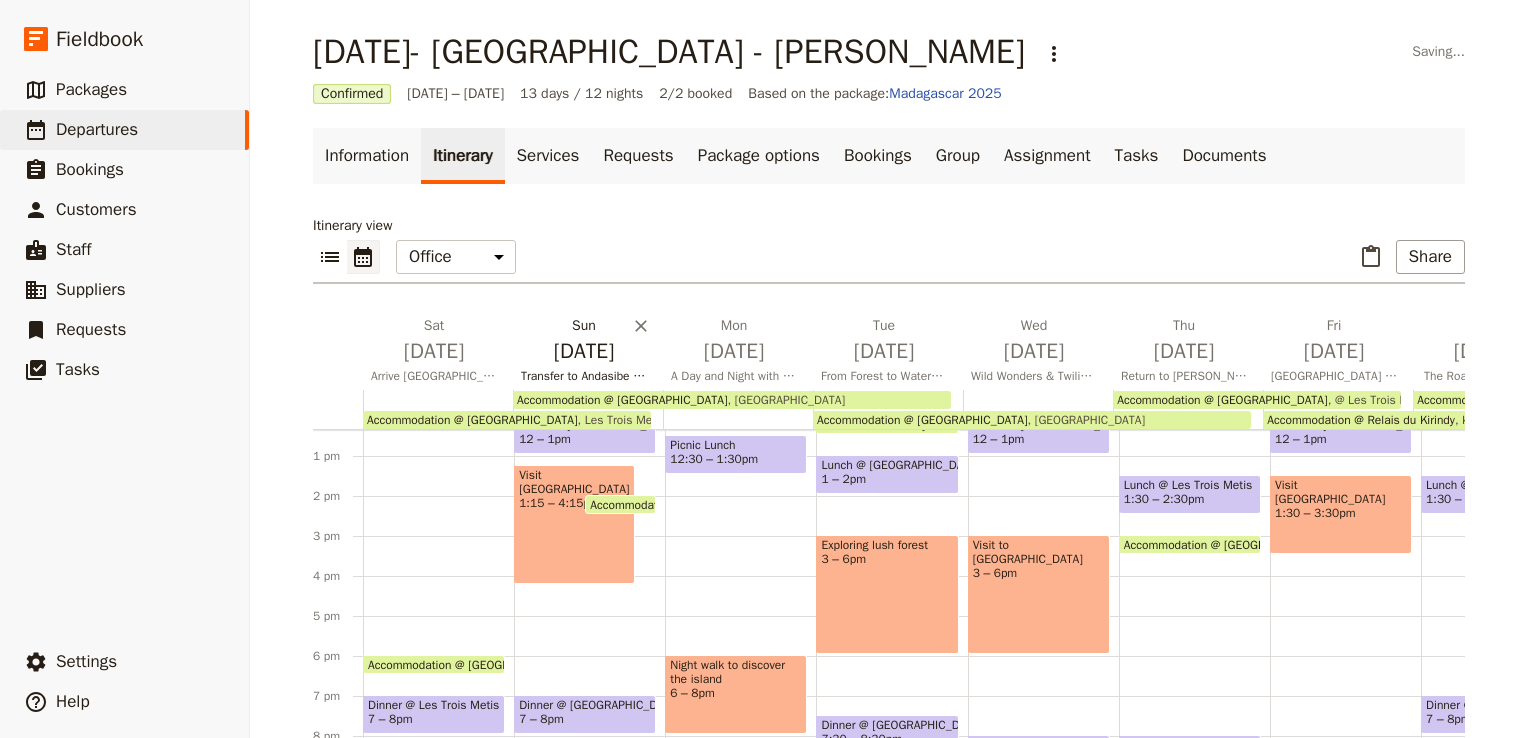 click on "[DATE]" at bounding box center (584, 351) 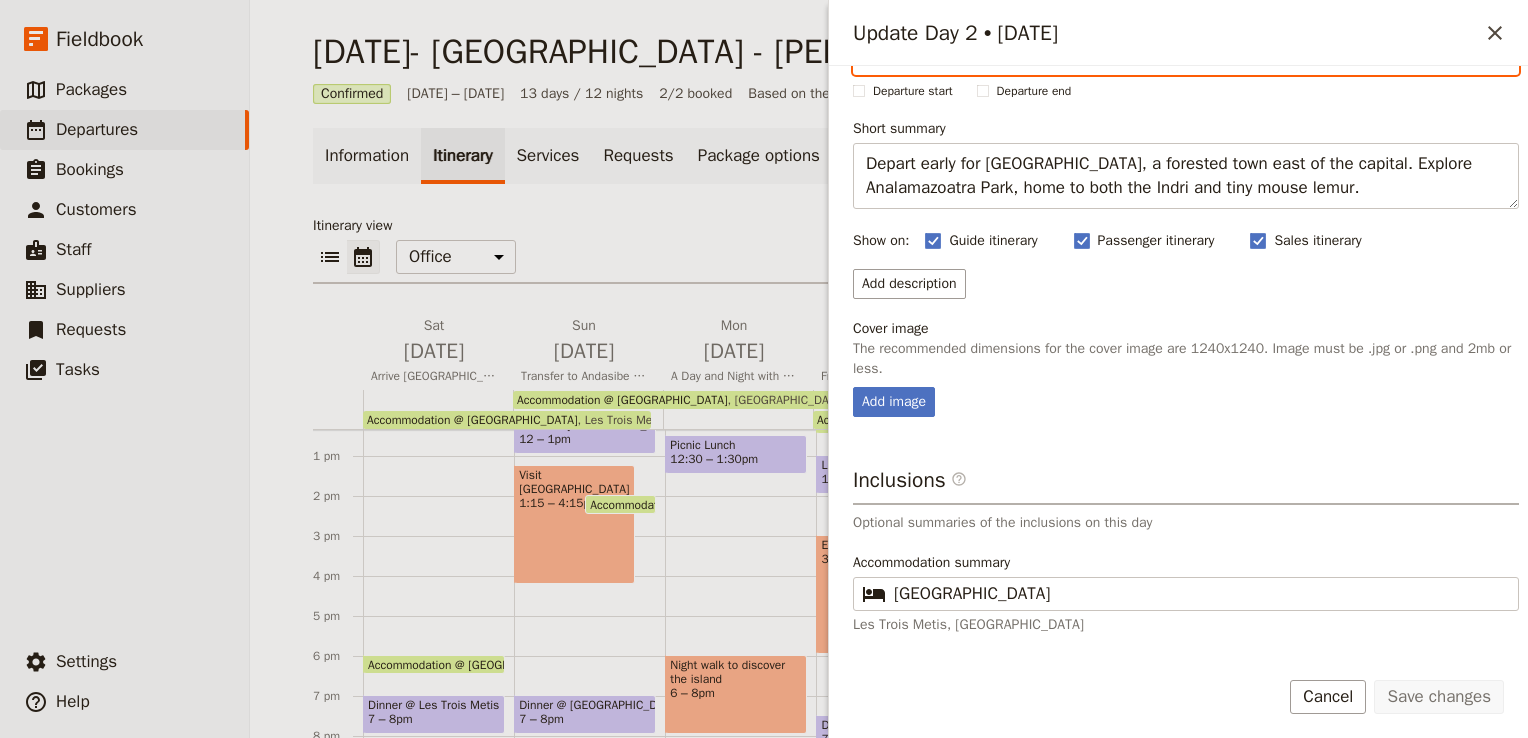 scroll, scrollTop: 125, scrollLeft: 0, axis: vertical 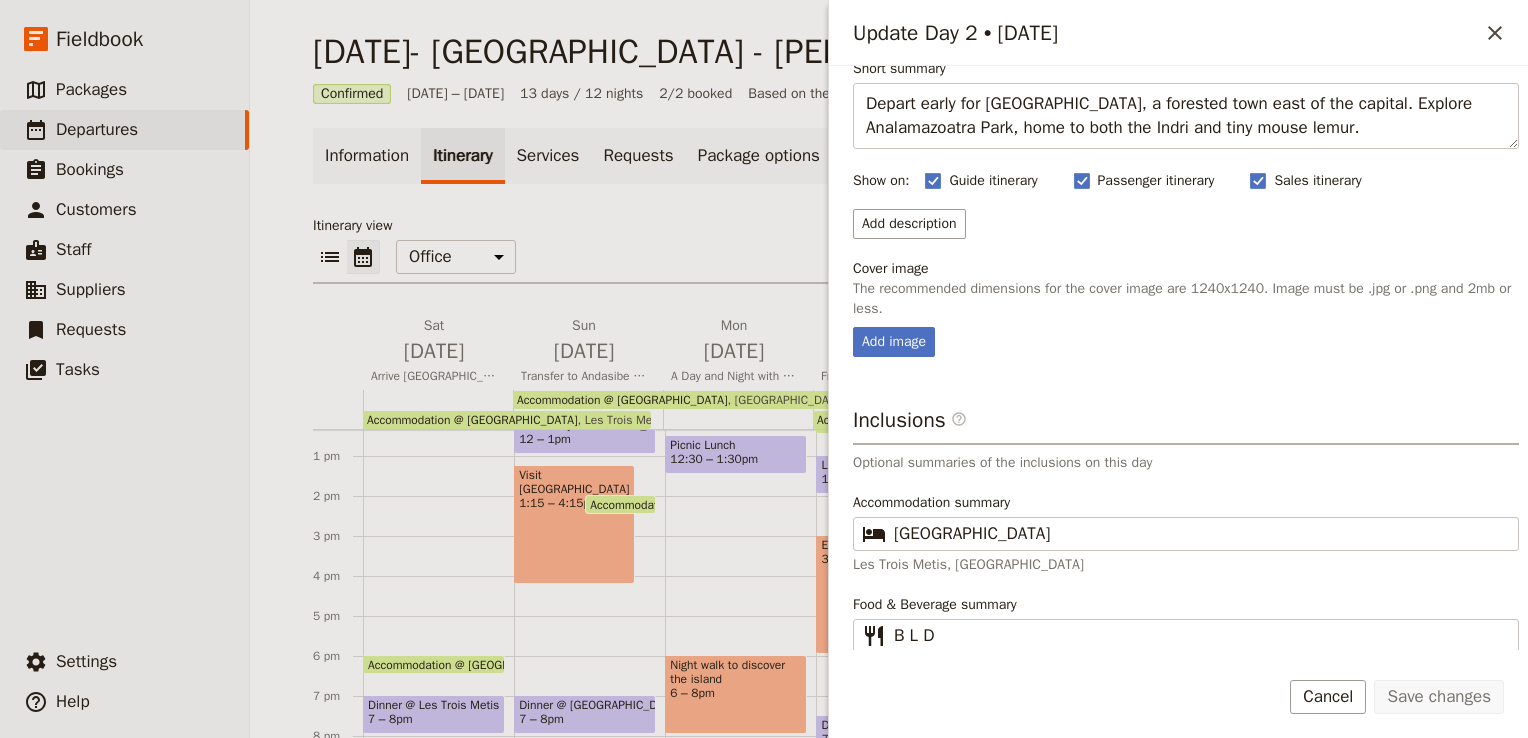 click on "Breakfast @ [GEOGRAPHIC_DATA] 7 – 8am Accommodation @ [GEOGRAPHIC_DATA] 6pm – 8:[GEOGRAPHIC_DATA] Lunch @ [GEOGRAPHIC_DATA]	 12 – 1pm Visit [GEOGRAPHIC_DATA] 1:15 – 4:15pm Accommodation @ [GEOGRAPHIC_DATA] 2pm – 9am [GEOGRAPHIC_DATA] Dinner @ [GEOGRAPHIC_DATA]	 7 – 8pm" at bounding box center [589, 416] 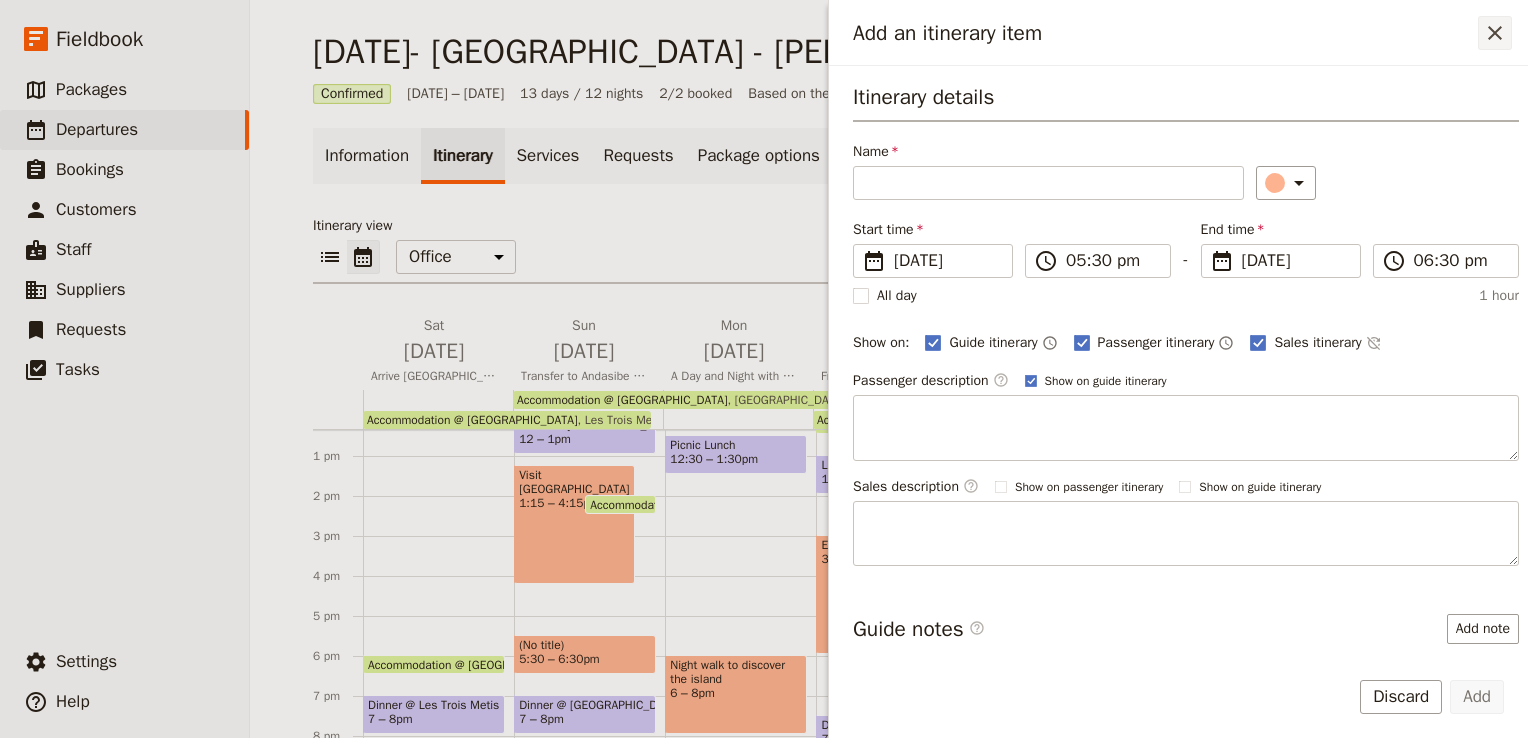 click on "​" at bounding box center [1495, 33] 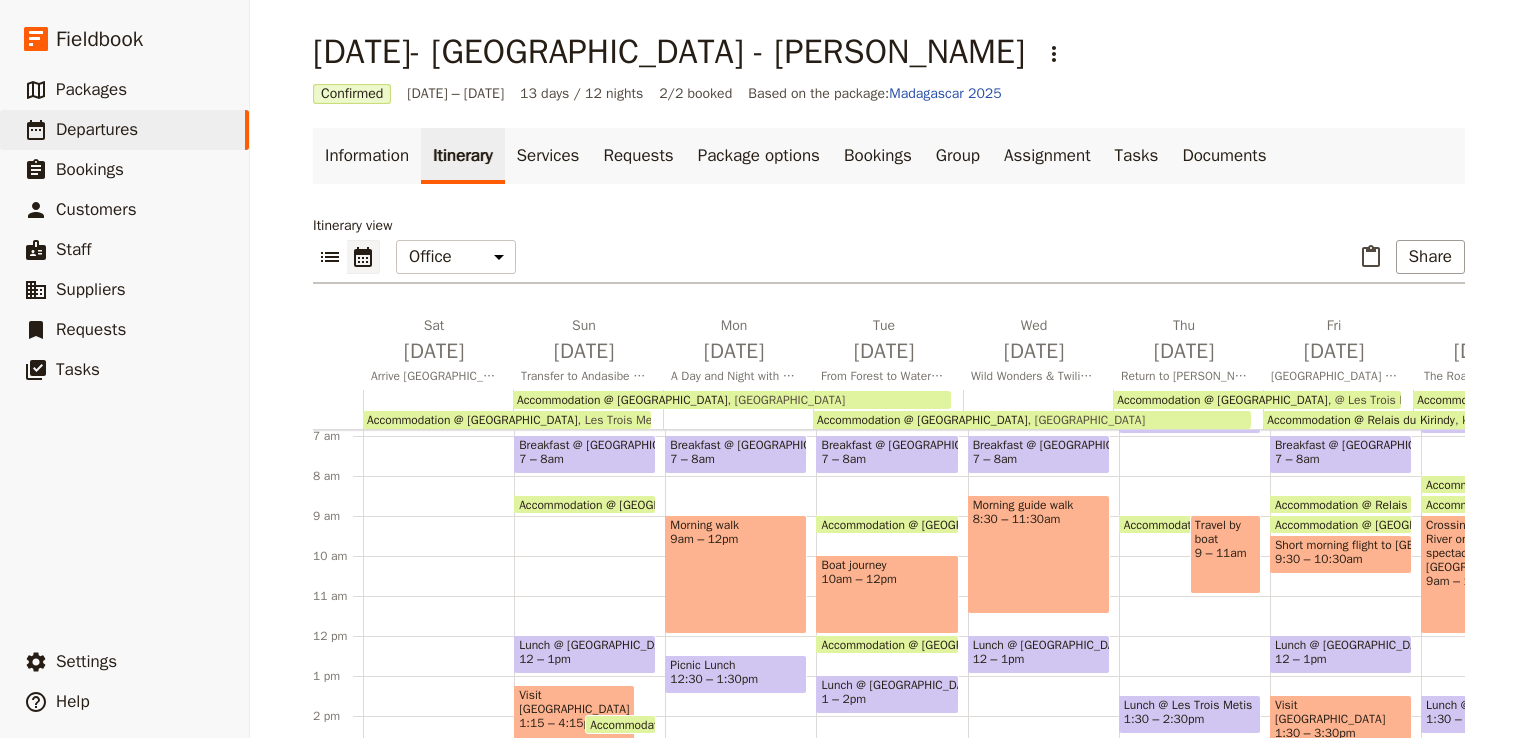 scroll, scrollTop: 308, scrollLeft: 0, axis: vertical 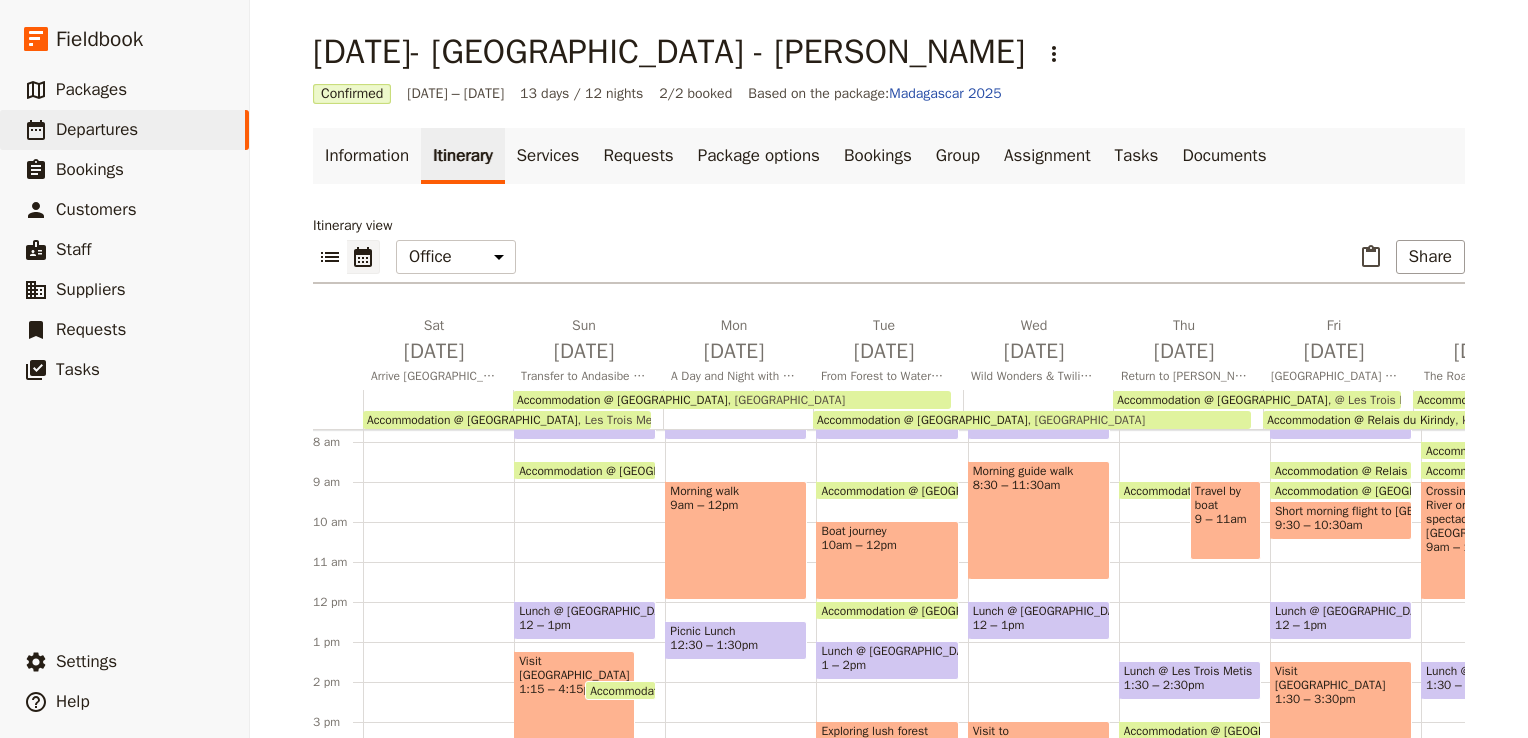 click on "1:15 – 4:15pm" at bounding box center (574, 689) 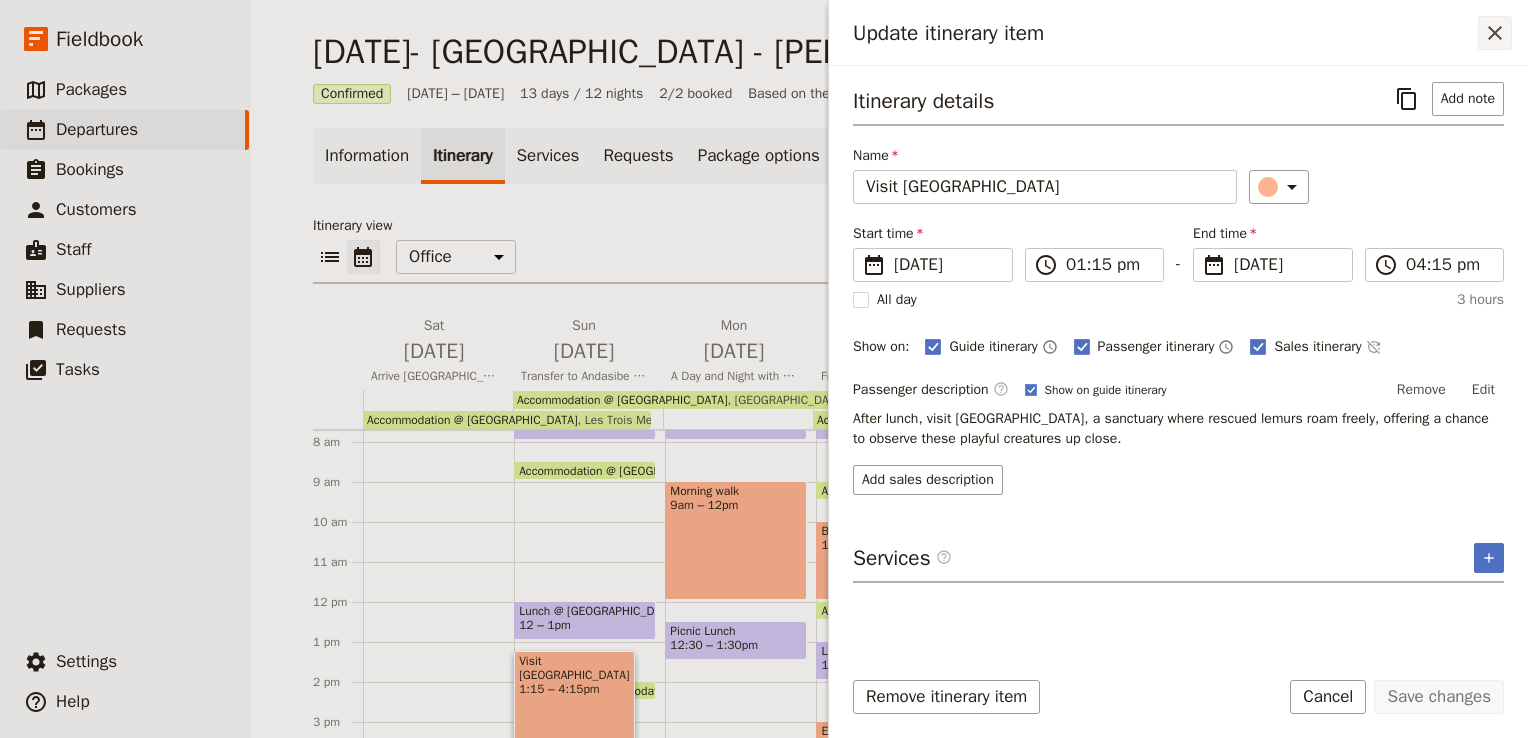 click 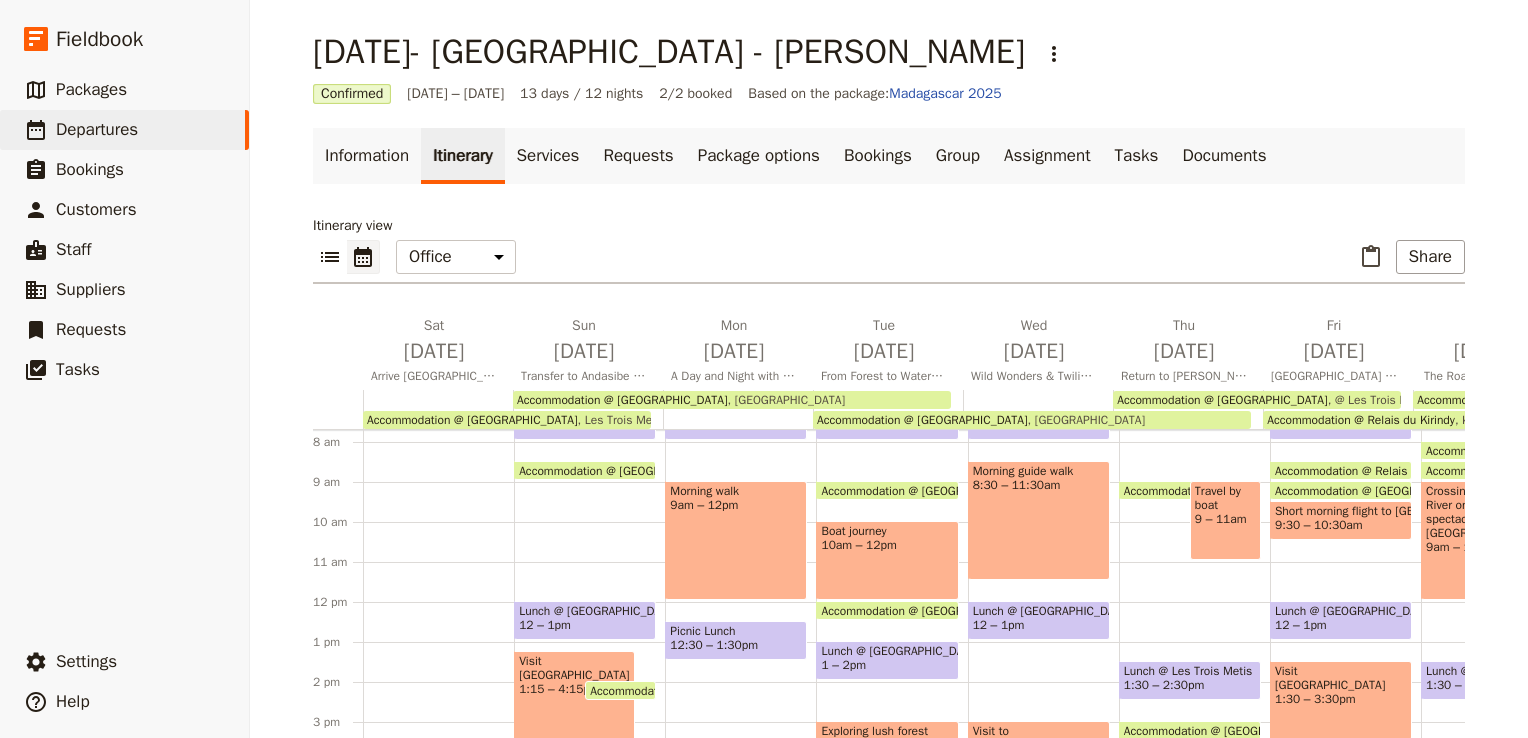 scroll, scrollTop: 29, scrollLeft: 0, axis: vertical 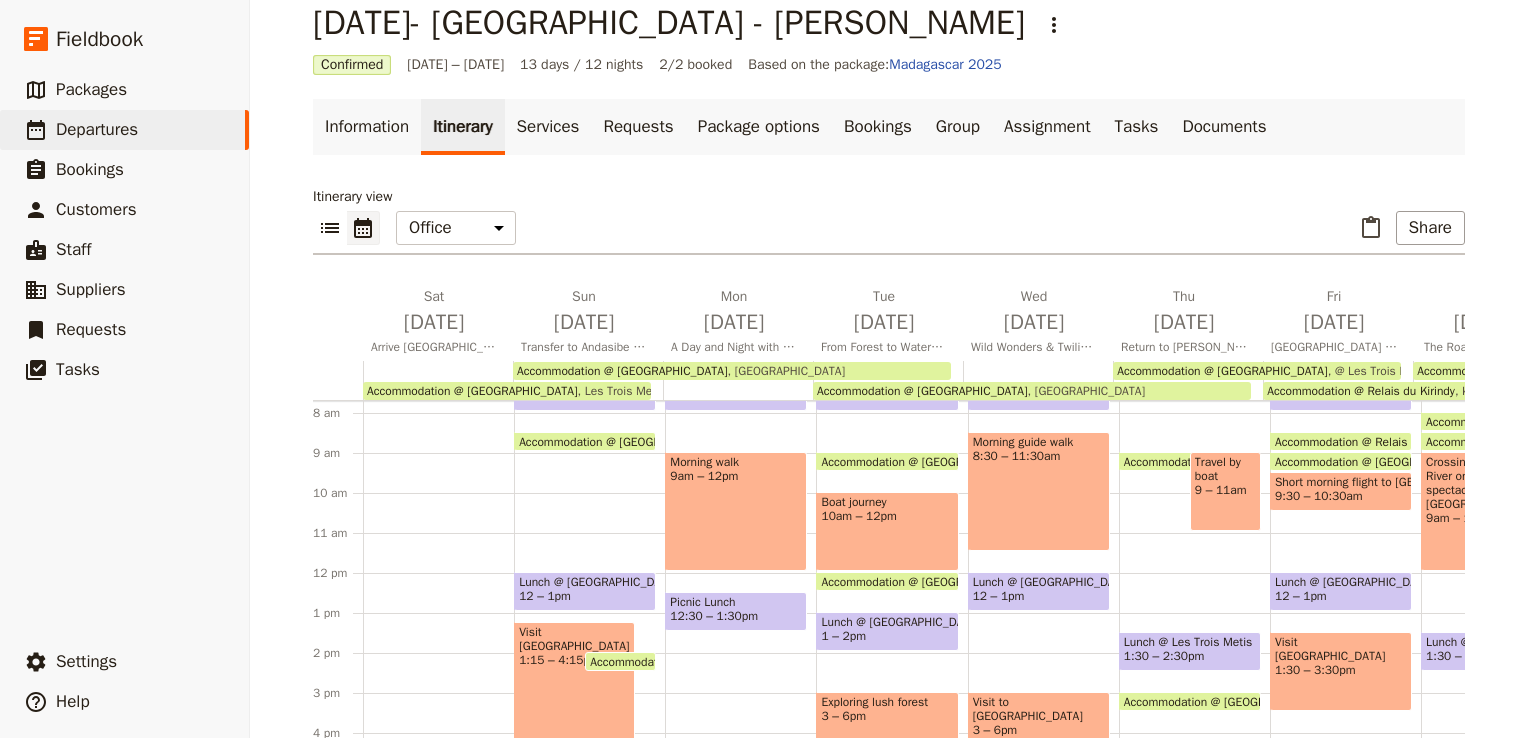 click on "Accommodation @ [GEOGRAPHIC_DATA]" at bounding box center [628, 441] 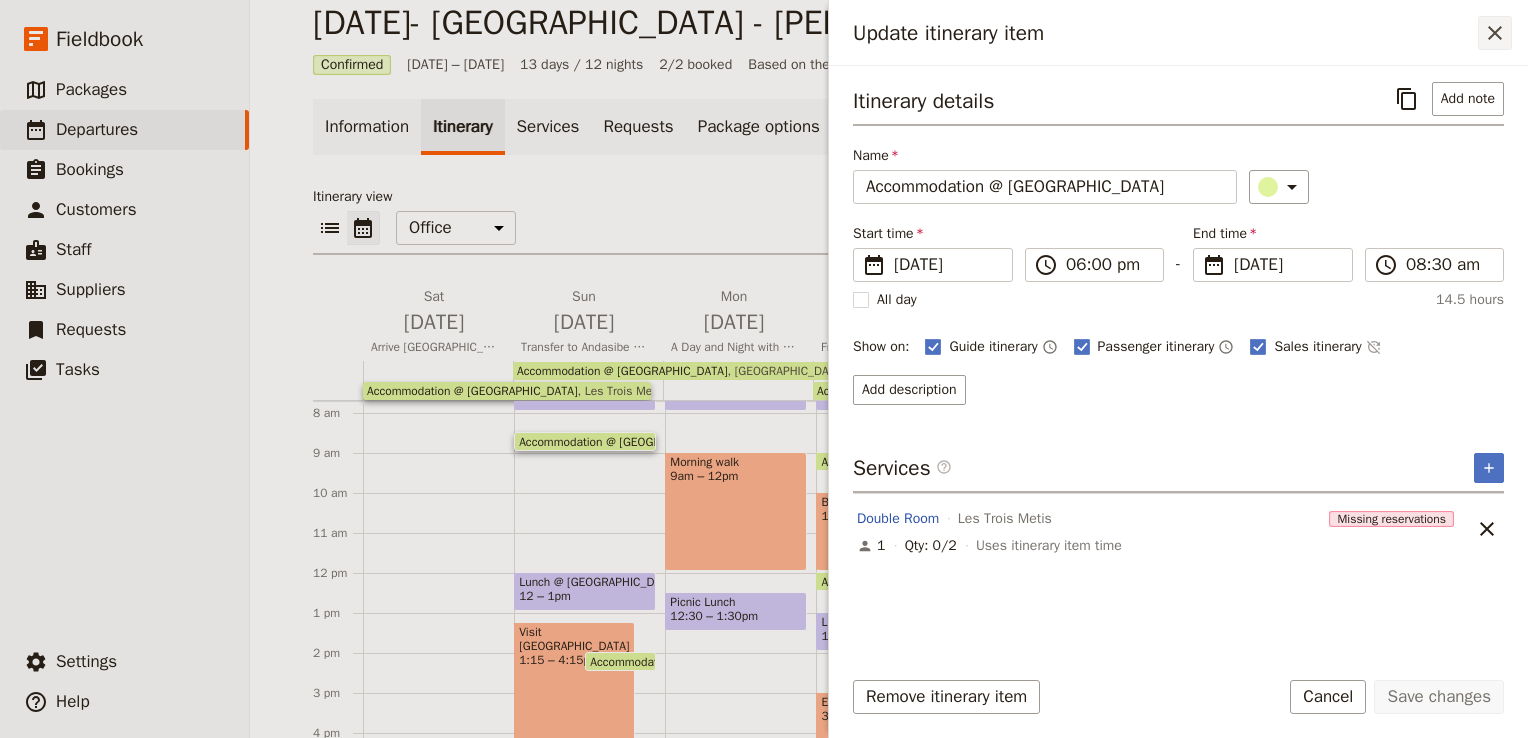 click 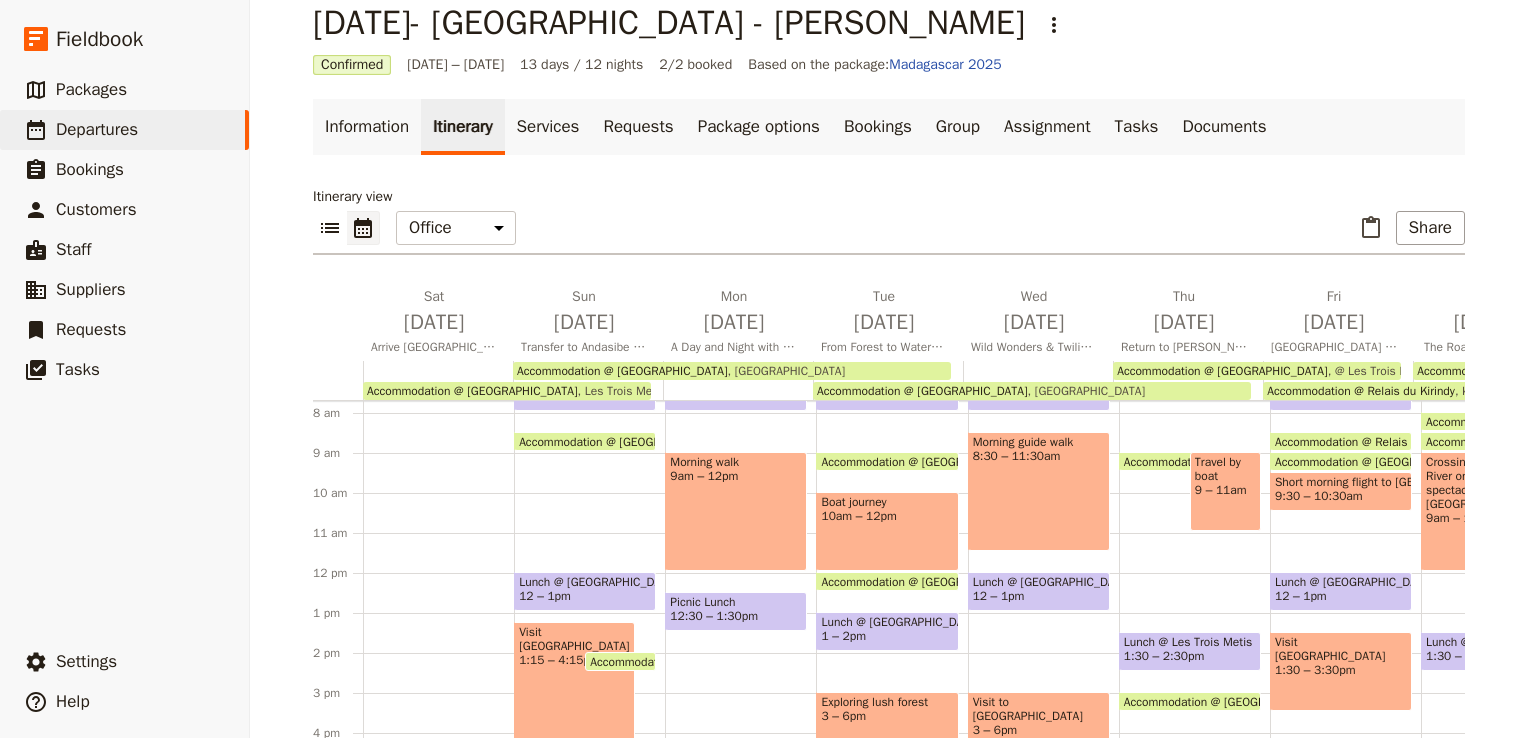 scroll, scrollTop: 508, scrollLeft: 0, axis: vertical 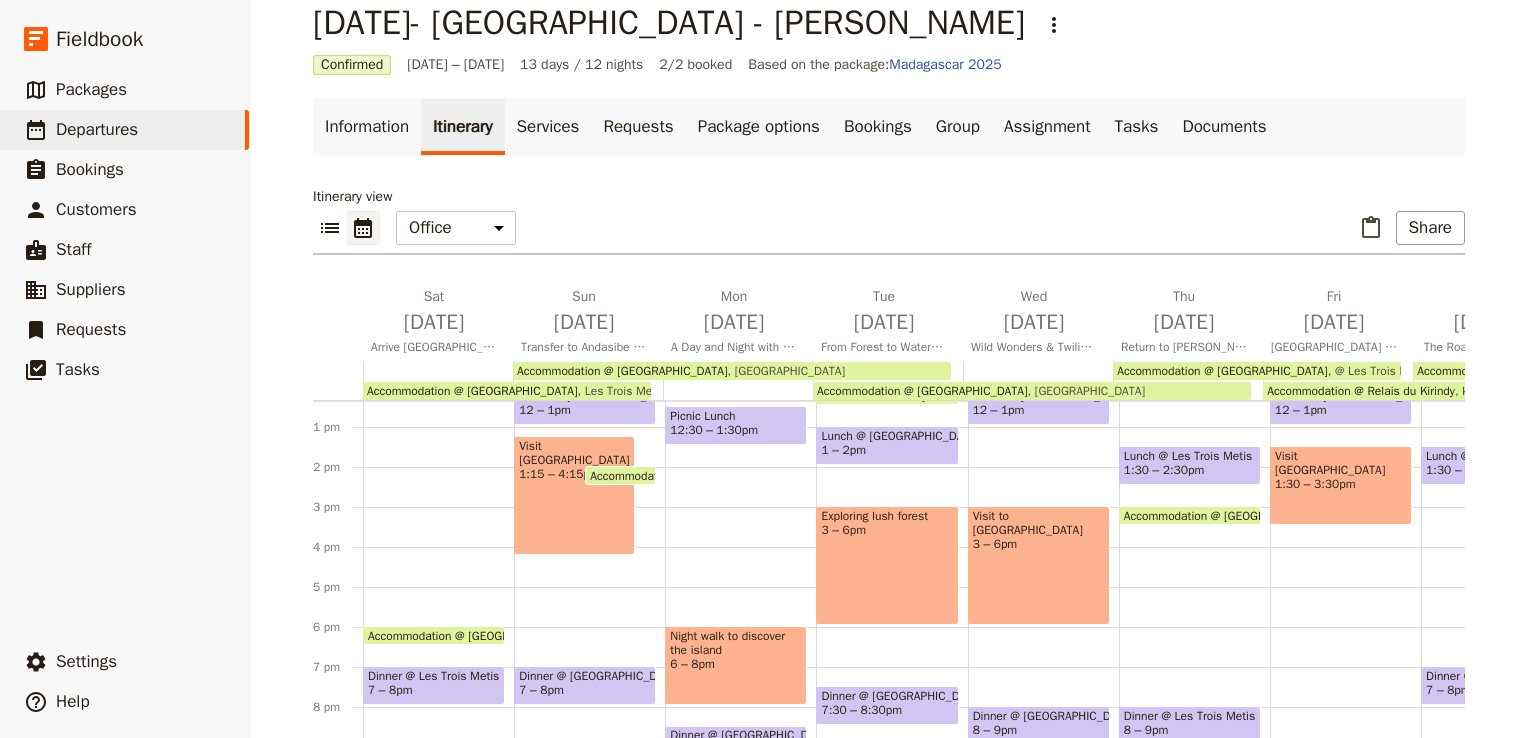 click on "Visit [GEOGRAPHIC_DATA] 1:15 – 4:15pm" at bounding box center [574, 495] 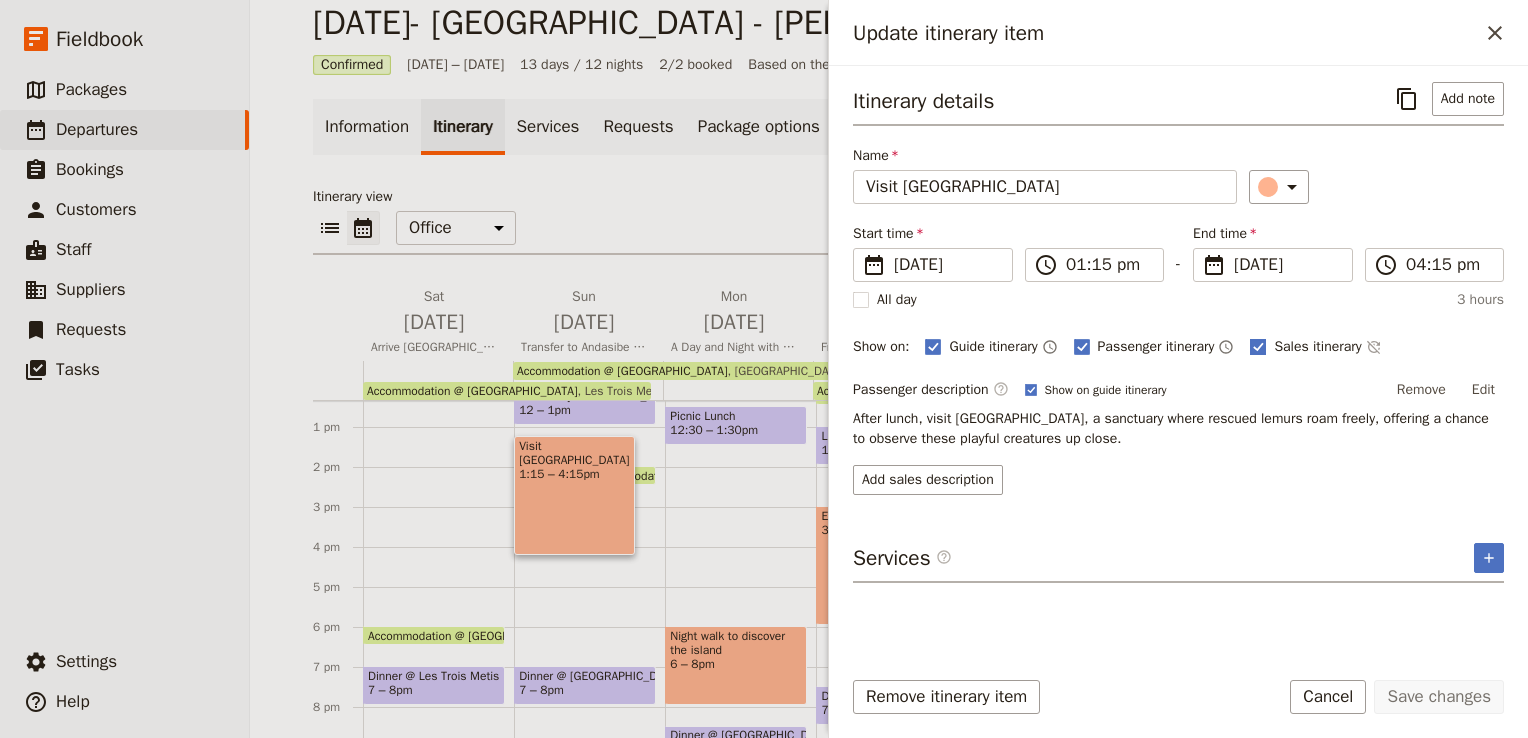 click 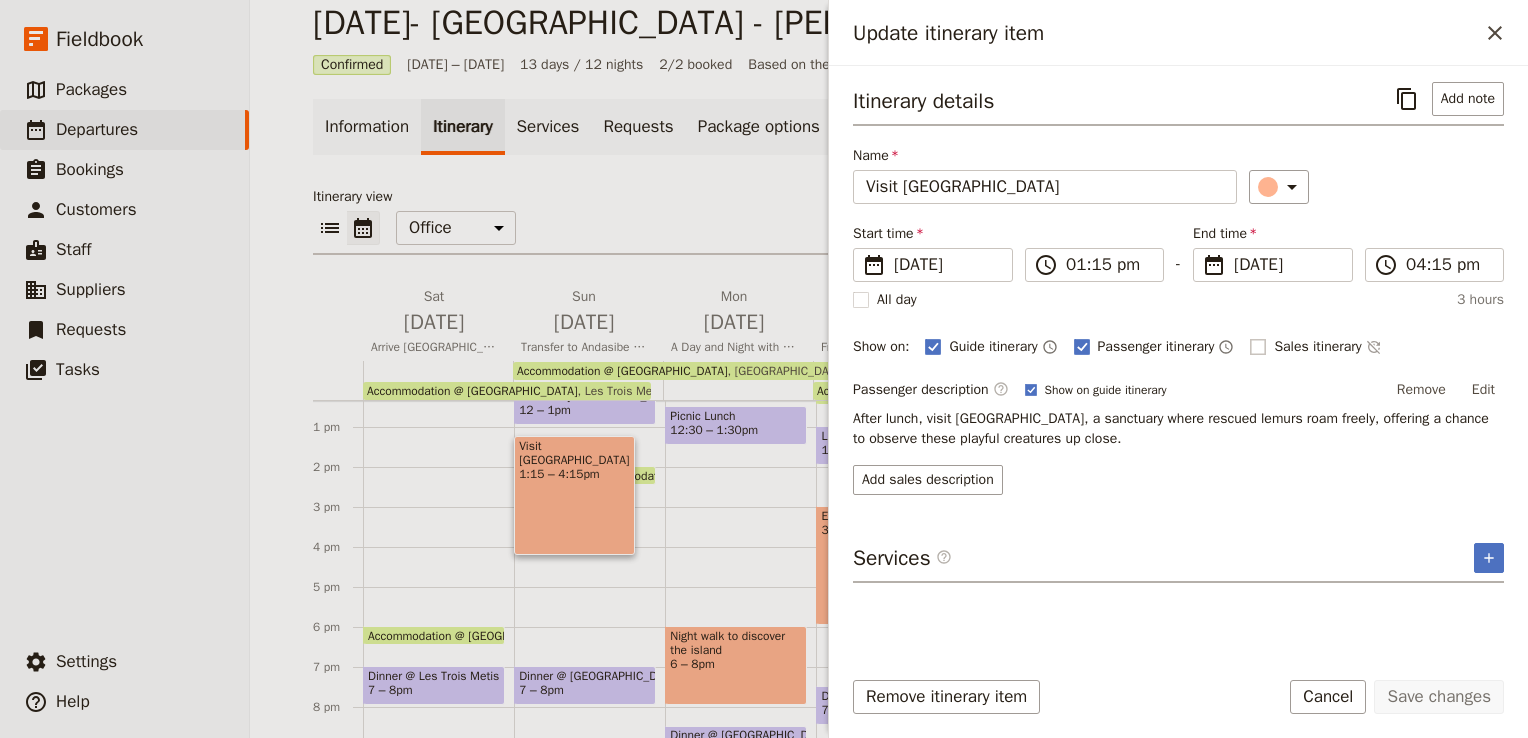 checkbox on "false" 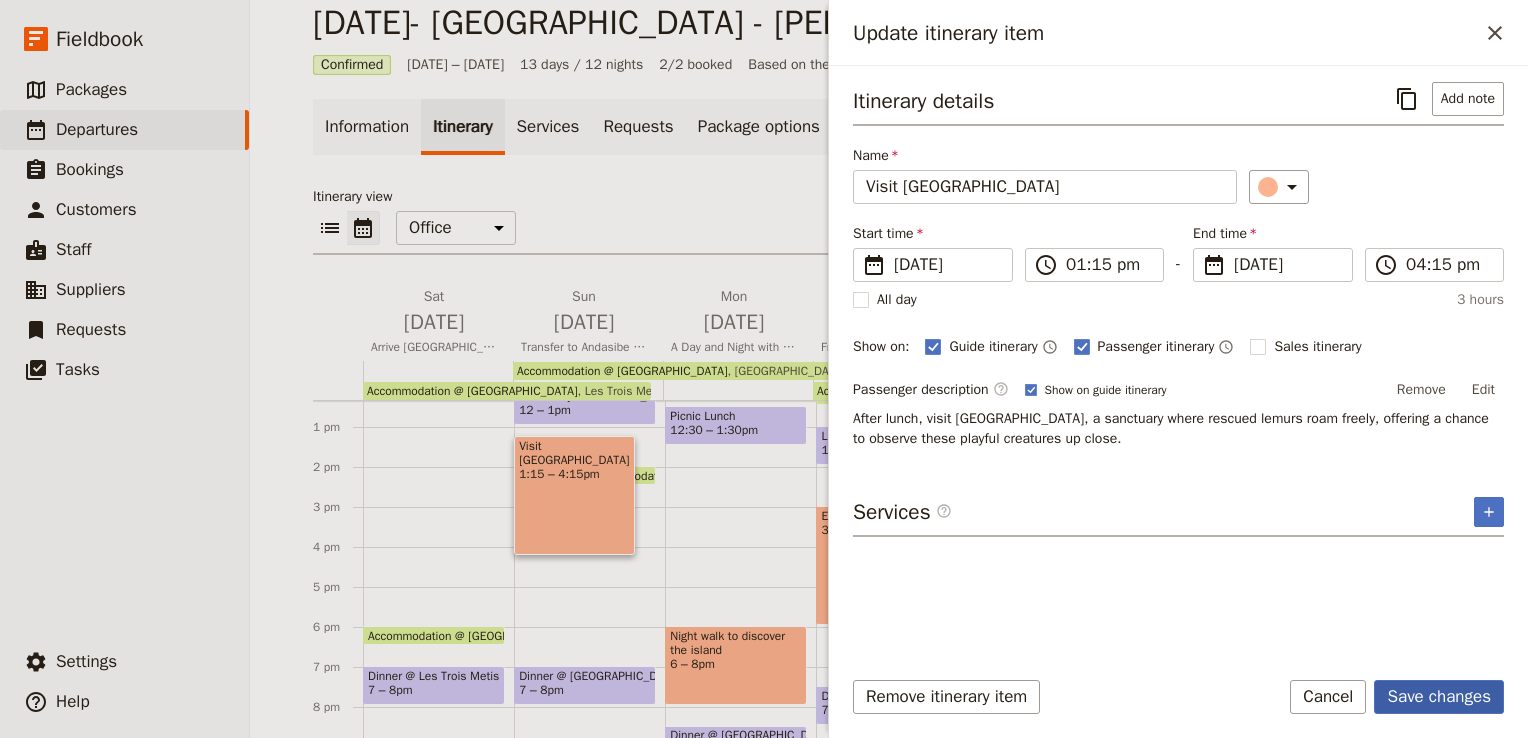 click on "Save changes" at bounding box center (1439, 697) 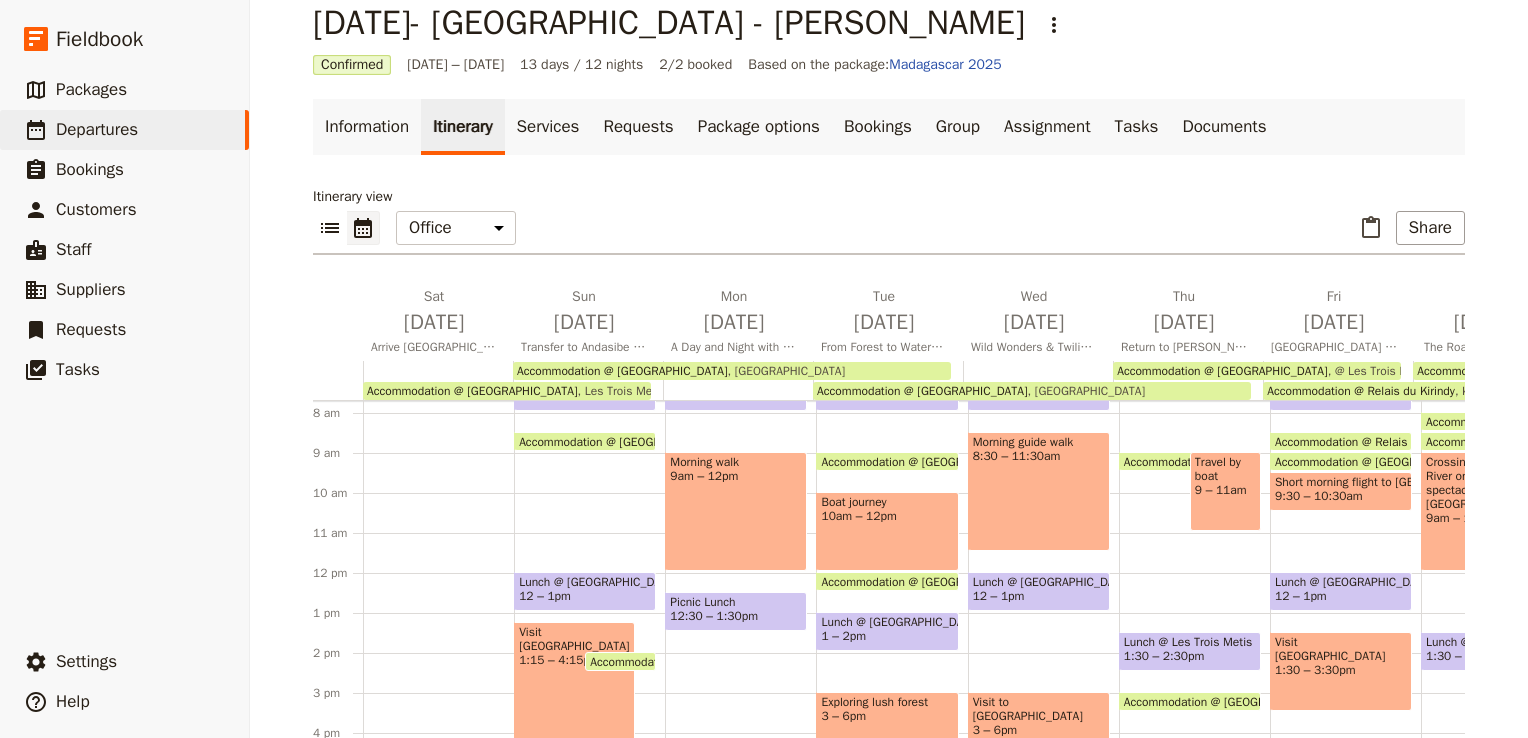 scroll, scrollTop: 408, scrollLeft: 0, axis: vertical 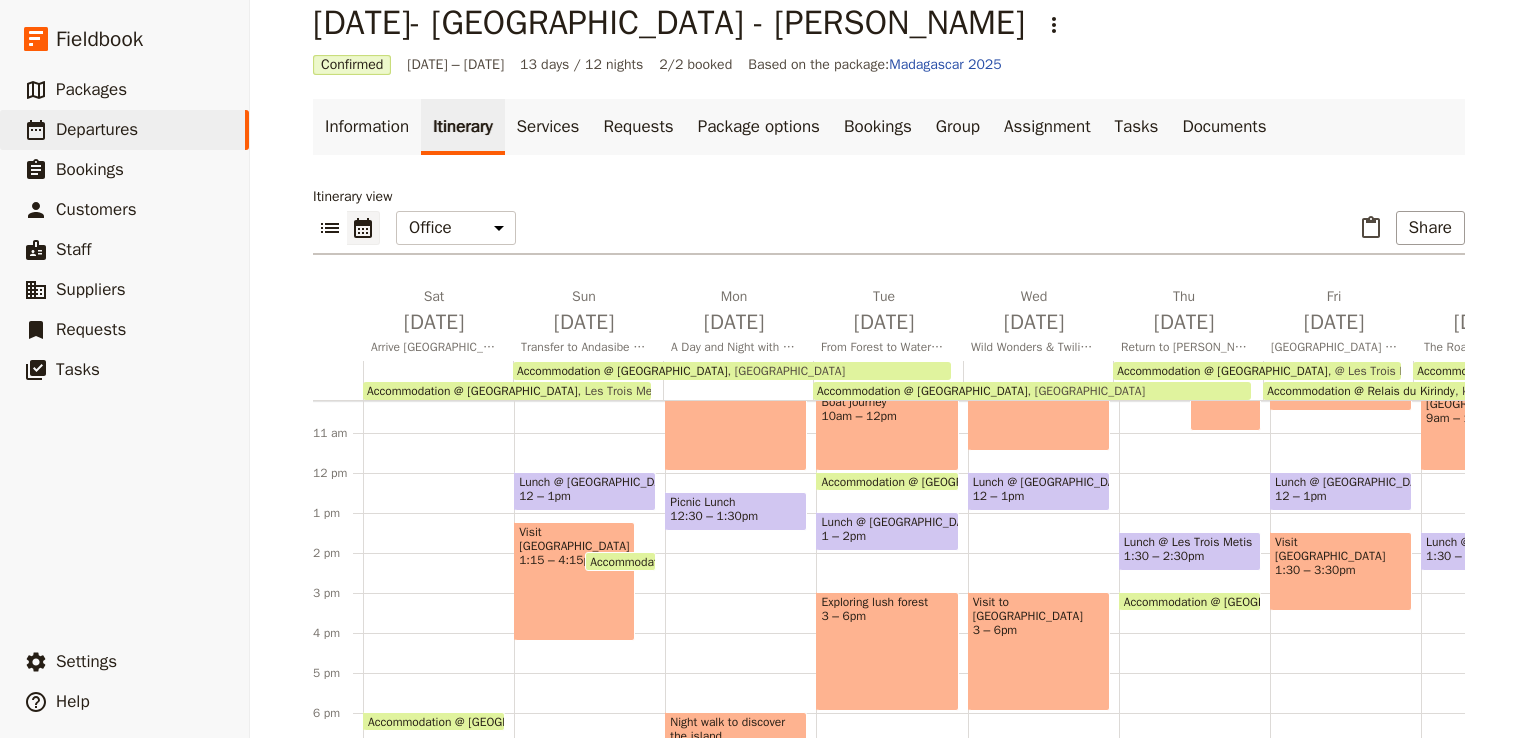 click on "Picnic Lunch" at bounding box center (736, 502) 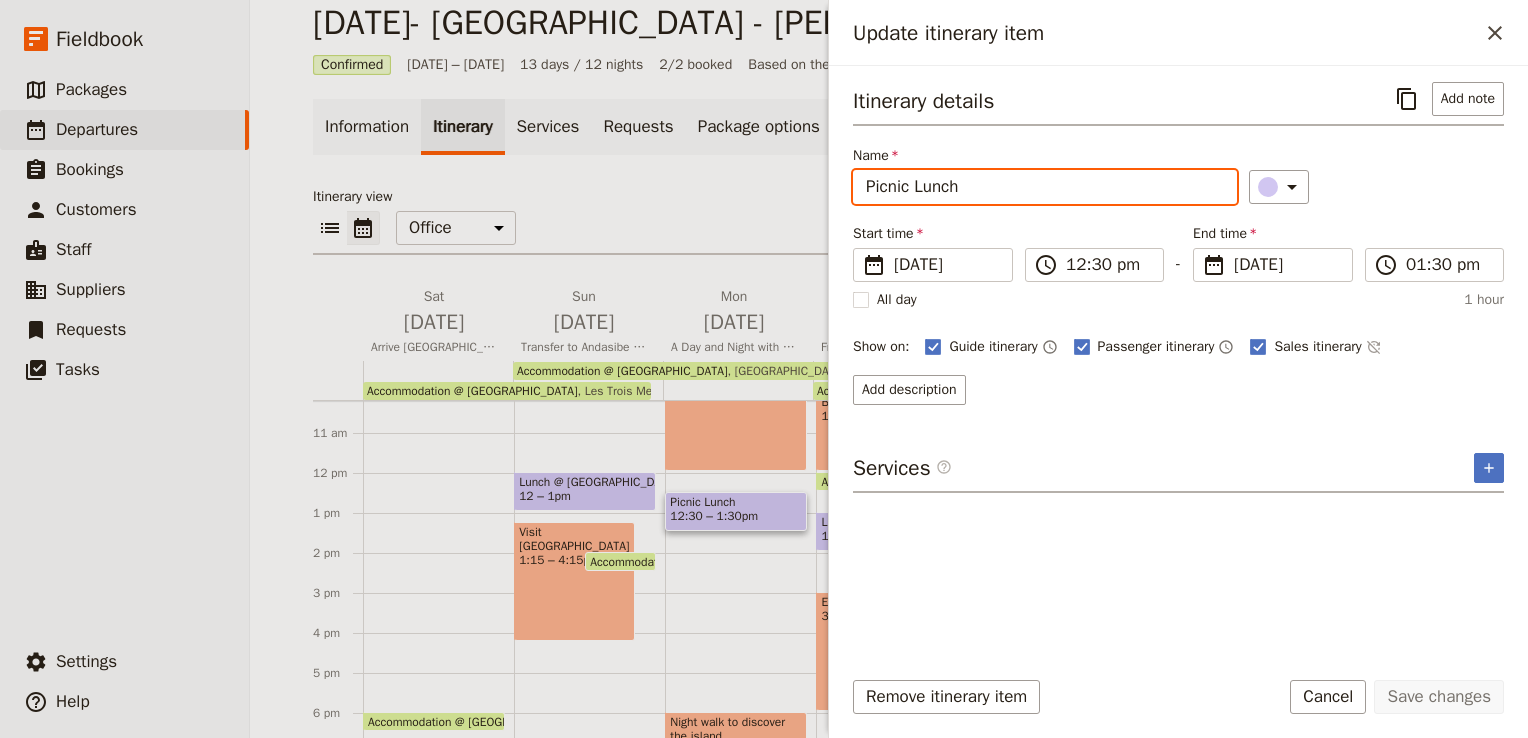 drag, startPoint x: 979, startPoint y: 184, endPoint x: 833, endPoint y: 194, distance: 146.34207 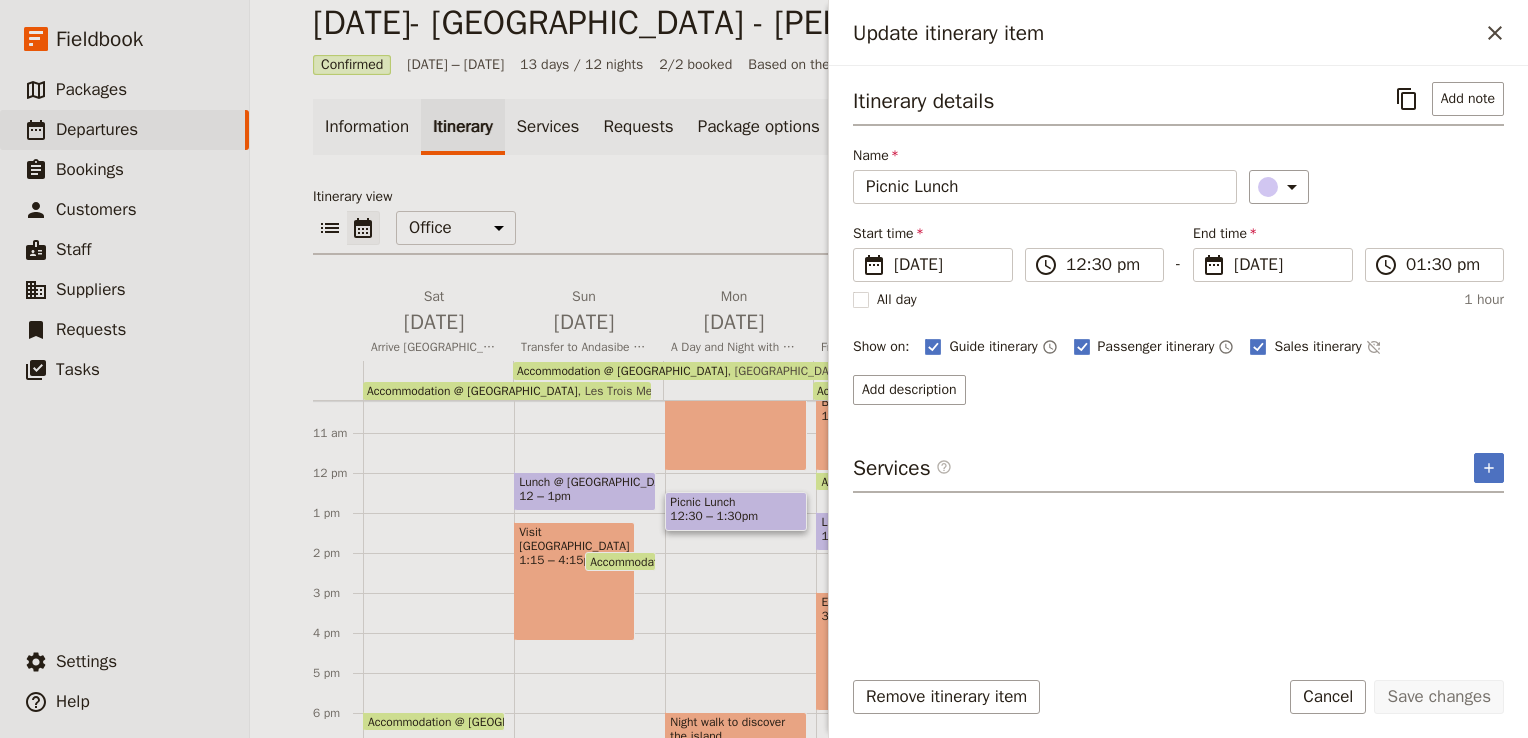 click on "Itinerary details ​ Add note Name Picnic Lunch ​ Start time ​ [DATE] [DATE] [DATE] 12:30 ​ 12:30 pm - End time ​ [DATE] [DATE] [DATE] 13:30 ​ 01:30 pm All day 1 hour Show on: Guide itinerary ​ Passenger itinerary ​ Sales itinerary ​ Add description Services ​ ​" at bounding box center [1178, 358] 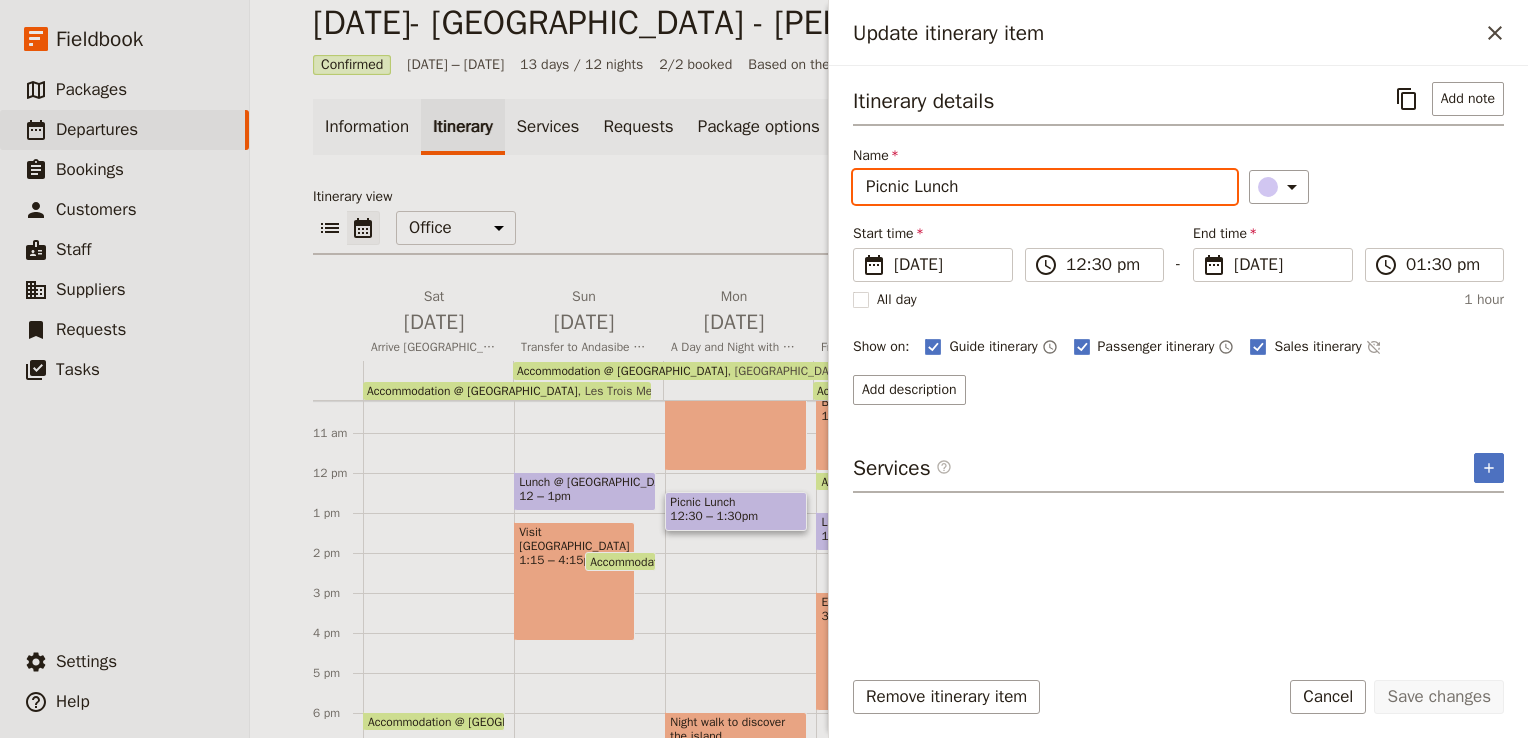 click on "Picnic Lunch" at bounding box center [1045, 187] 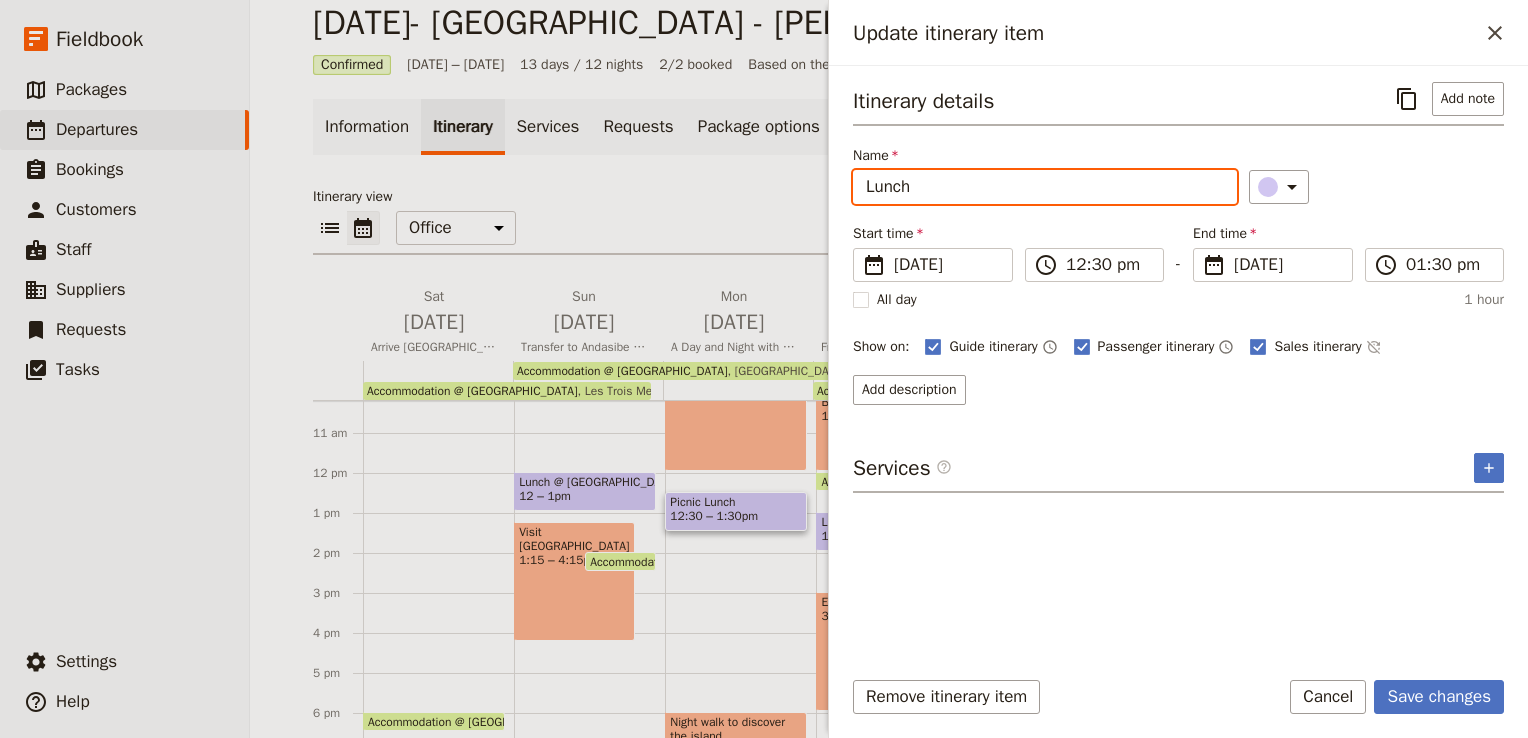 click on "Lunch" at bounding box center (1045, 187) 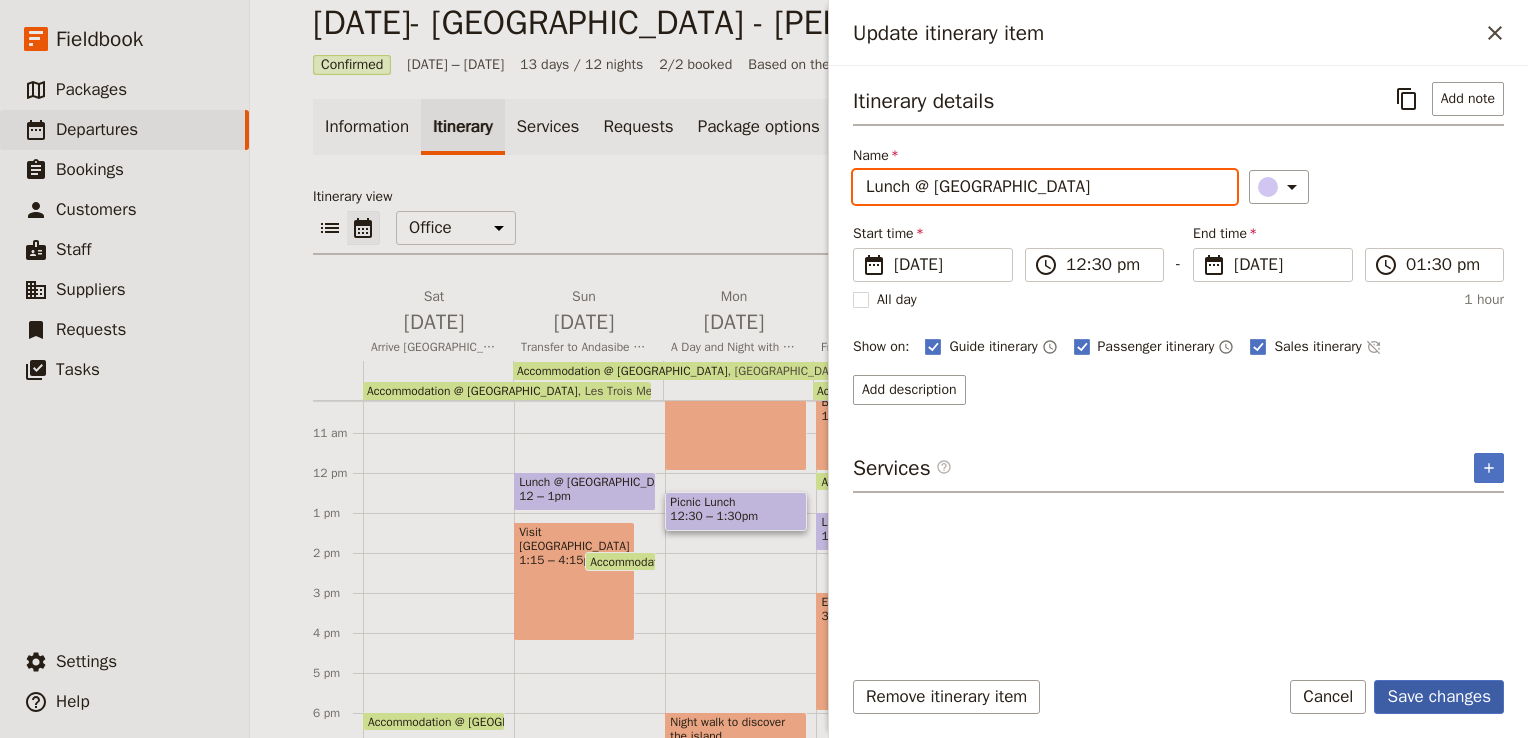 type on "Lunch @ [GEOGRAPHIC_DATA]" 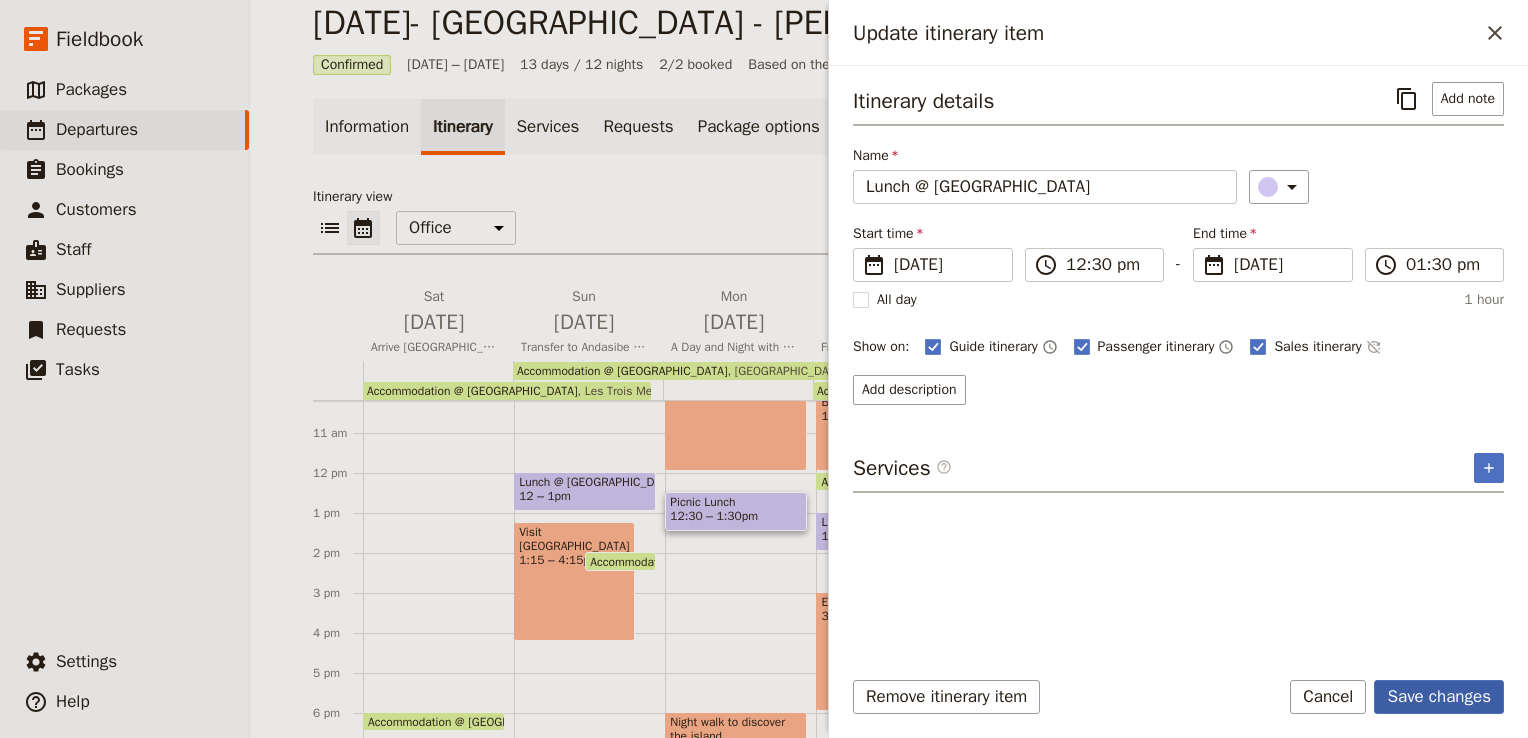 click on "Save changes" at bounding box center (1439, 697) 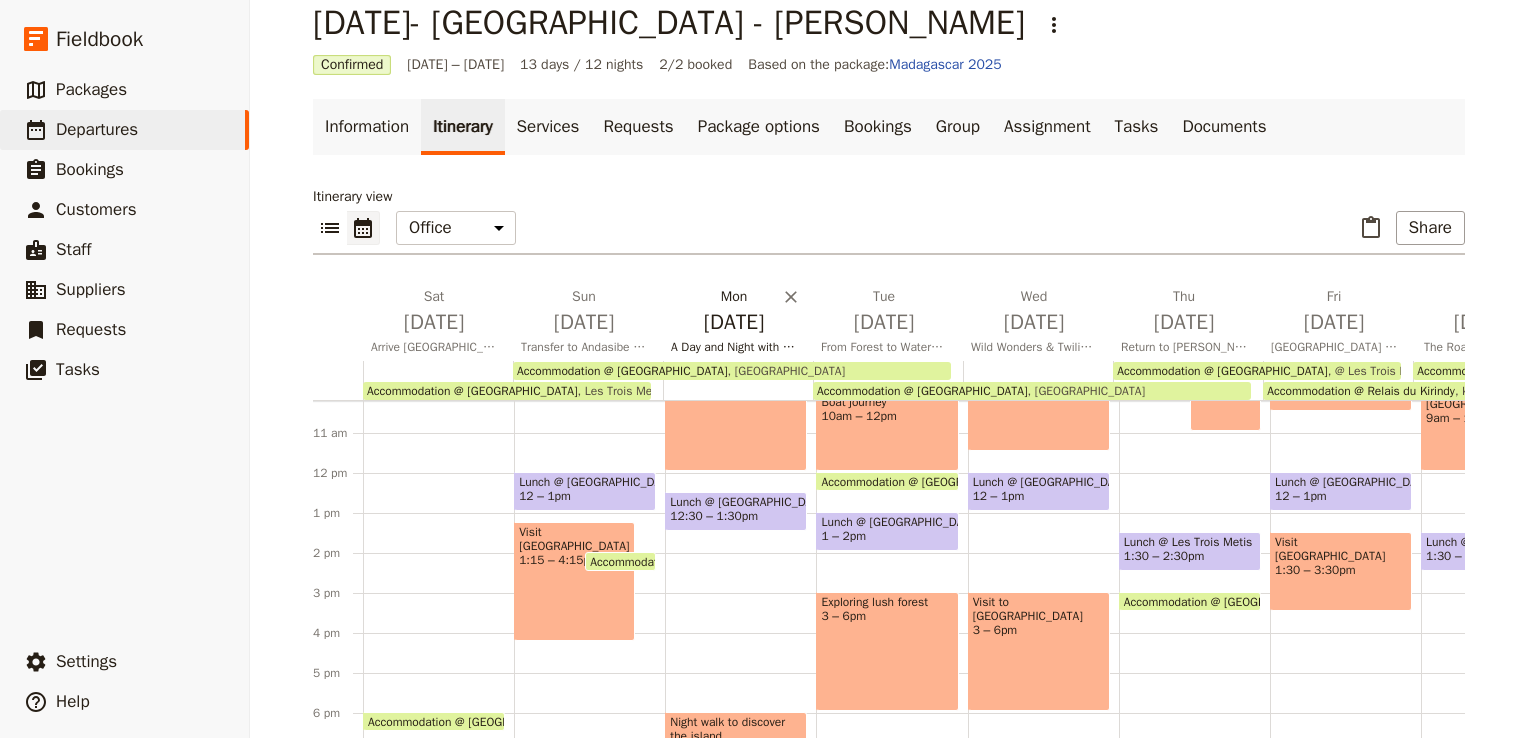 click on "A Day and Night with Madagascar’s Most Iconic Wildlife" at bounding box center (734, 347) 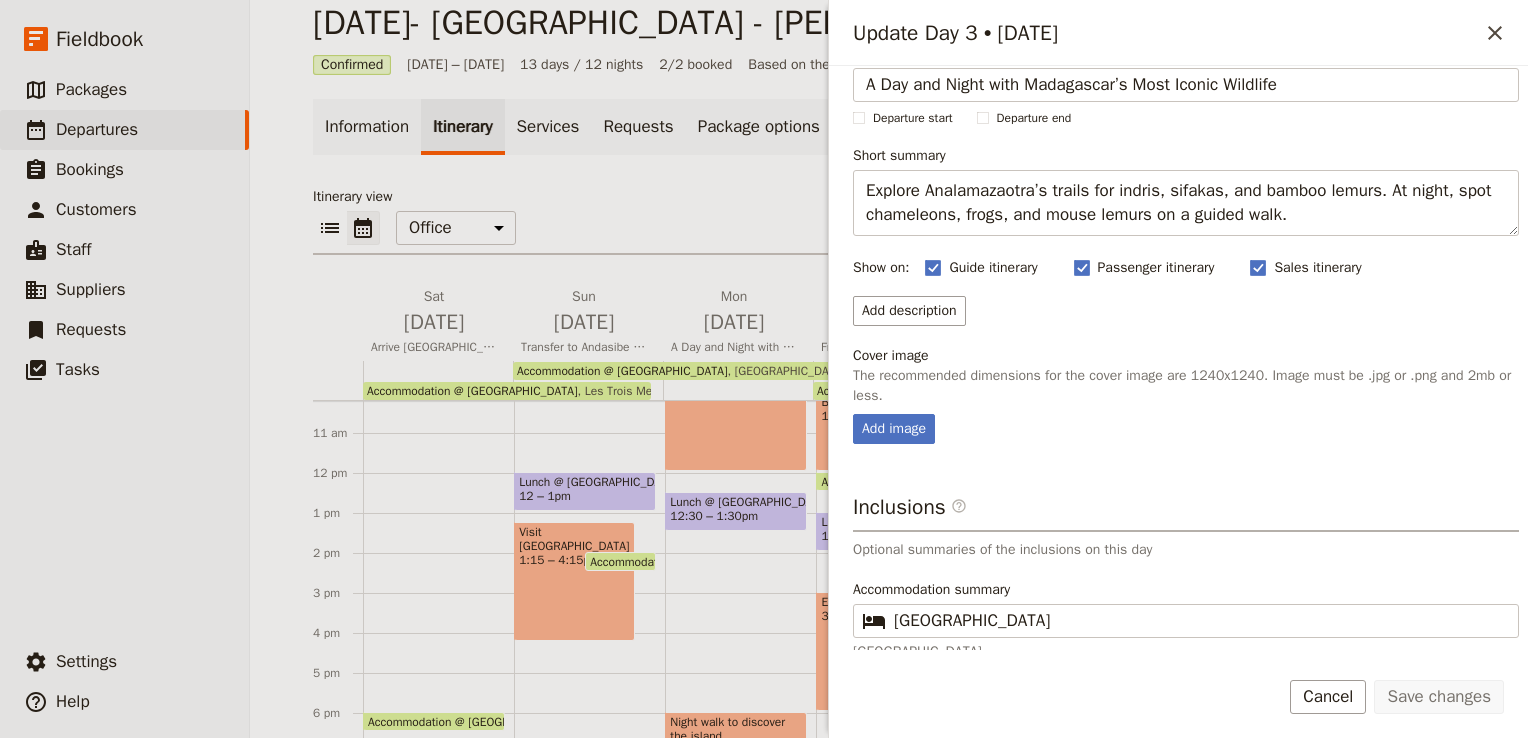 scroll, scrollTop: 0, scrollLeft: 0, axis: both 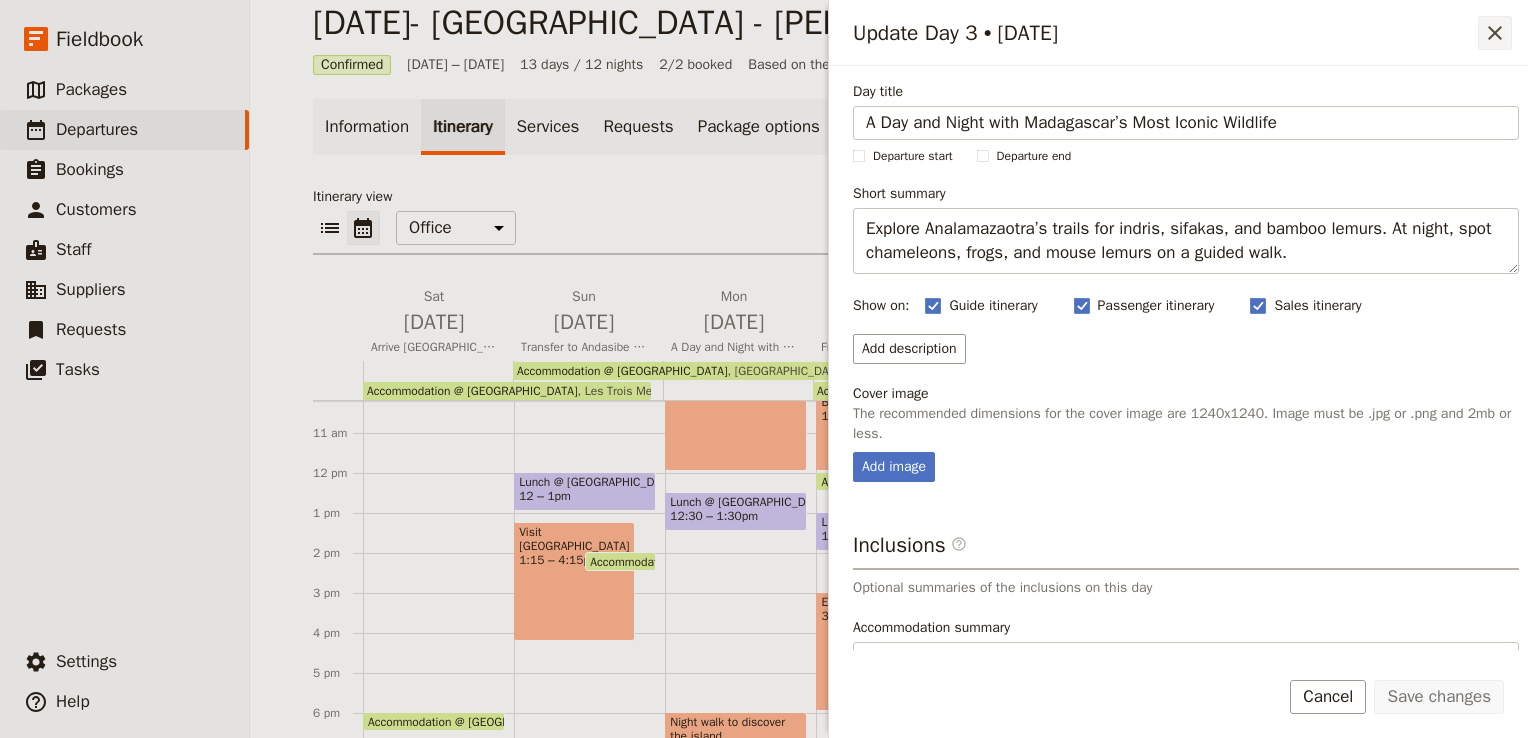 click 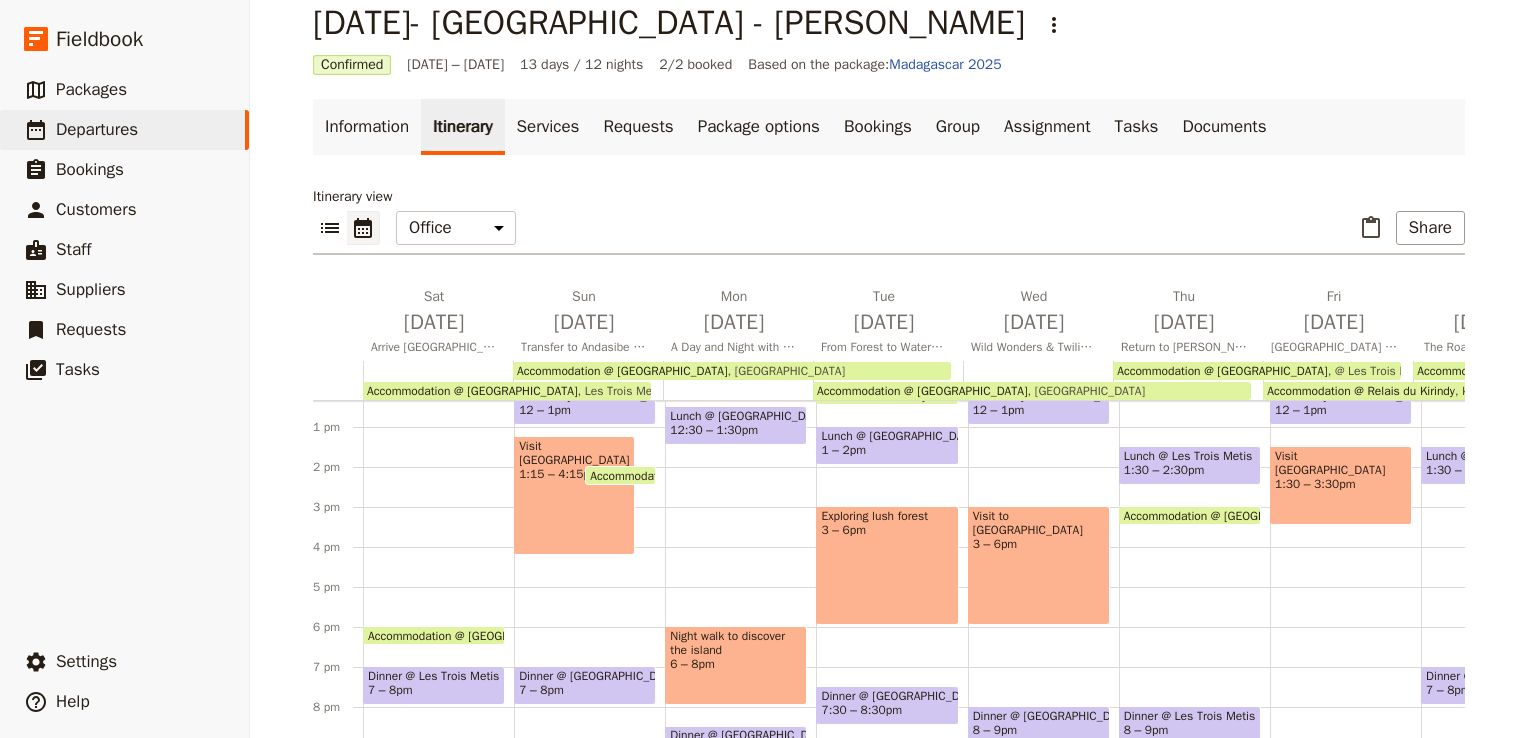 scroll, scrollTop: 508, scrollLeft: 0, axis: vertical 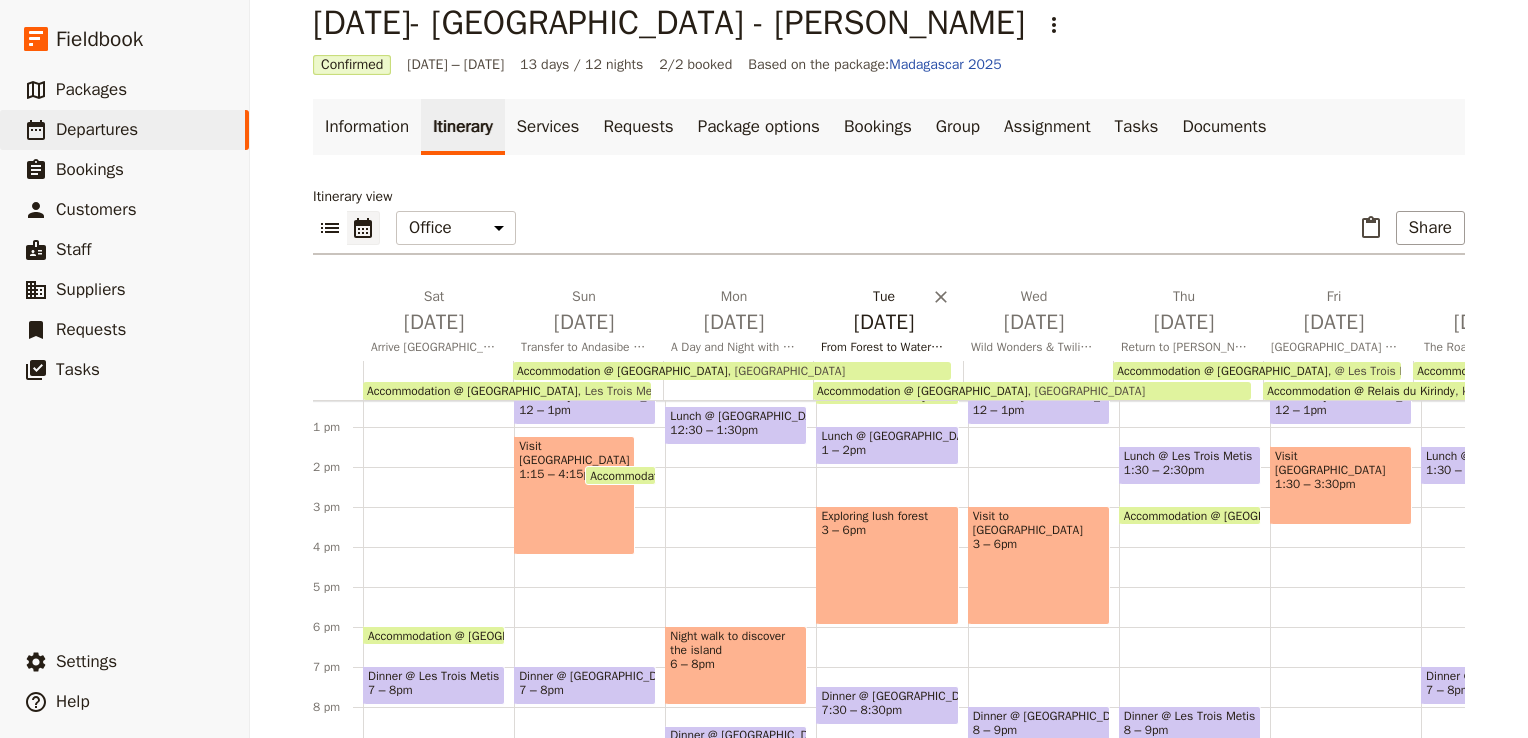 click on "[DATE]" at bounding box center [884, 322] 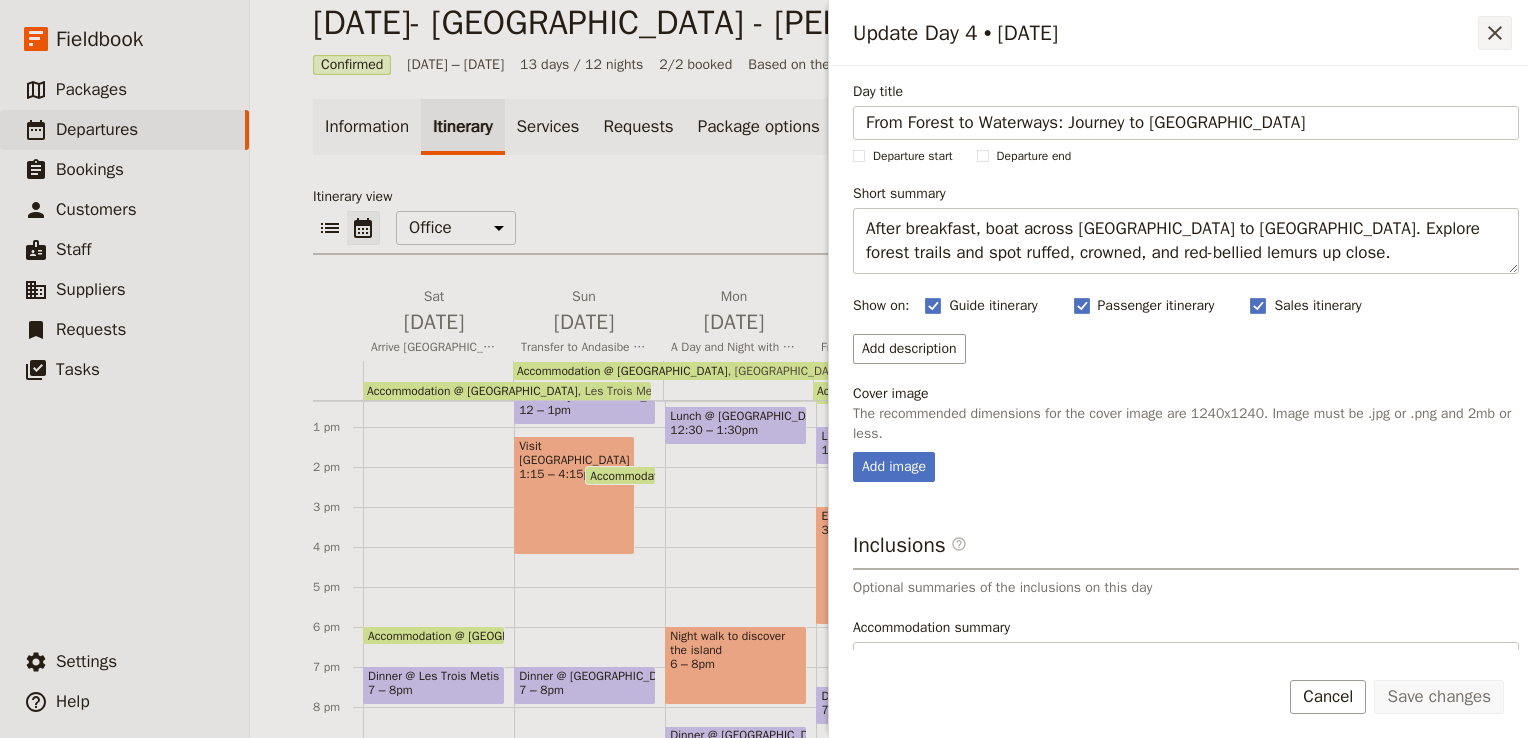 drag, startPoint x: 1484, startPoint y: 13, endPoint x: 1488, endPoint y: 34, distance: 21.377558 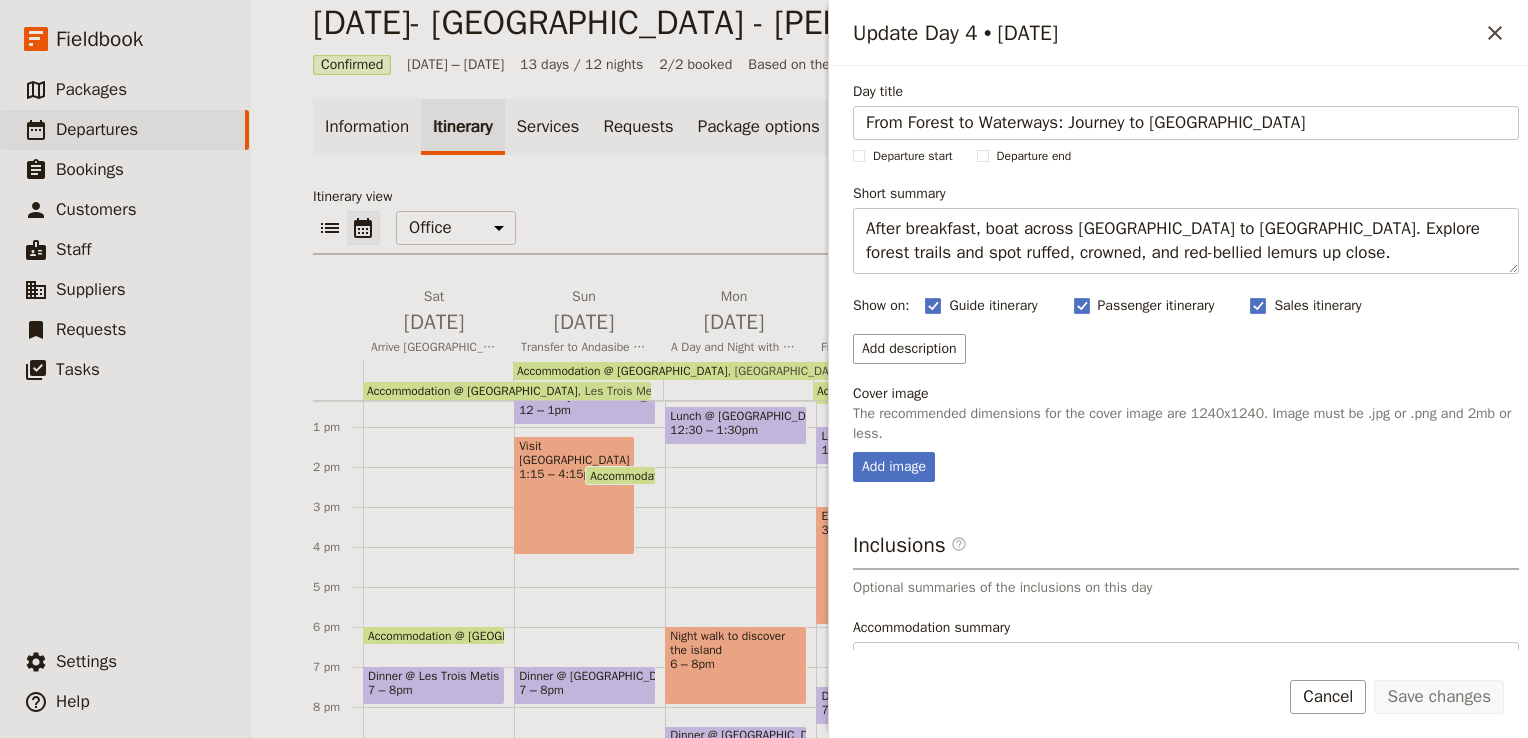 drag, startPoint x: 1488, startPoint y: 38, endPoint x: 1463, endPoint y: 98, distance: 65 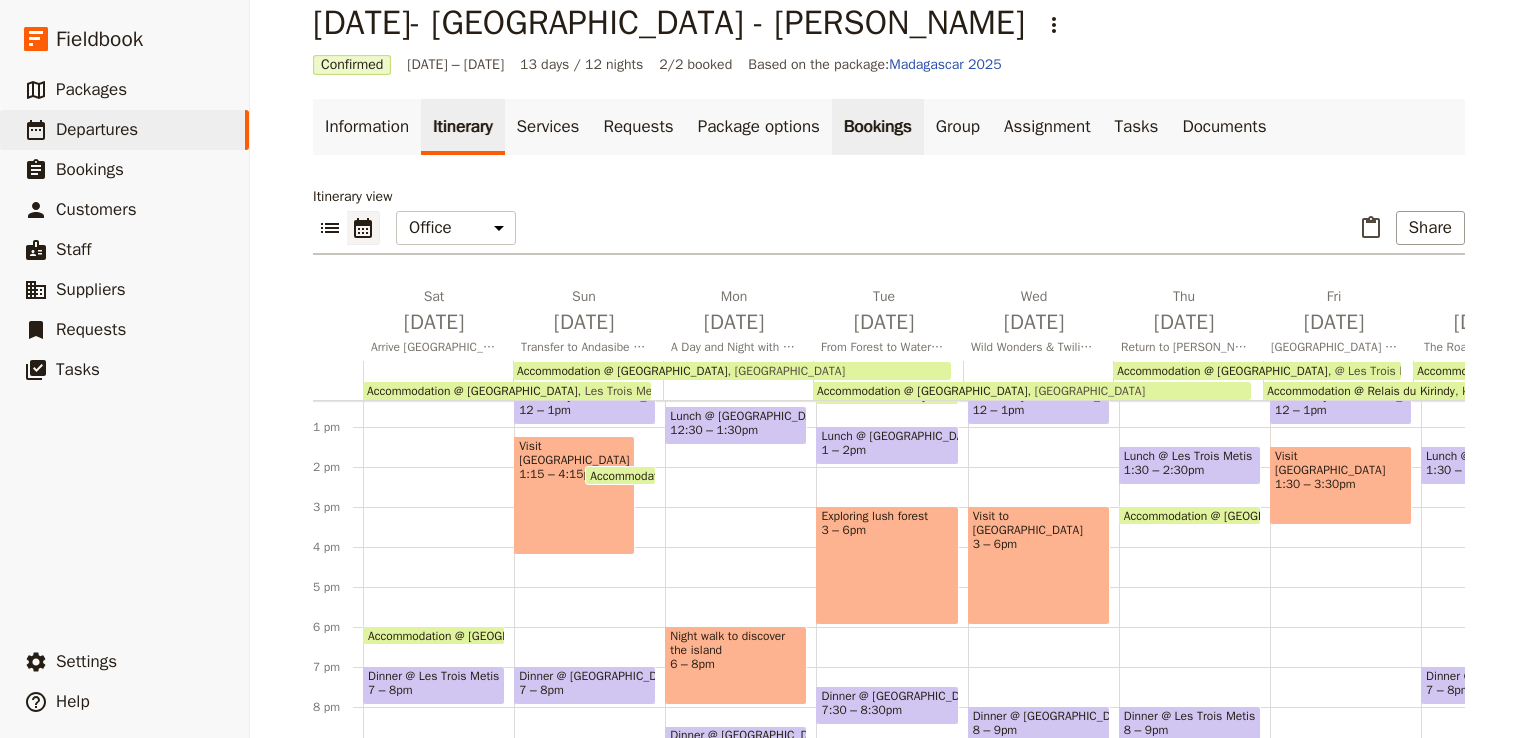click on "Bookings" at bounding box center (878, 127) 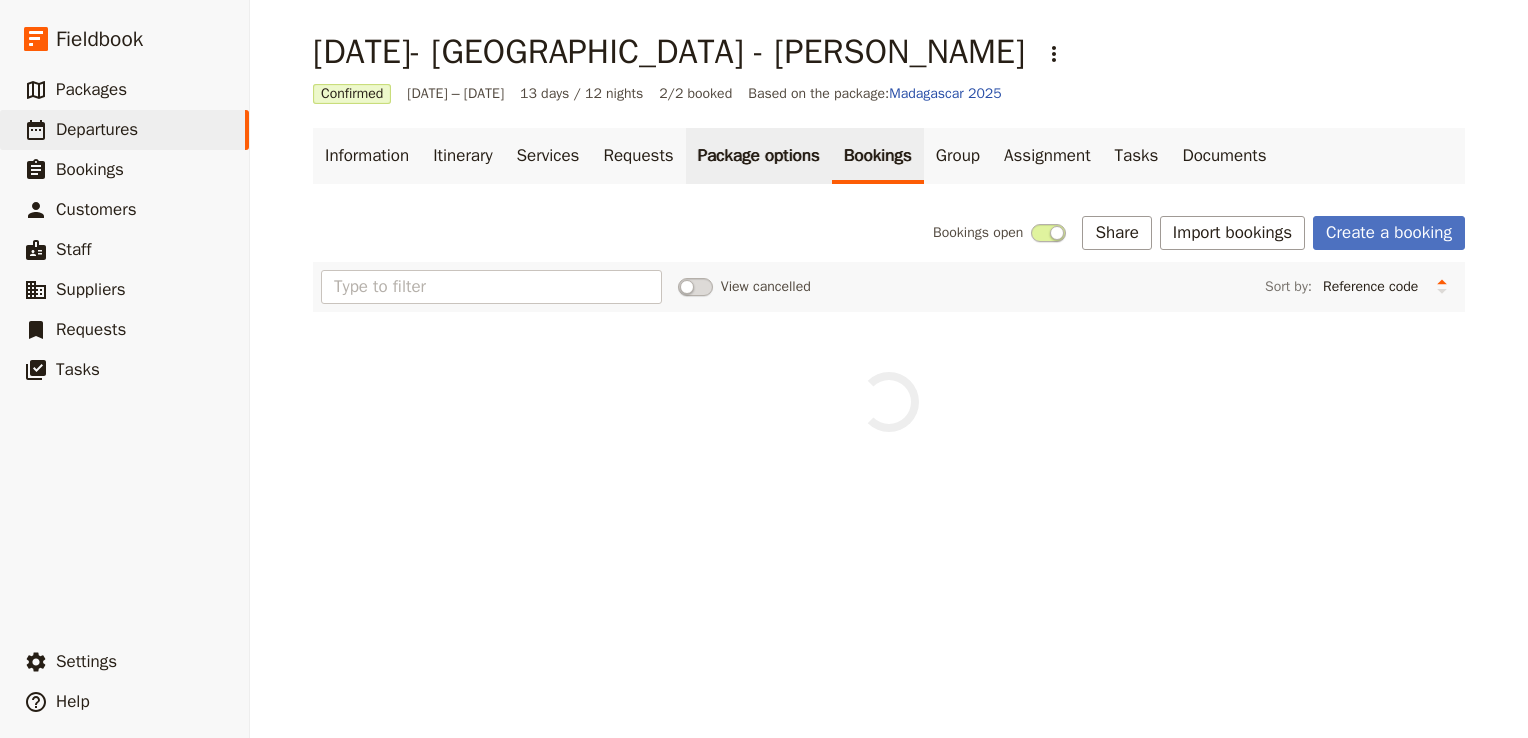 scroll, scrollTop: 0, scrollLeft: 0, axis: both 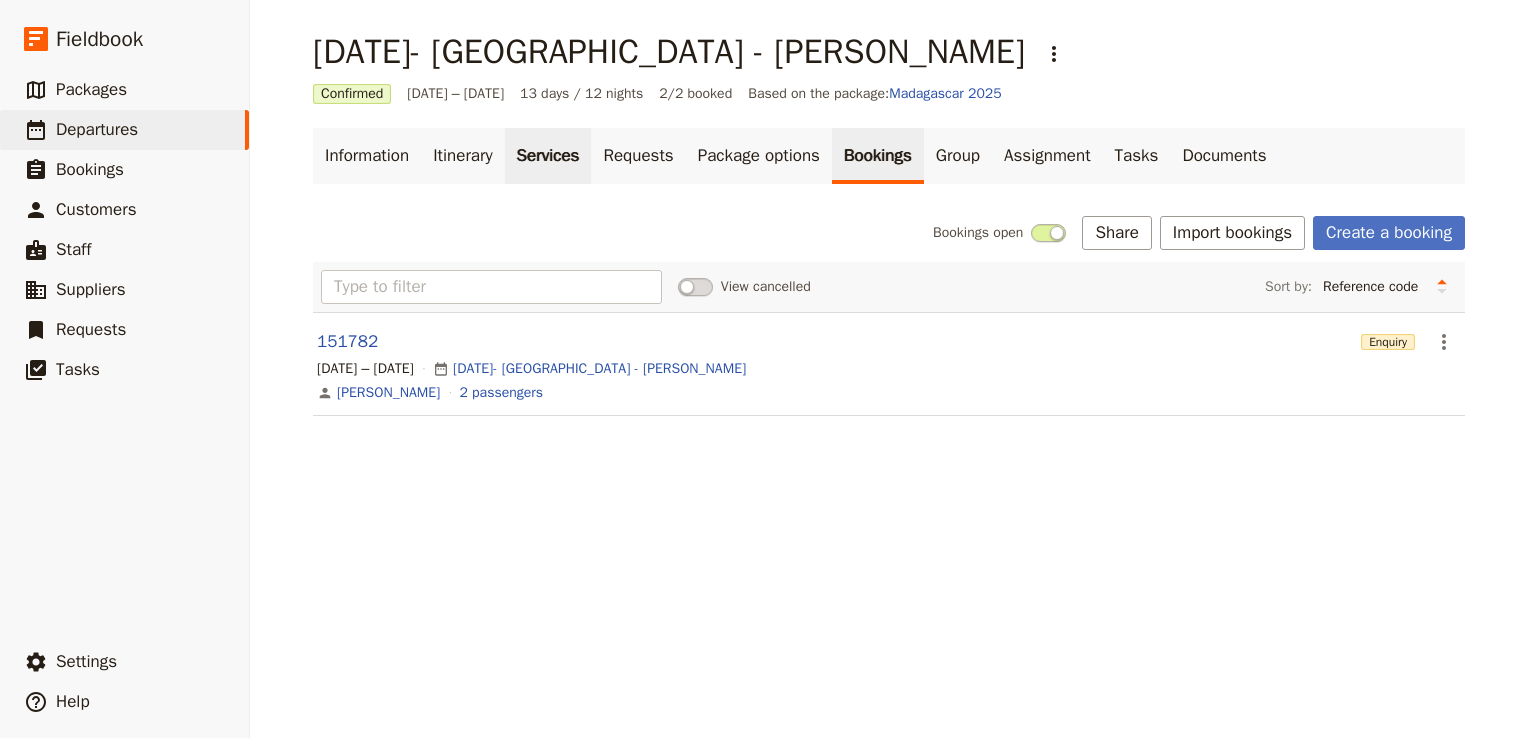 click on "Services" at bounding box center [548, 156] 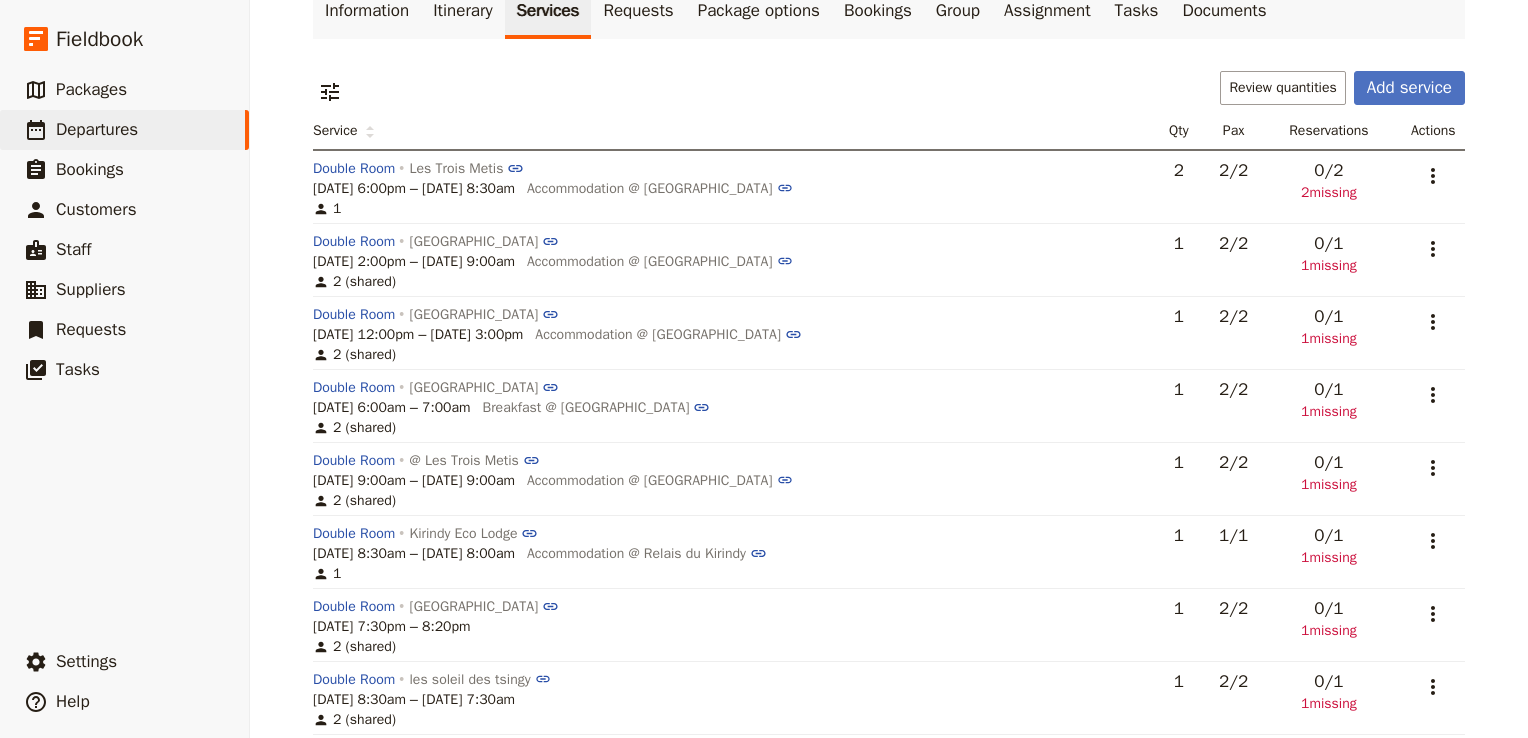 scroll, scrollTop: 8, scrollLeft: 0, axis: vertical 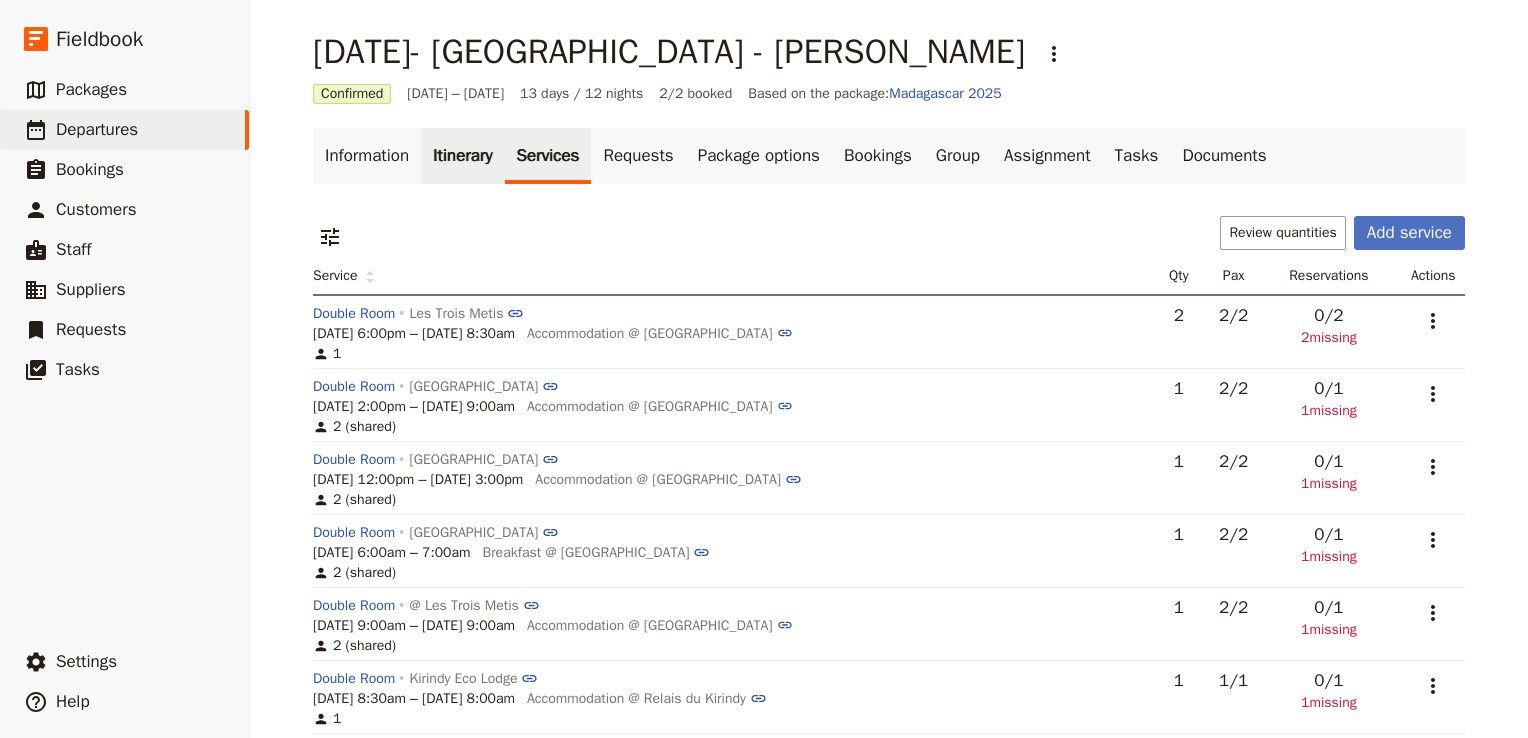 click on "Itinerary" at bounding box center (462, 156) 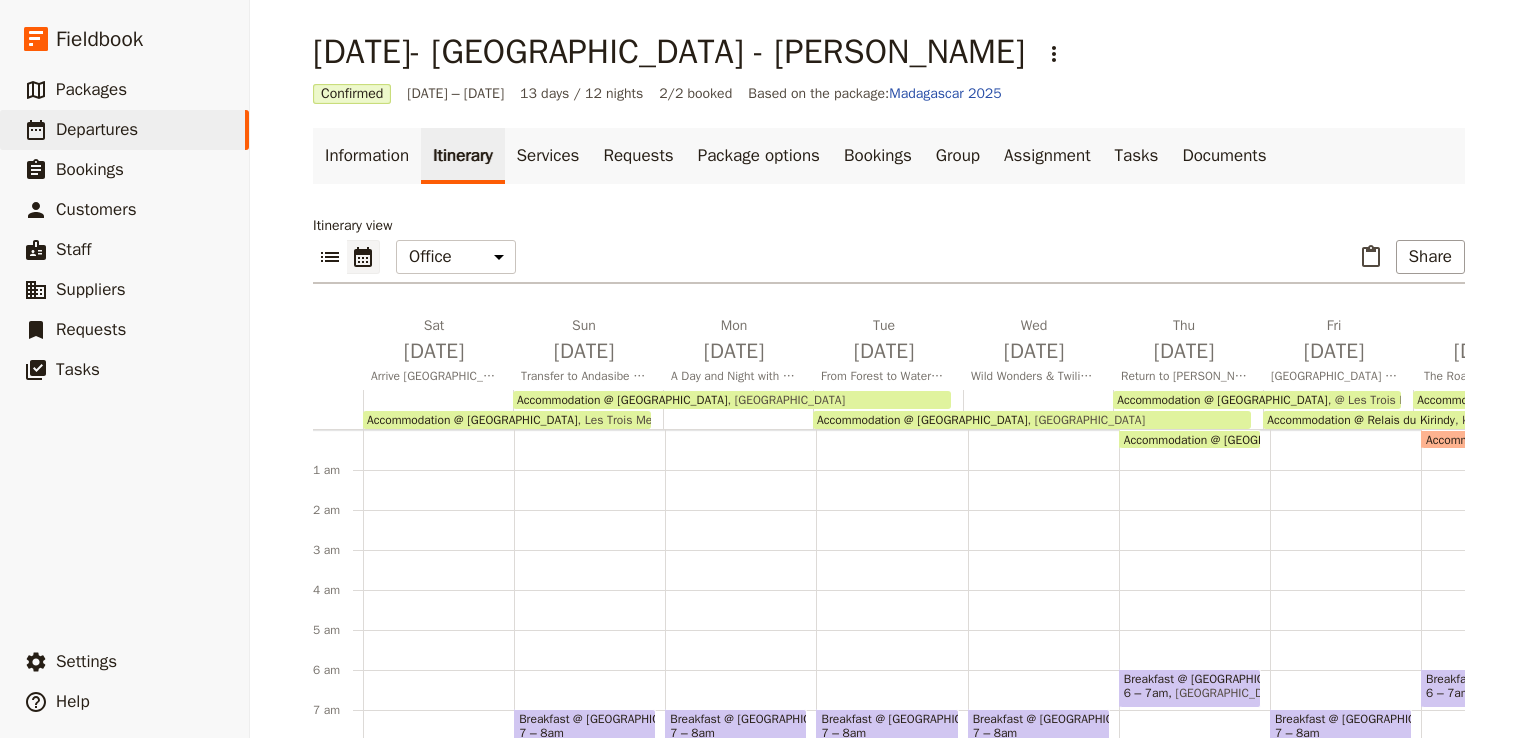 scroll, scrollTop: 220, scrollLeft: 0, axis: vertical 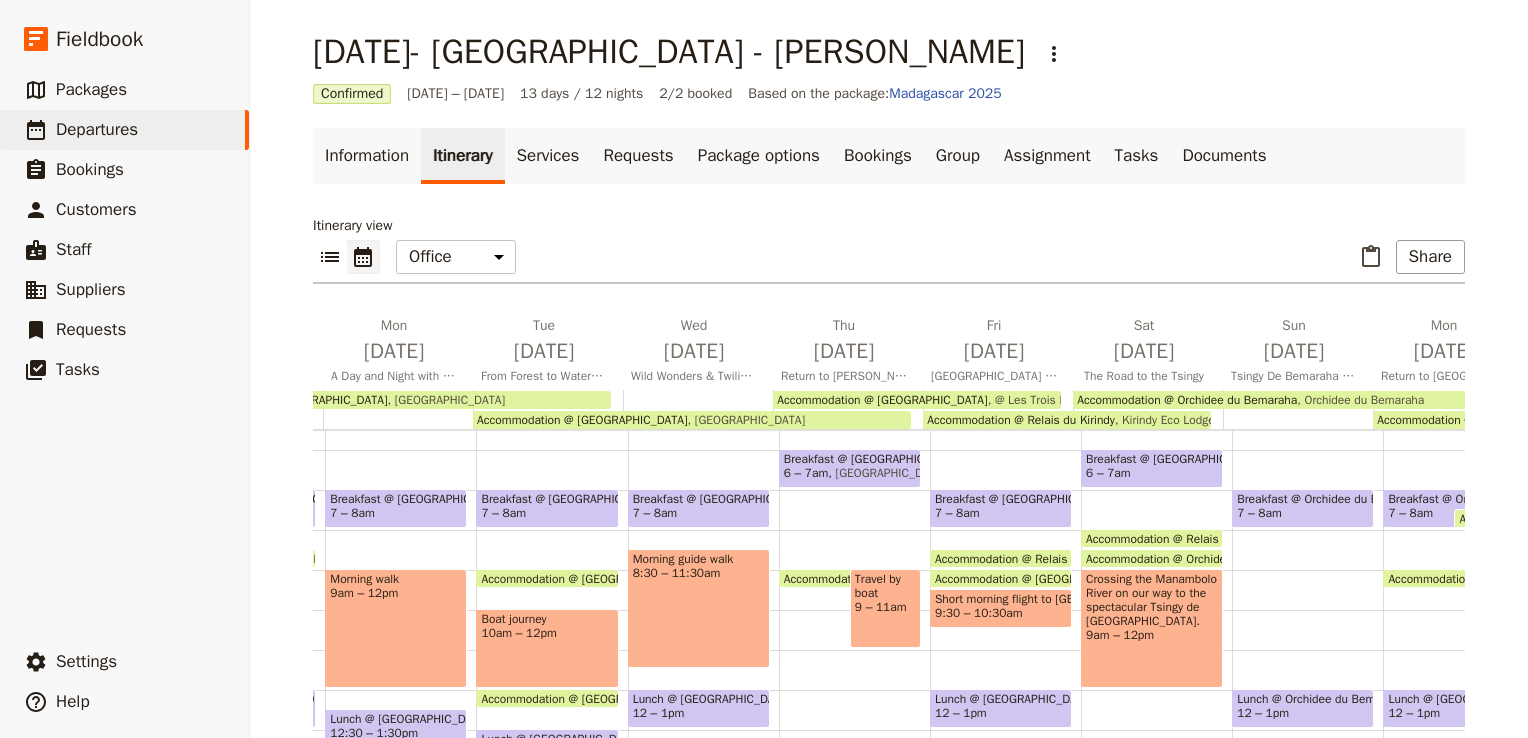 click on "Accommodation @ Relais du Kirindy" at bounding box center (1021, 420) 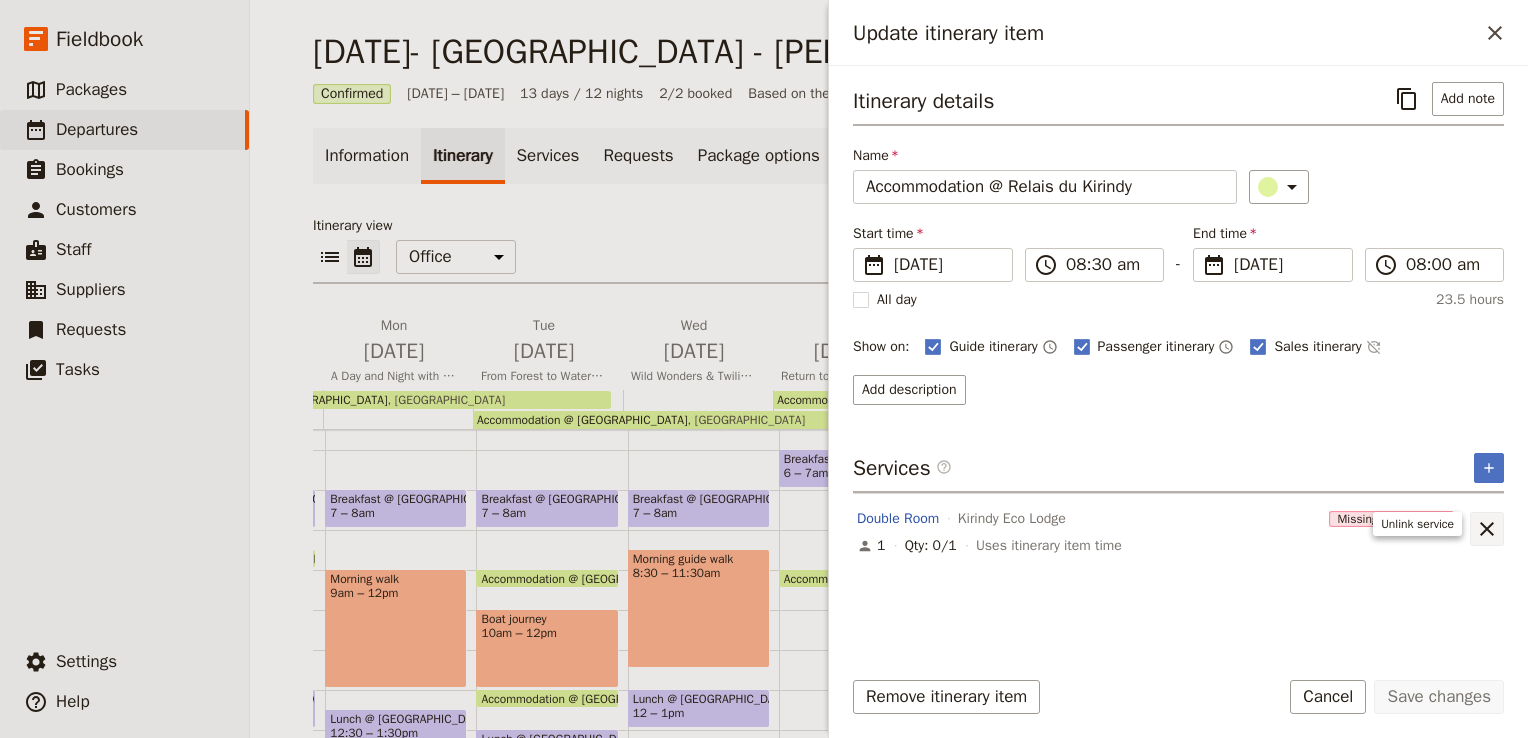 click 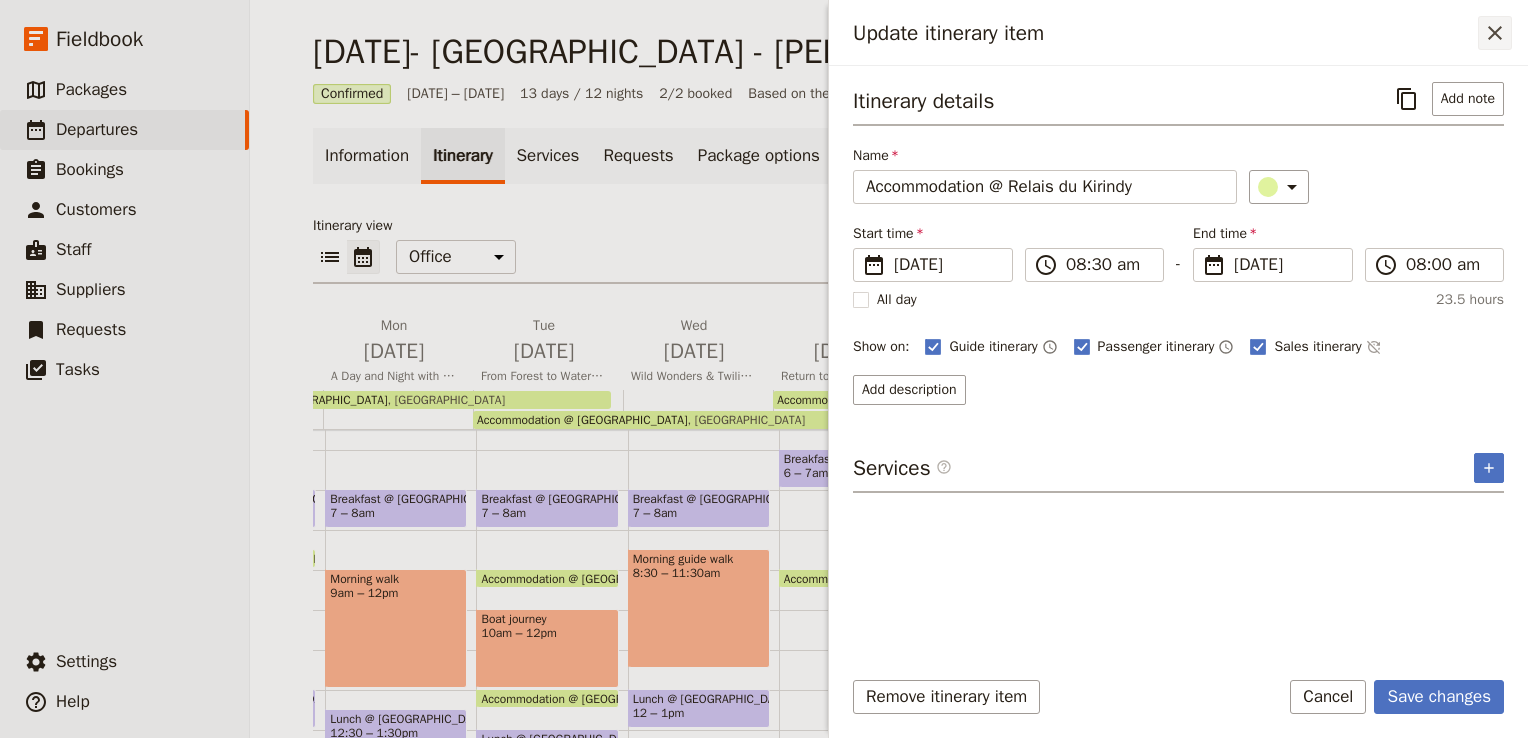 click 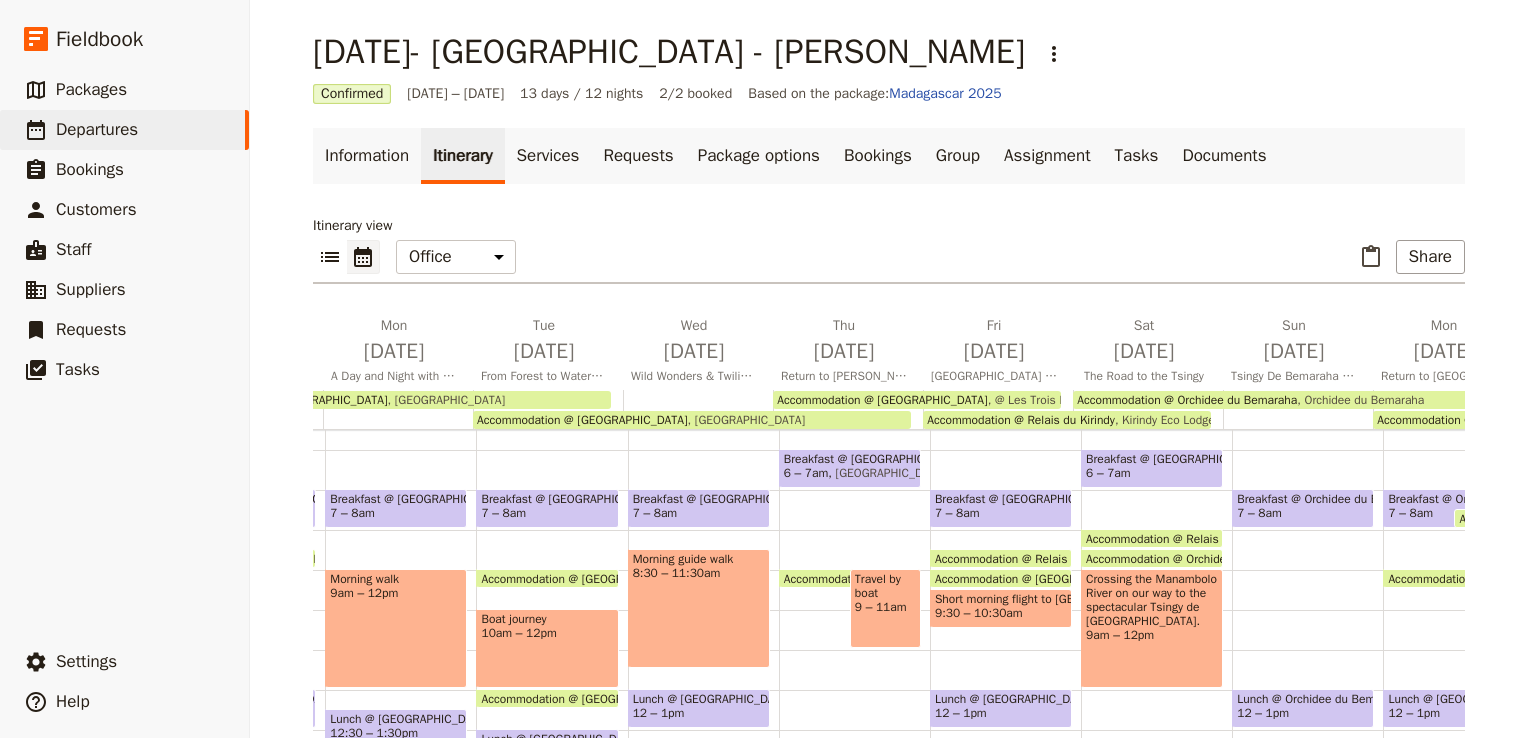 click on "Accommodation @ Relais du Kirindy" at bounding box center (1021, 420) 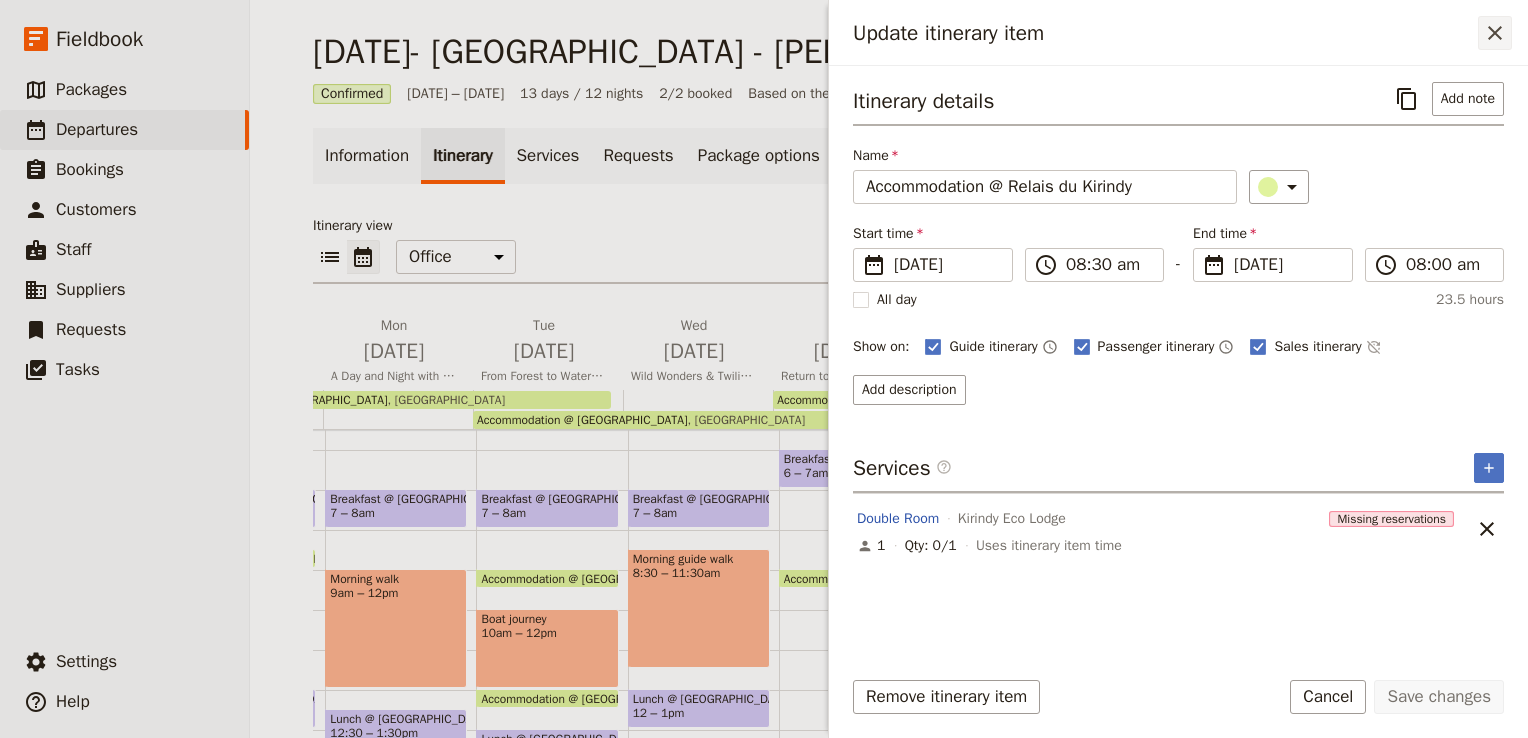 click 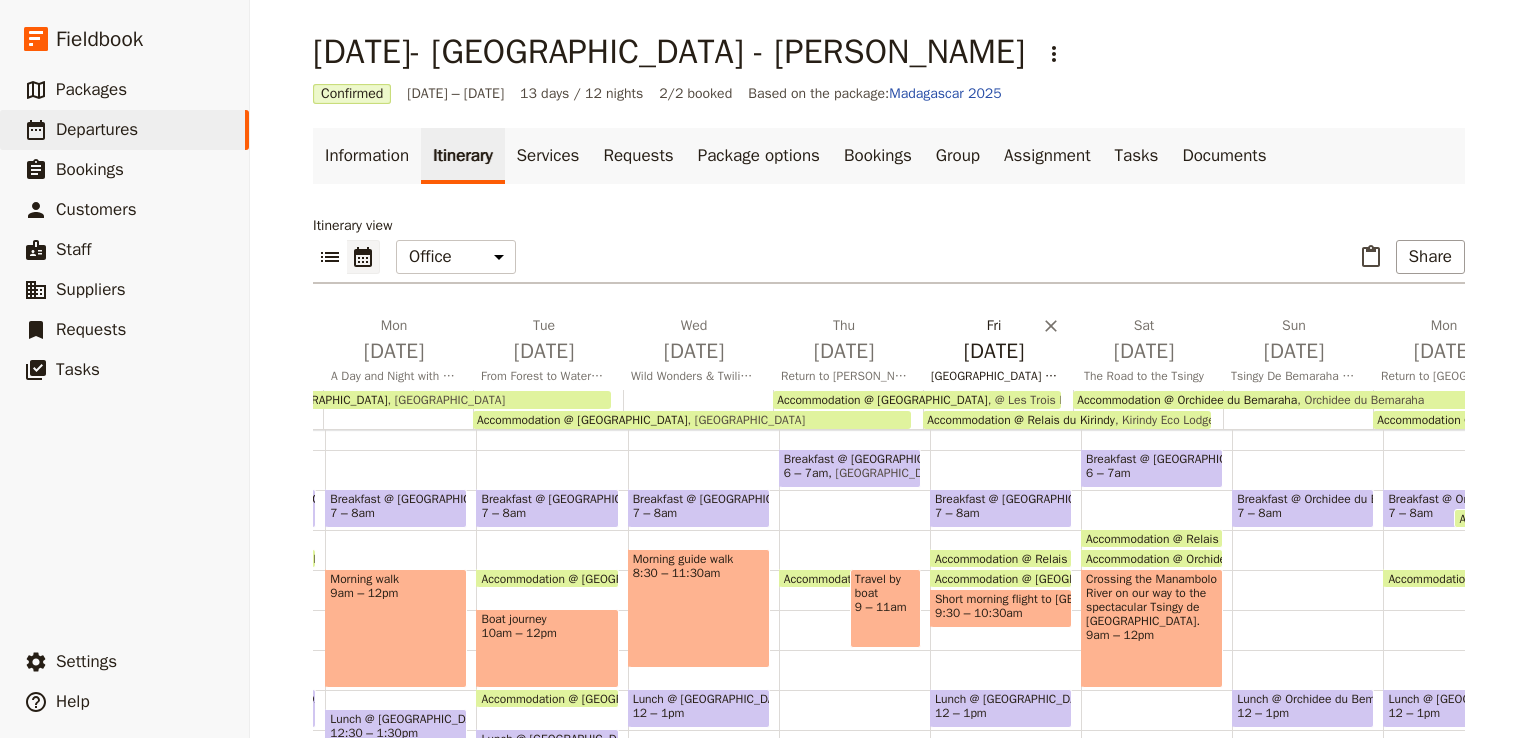 click on "[DATE]" at bounding box center (994, 351) 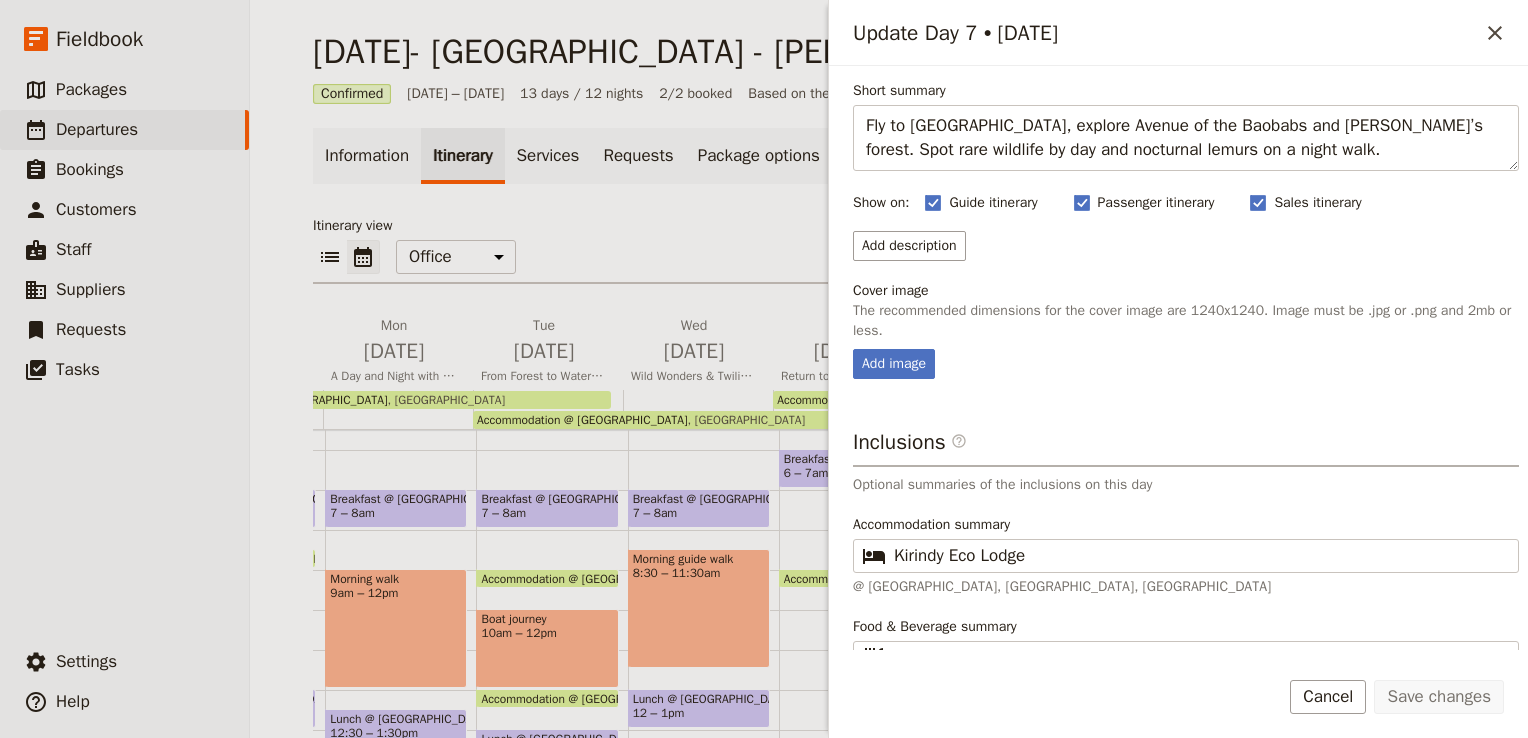 scroll, scrollTop: 125, scrollLeft: 0, axis: vertical 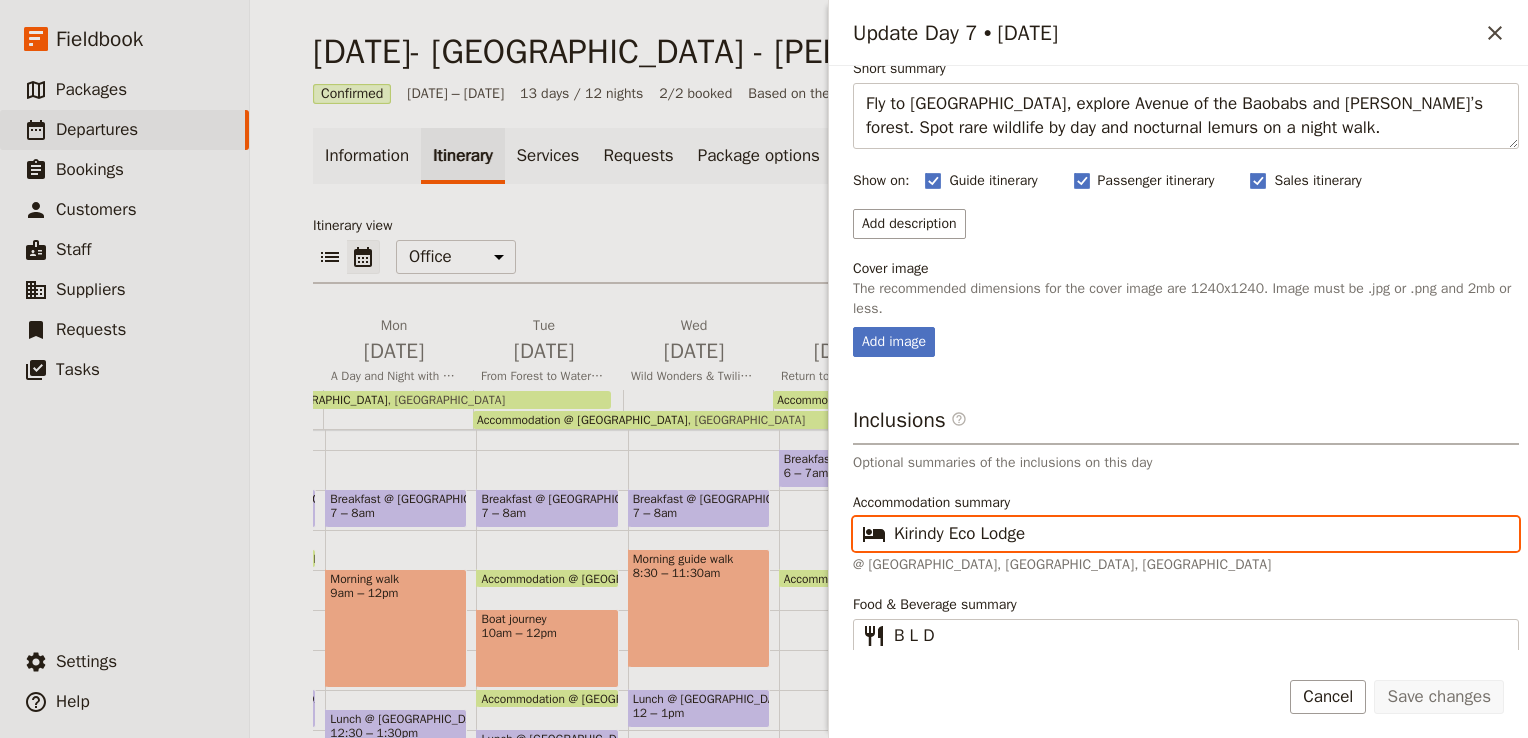 drag, startPoint x: 1060, startPoint y: 532, endPoint x: 898, endPoint y: 530, distance: 162.01234 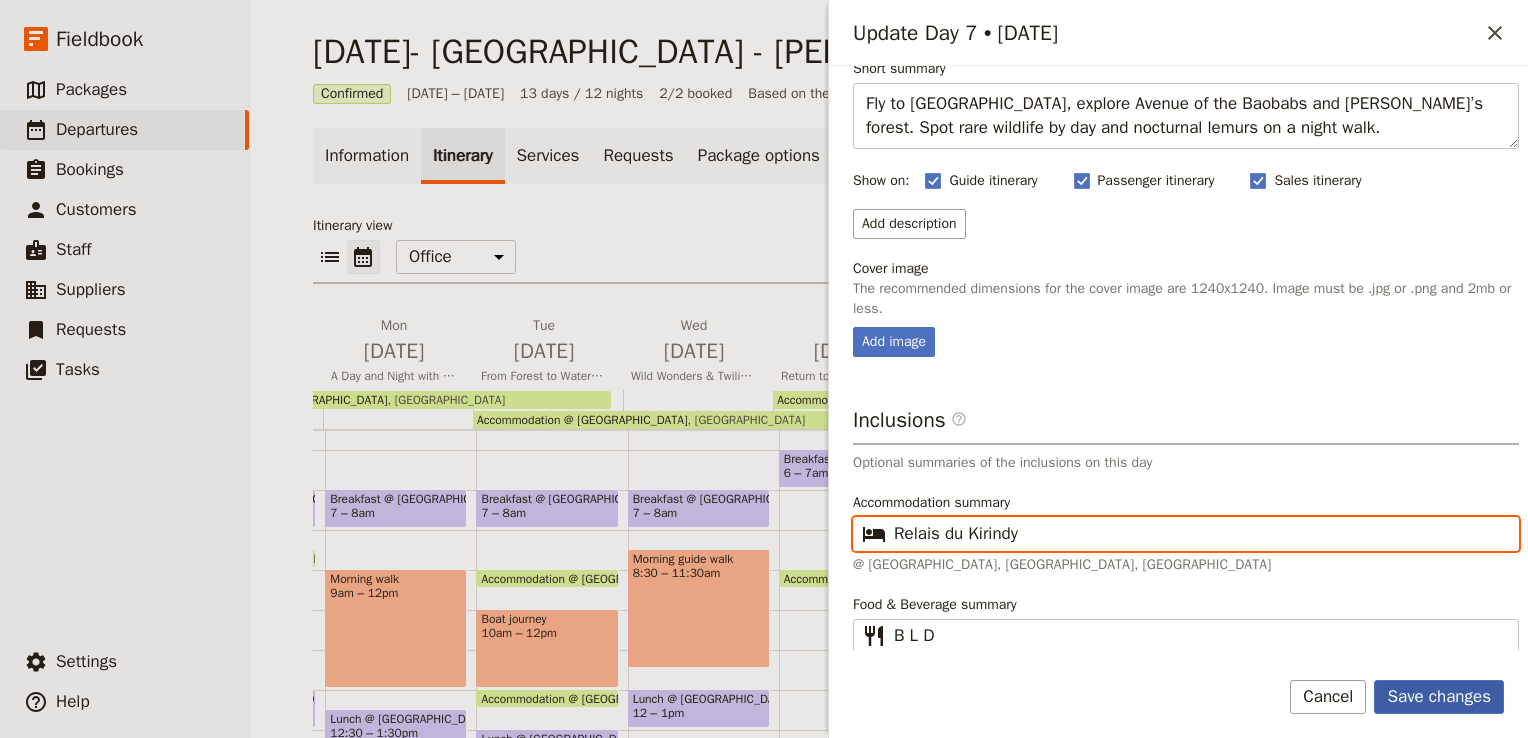 type on "Relais du Kirindy" 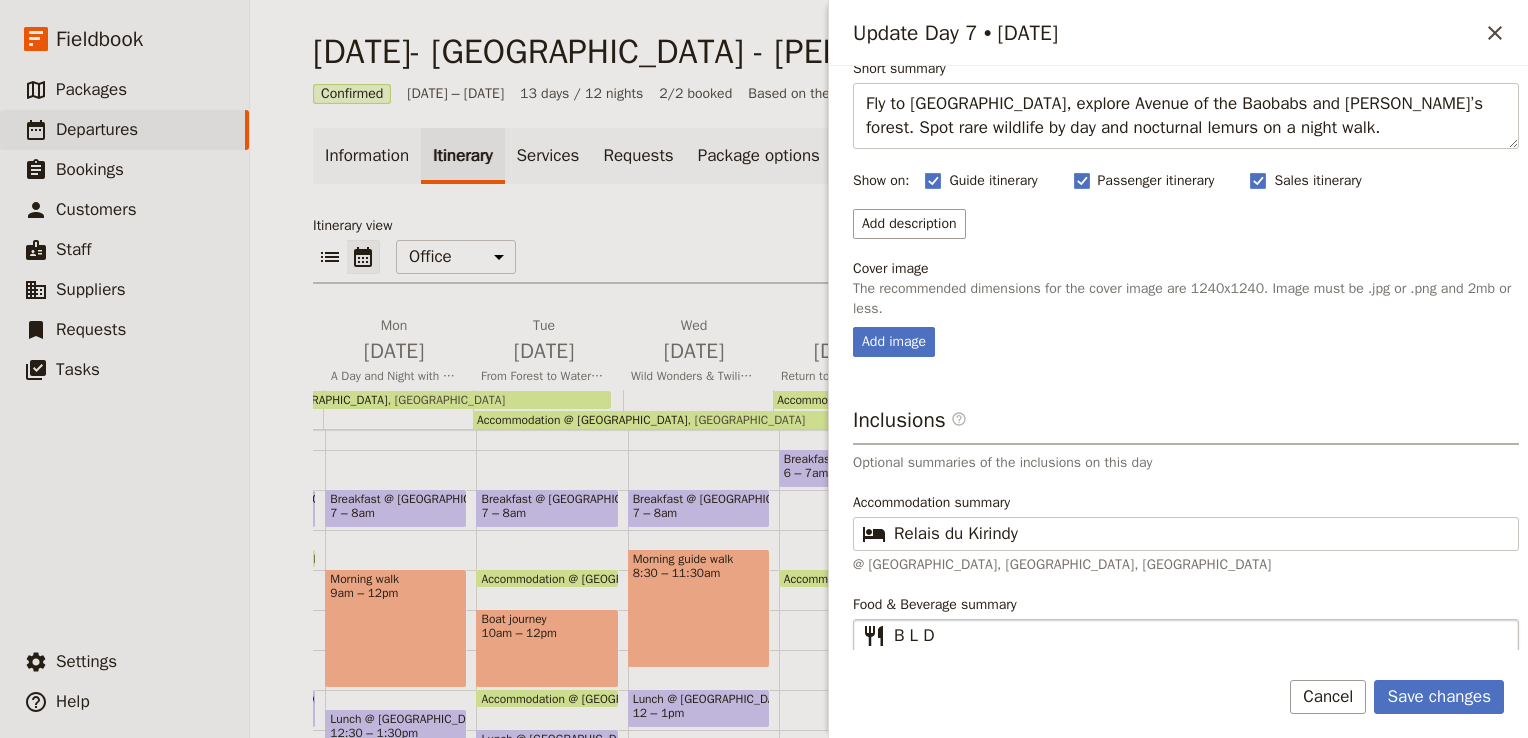 drag, startPoint x: 1432, startPoint y: 701, endPoint x: 1282, endPoint y: 635, distance: 163.878 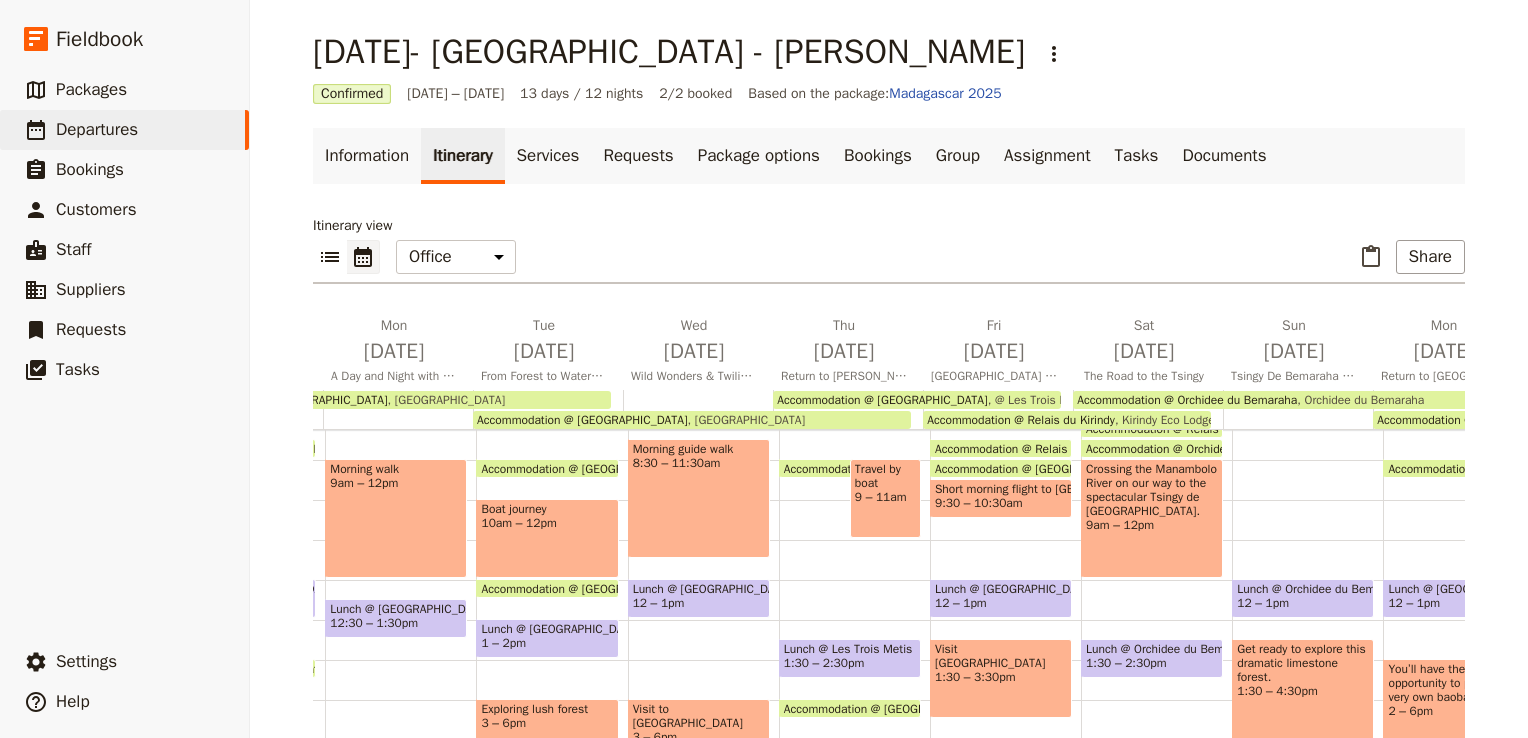 scroll, scrollTop: 332, scrollLeft: 0, axis: vertical 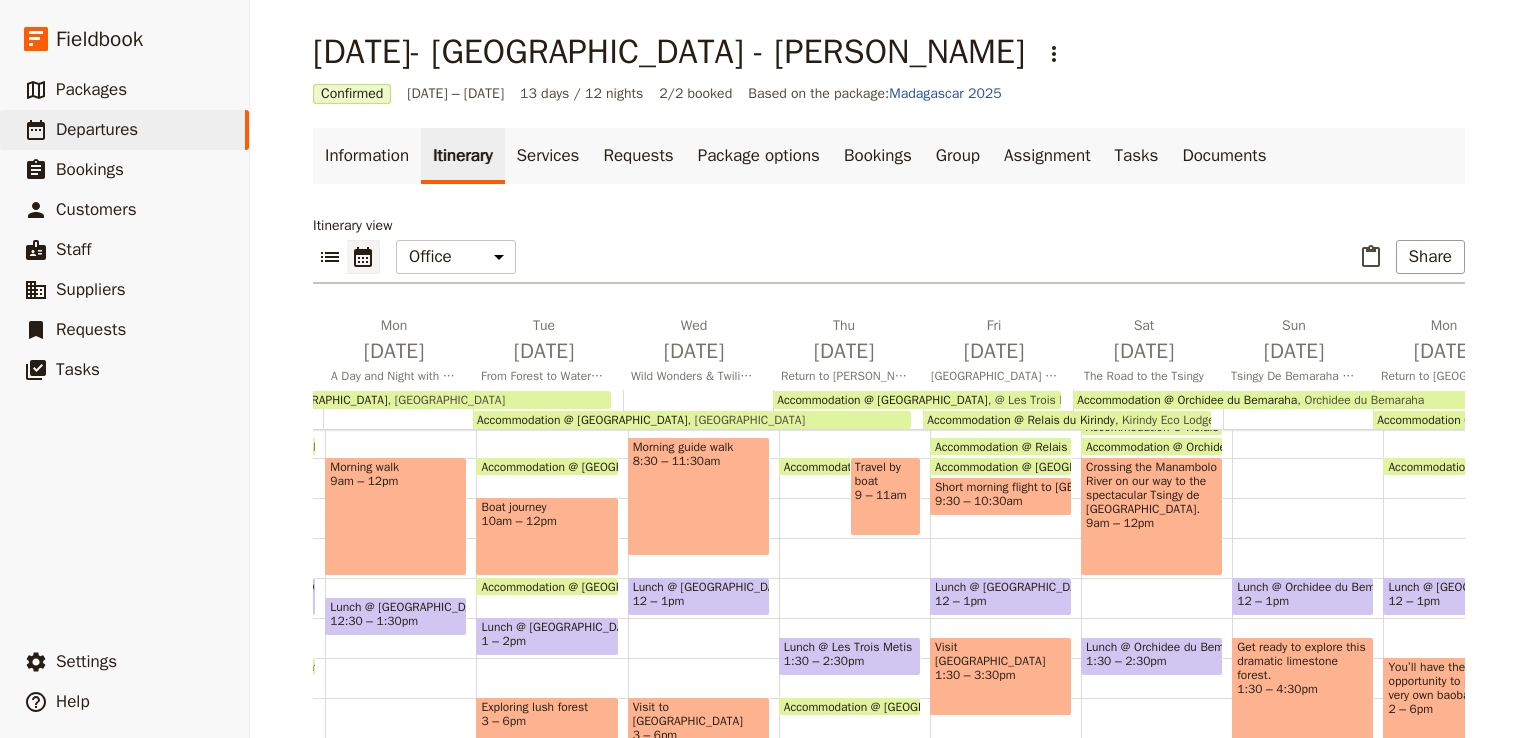 click on "12 – 1pm" at bounding box center (1001, 601) 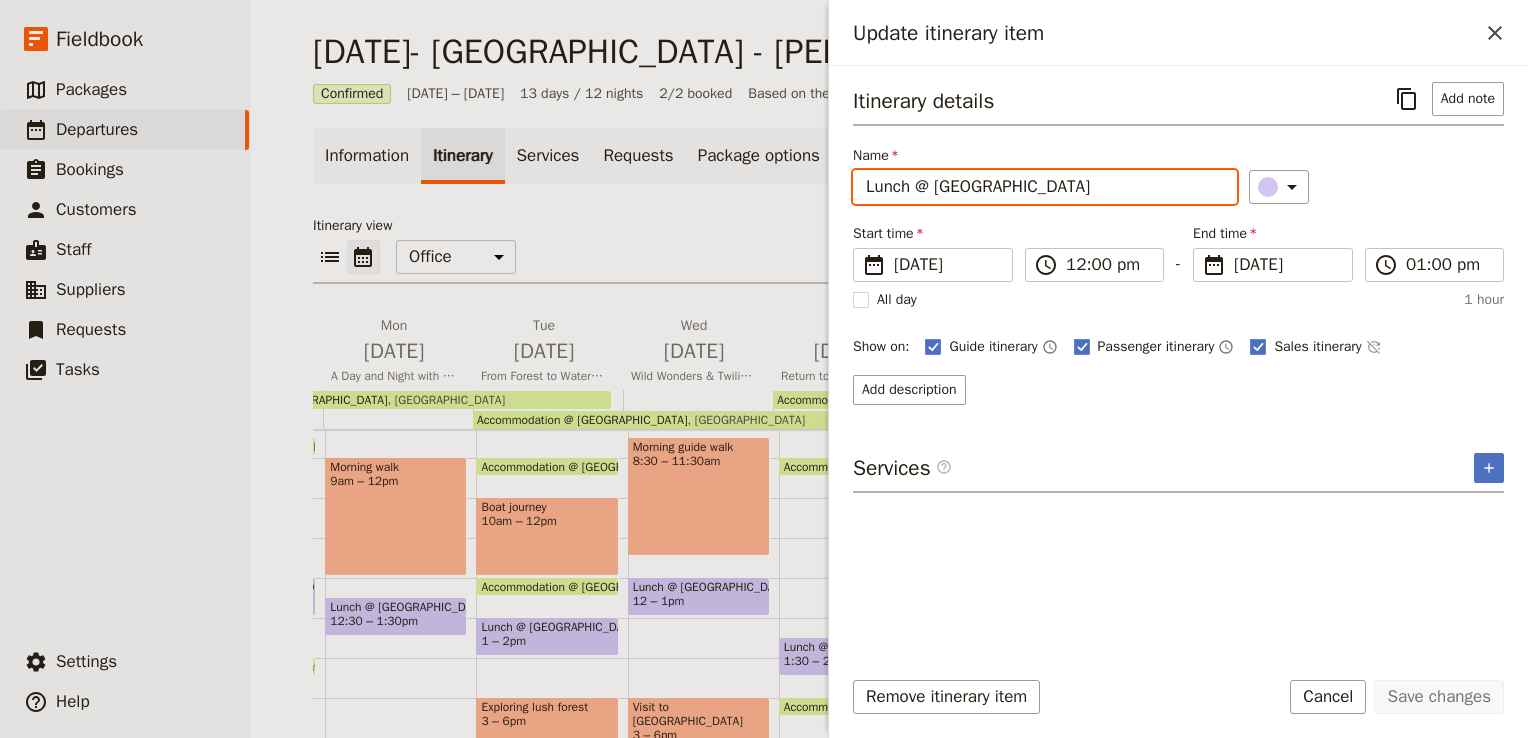 drag, startPoint x: 1088, startPoint y: 193, endPoint x: 935, endPoint y: 193, distance: 153 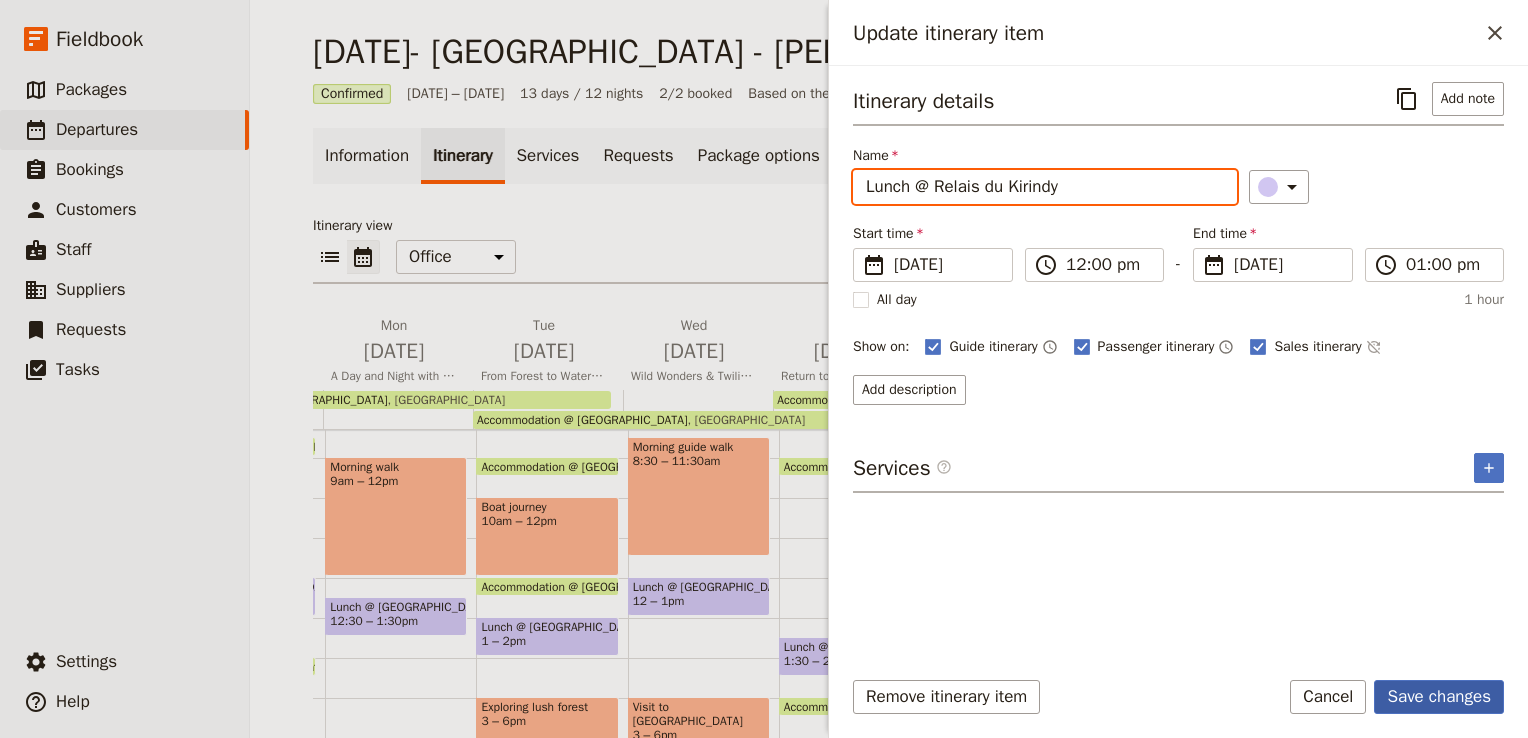 type on "Lunch @ Relais du Kirindy" 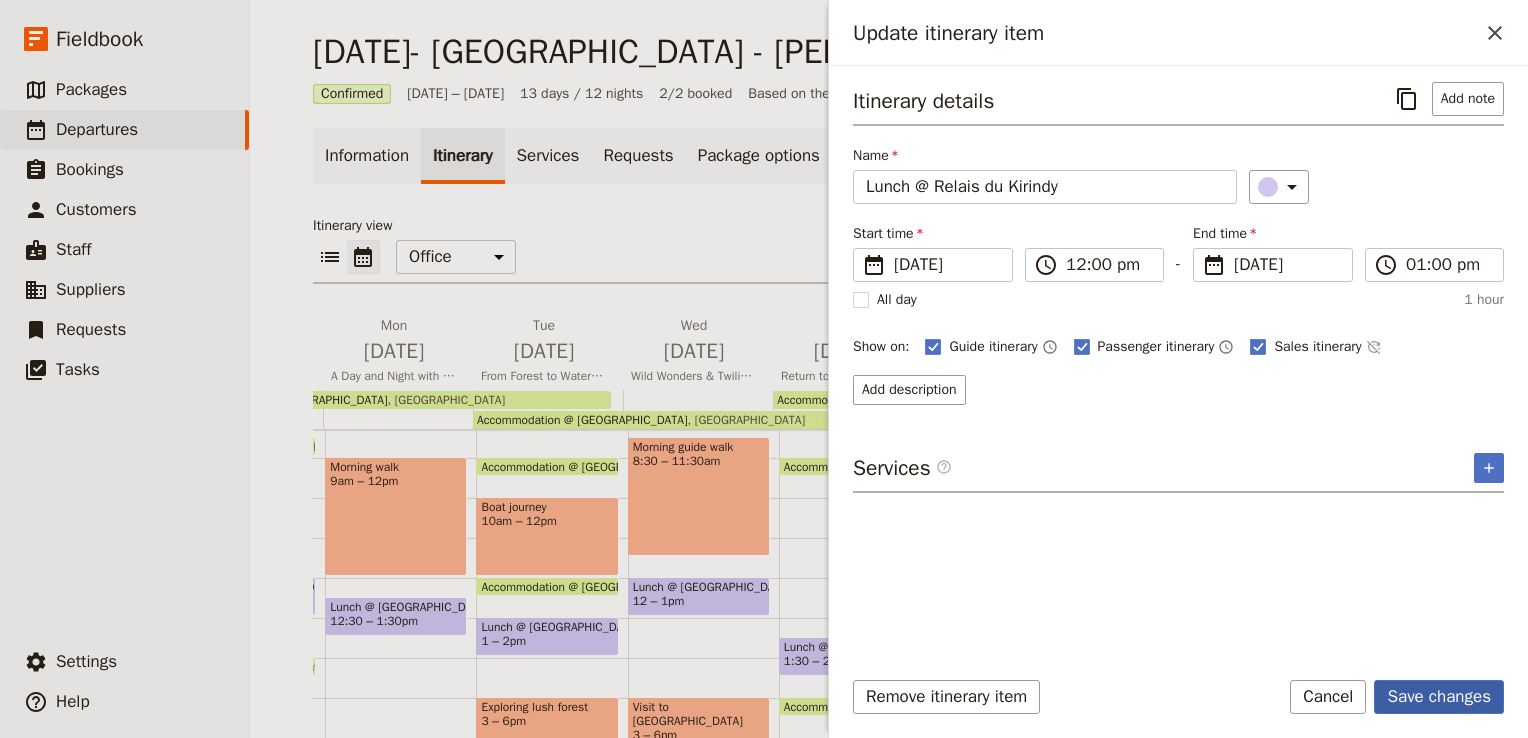 click on "Save changes" at bounding box center [1439, 697] 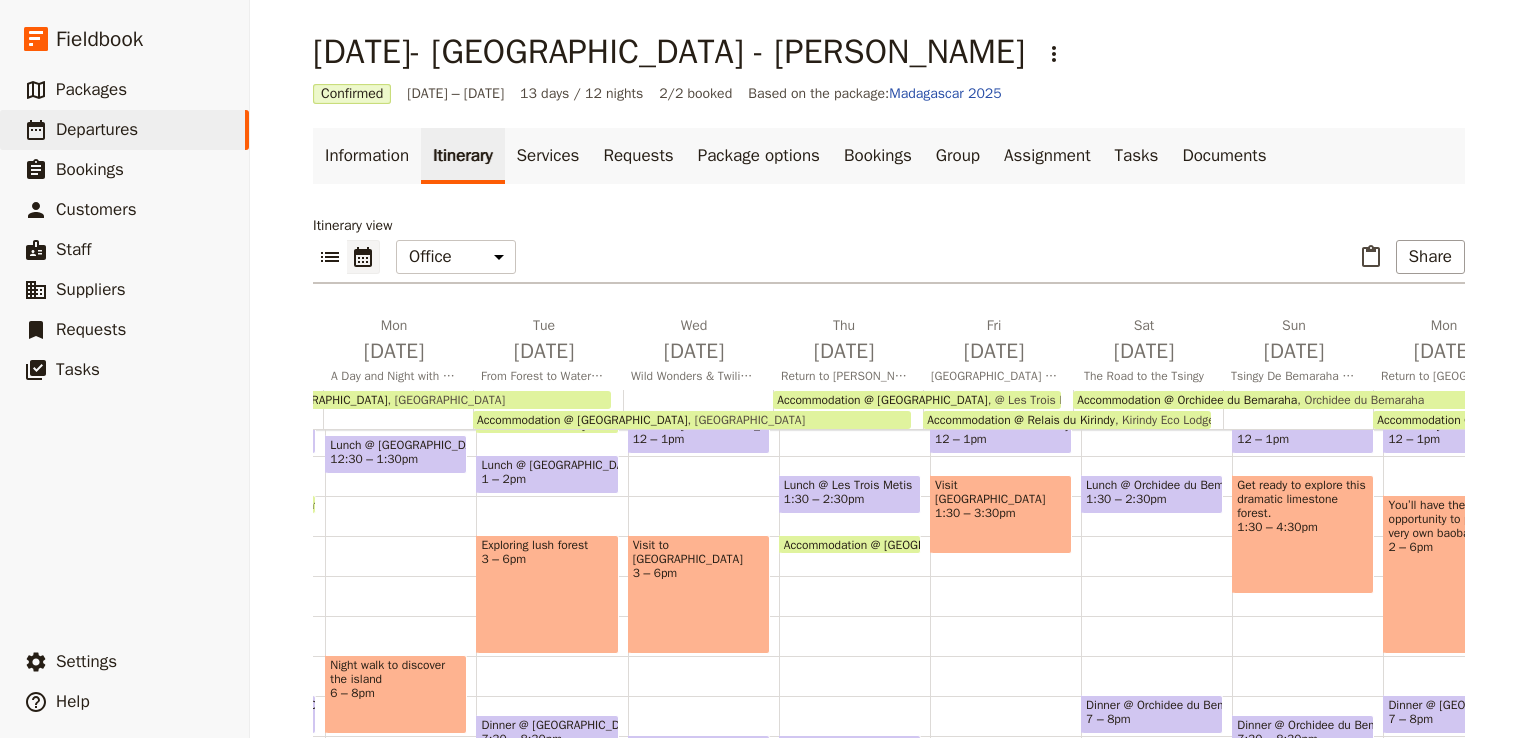 scroll, scrollTop: 508, scrollLeft: 0, axis: vertical 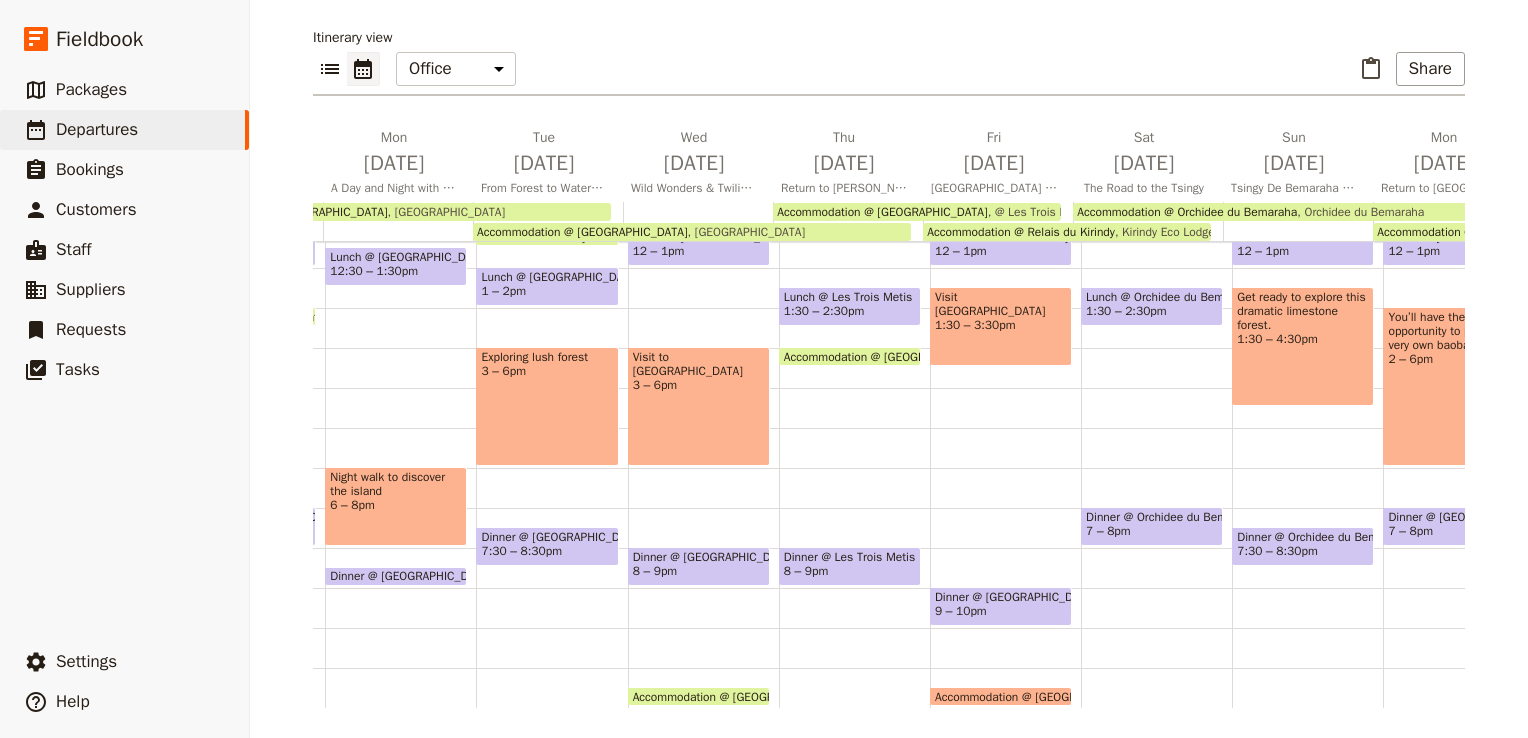 click on "Breakfast @ [GEOGRAPHIC_DATA]	 7 – 8am Accommodation @ [GEOGRAPHIC_DATA] 8:30 – 8am [GEOGRAPHIC_DATA] Accommodation @ [GEOGRAPHIC_DATA] 9am  @ [GEOGRAPHIC_DATA]  Short morning flight to [GEOGRAPHIC_DATA] 9:30 – 10:30am Lunch @ [GEOGRAPHIC_DATA] 12 – 1pm Visit [GEOGRAPHIC_DATA] 1:30 – 3:30pm Dinner @ [GEOGRAPHIC_DATA] 9 – 10pm Accommodation @  [GEOGRAPHIC_DATA] 12 – 12am" at bounding box center (1005, 228) 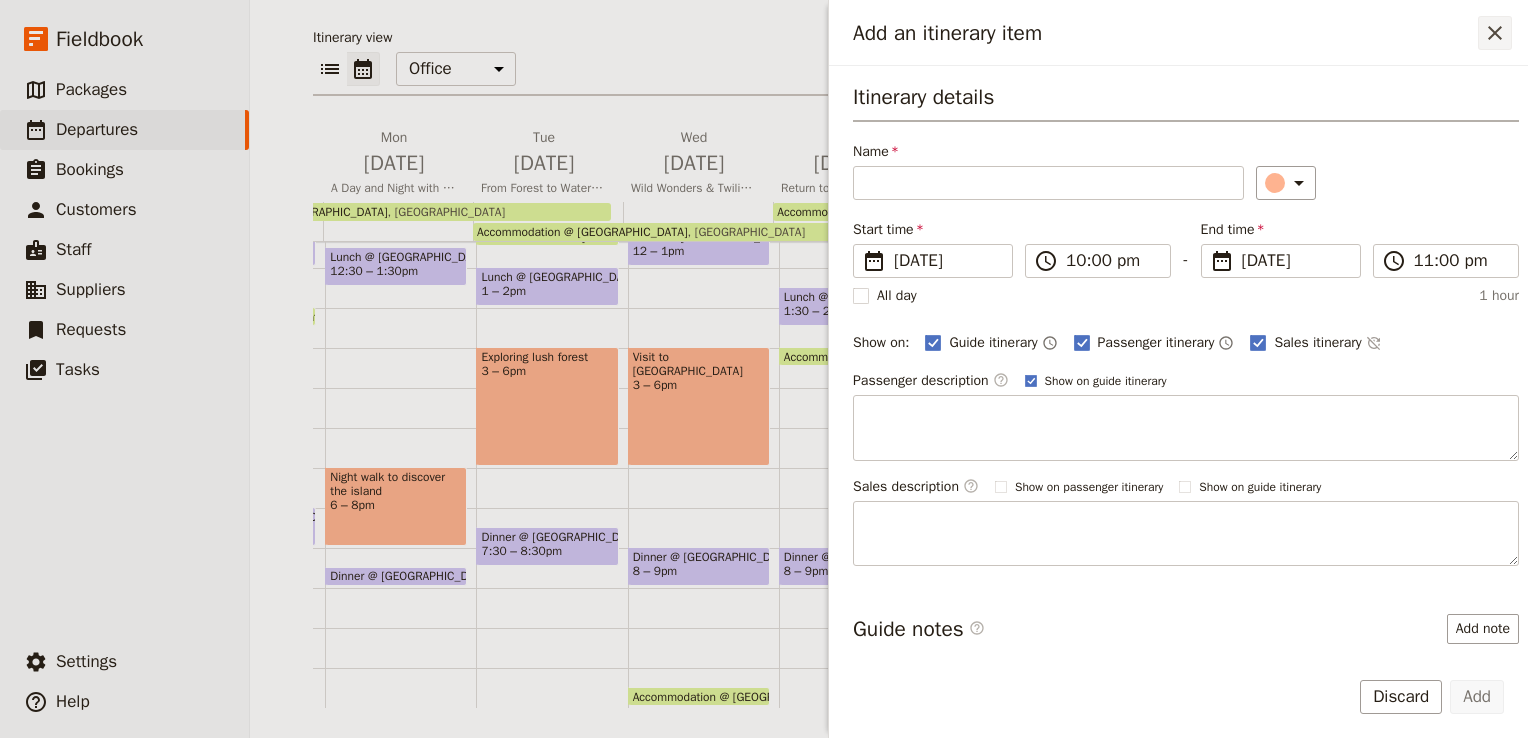 click 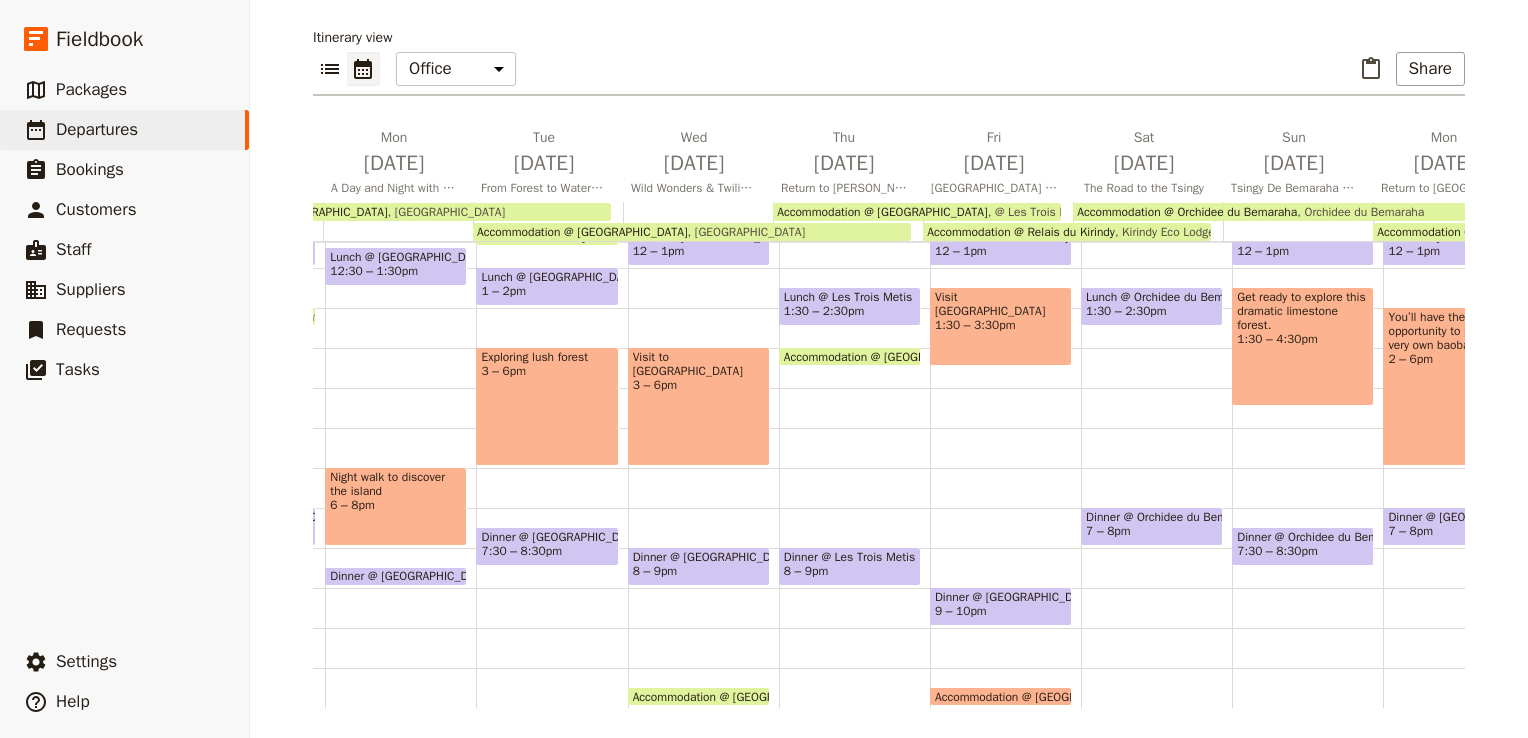 click on "9 – 10pm" at bounding box center [1001, 611] 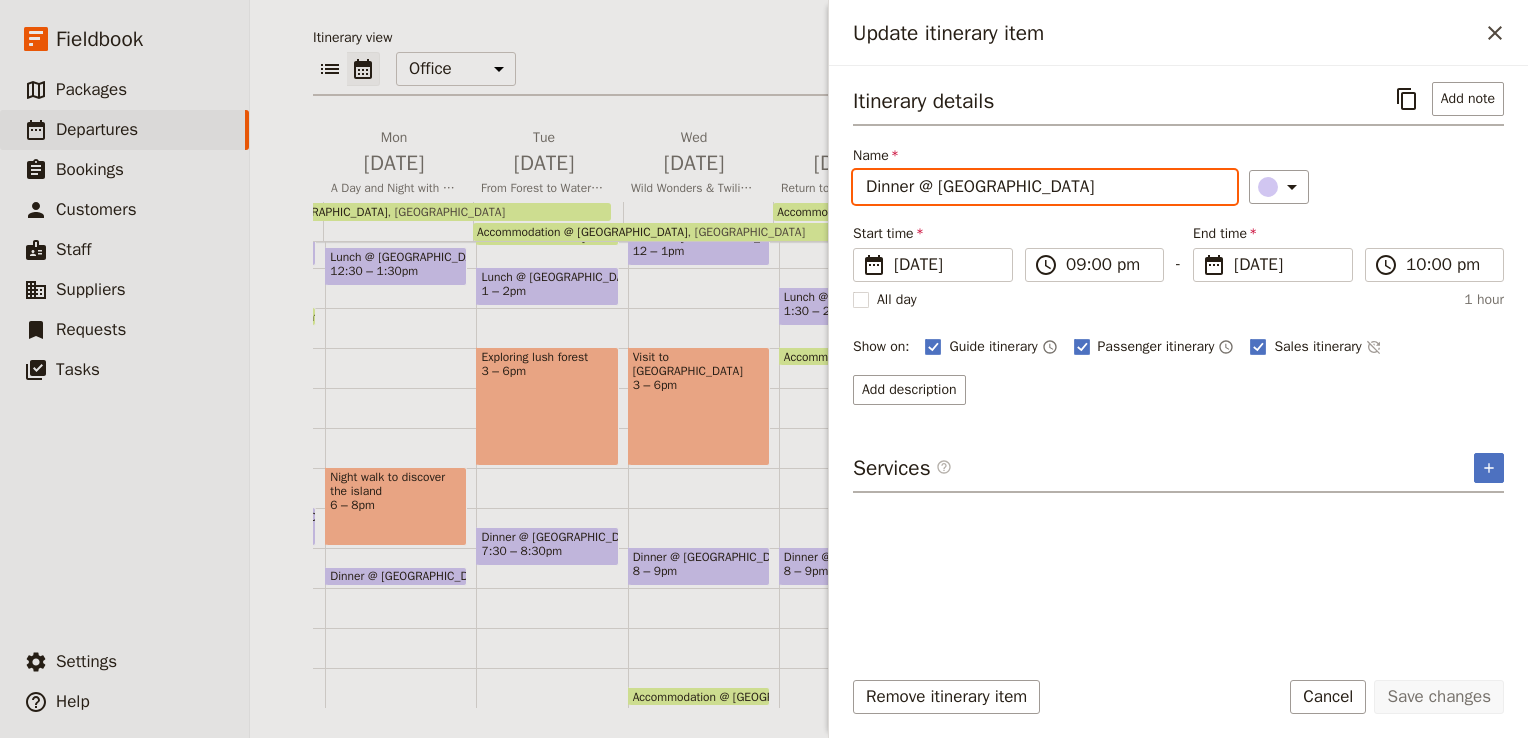 drag, startPoint x: 1087, startPoint y: 191, endPoint x: 939, endPoint y: 201, distance: 148.33745 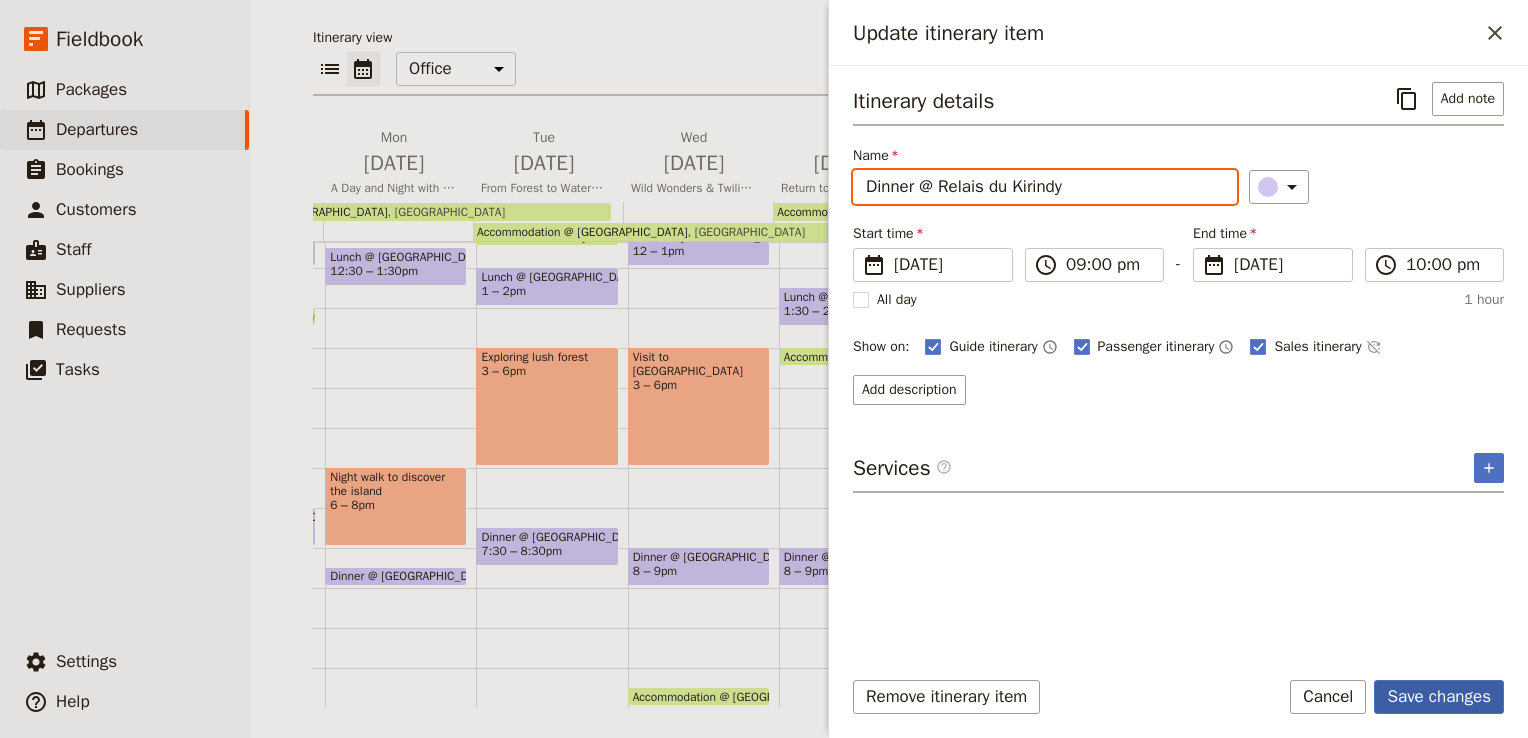 type on "Dinner @ Relais du Kirindy" 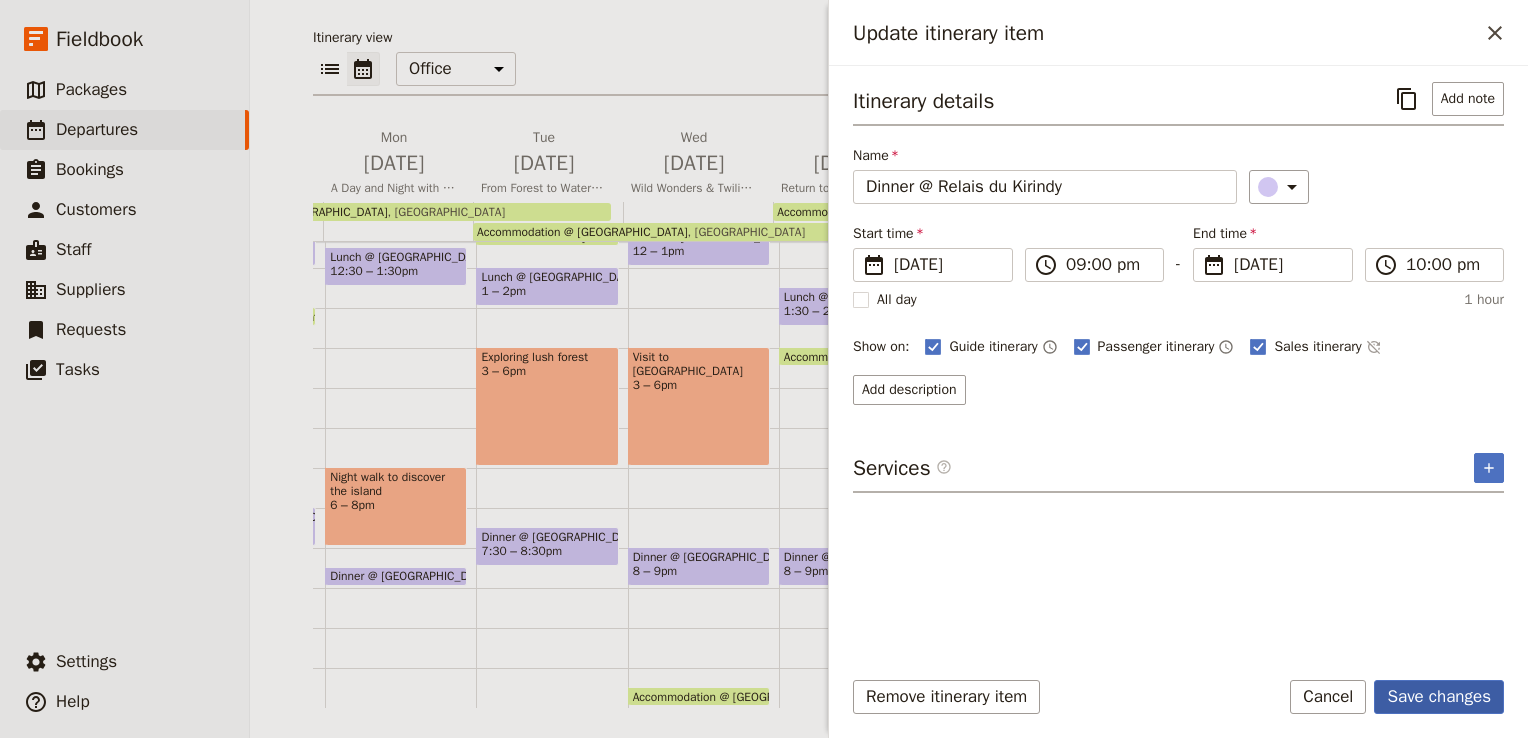 click on "Save changes" at bounding box center [1439, 697] 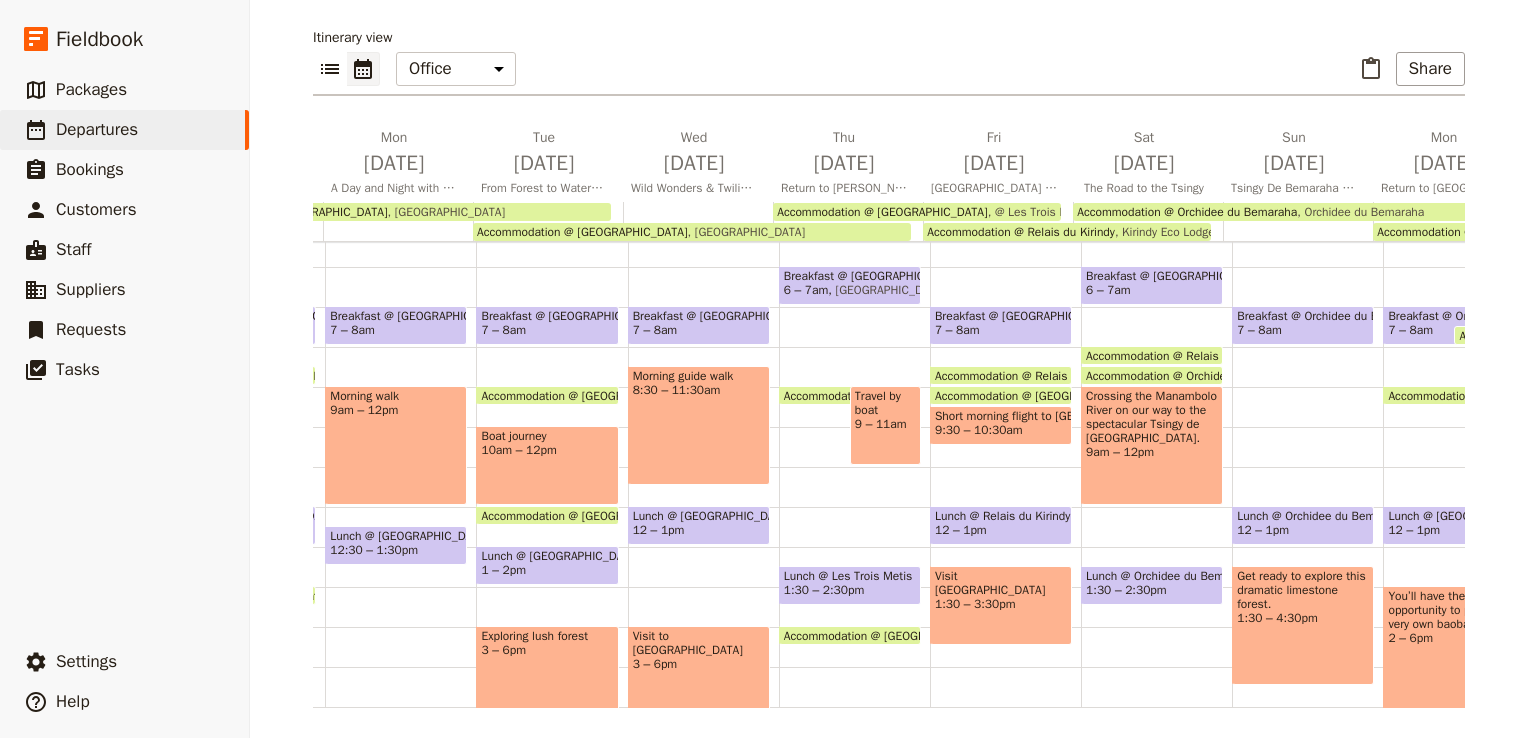 scroll, scrollTop: 213, scrollLeft: 0, axis: vertical 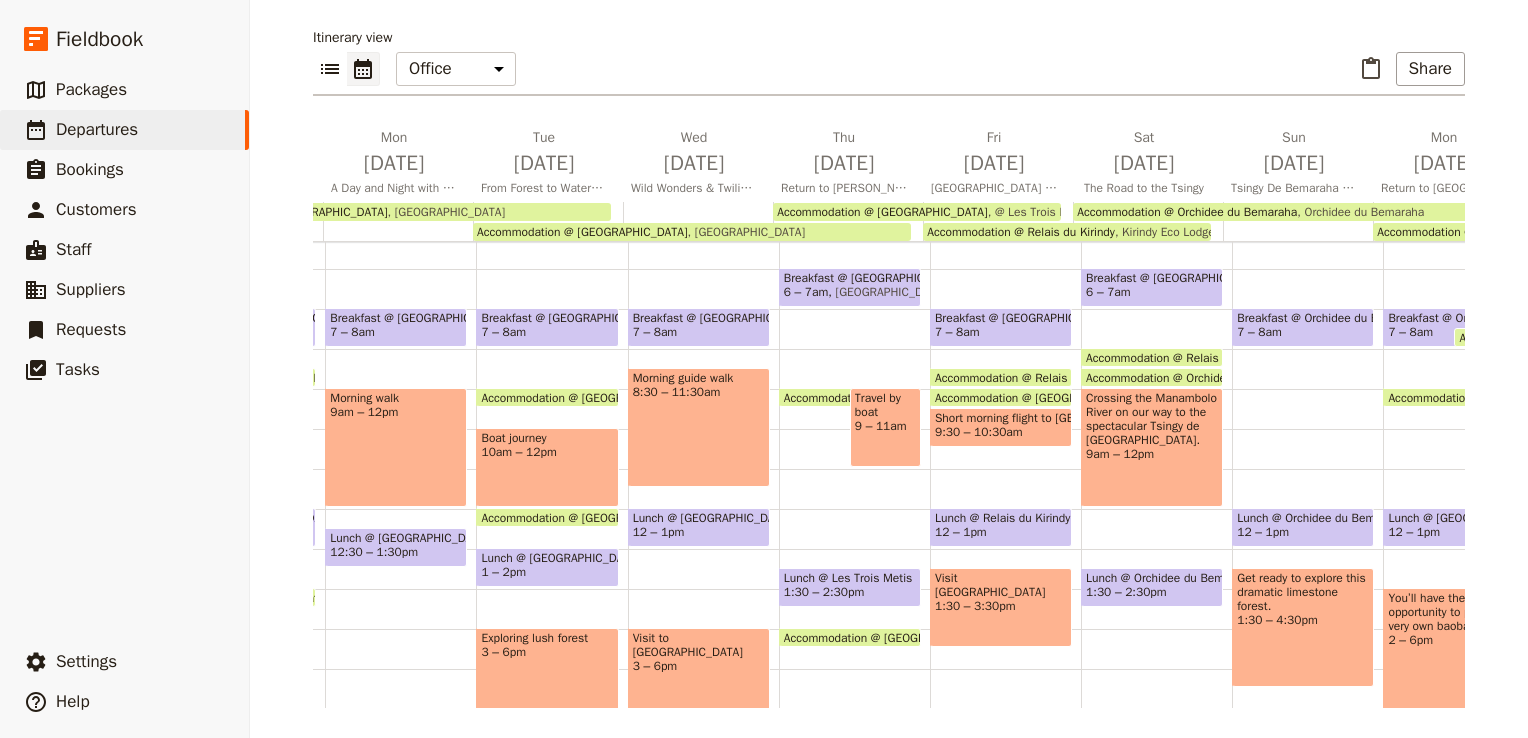 click on "Accommodation @ Relais du Kirindy" at bounding box center [1032, 377] 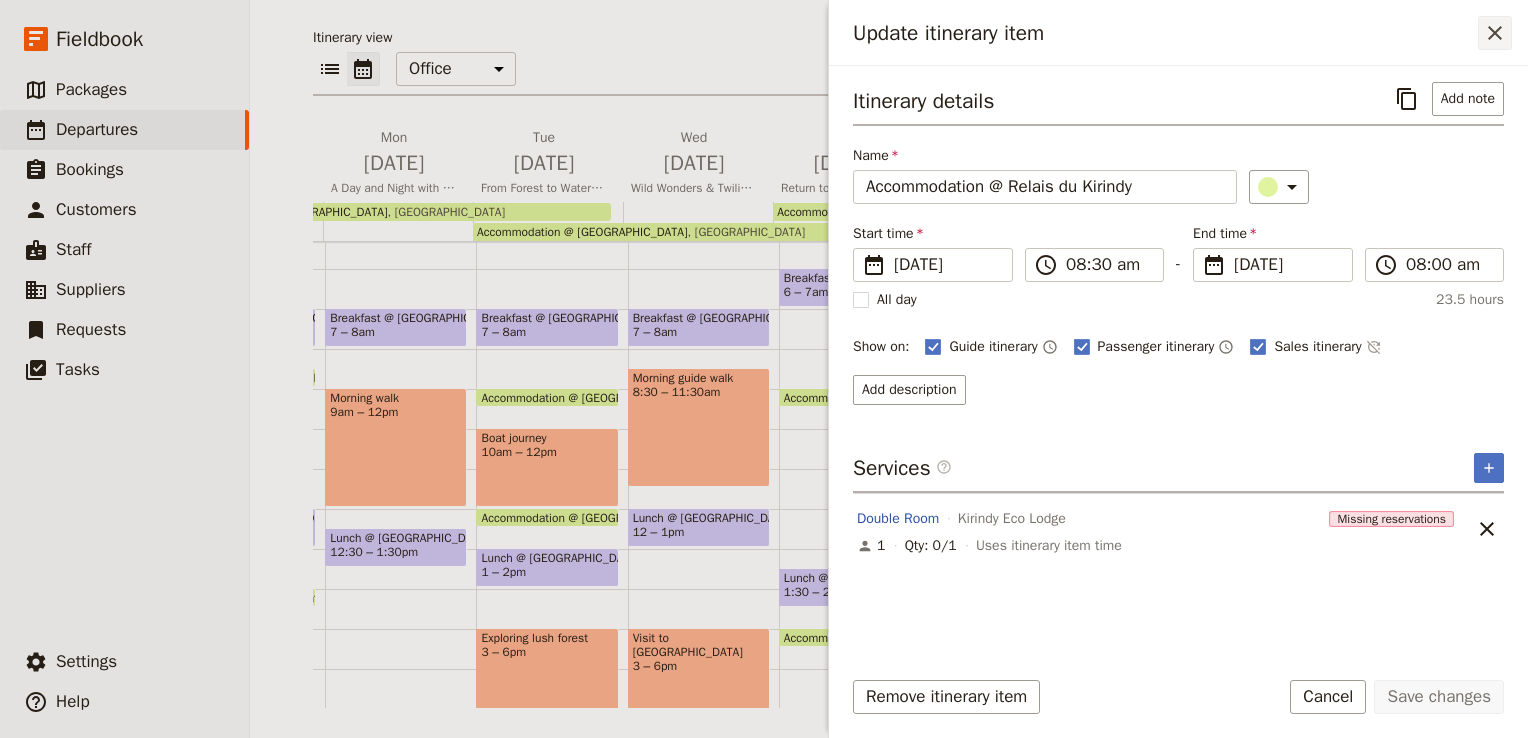 click 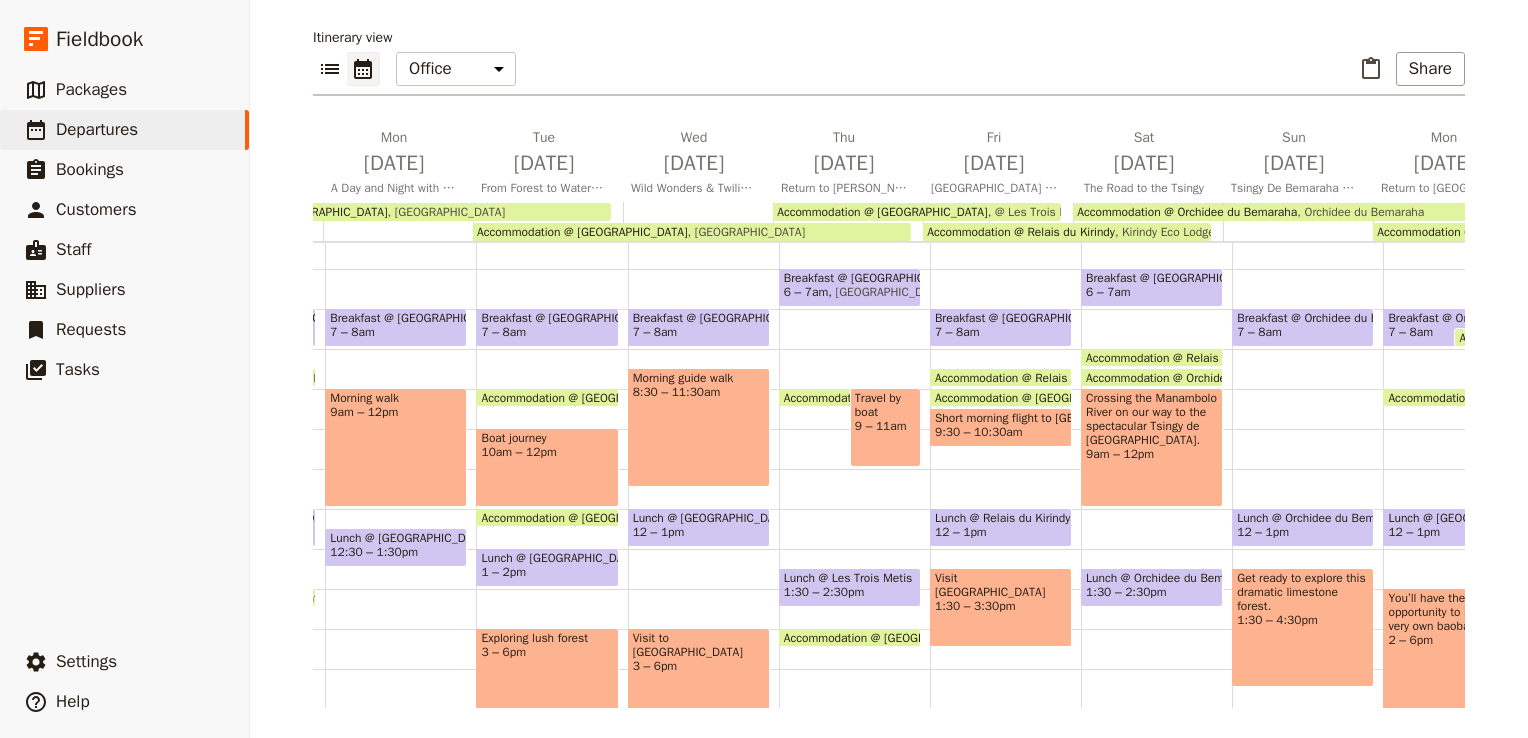 click on "Accommodation @ [GEOGRAPHIC_DATA]" at bounding box center [590, 517] 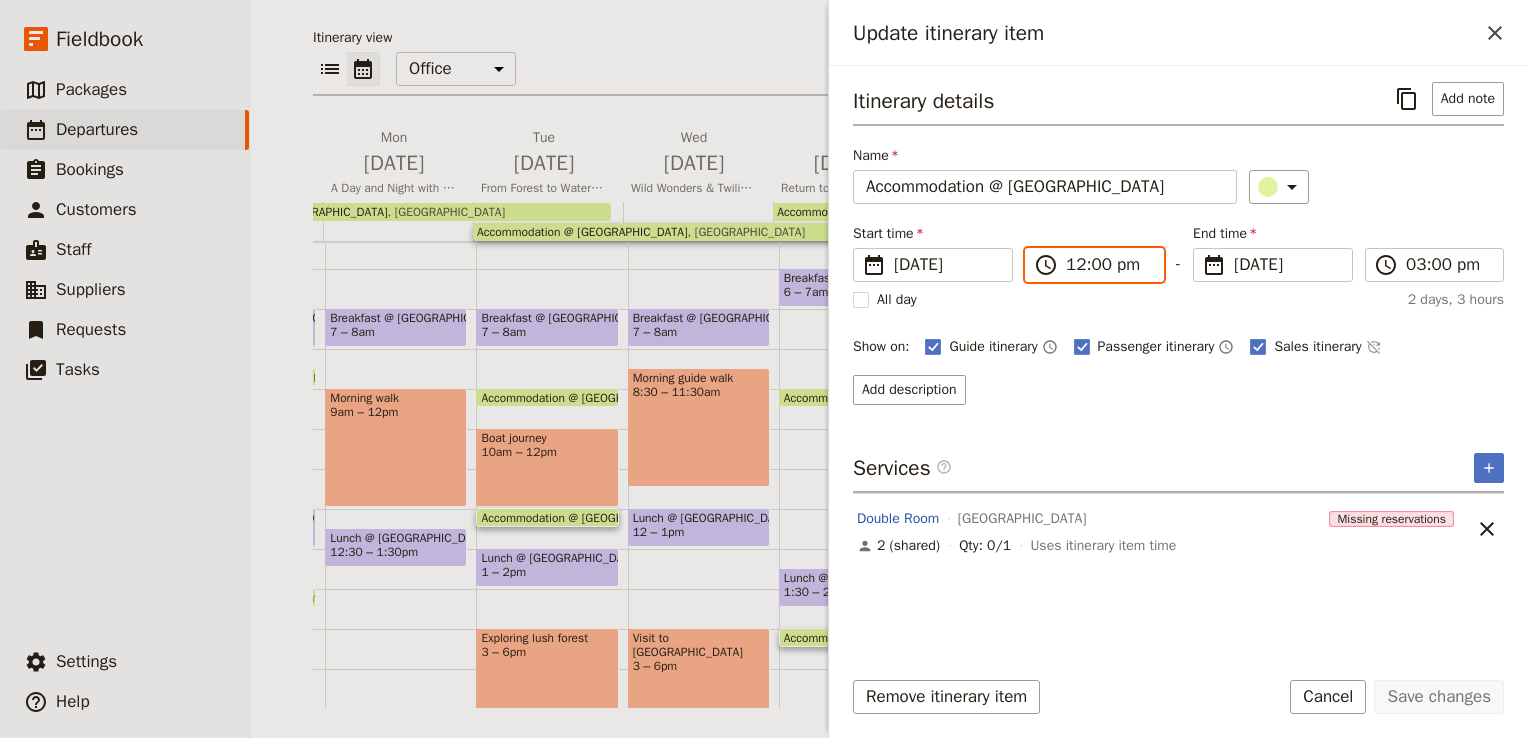click on "12:00 pm" at bounding box center (1108, 265) 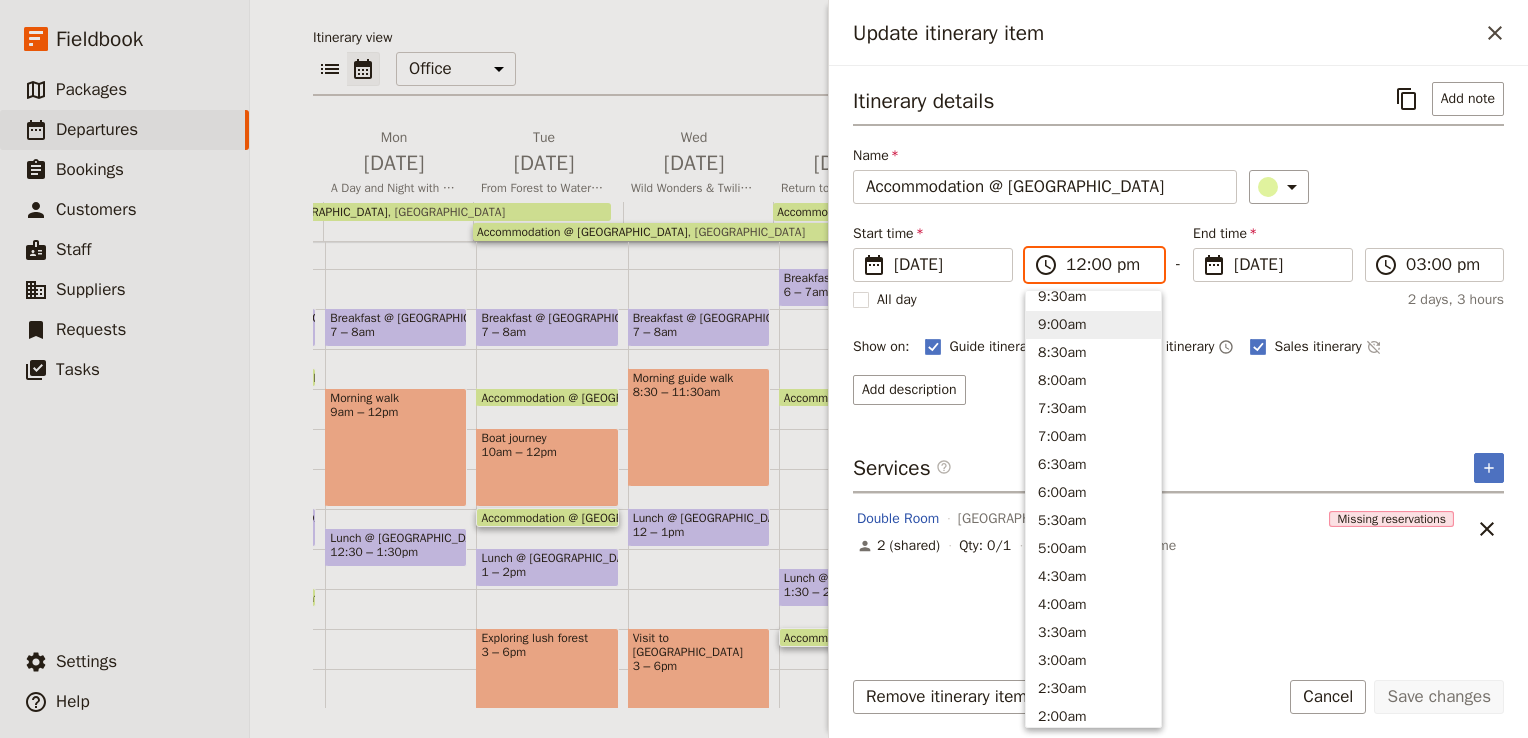 scroll, scrollTop: 915, scrollLeft: 0, axis: vertical 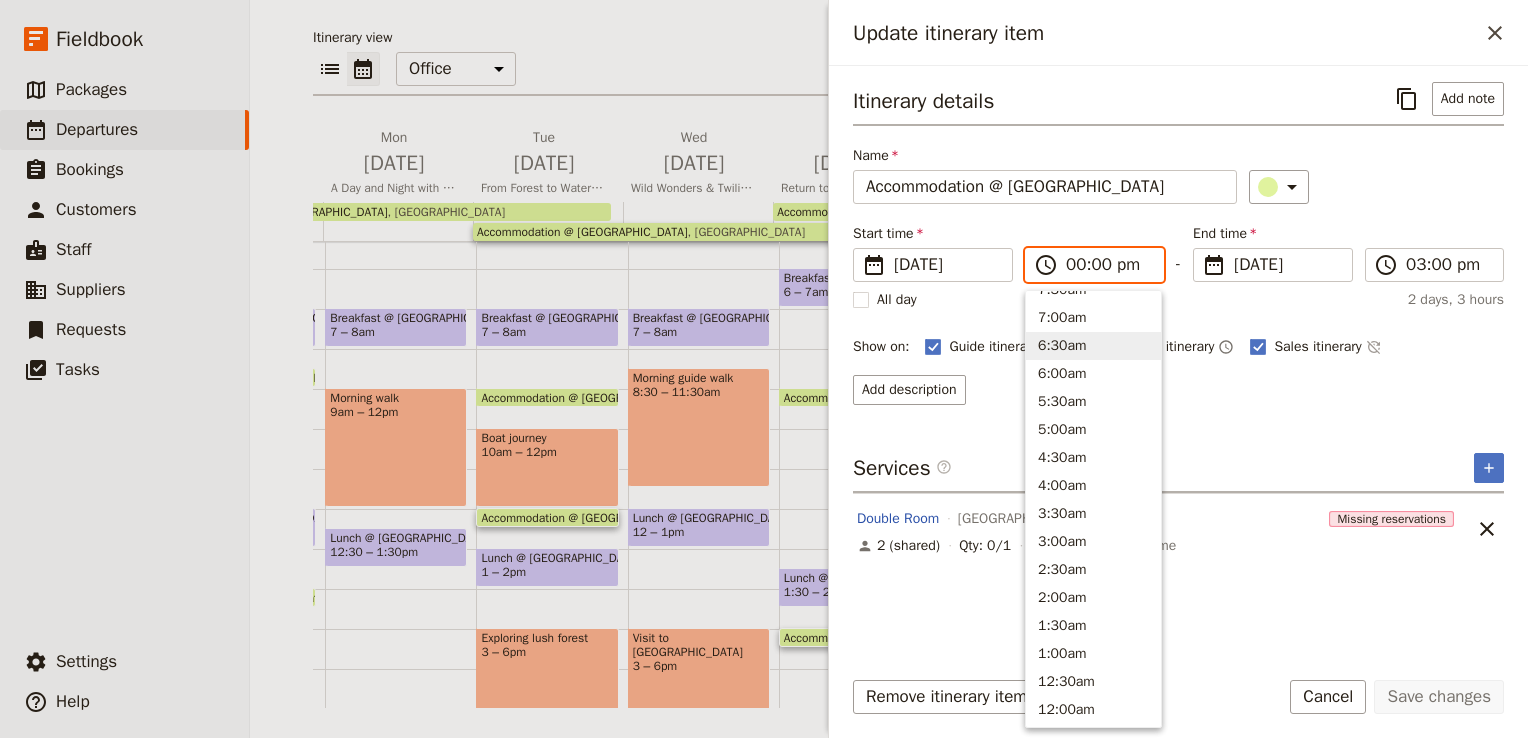 type on "03:00 pm" 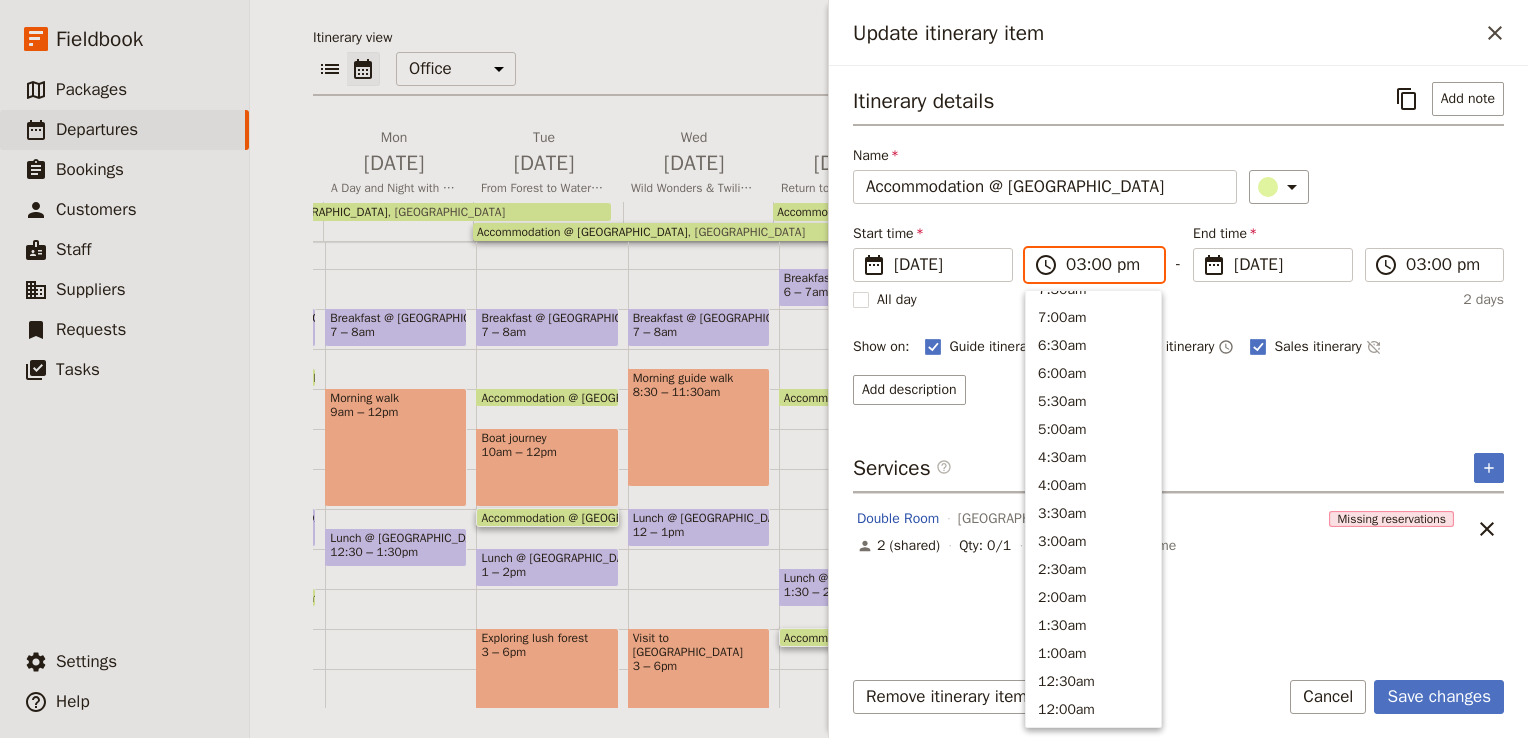 scroll, scrollTop: 480, scrollLeft: 0, axis: vertical 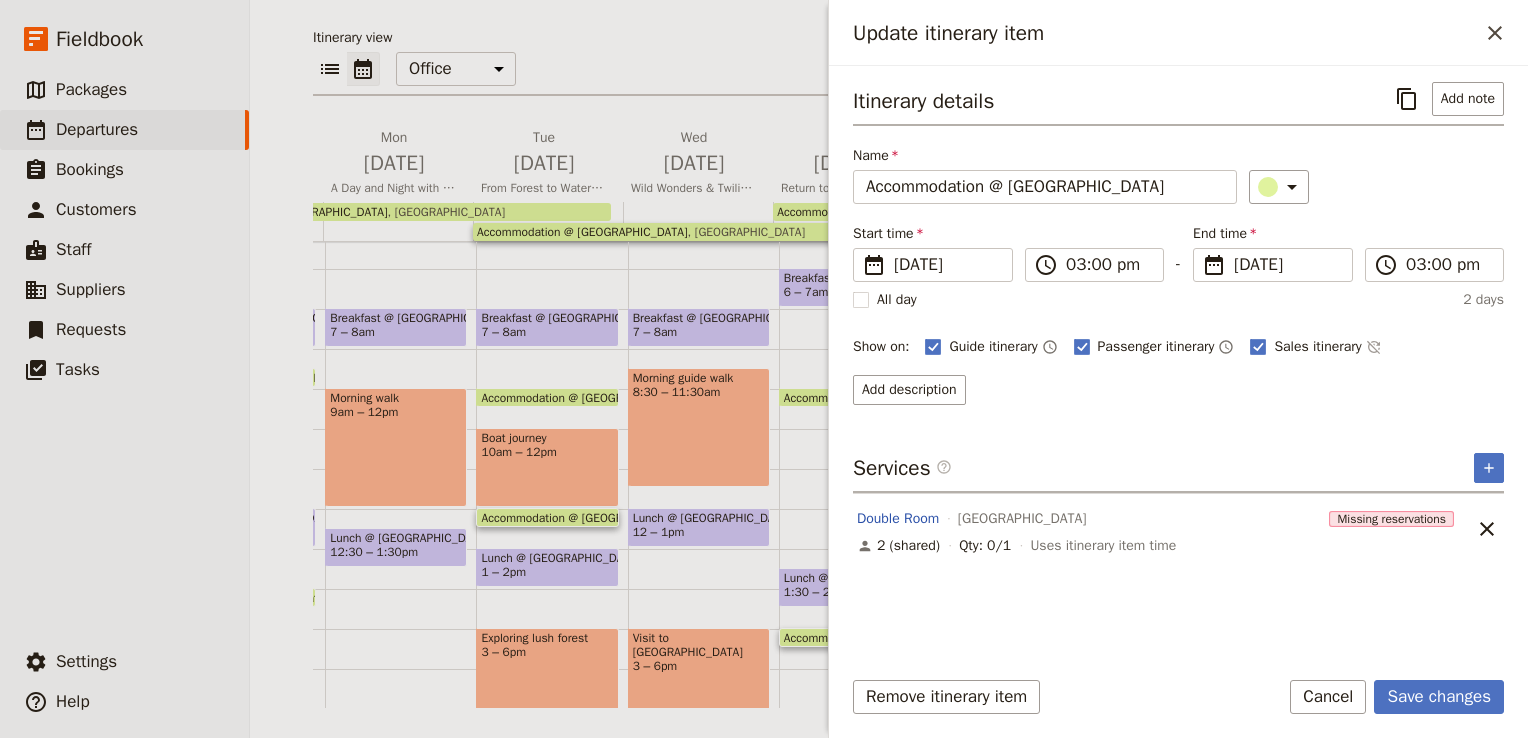 click on "Itinerary details ​ Add note Name Accommodation @ [GEOGRAPHIC_DATA] ​ Start time ​ [DATE] [DATE] [DATE] 15:00 ​ 03:00 pm - End time ​ [DATE] [DATE] [DATE] 15:00 ​ 03:00 pm All day 2 days Show on: Guide itinerary ​ Passenger itinerary ​ Sales itinerary ​ Add description Services ​ ​ Double Room  palmarium Eco Lodge Missing reservations 2 (shared) Qty: 0/1 Uses itinerary item time ​" at bounding box center (1178, 365) 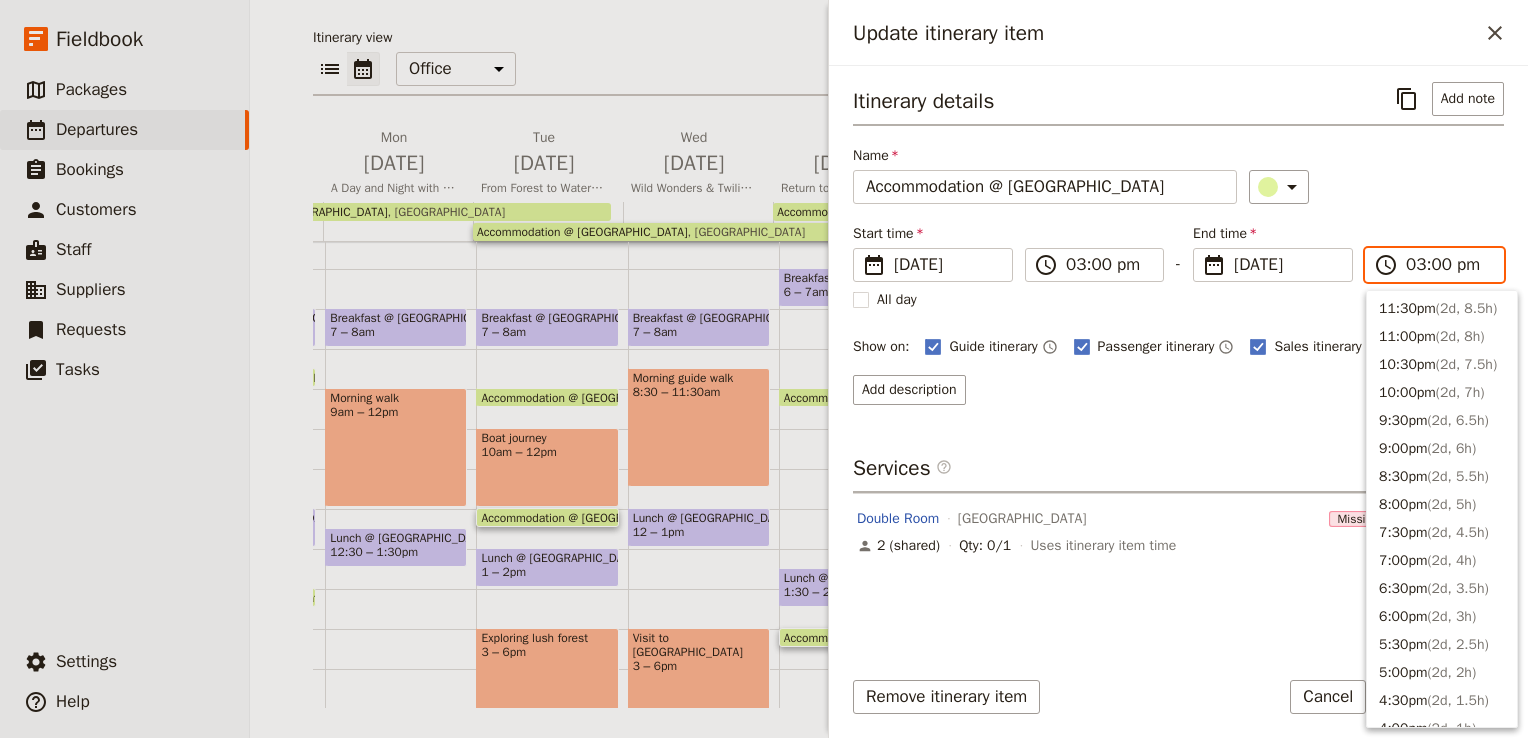 click on "03:00 pm" at bounding box center [1448, 265] 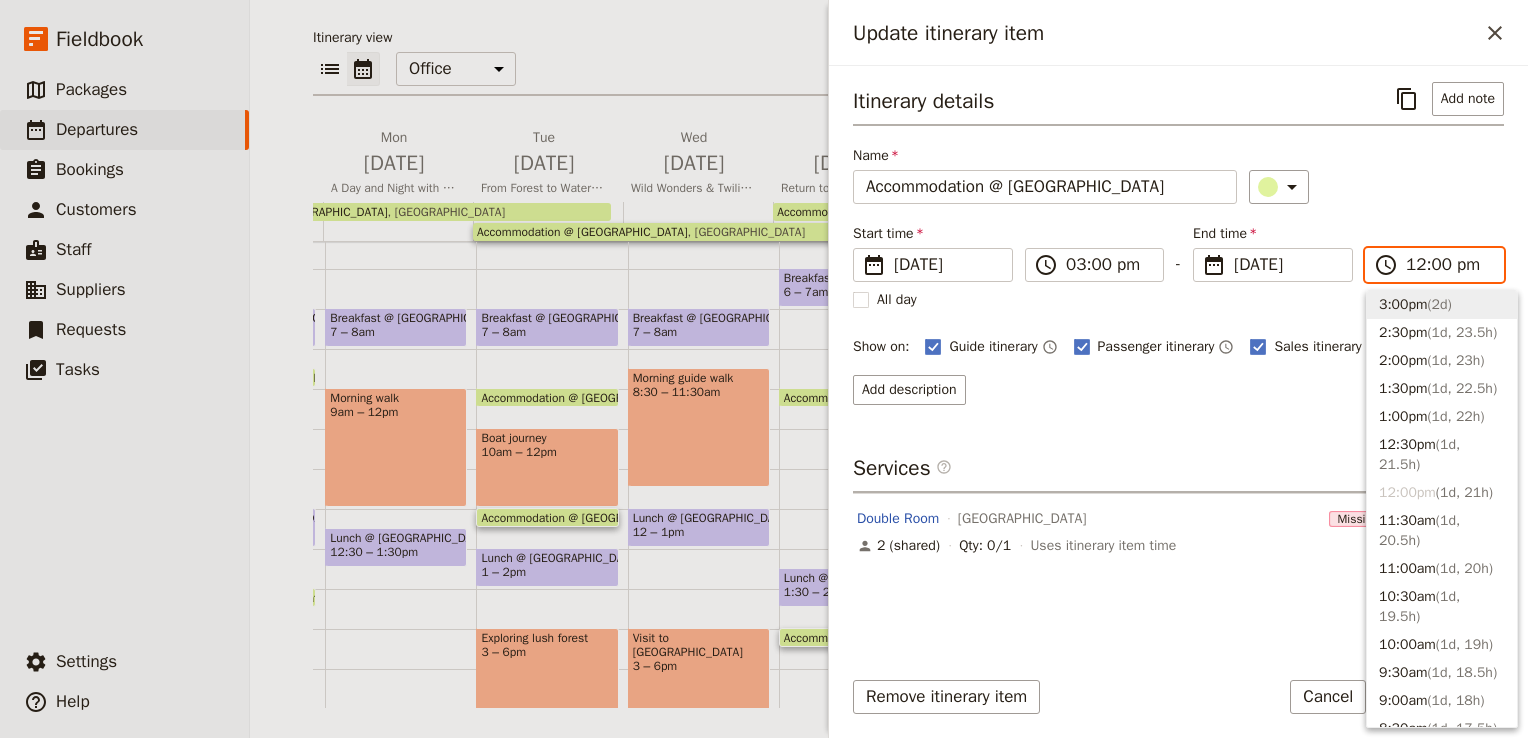 click on "12:00 pm" at bounding box center [1448, 265] 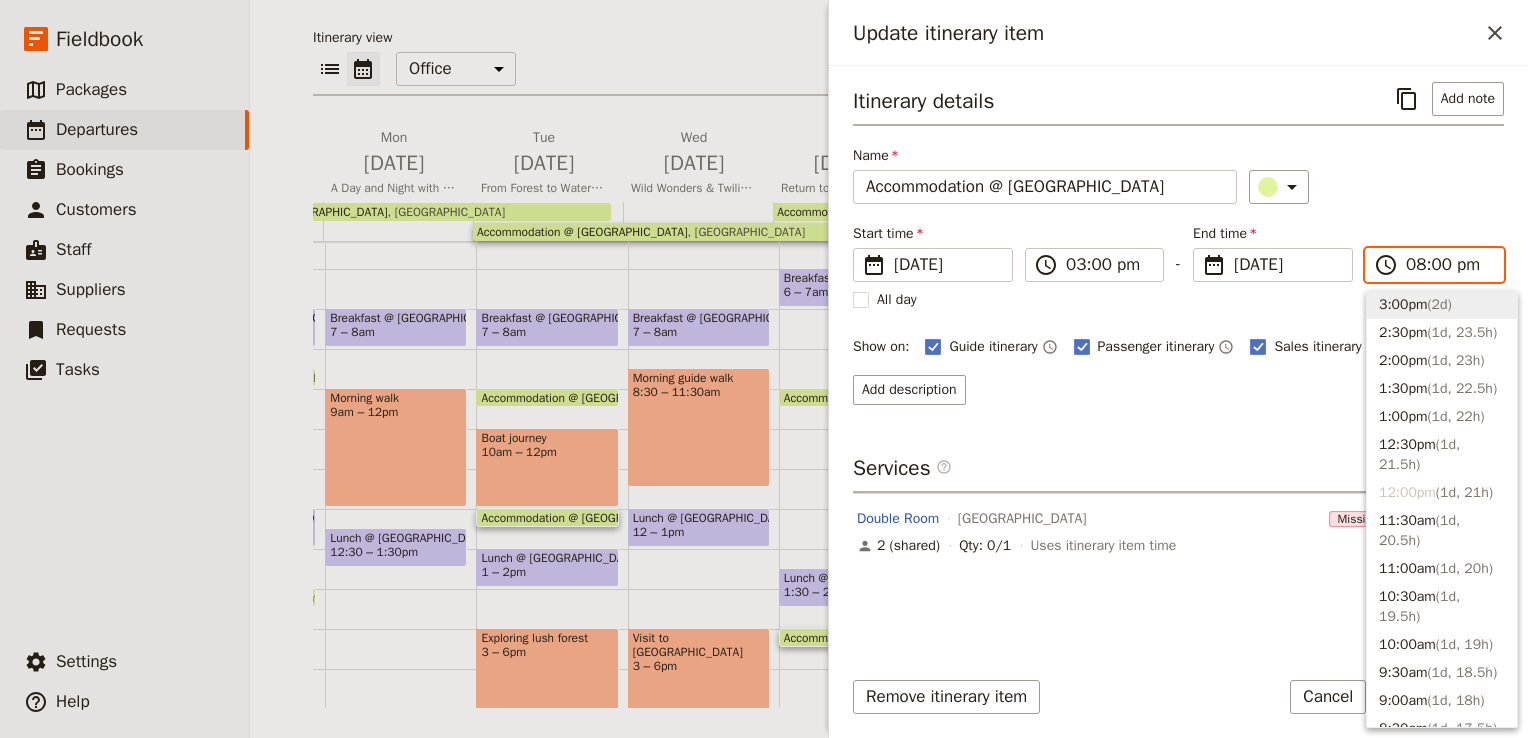 scroll, scrollTop: 200, scrollLeft: 0, axis: vertical 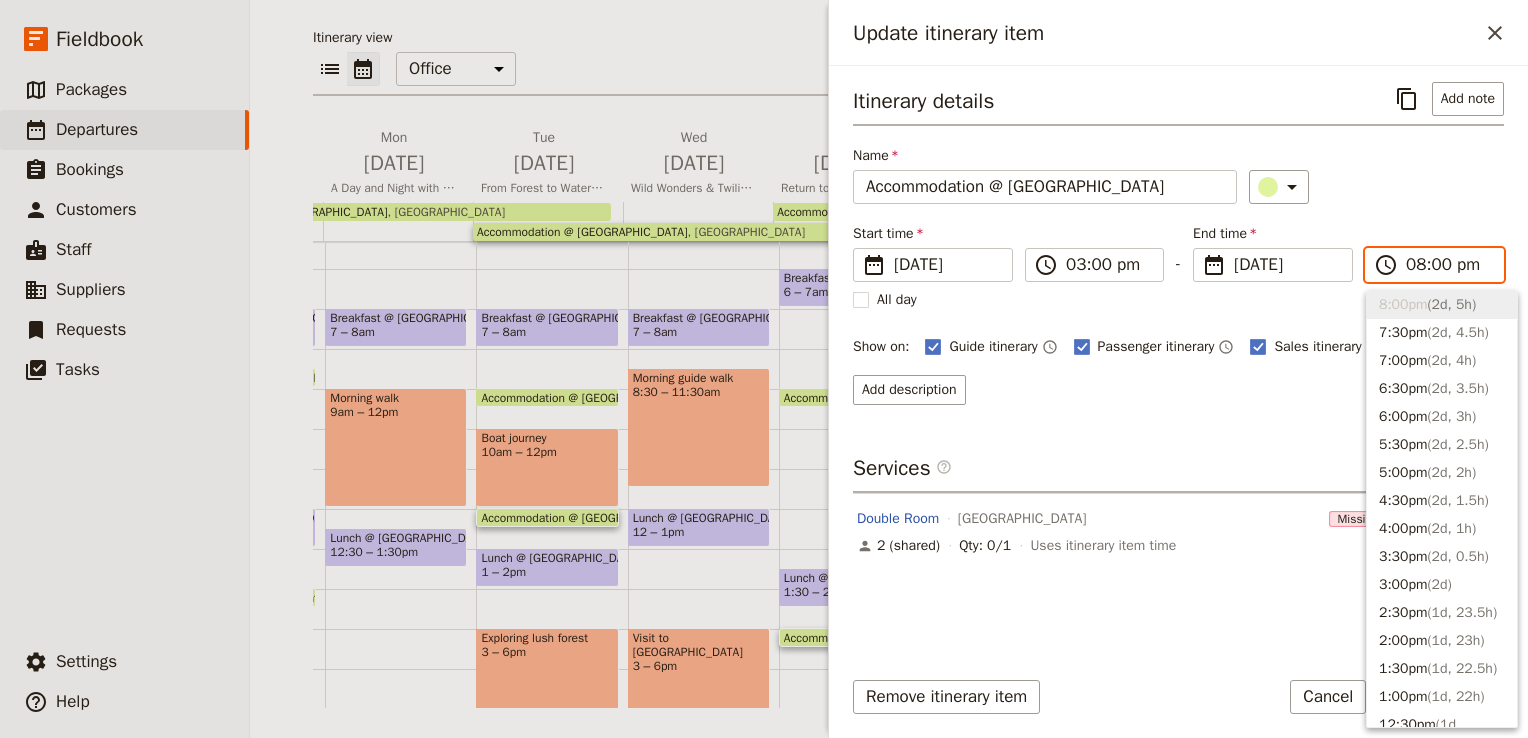 click on "08:00 pm" at bounding box center (1448, 265) 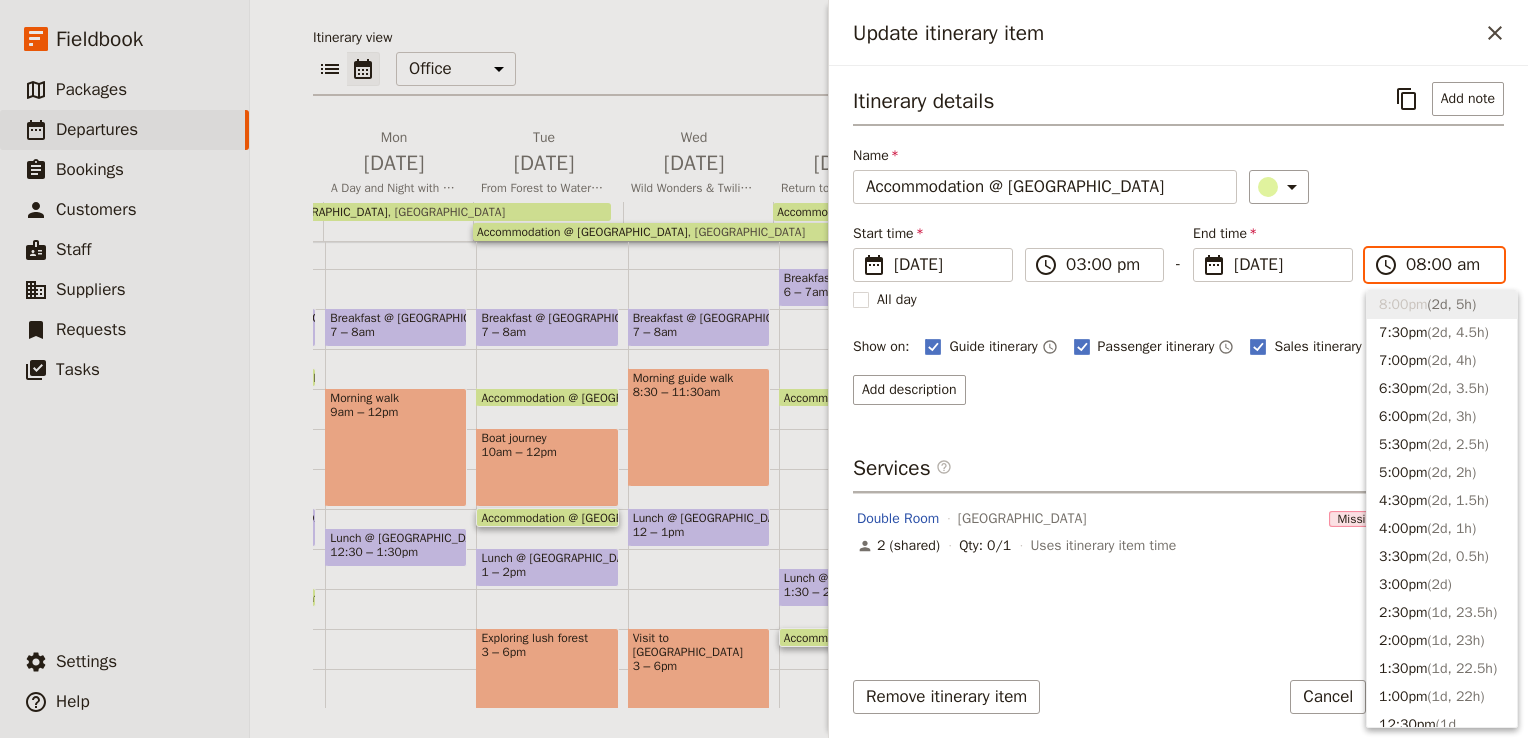 scroll, scrollTop: 932, scrollLeft: 0, axis: vertical 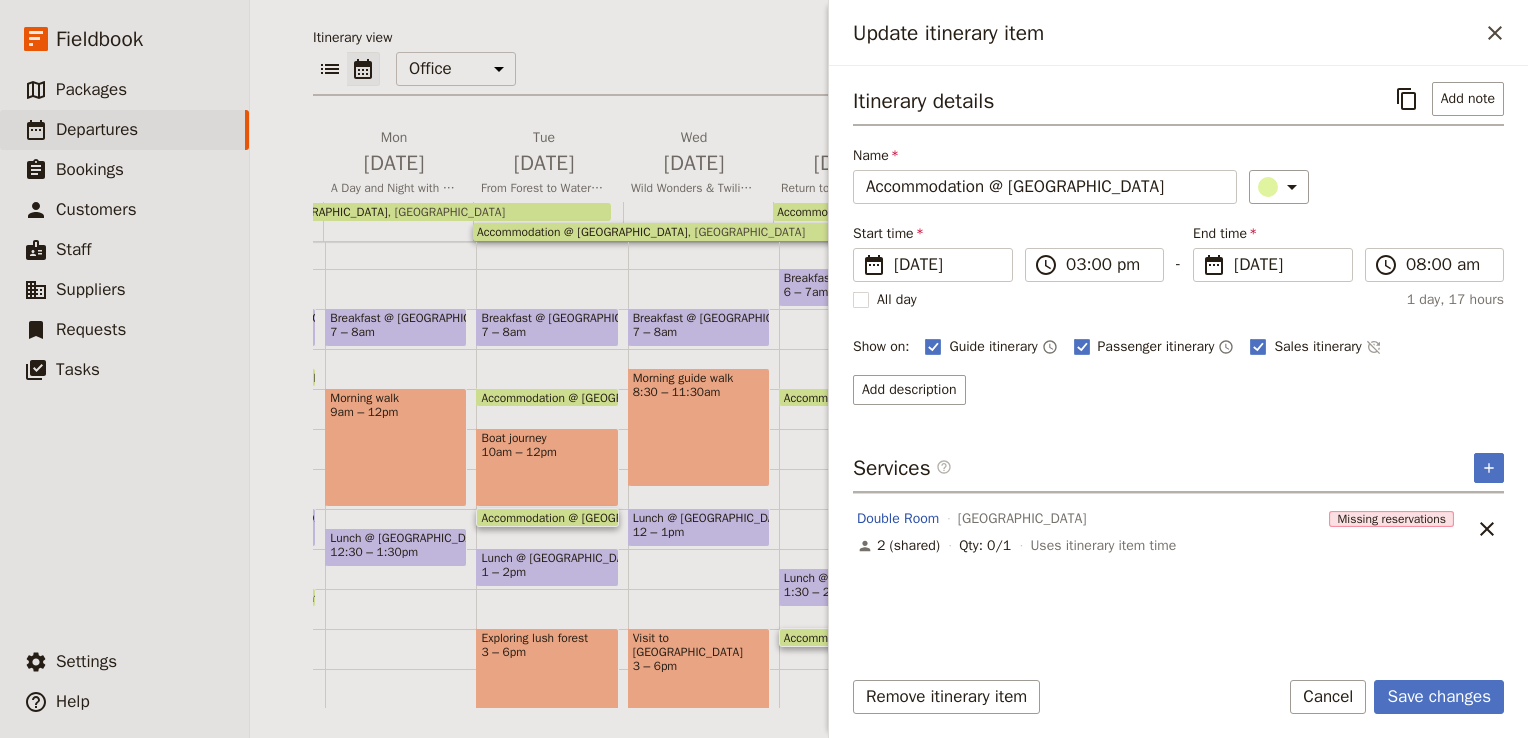 click on "Itinerary details ​ Add note Name Accommodation @ [GEOGRAPHIC_DATA] ​ Start time ​ [DATE] [DATE] [DATE] 15:00 ​ 03:00 pm - End time ​ [DATE] [DATE] [DATE] 08:00 ​ 08:00 am All day 1 day, 17 hours Show on: Guide itinerary ​ Passenger itinerary ​ Sales itinerary ​ Add description" at bounding box center (1178, 243) 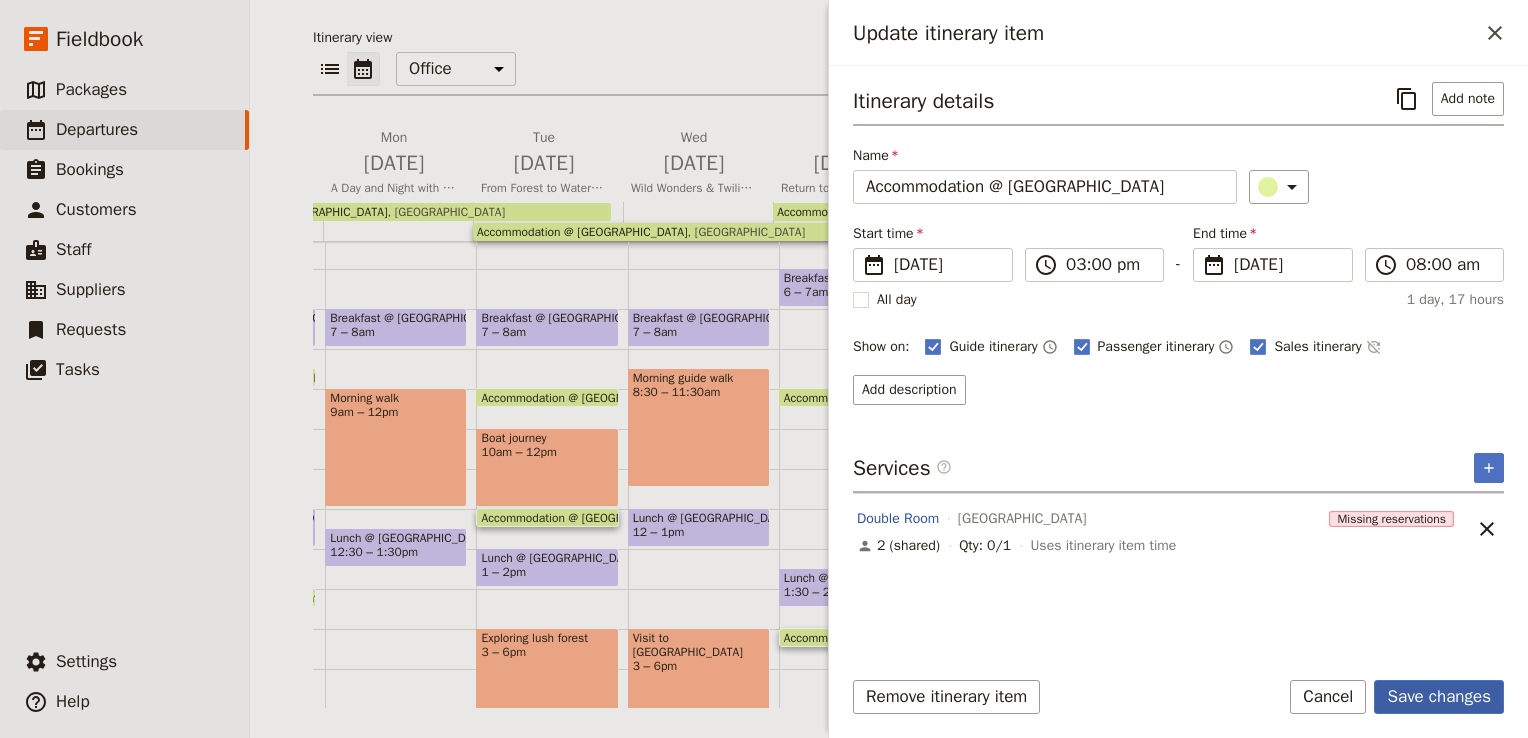 click on "Save changes" at bounding box center (1439, 697) 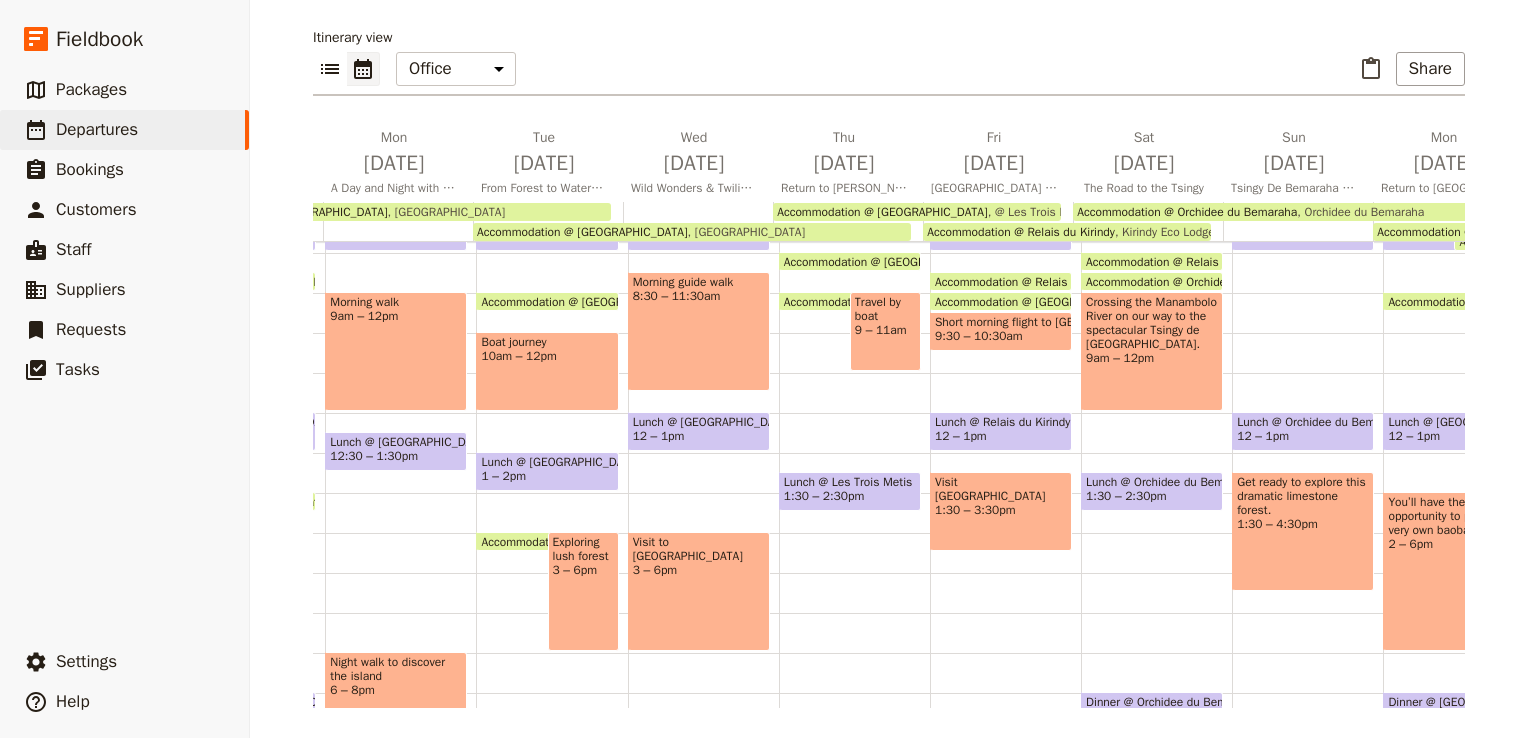 scroll, scrollTop: 209, scrollLeft: 0, axis: vertical 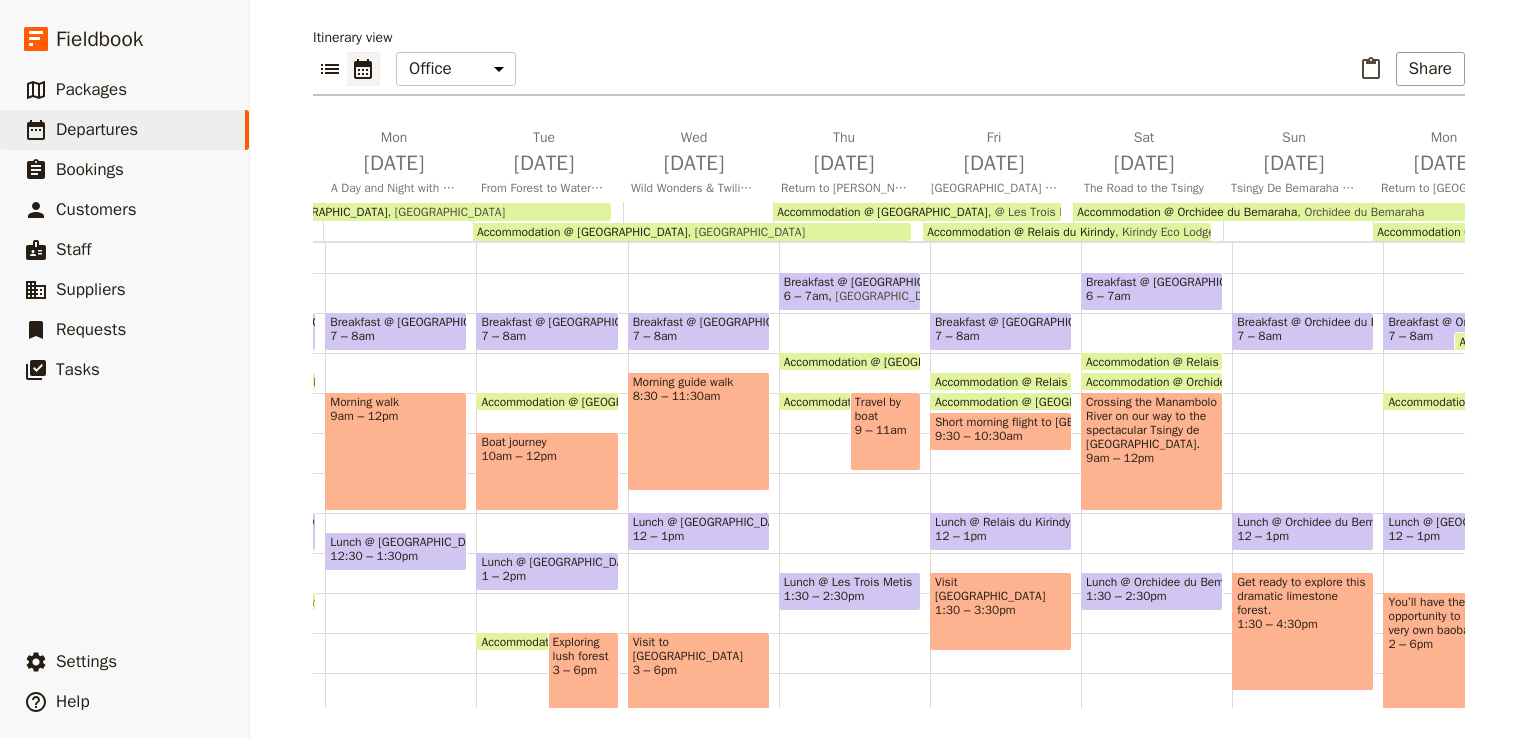 click on "Accommodation @ [GEOGRAPHIC_DATA]" at bounding box center [893, 401] 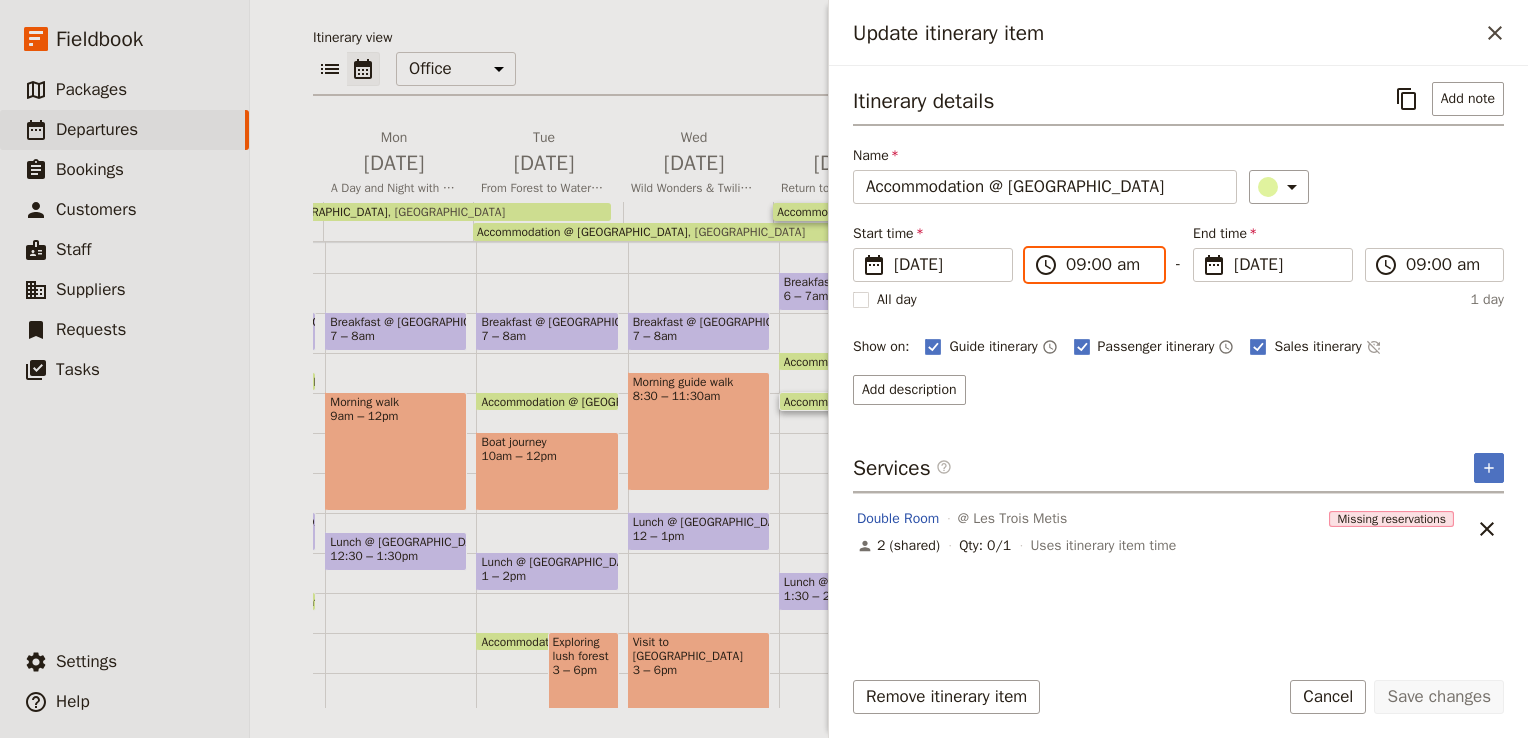 click on "09:00 am" at bounding box center [1108, 265] 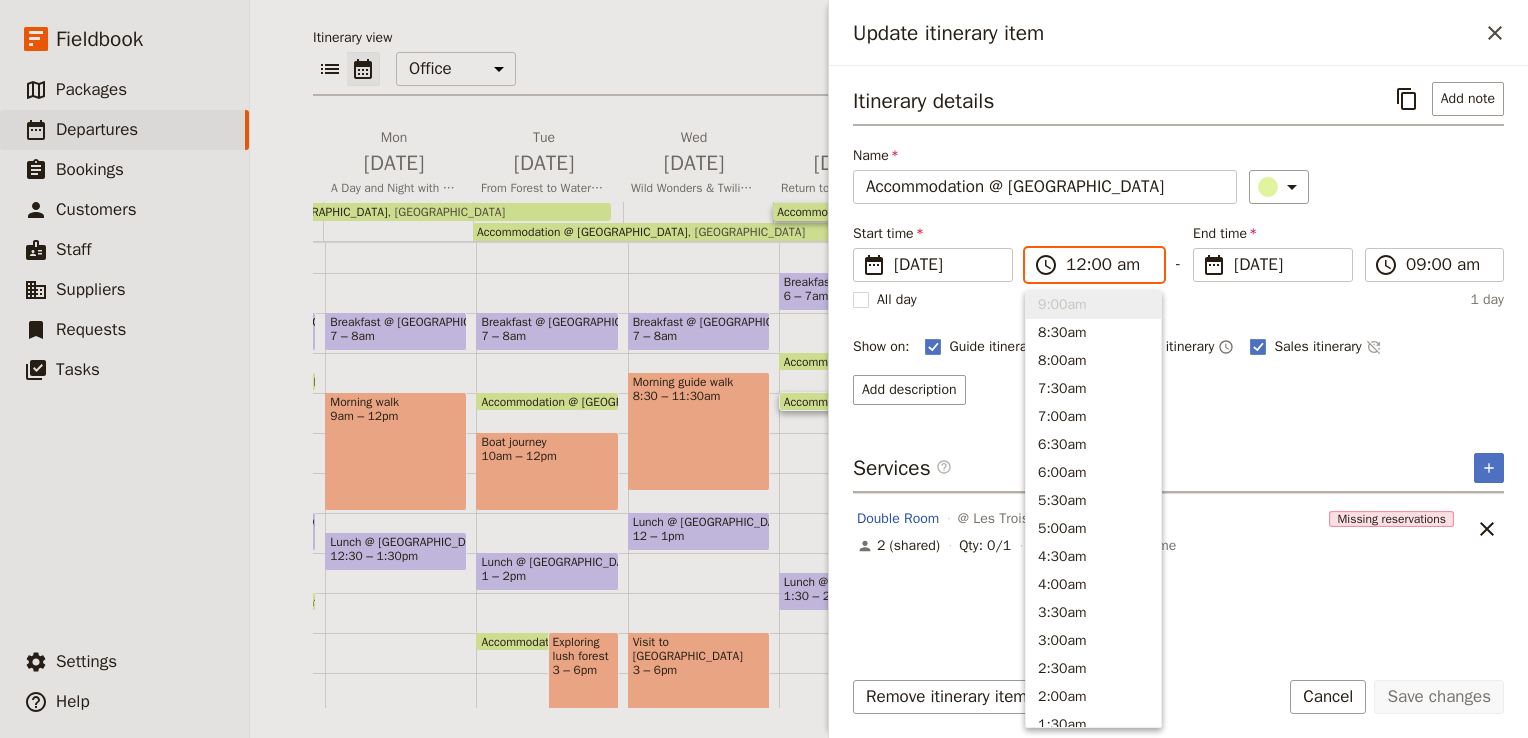 scroll, scrollTop: 915, scrollLeft: 0, axis: vertical 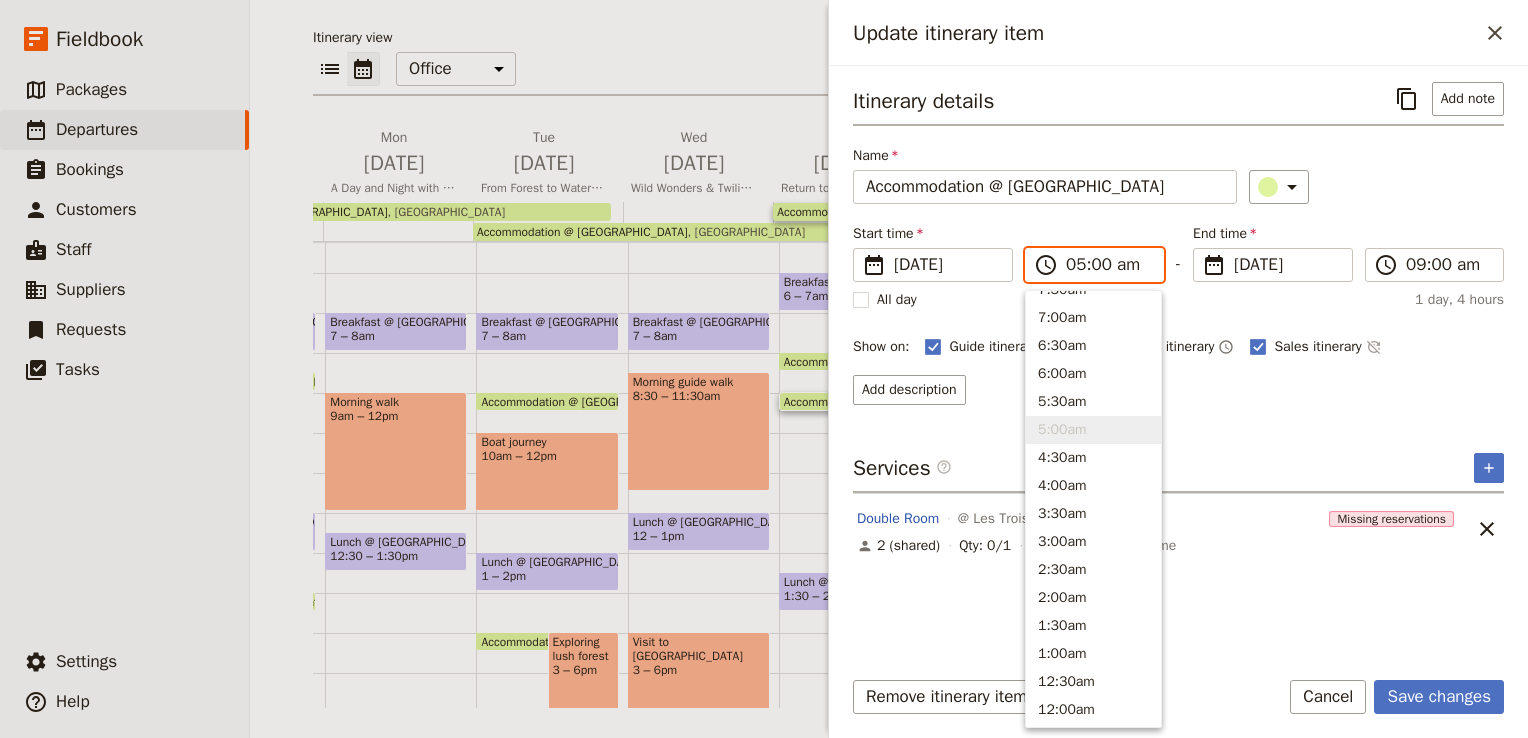 type on "05:00 pm" 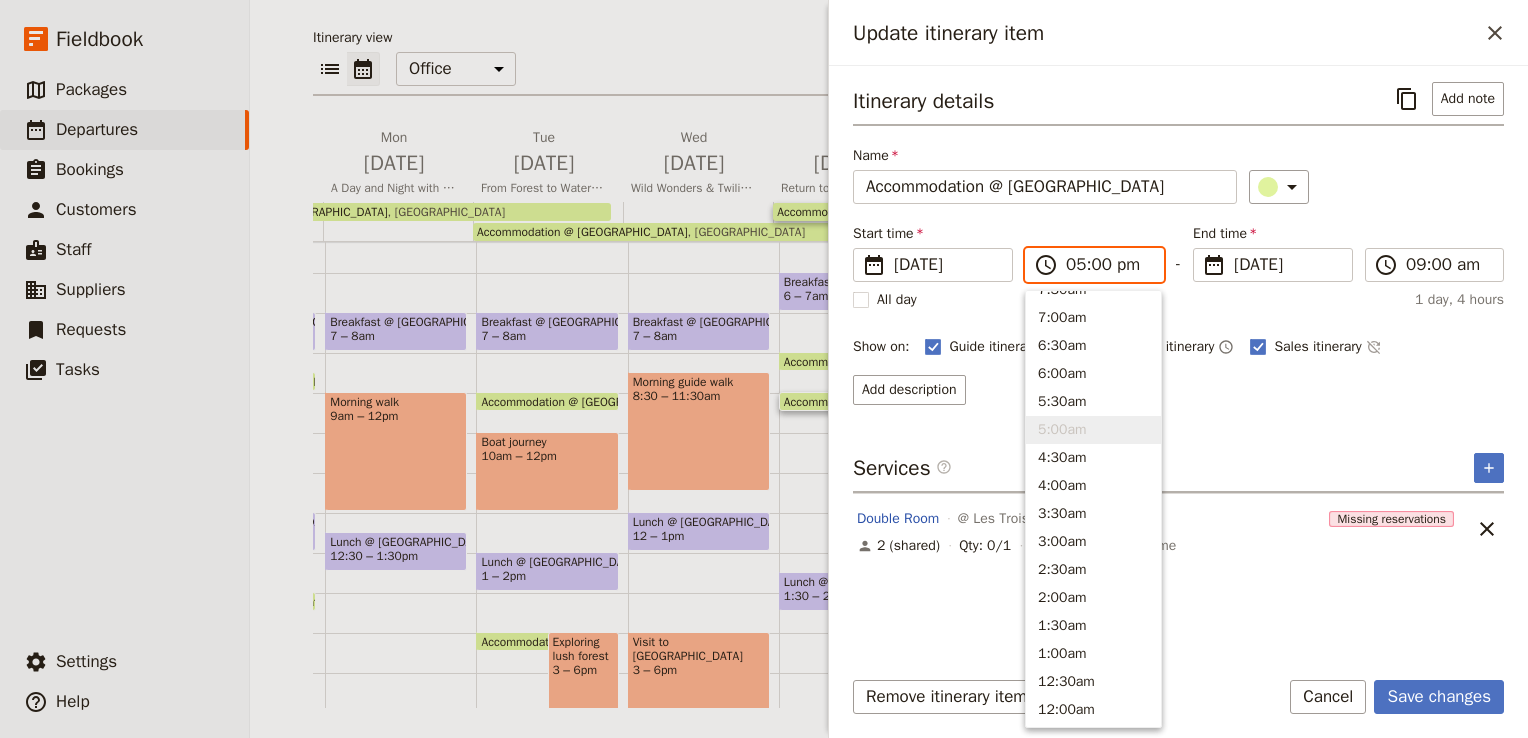 scroll, scrollTop: 368, scrollLeft: 0, axis: vertical 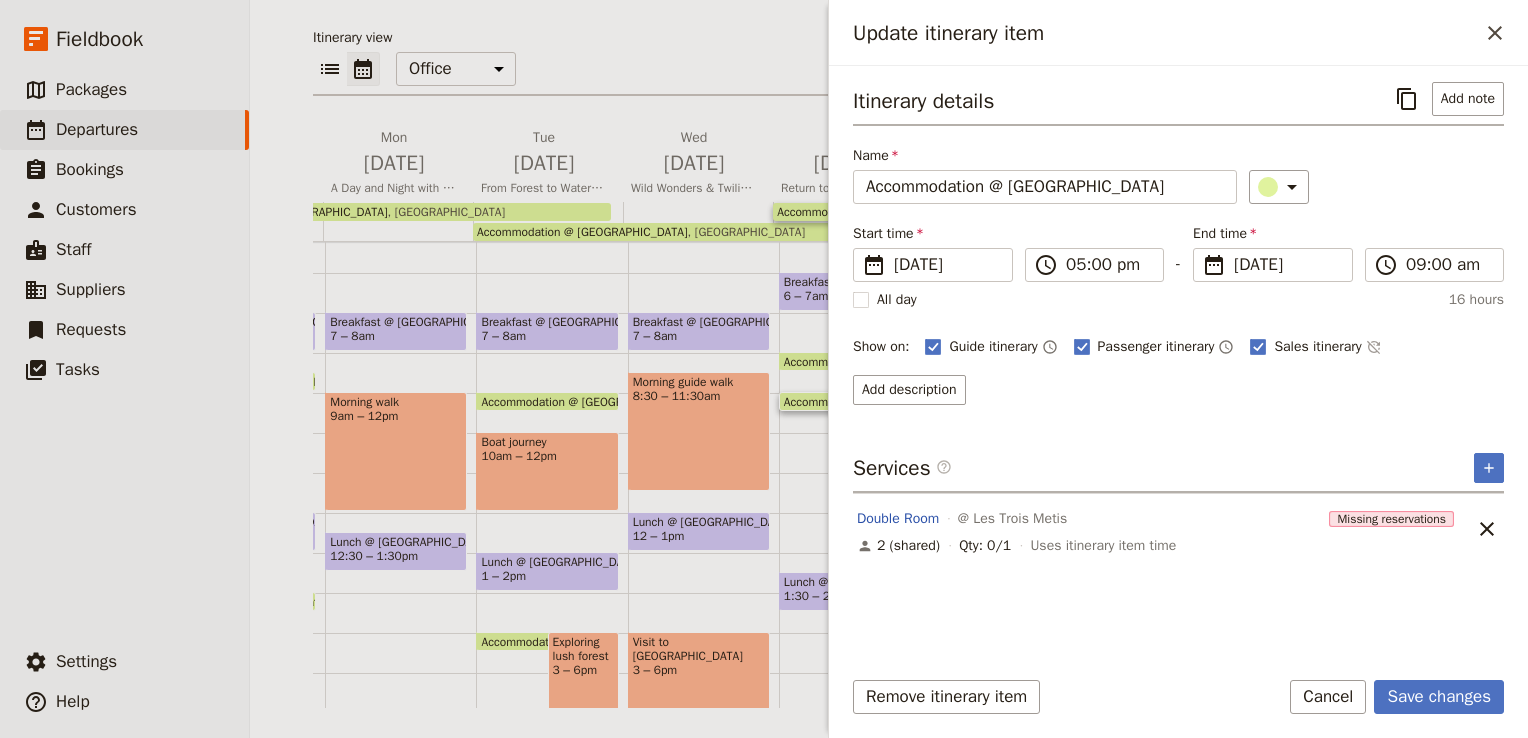 click on "Itinerary details ​ Add note Name Accommodation @ [GEOGRAPHIC_DATA] ​ Start time ​ [DATE] [DATE] [DATE] 17:00 ​ 05:00 pm - End time ​ [DATE] [DATE] [DATE] 09:00 ​ 09:00 am All day 16 hours Show on: Guide itinerary ​ Passenger itinerary ​ Sales itinerary ​ Add description Services ​ ​ Double Room  @ [GEOGRAPHIC_DATA] Missing reservations 2 (shared) Qty: 0/1 Uses itinerary item time ​" at bounding box center (1178, 365) 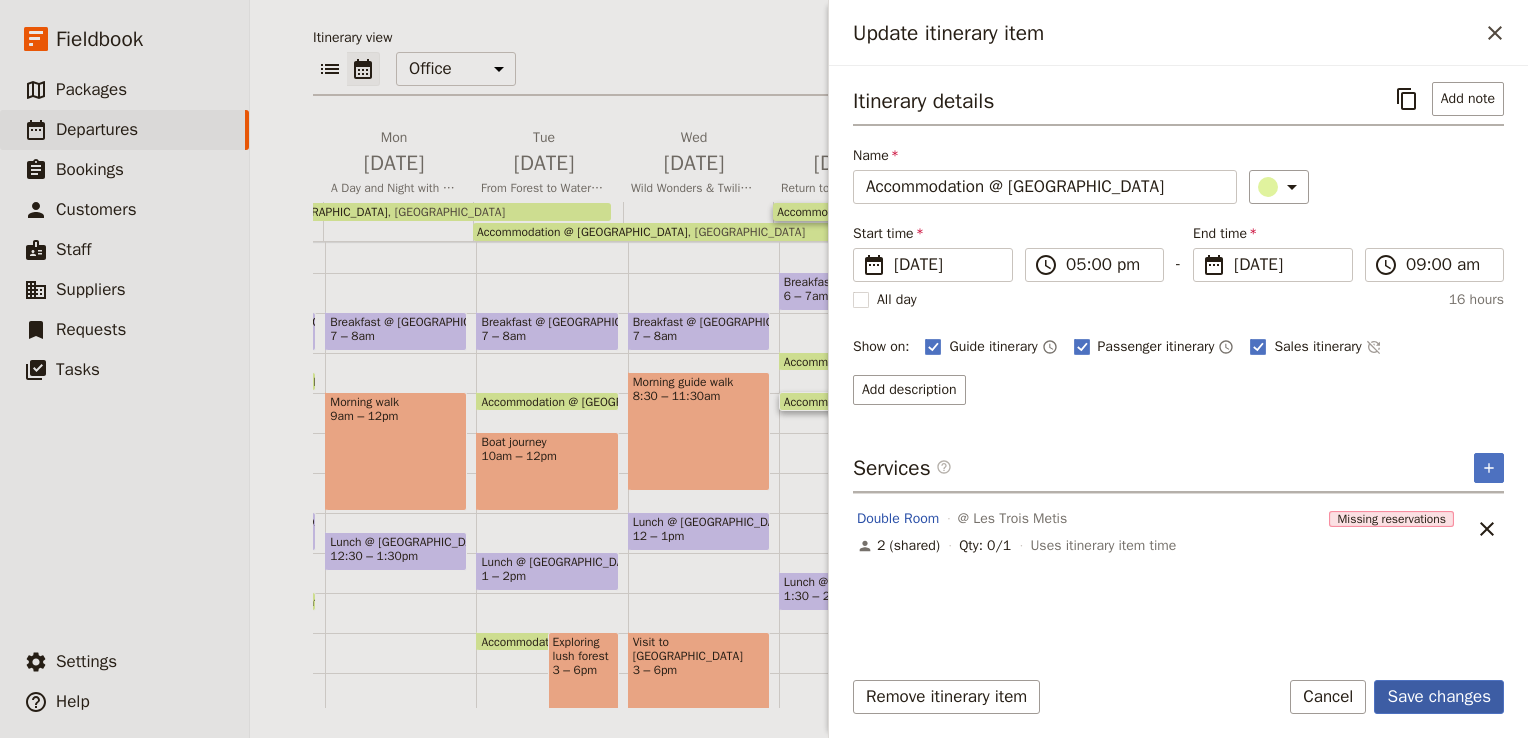 click on "Save changes" at bounding box center (1439, 697) 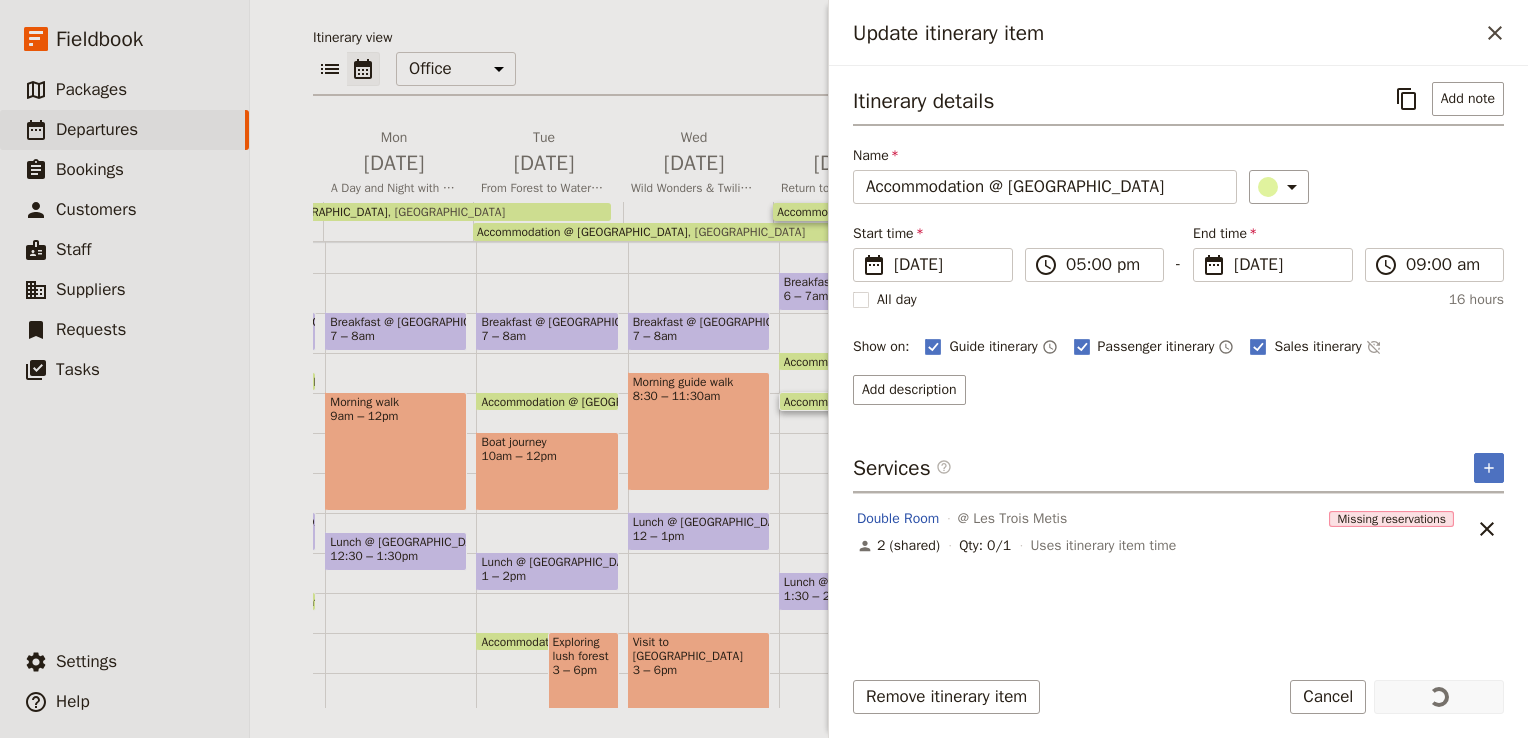scroll, scrollTop: 209, scrollLeft: 0, axis: vertical 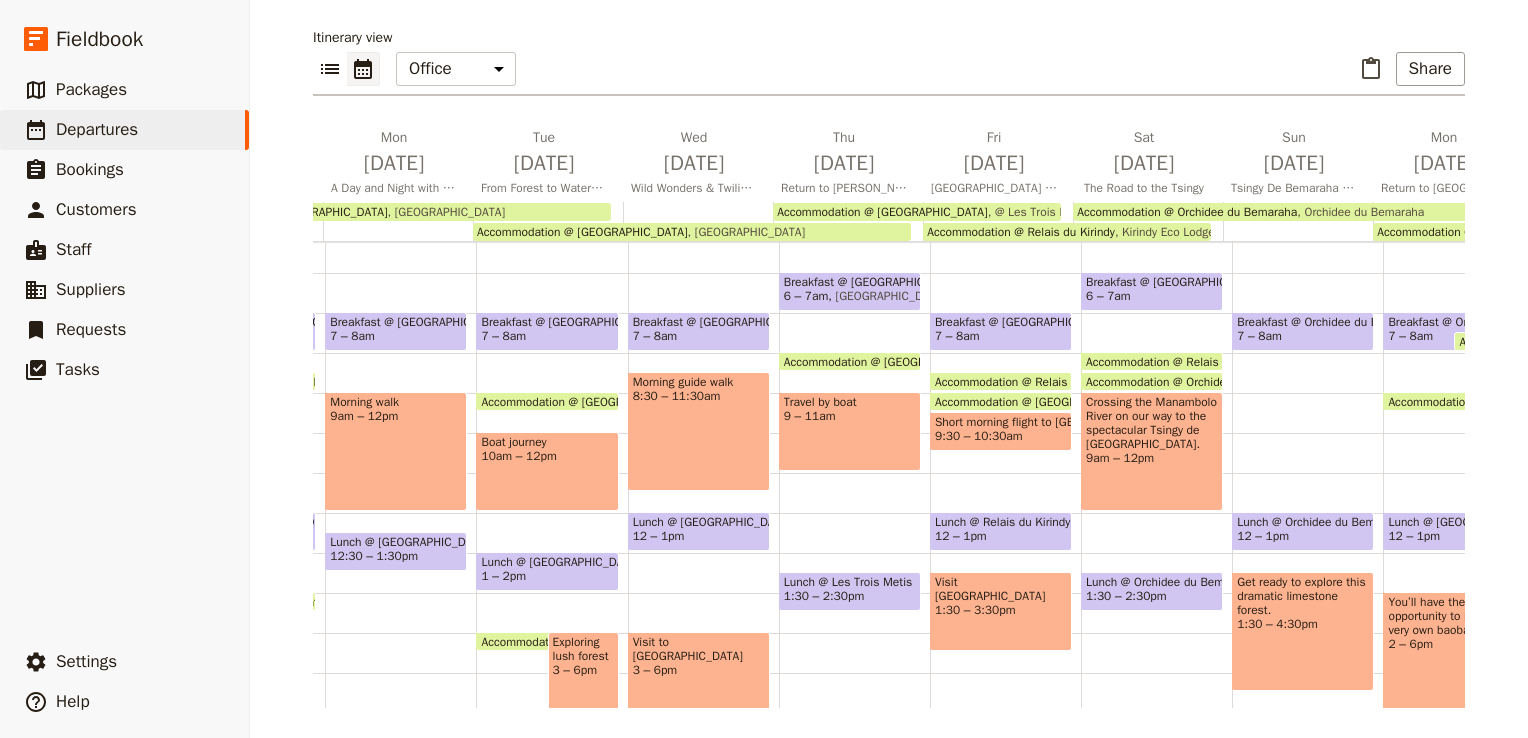 click on "Accommodation @ Relais du Kirindy" at bounding box center [1032, 381] 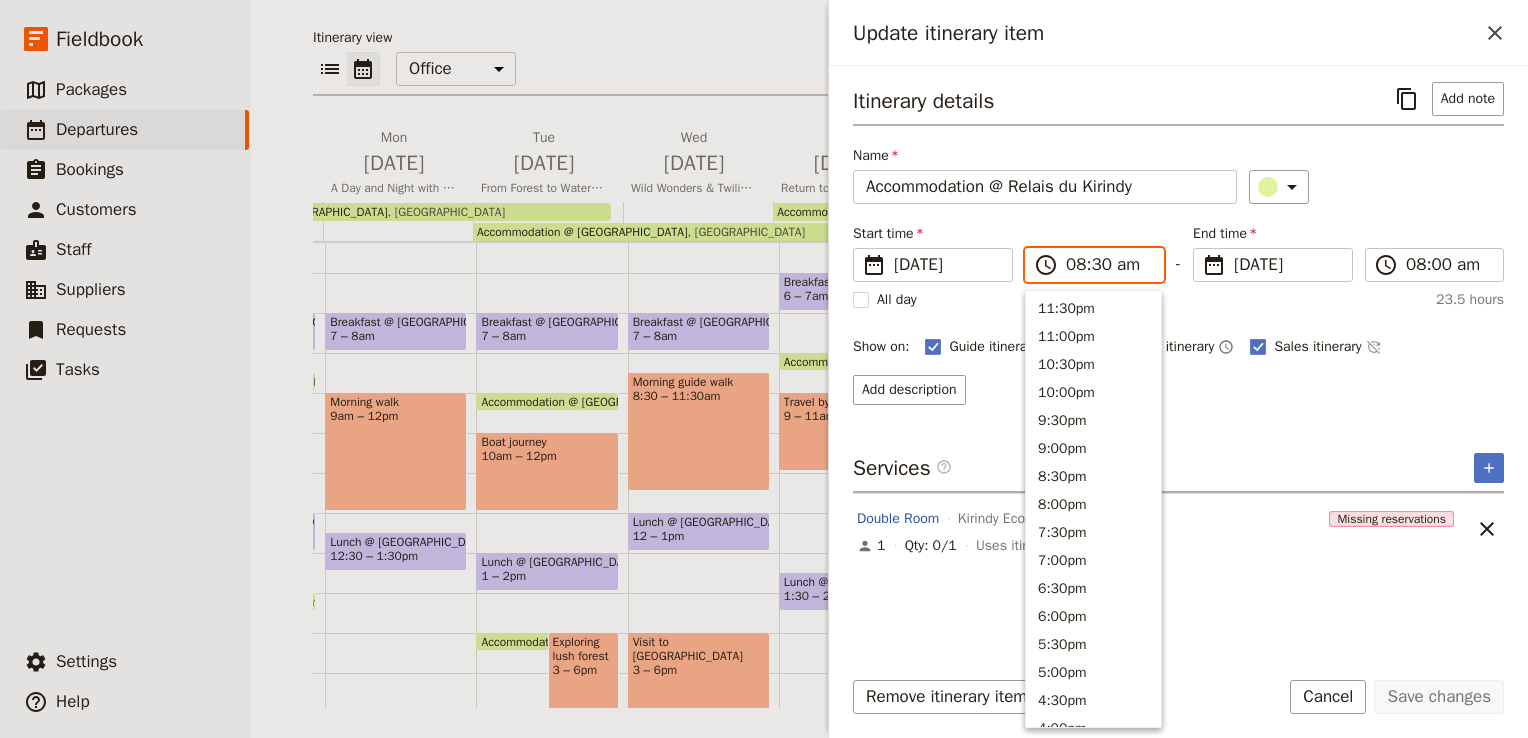 click on "08:30 am" at bounding box center (1108, 265) 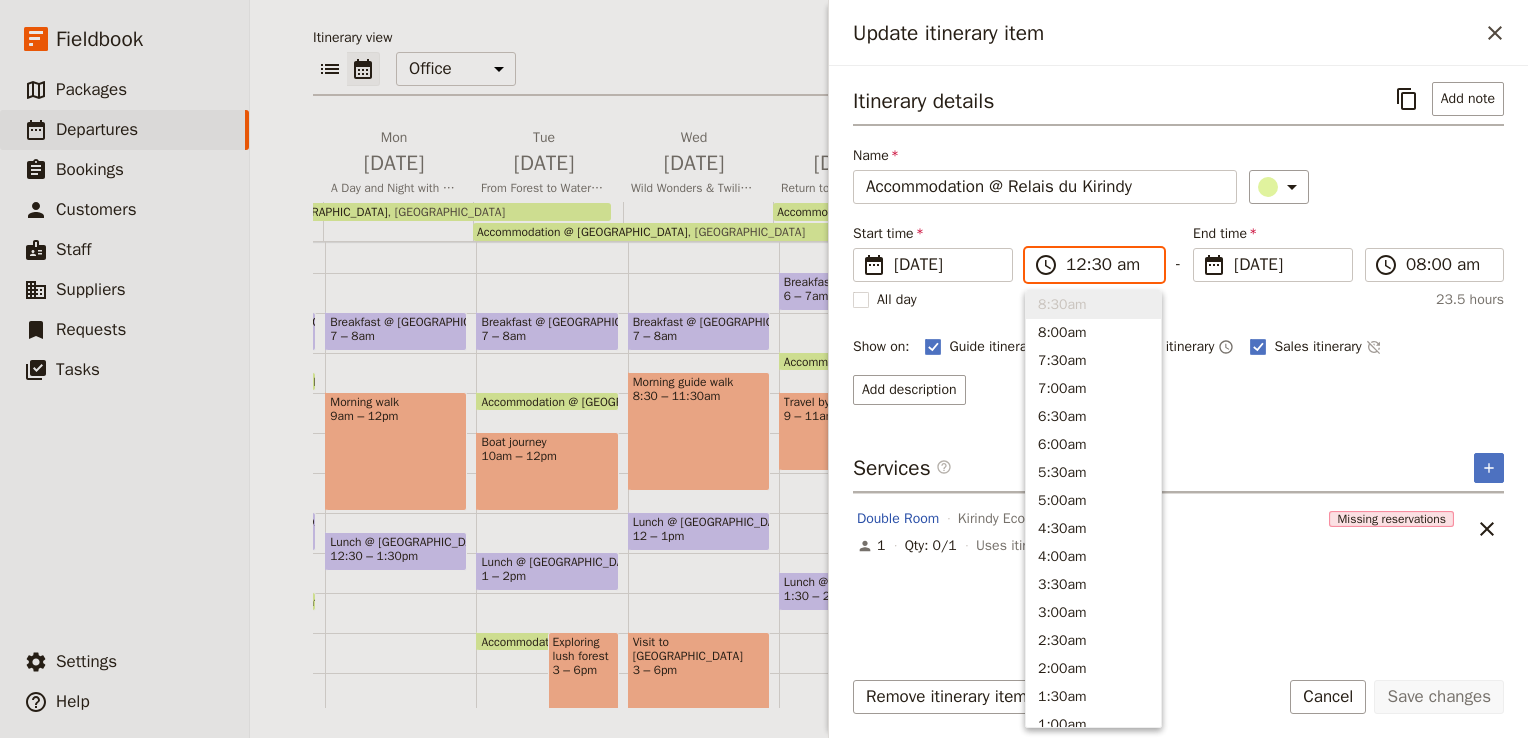 scroll, scrollTop: 915, scrollLeft: 0, axis: vertical 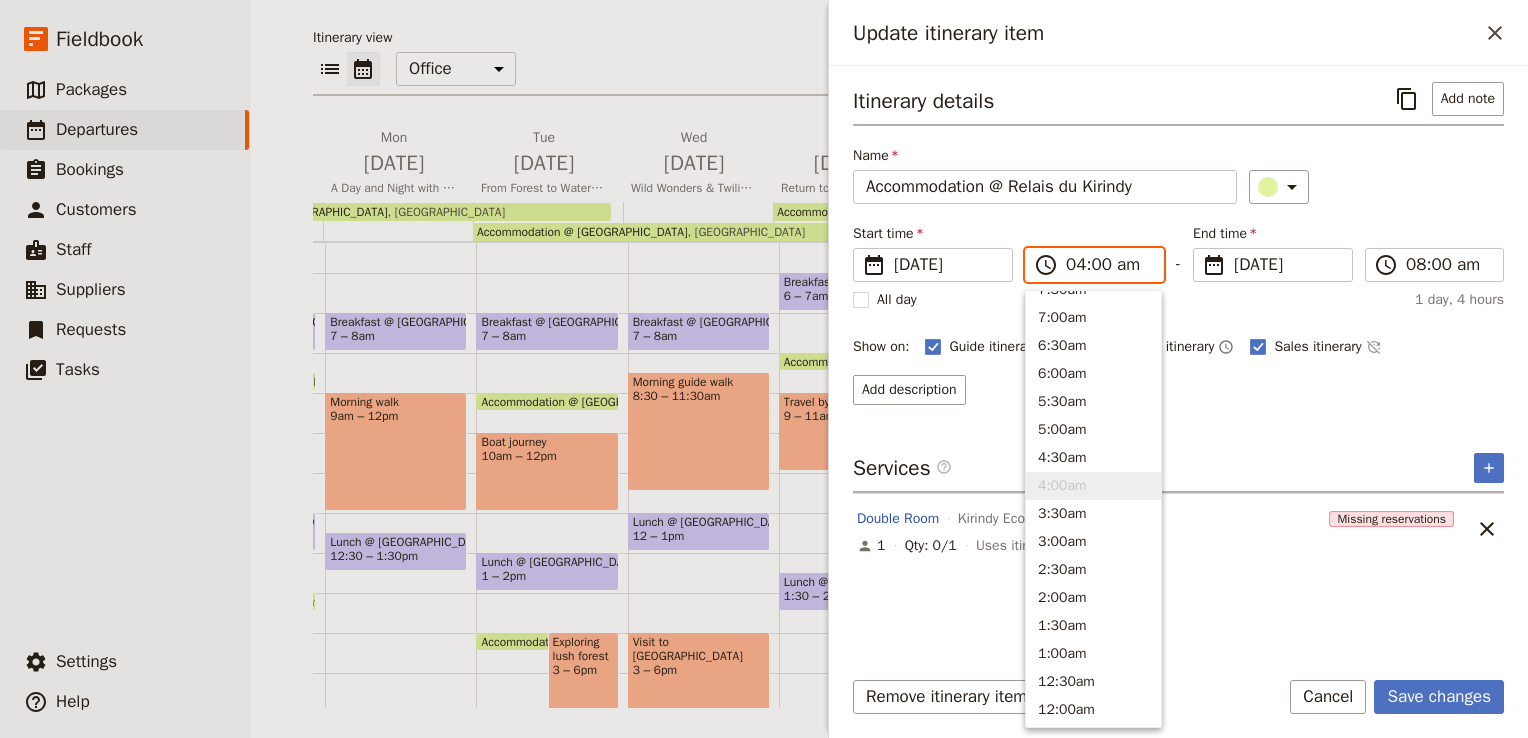type on "04:00 pm" 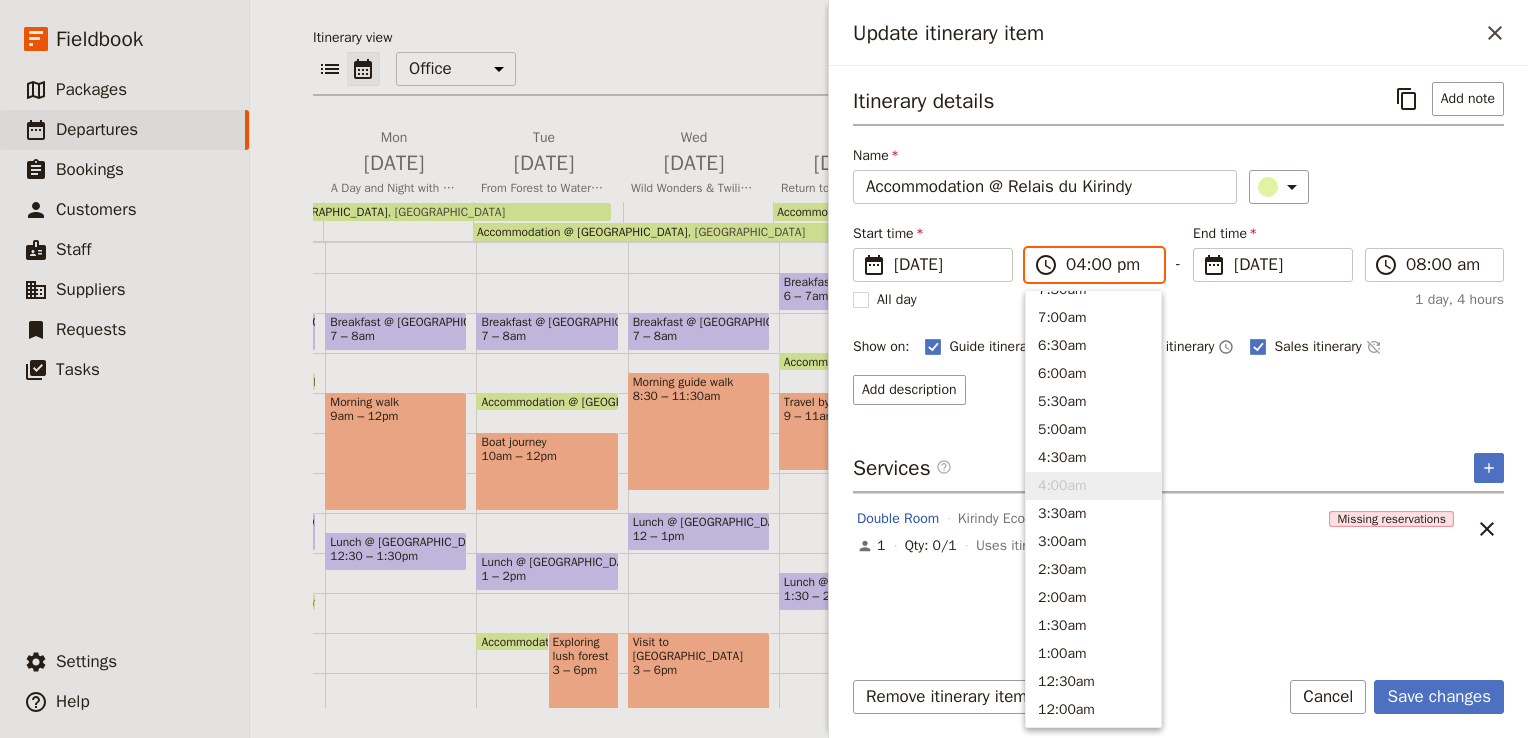 scroll, scrollTop: 424, scrollLeft: 0, axis: vertical 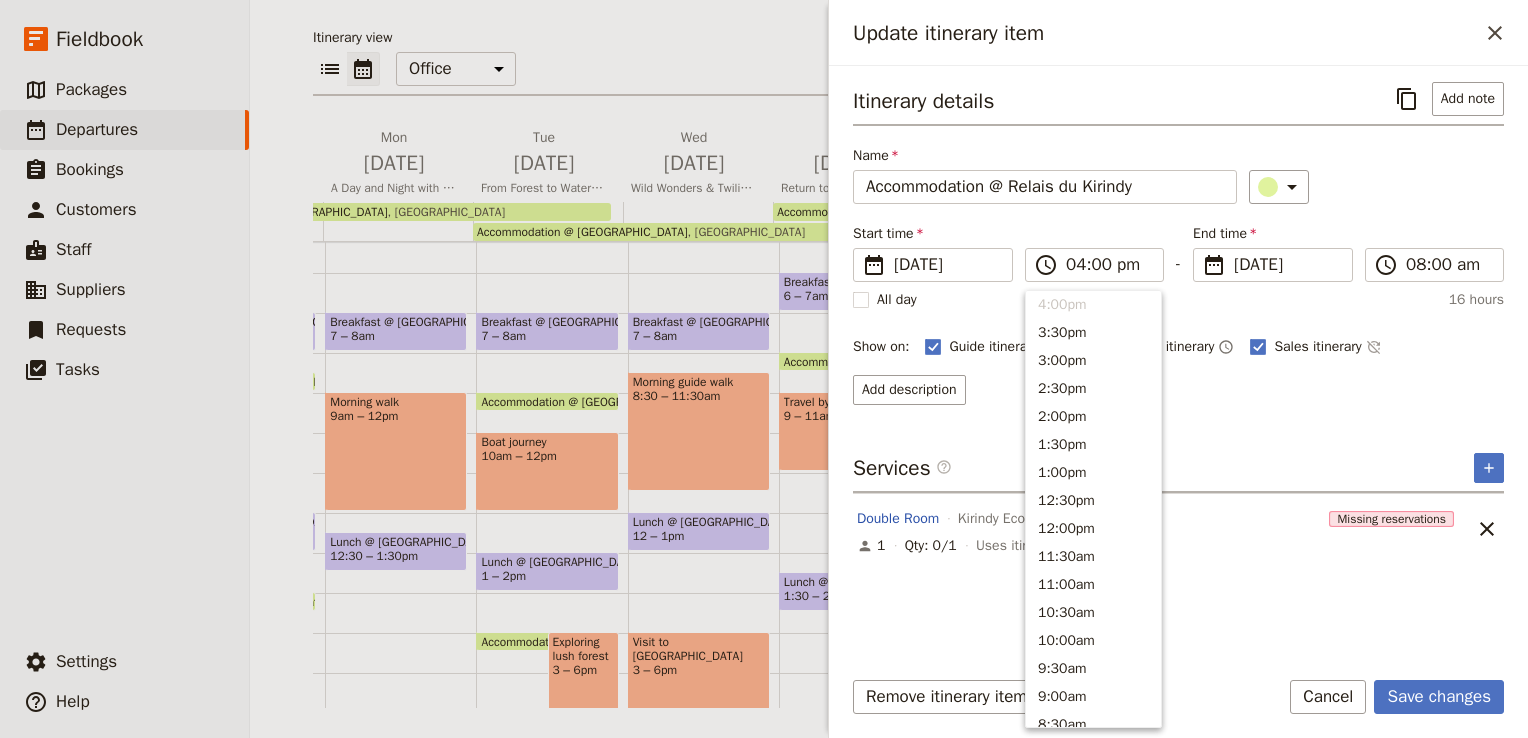 click on "Itinerary details ​ Add note Name Accommodation @ Relais du Kirindy ​ Start time ​ [DATE] [DATE] [DATE] 16:00 ​ 04:00 pm - End time ​ [DATE] [DATE] [DATE] 08:00 ​ 08:00 am All day 16 hours Show on: Guide itinerary ​ Passenger itinerary ​ Sales itinerary ​ Add description Services ​ ​ Double Room Kirindy Eco Lodge Missing reservations 1 Qty: 0/1 Uses itinerary item time ​" at bounding box center (1178, 365) 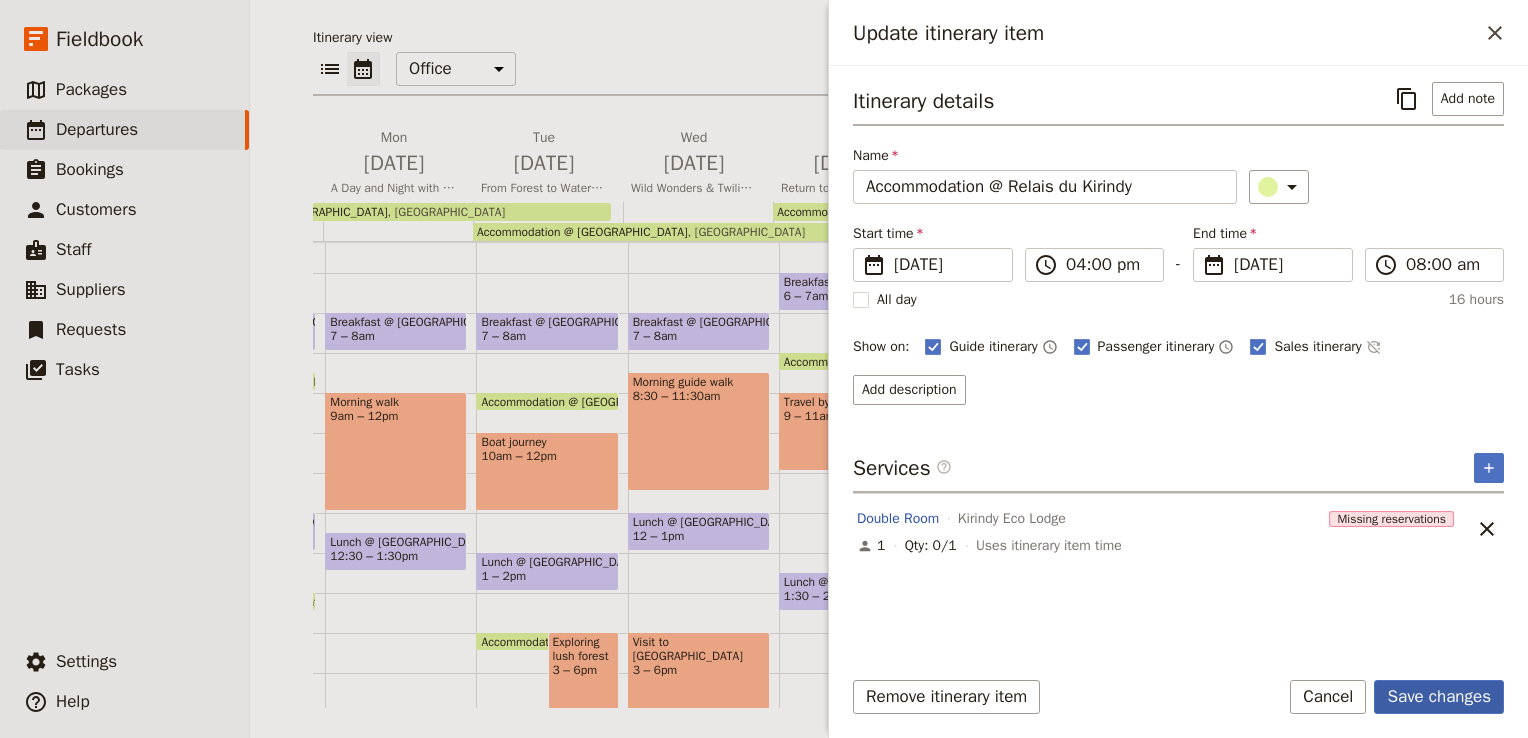 click on "Save changes" at bounding box center [1439, 697] 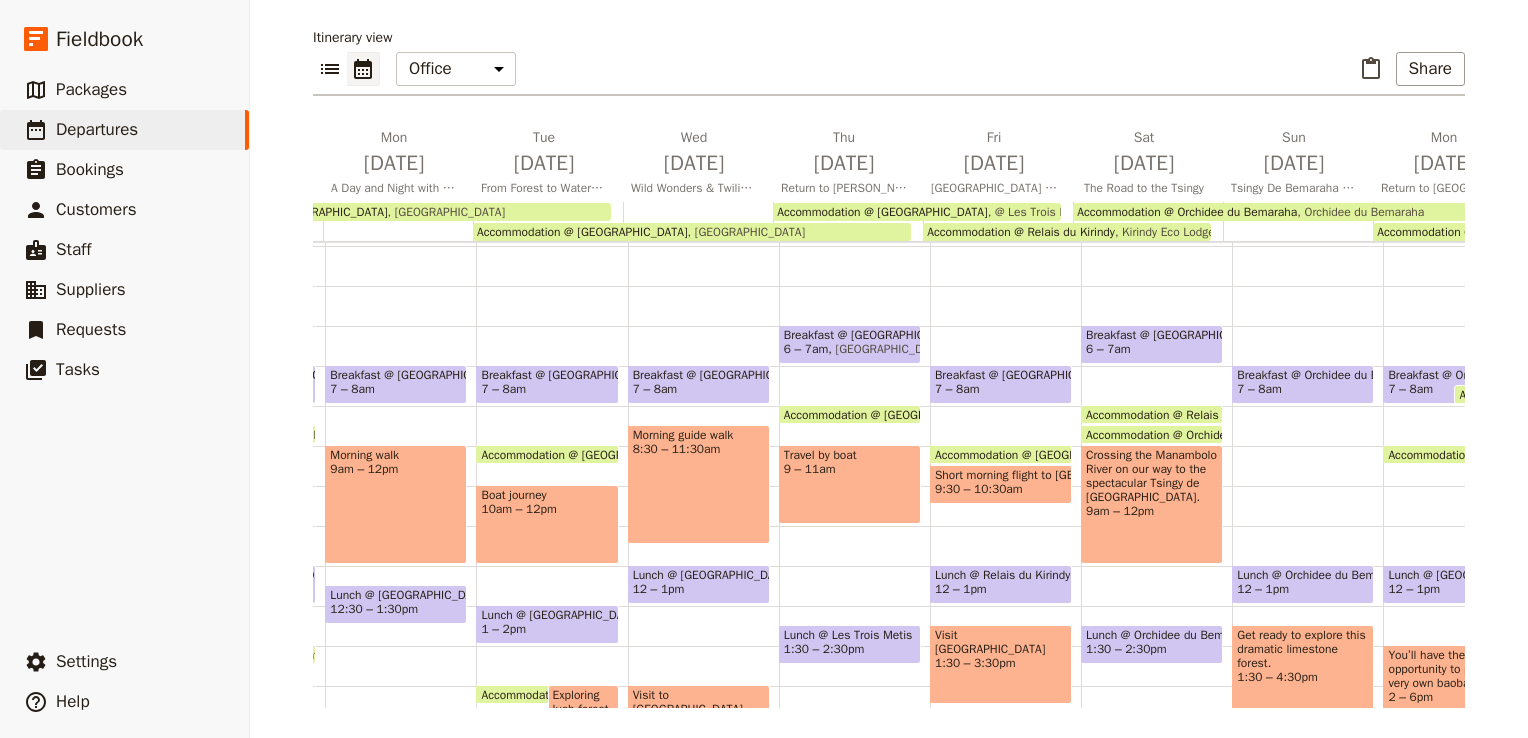 scroll, scrollTop: 109, scrollLeft: 0, axis: vertical 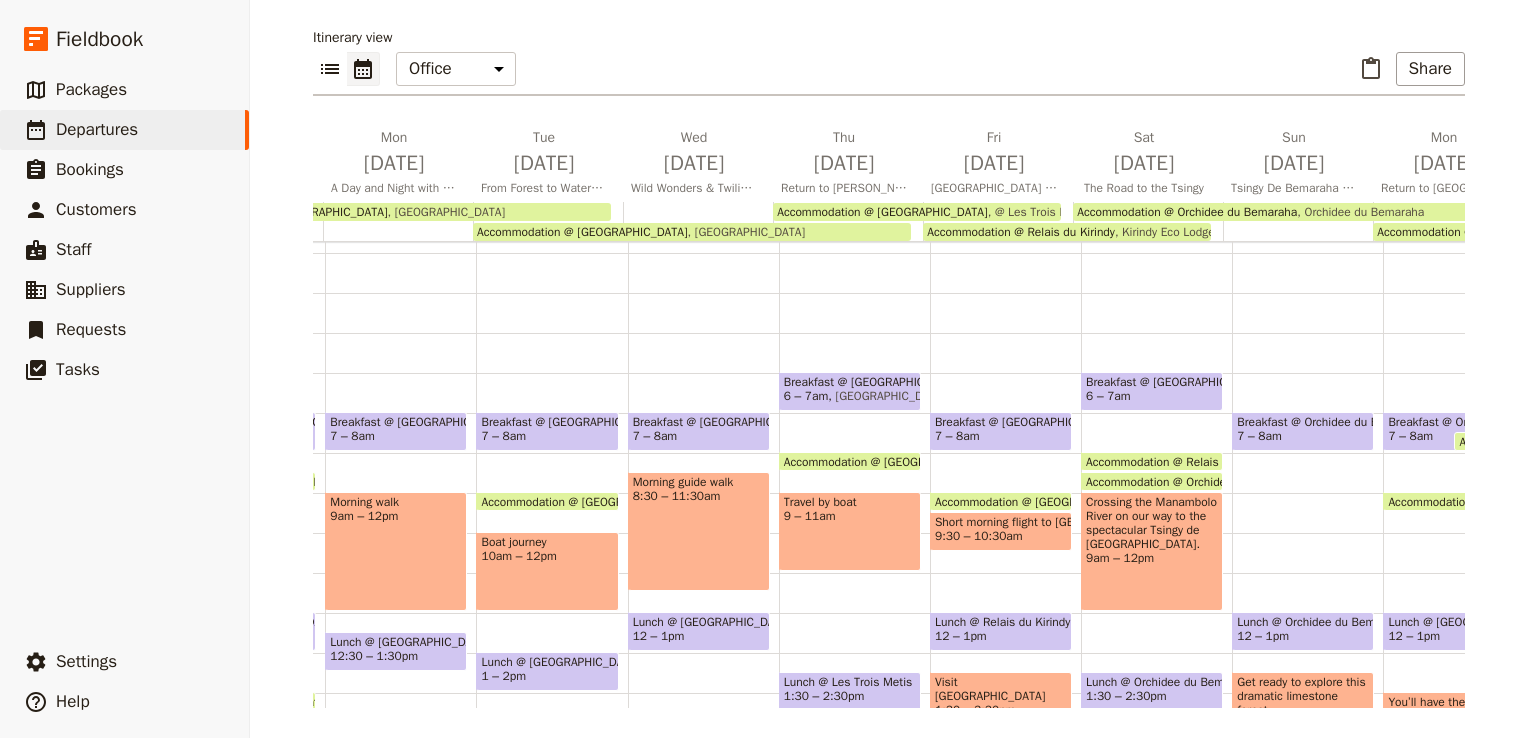click on "Accommodation @ Relais du Kirindy" at bounding box center [1183, 461] 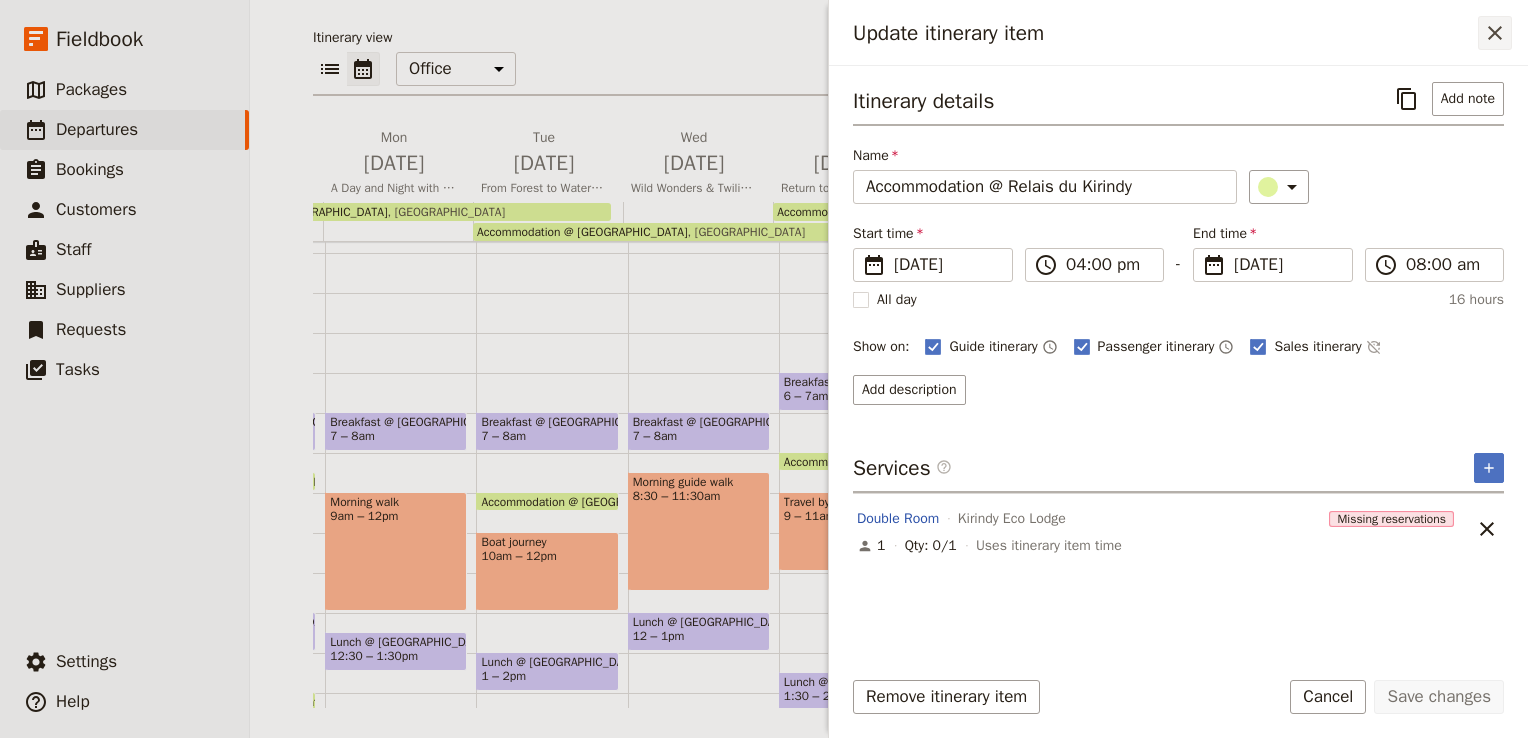 click 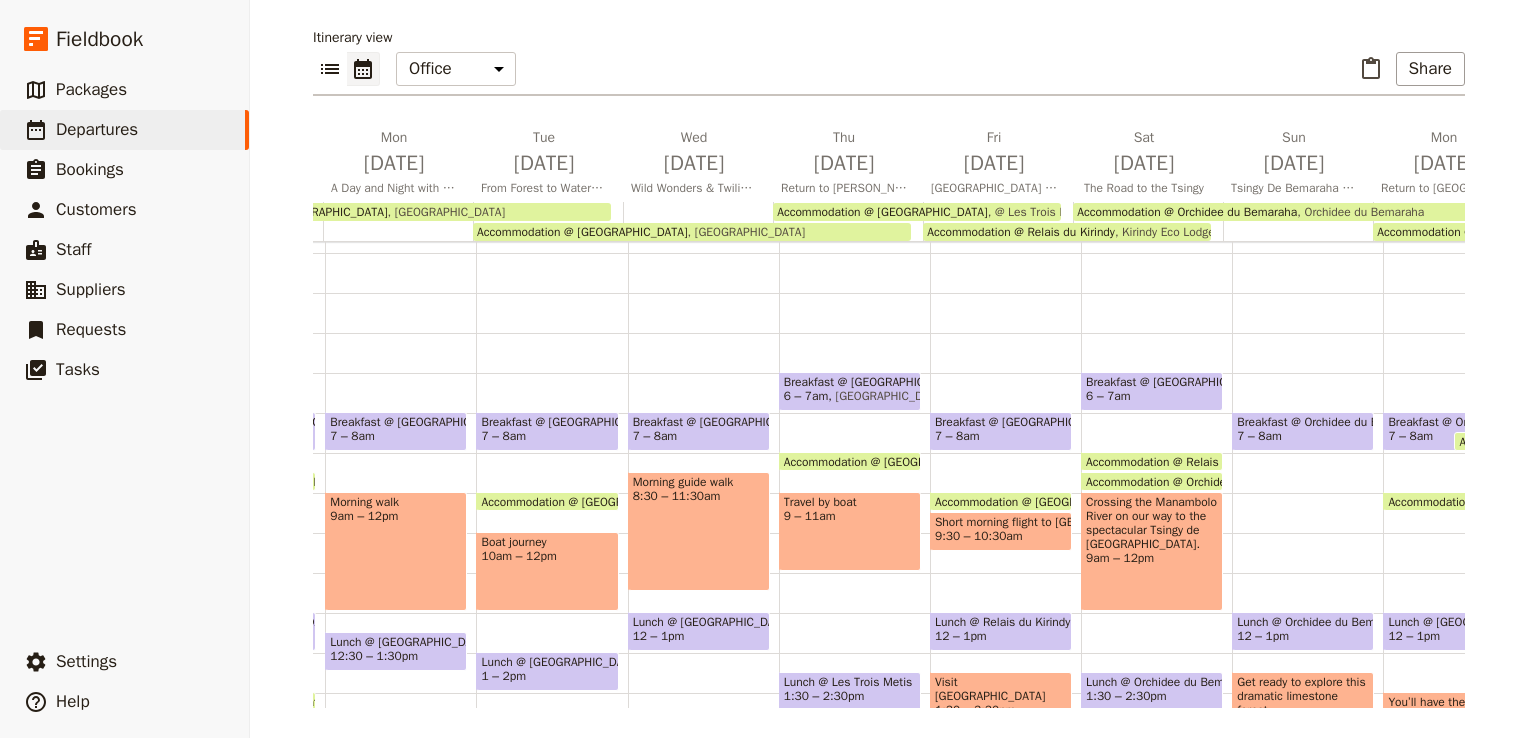 click on "Accommodation @ Orchidee du Bemaraha" at bounding box center (1199, 481) 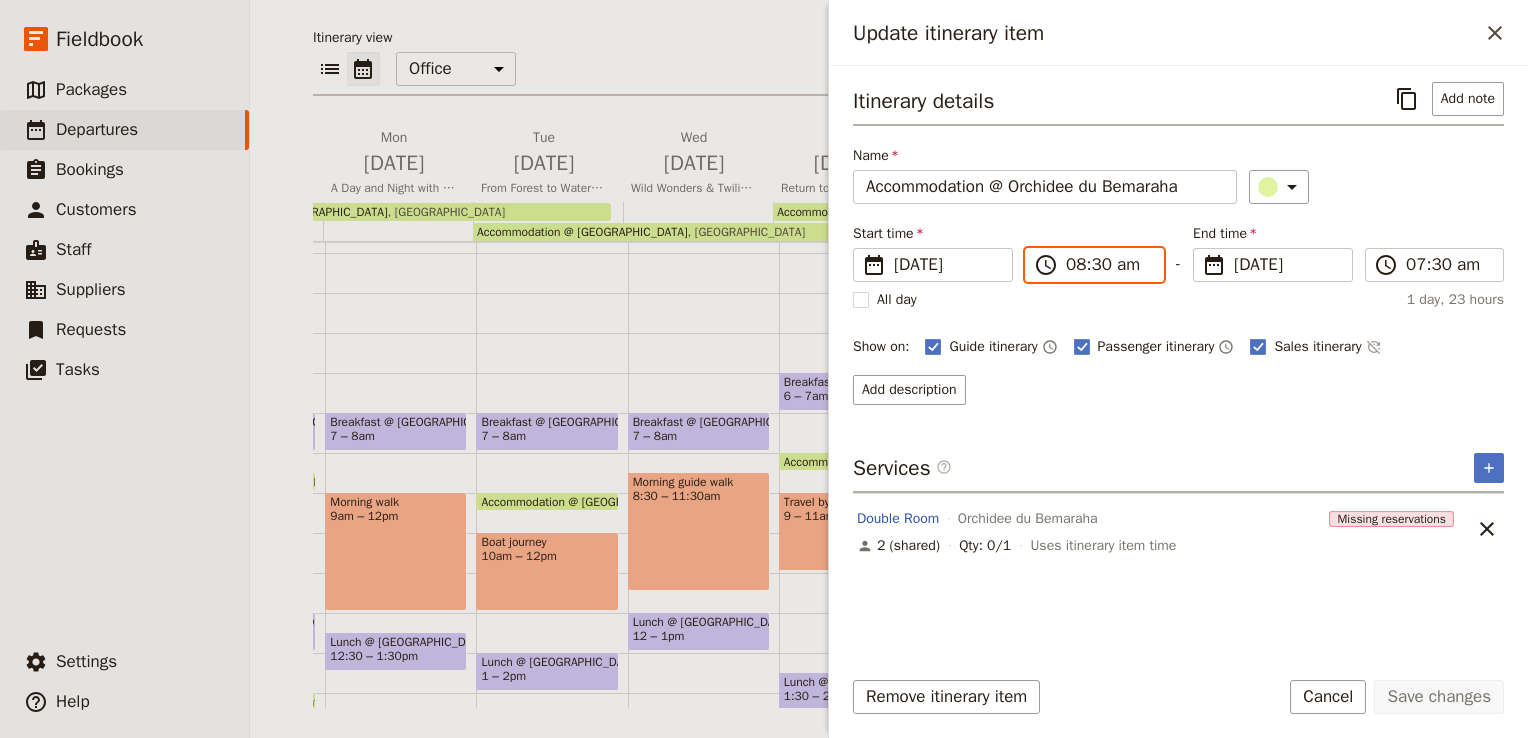 click on "08:30 am" at bounding box center [1108, 265] 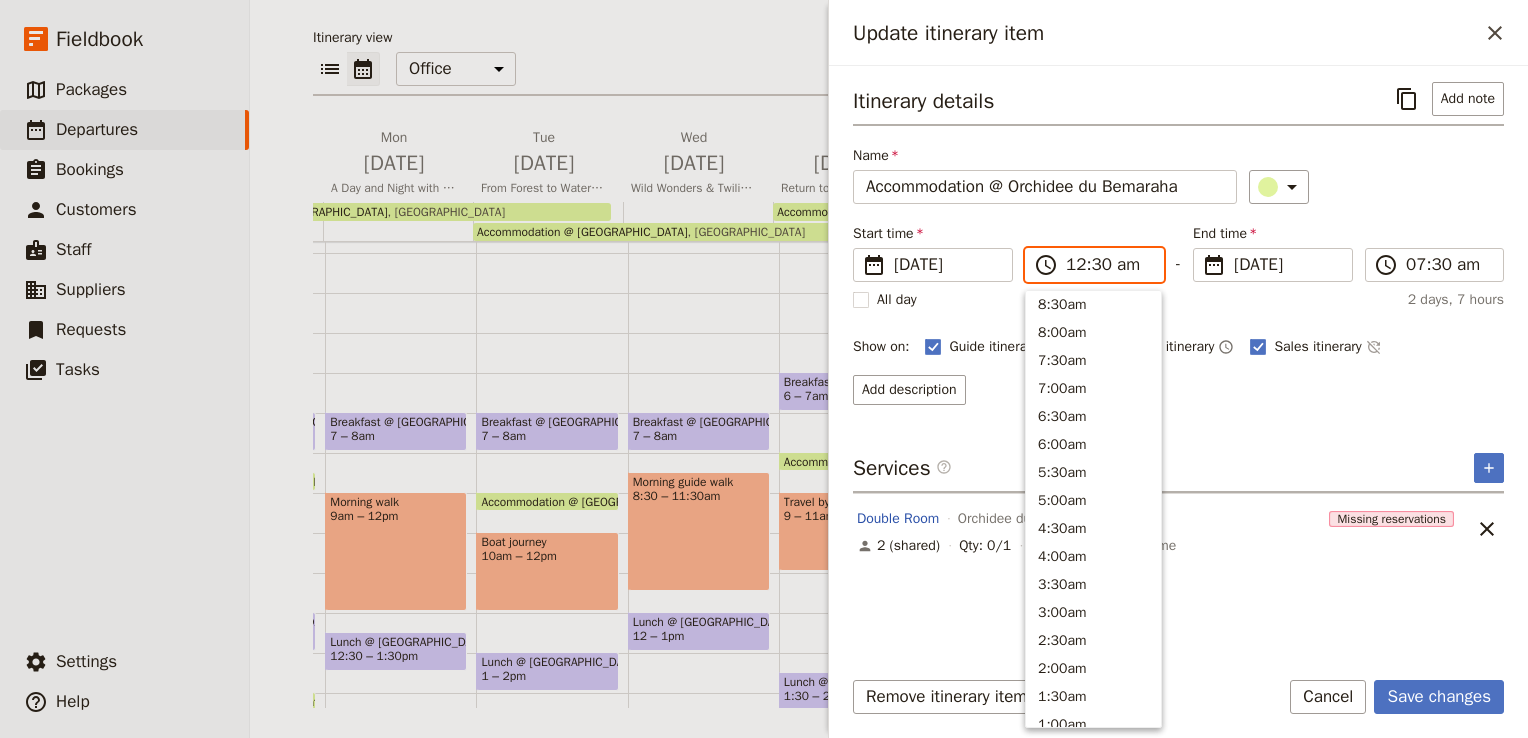 scroll, scrollTop: 915, scrollLeft: 0, axis: vertical 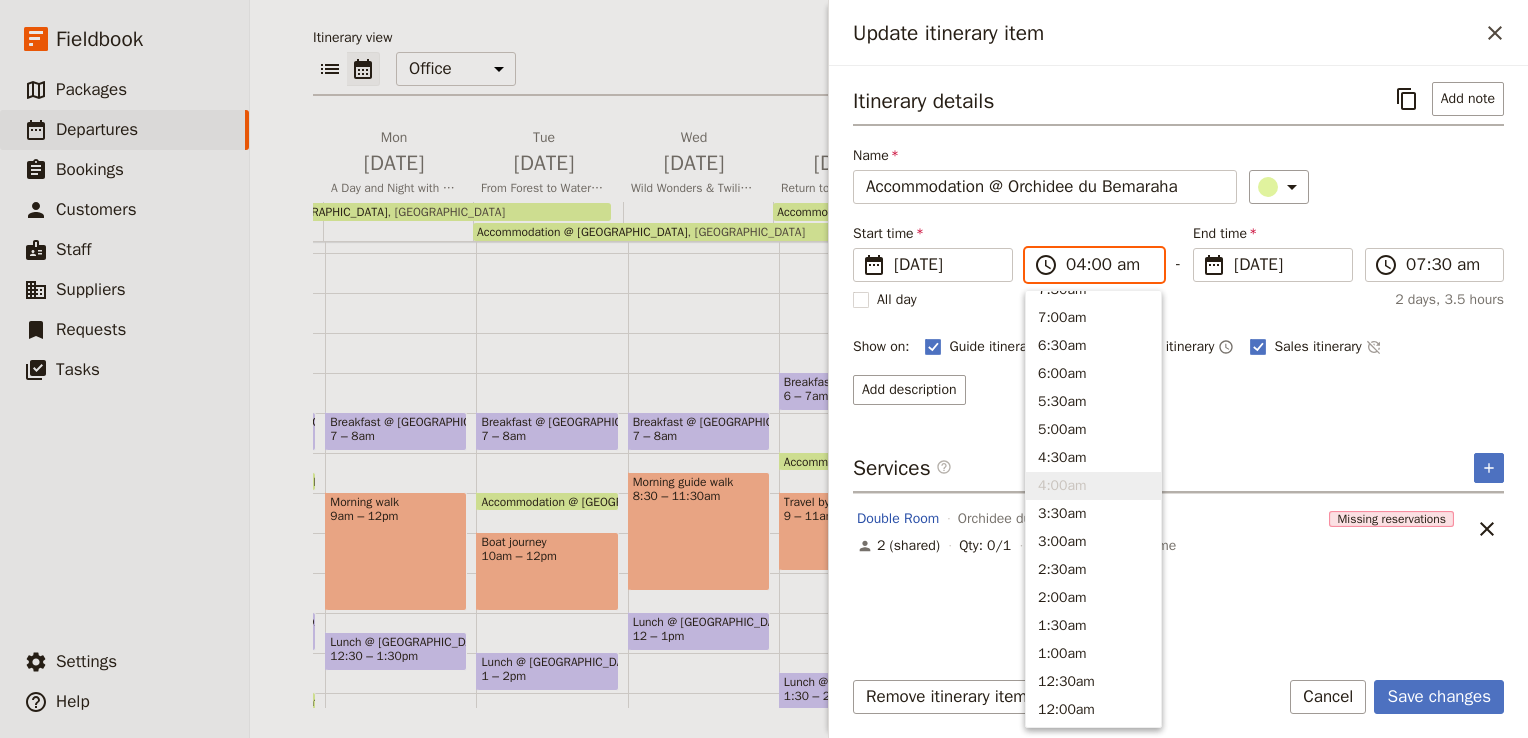 type on "04:00 pm" 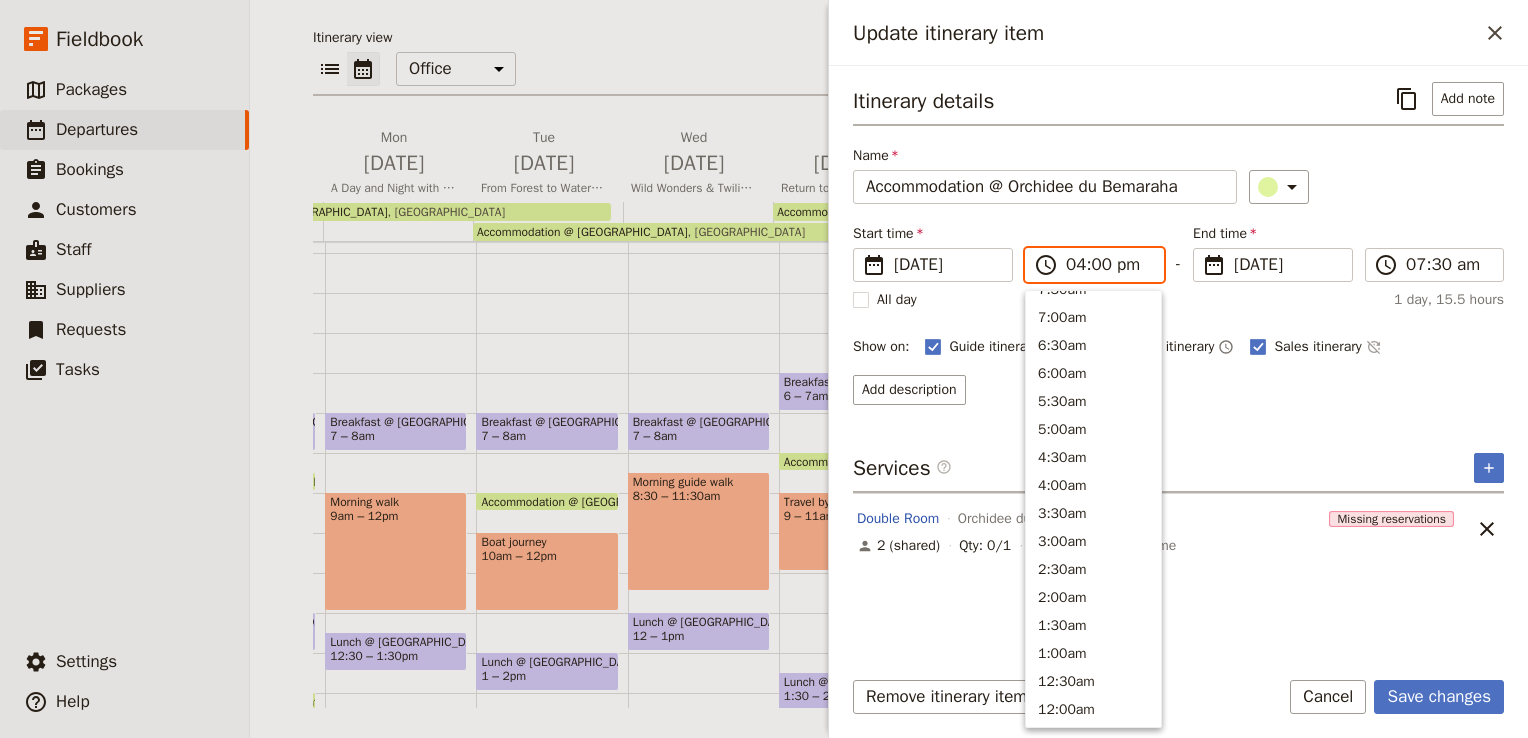 scroll, scrollTop: 424, scrollLeft: 0, axis: vertical 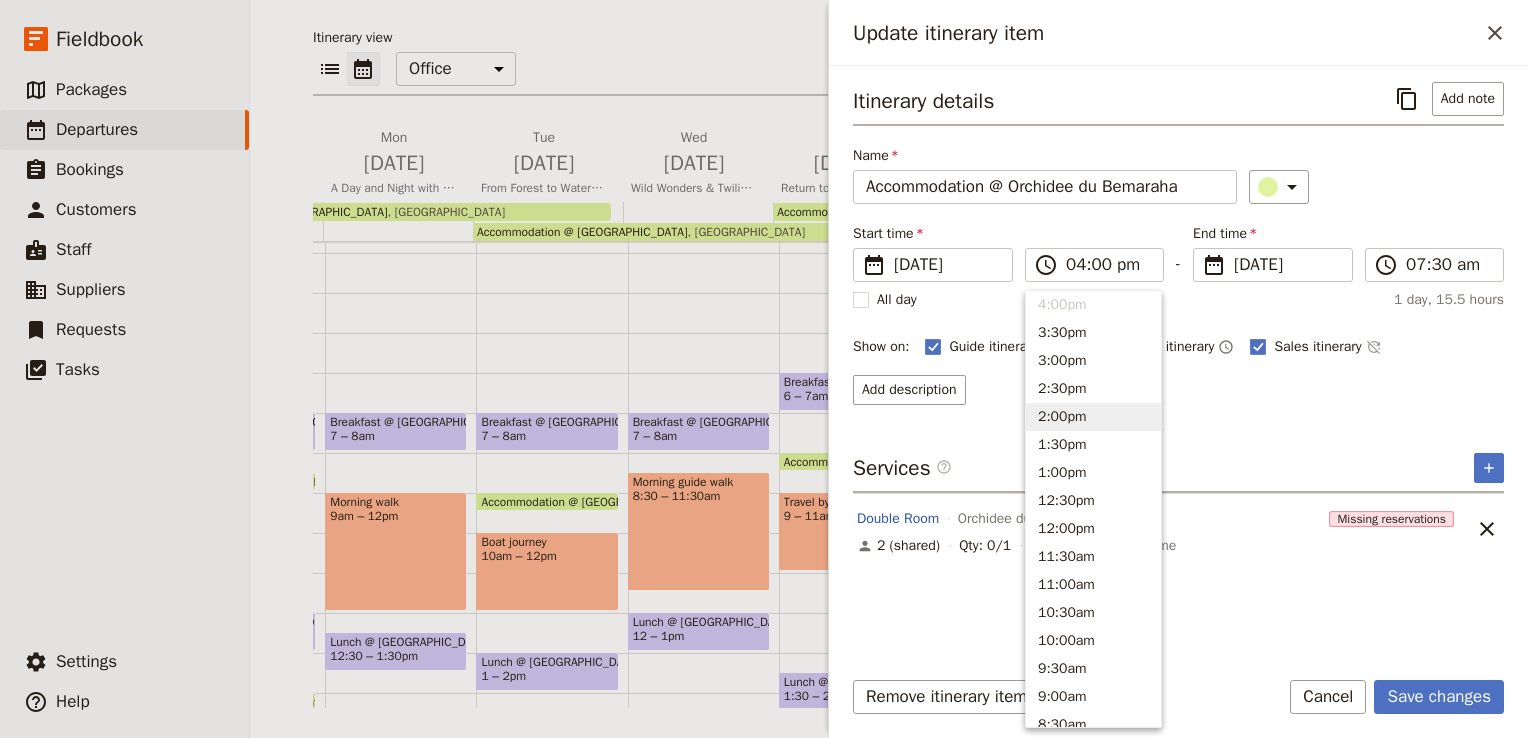 click on "Itinerary details ​ Add note Name Accommodation @ Orchidee du Bemaraha ​ Start time ​ [DATE] [DATE] [DATE] 16:00 ​ 04:00 pm - End time ​ [DATE] [DATE] [DATE] 07:30 ​ 07:30 am All day 1 day, 15.5 hours Show on: Guide itinerary ​ Passenger itinerary ​ Sales itinerary ​ Add description Services ​ ​ Double Room Orchidee du Bemaraha Missing reservations 2 (shared) Qty: 0/1 Uses itinerary item time ​" at bounding box center (1178, 365) 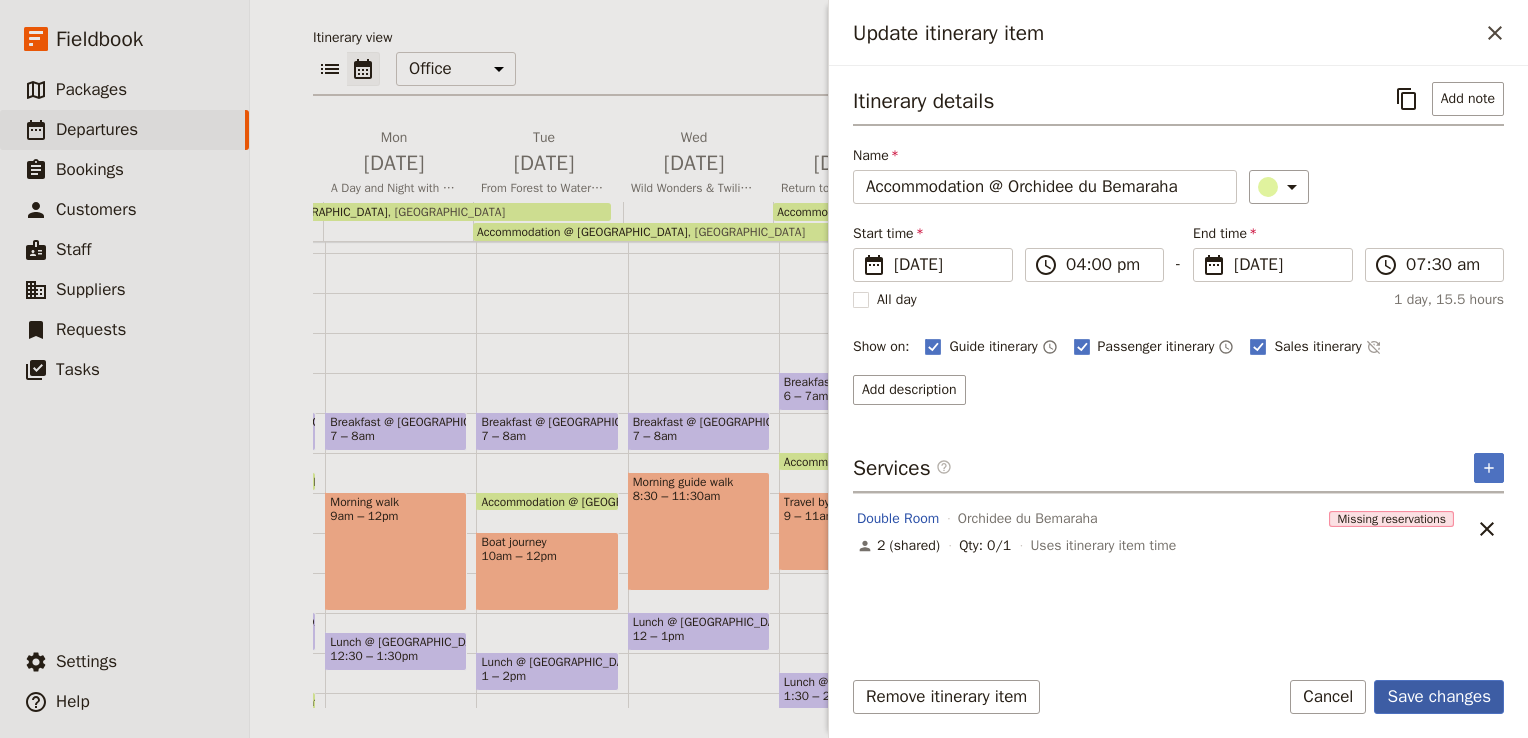 click on "Save changes" at bounding box center [1439, 697] 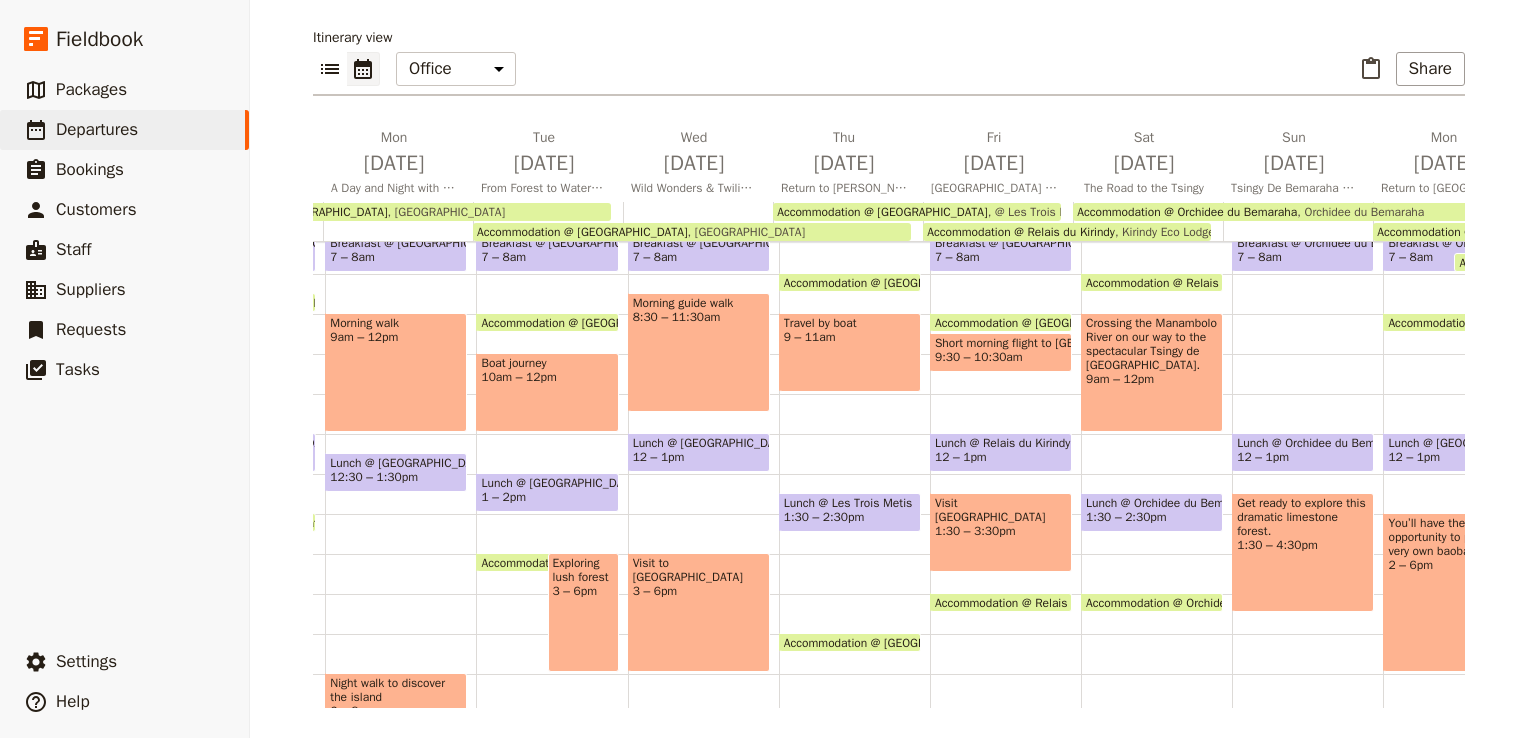 scroll, scrollTop: 109, scrollLeft: 0, axis: vertical 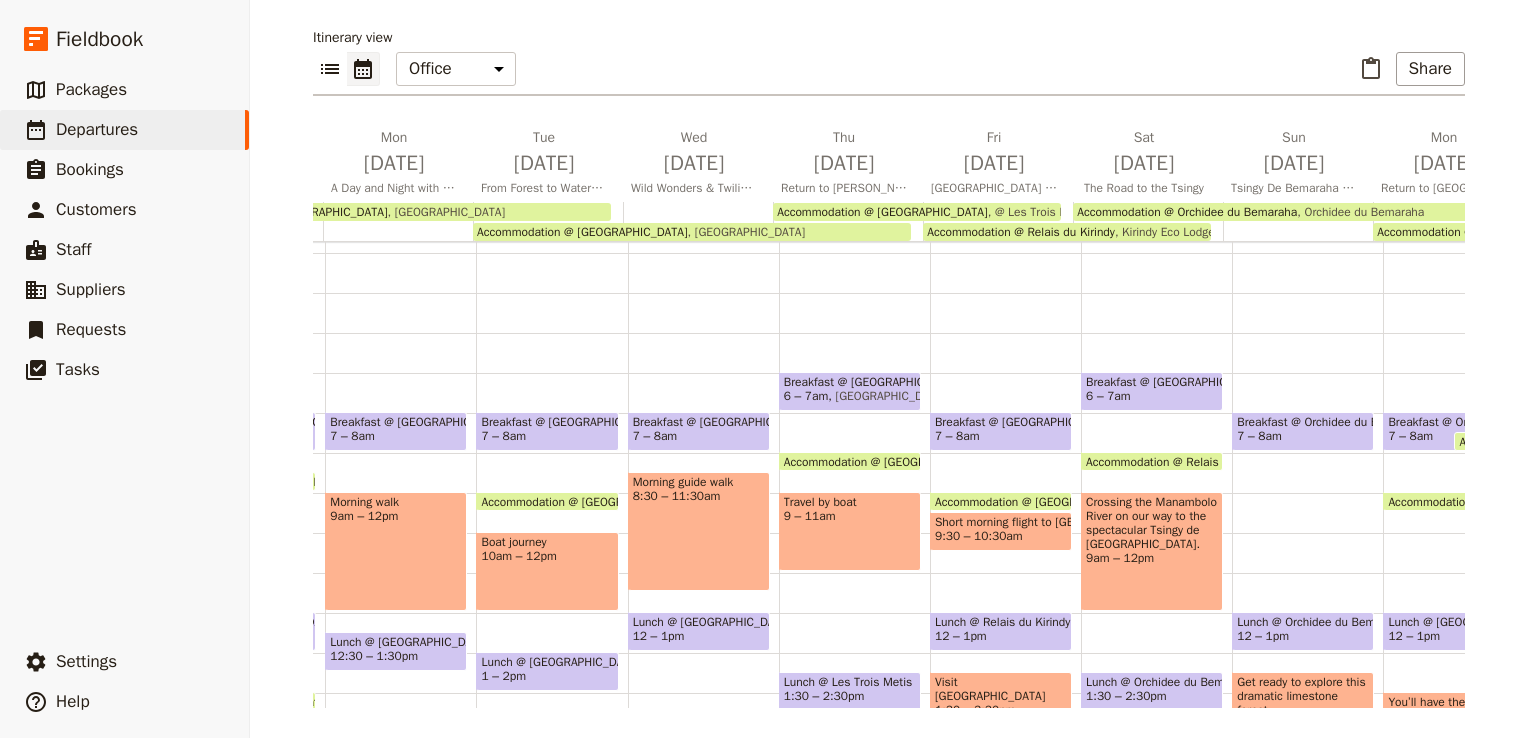 click on "Accommodation @ Relais du Kirindy" at bounding box center (1021, 232) 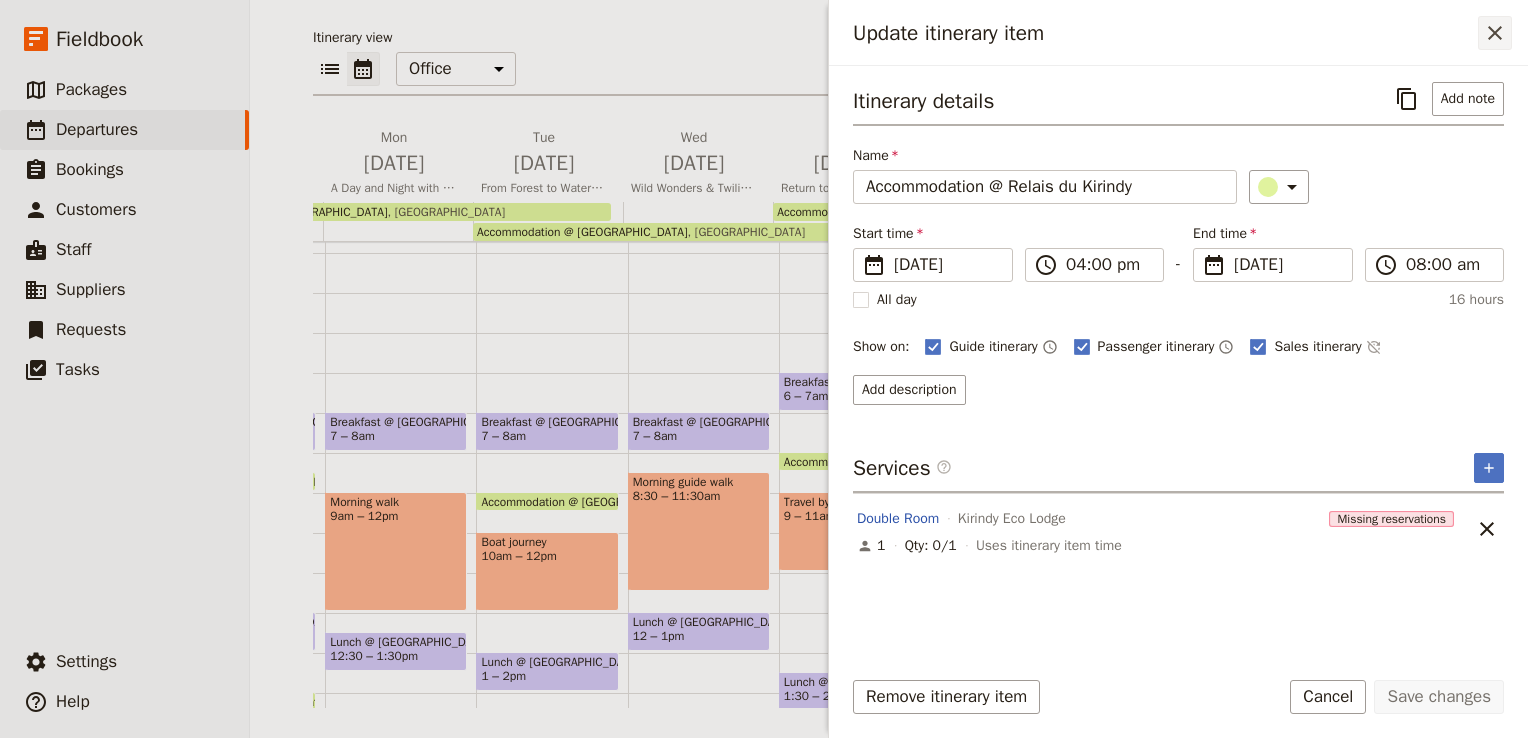 click 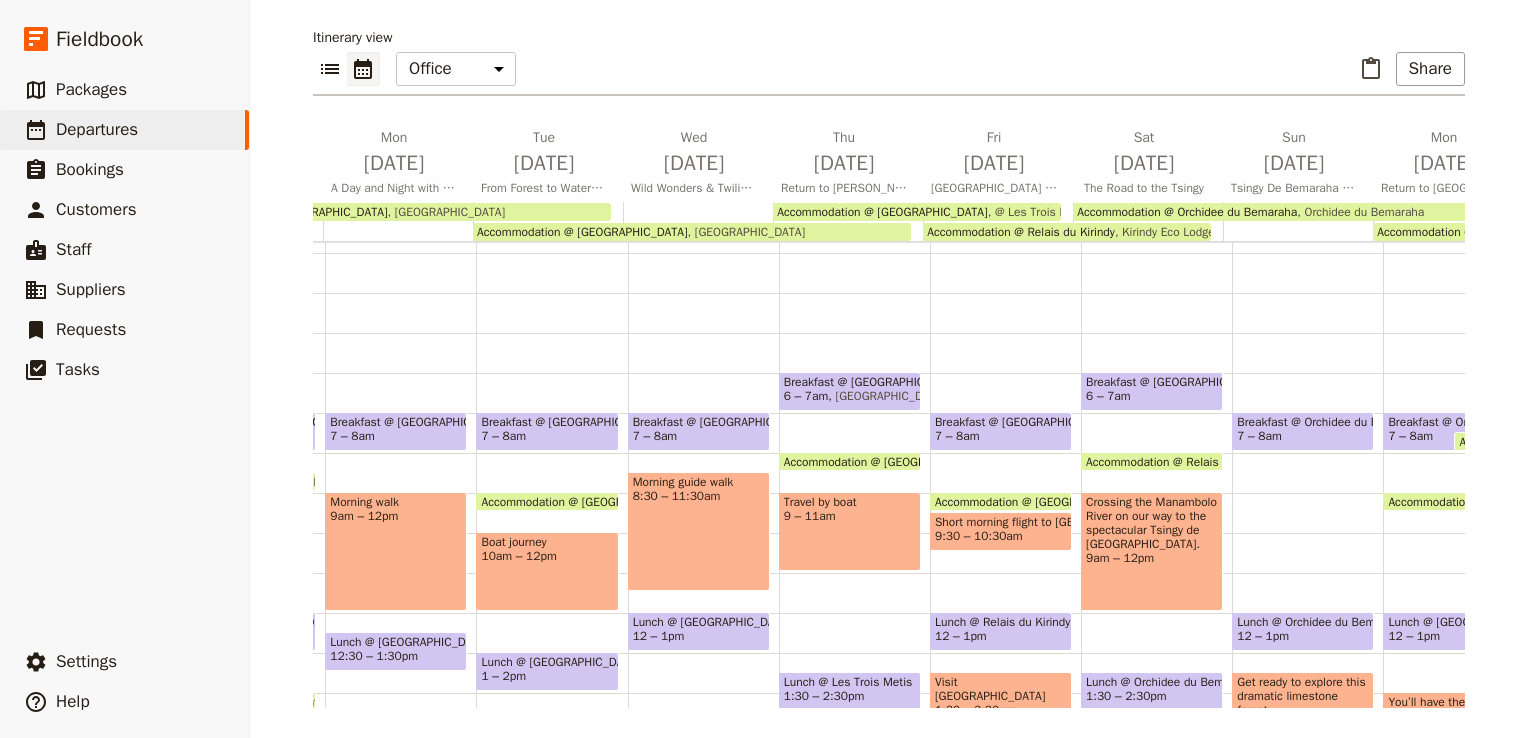 click at bounding box center [1203, 232] 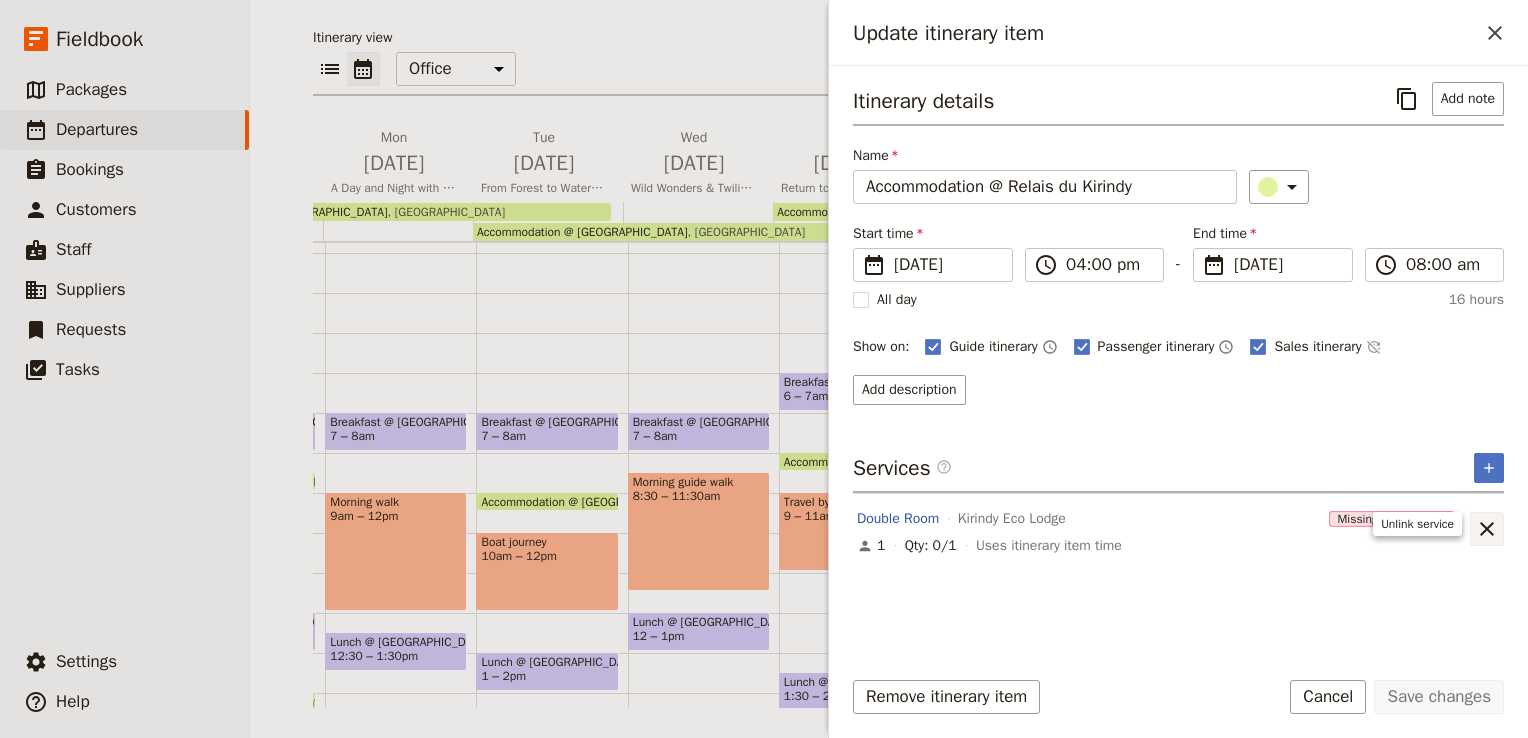 click 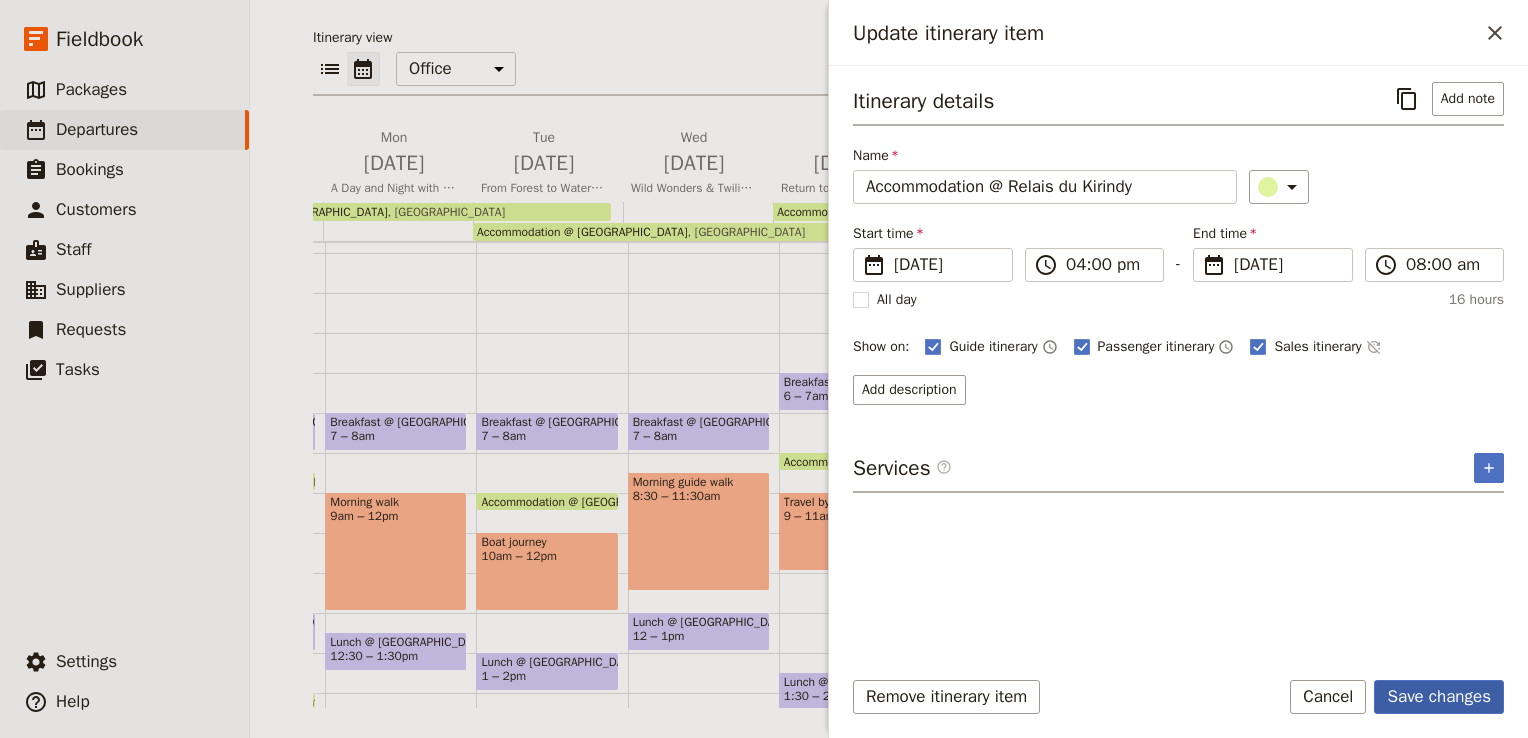 click on "Save changes" at bounding box center (1439, 697) 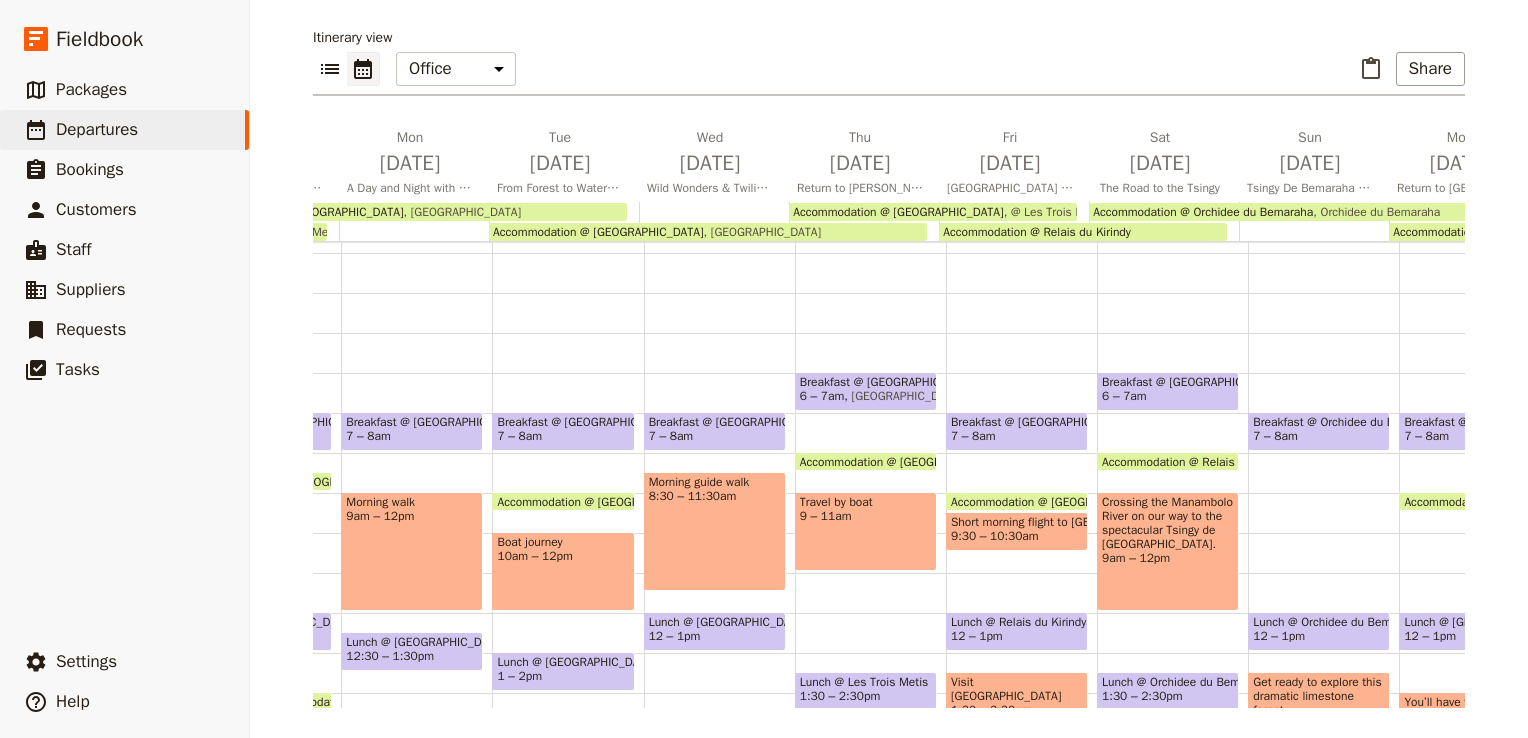 scroll, scrollTop: 0, scrollLeft: 324, axis: horizontal 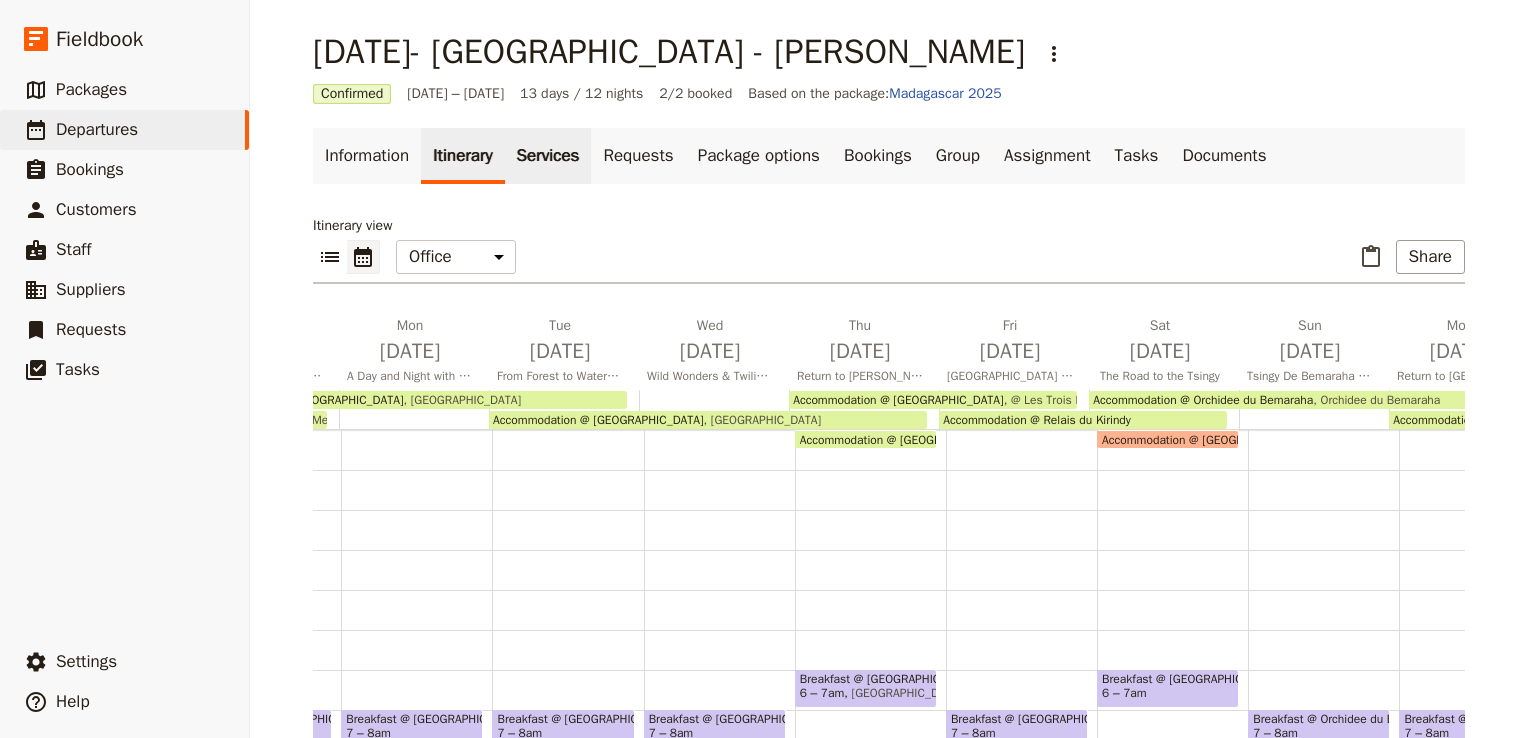 click on "Services" at bounding box center (548, 156) 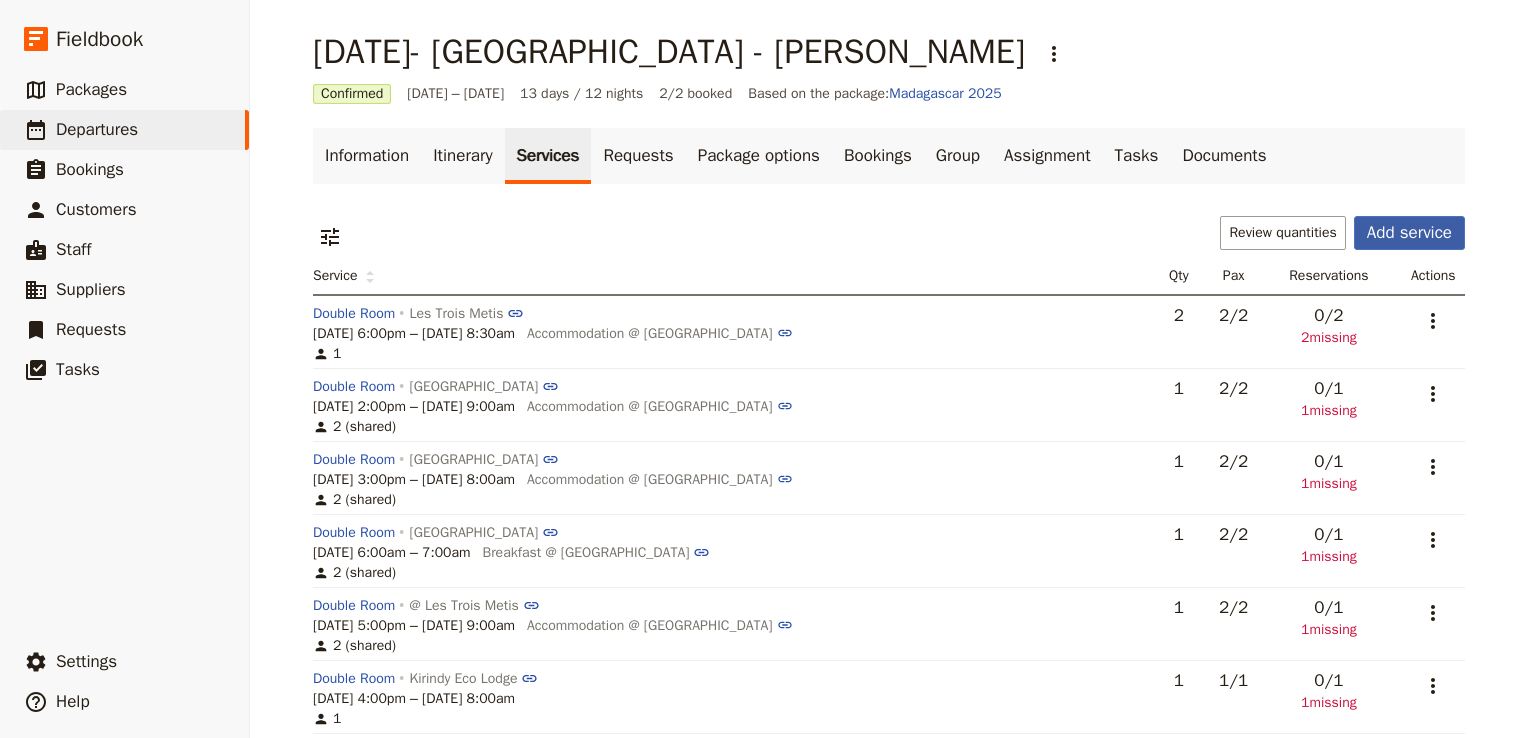 click on "Add service" at bounding box center (1409, 233) 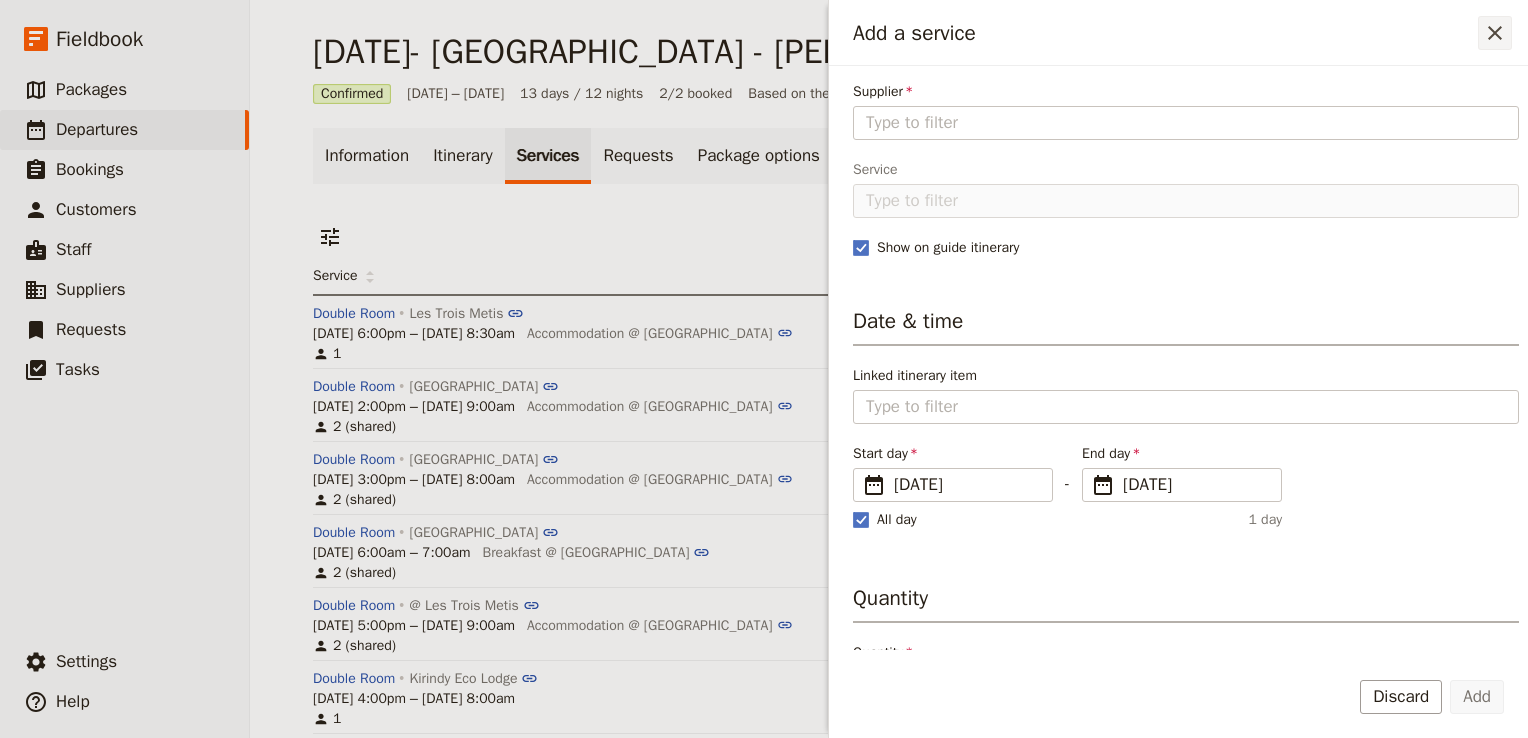 click 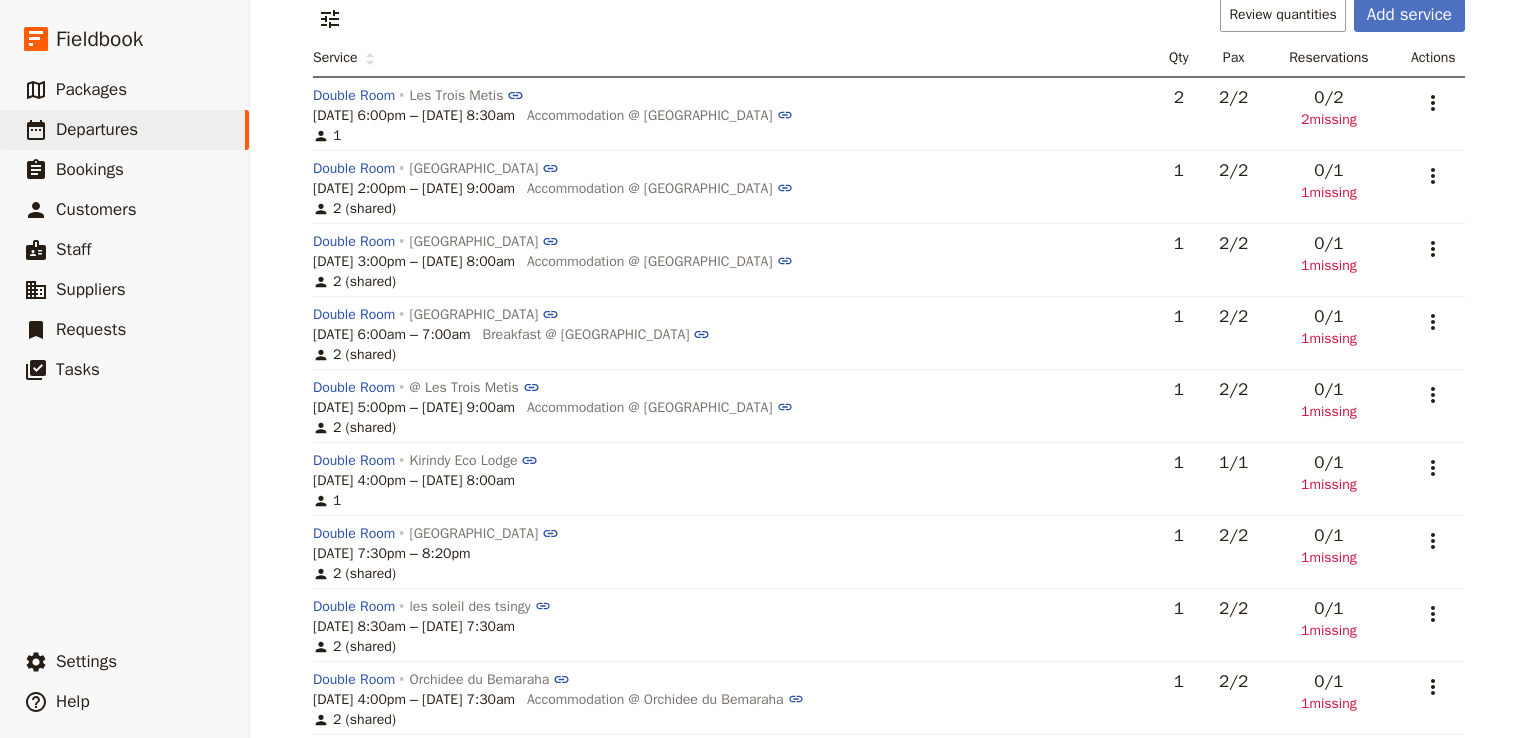 scroll, scrollTop: 219, scrollLeft: 0, axis: vertical 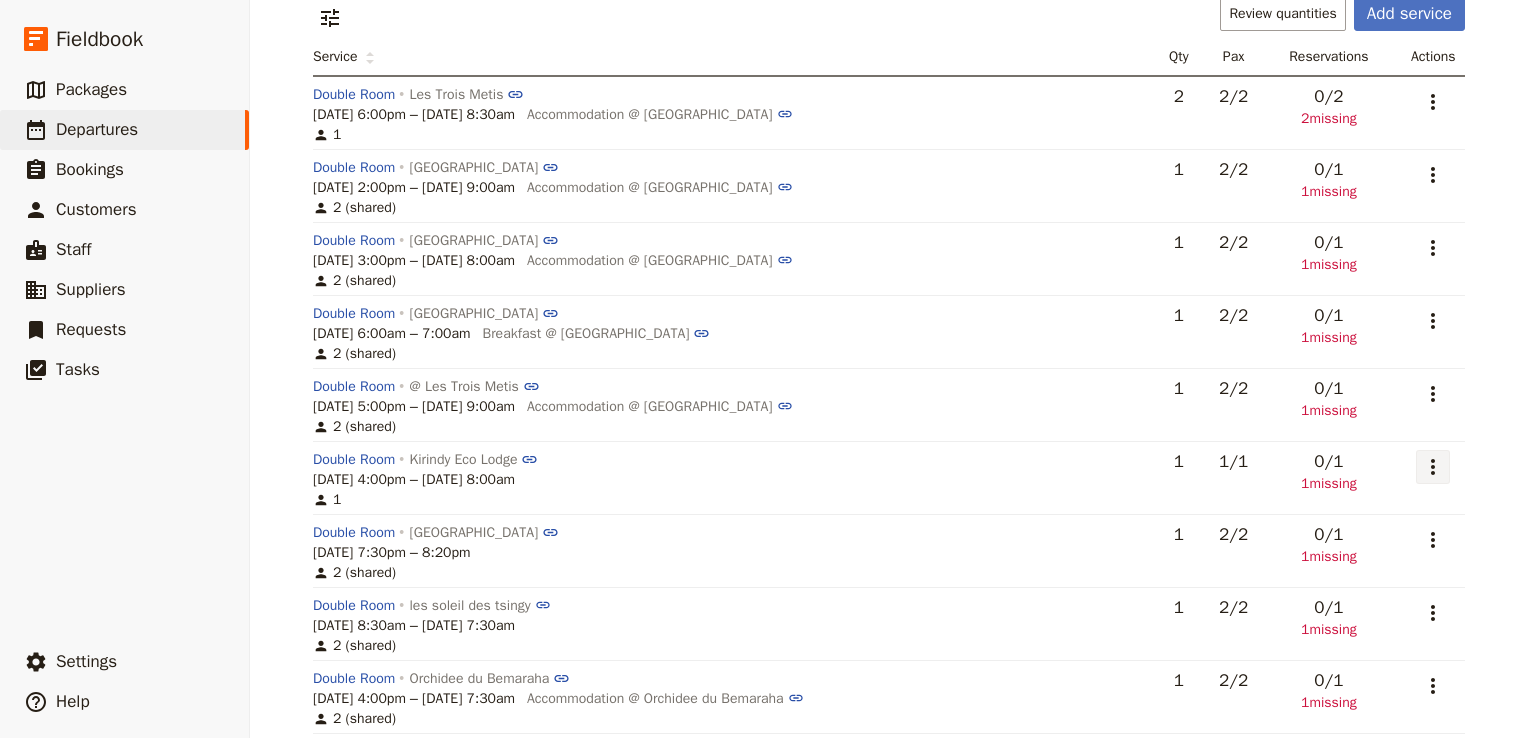 click 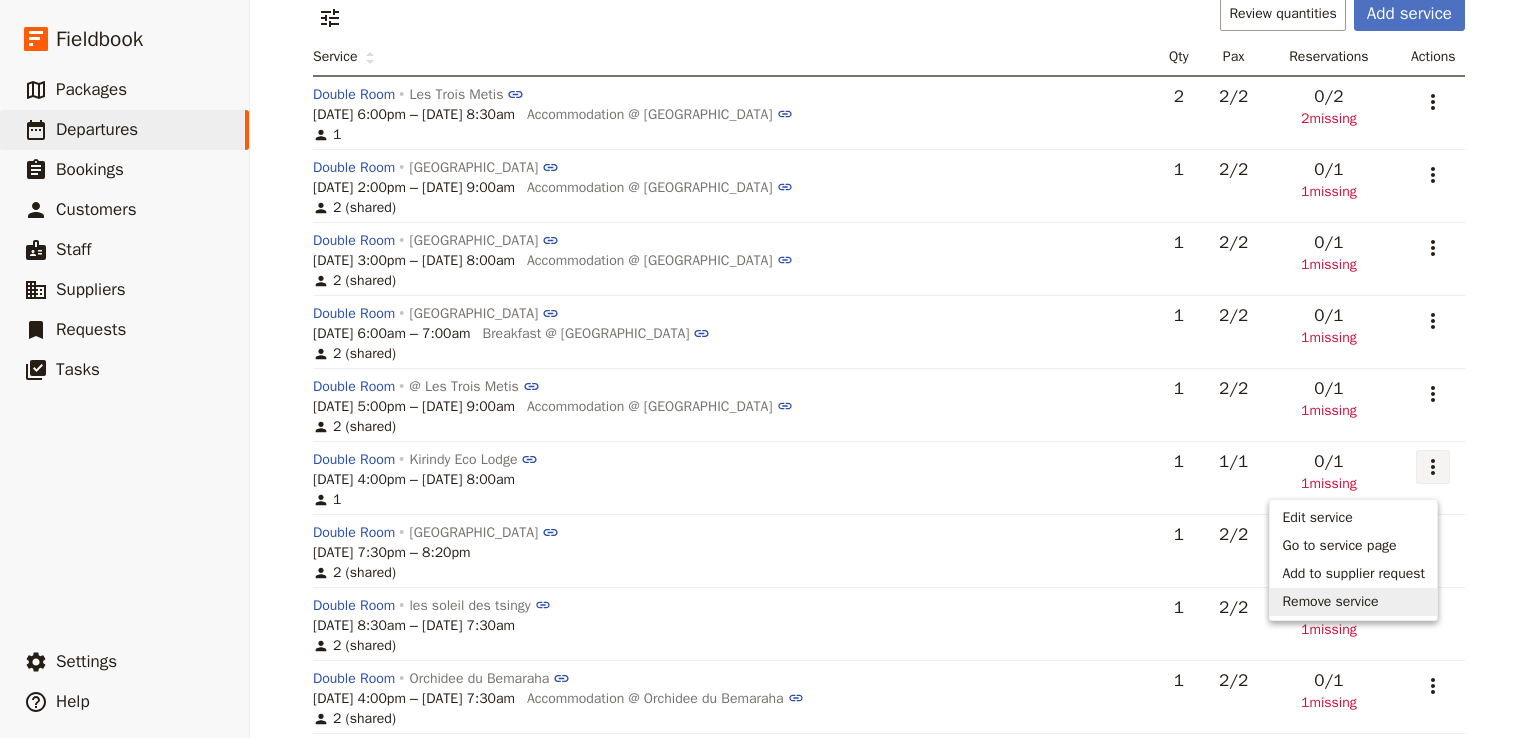 click on "Remove service" at bounding box center [1330, 602] 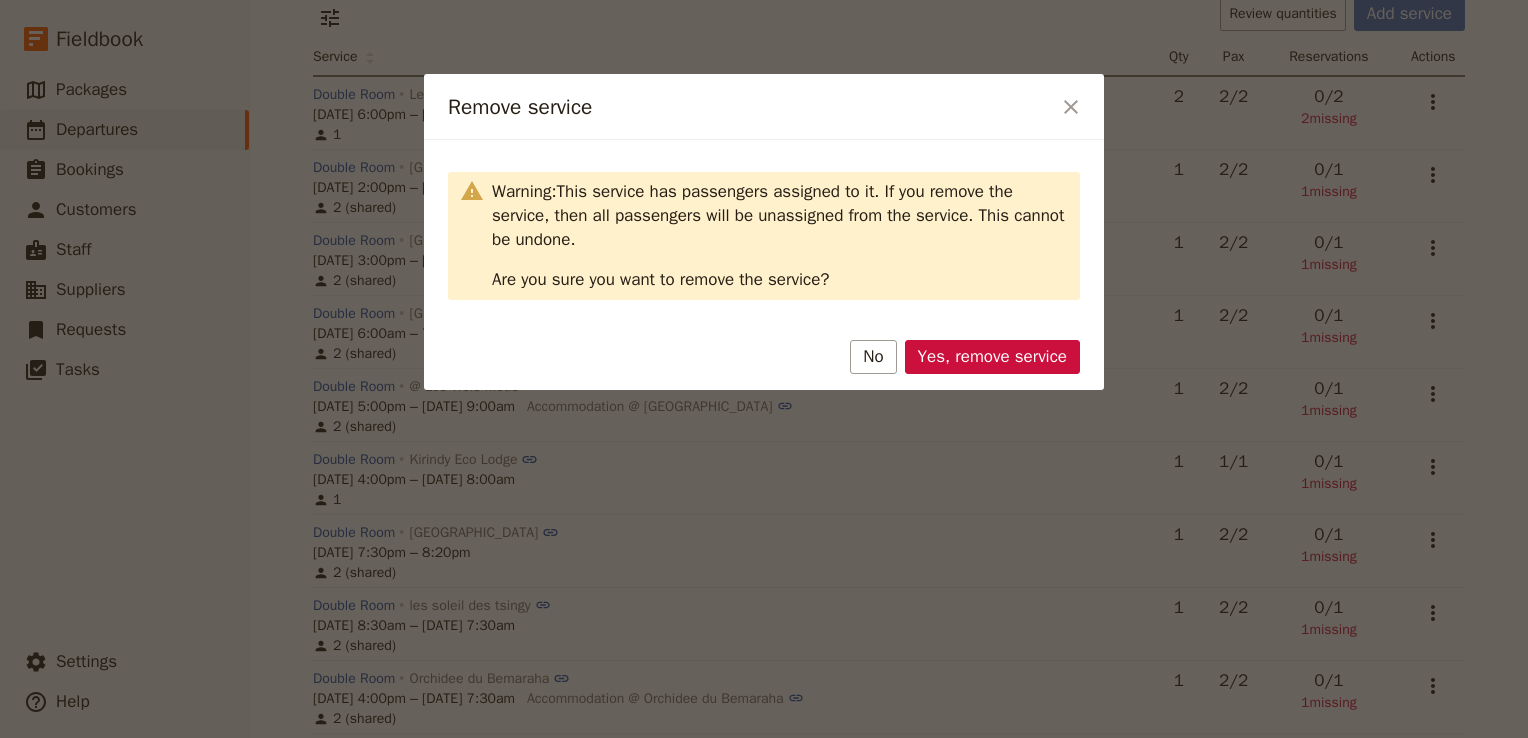 drag, startPoint x: 1012, startPoint y: 359, endPoint x: 993, endPoint y: 366, distance: 20.248457 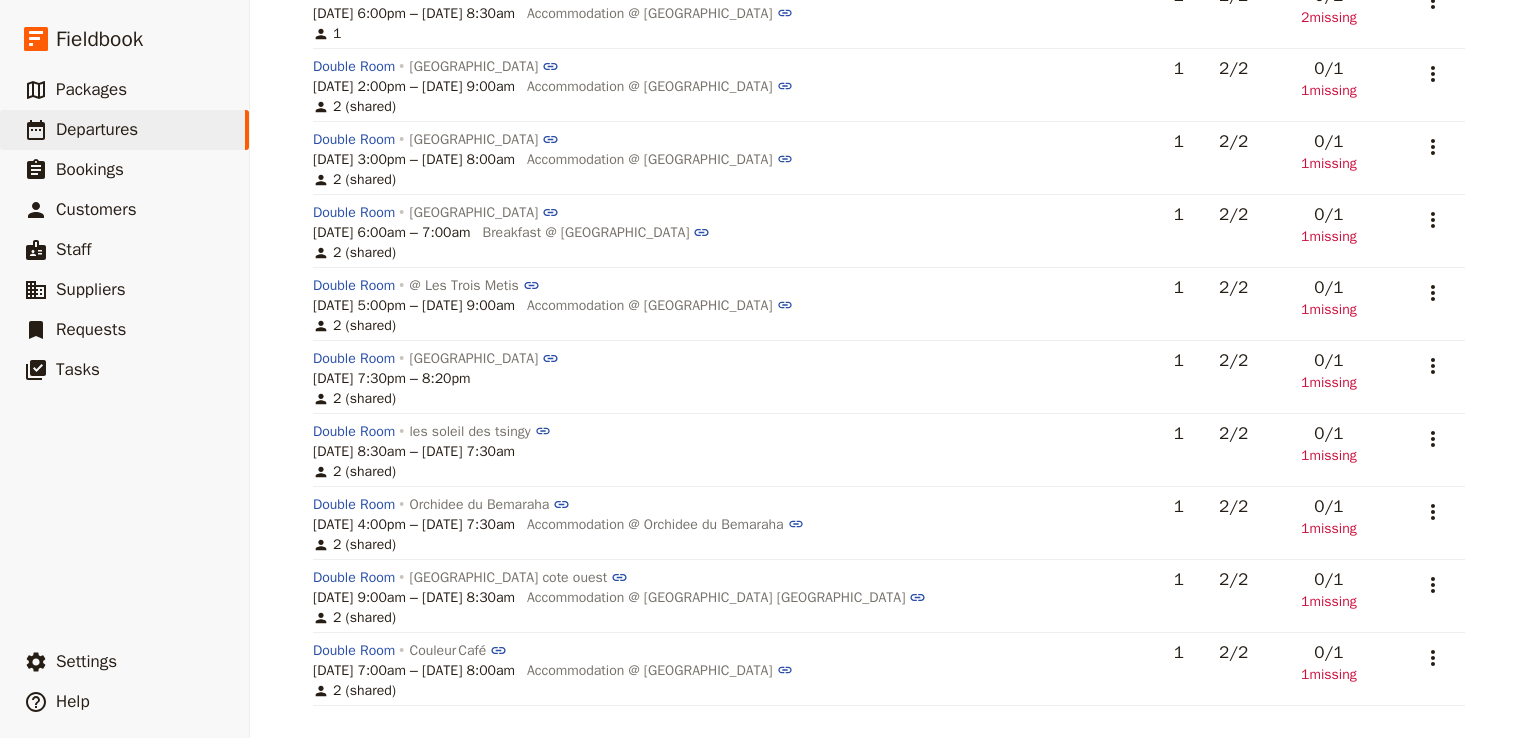 scroll, scrollTop: 0, scrollLeft: 0, axis: both 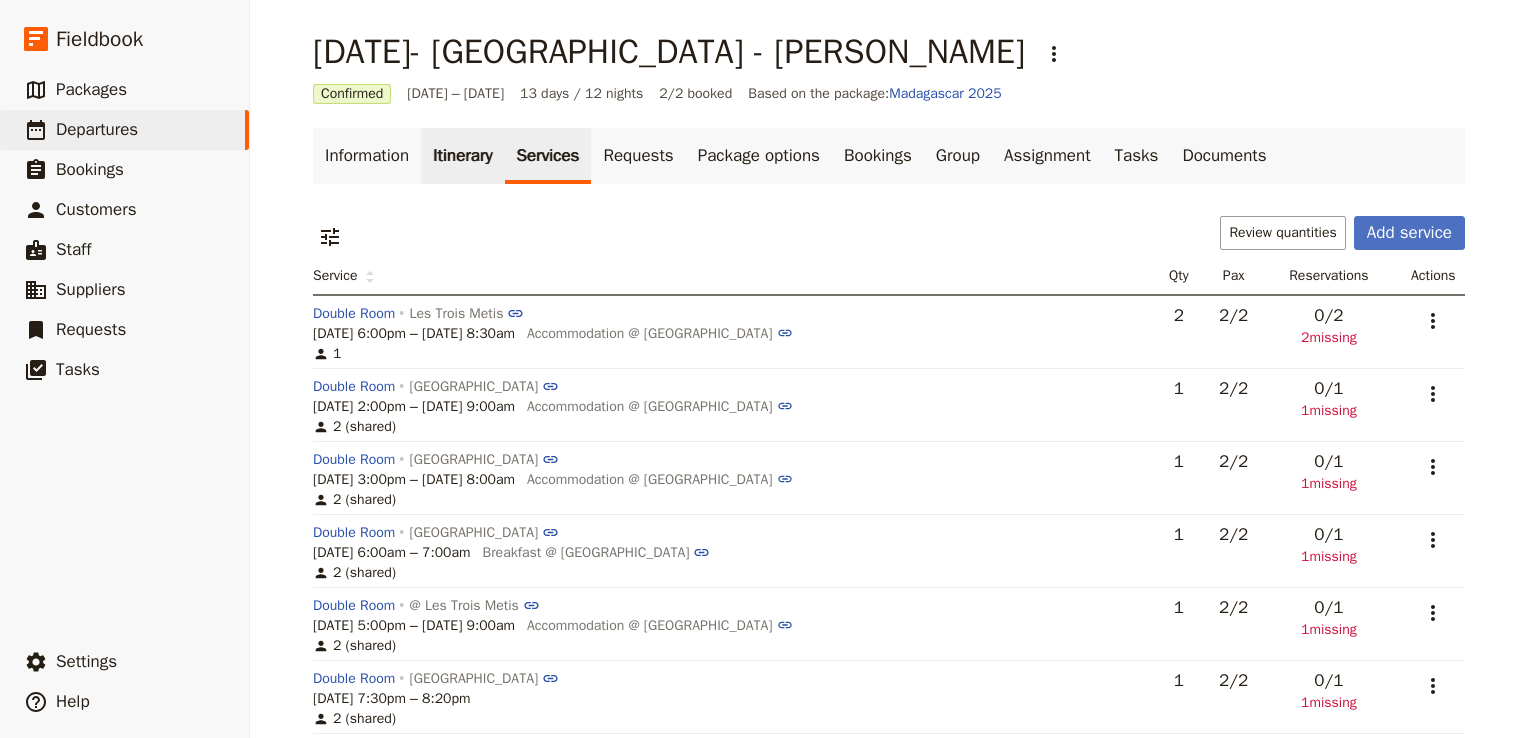 click on "Itinerary" at bounding box center [462, 156] 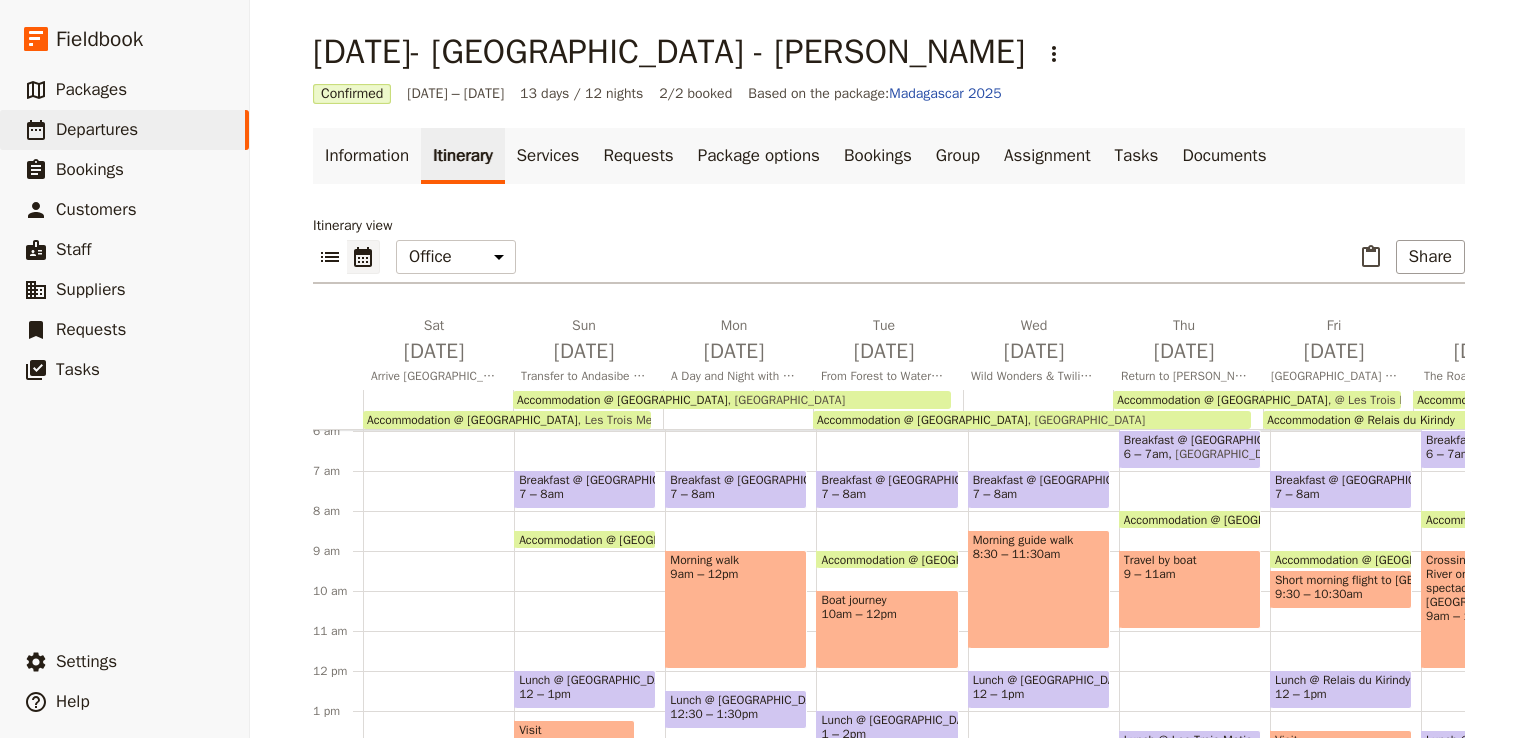 scroll, scrollTop: 244, scrollLeft: 0, axis: vertical 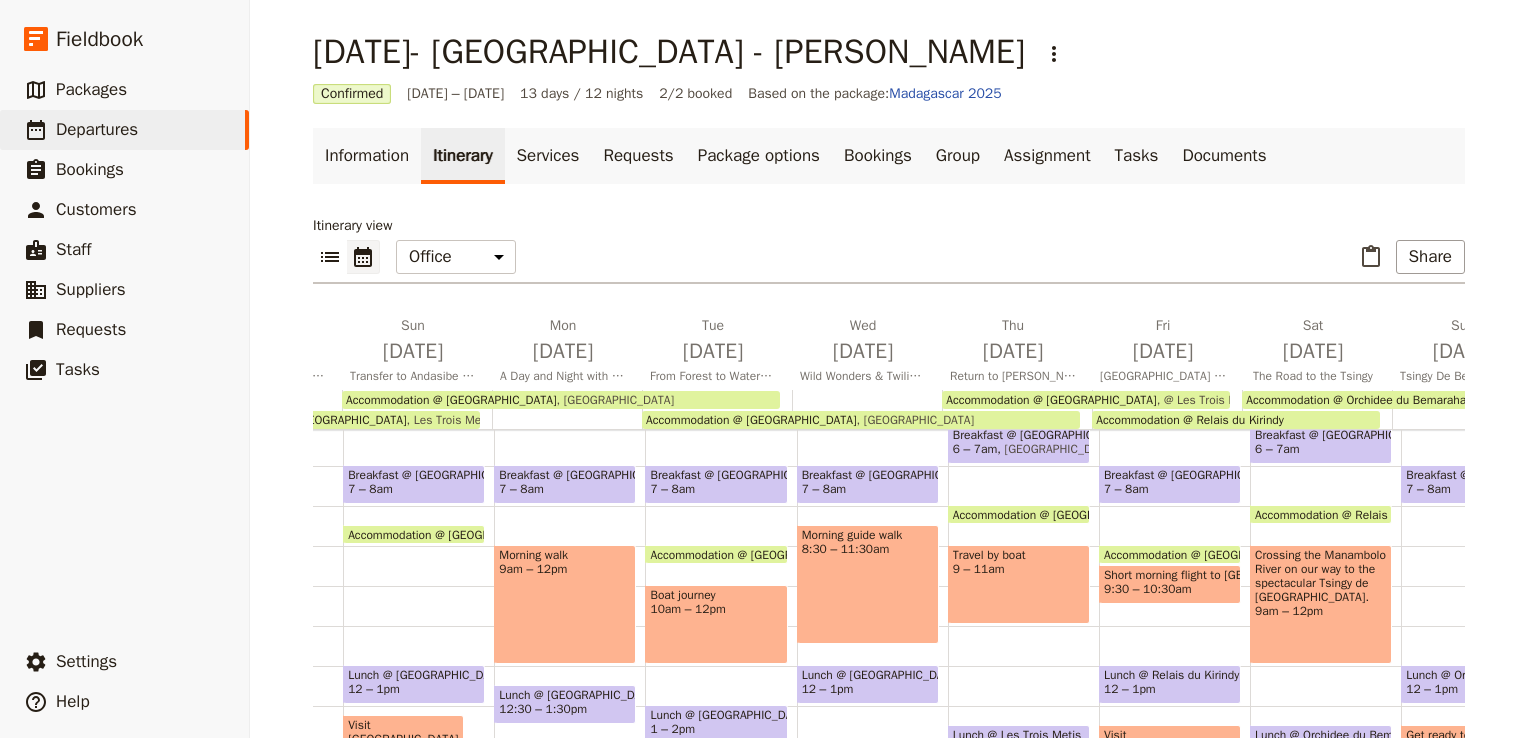click on "Accommodation @ Relais du Kirindy" at bounding box center [1190, 420] 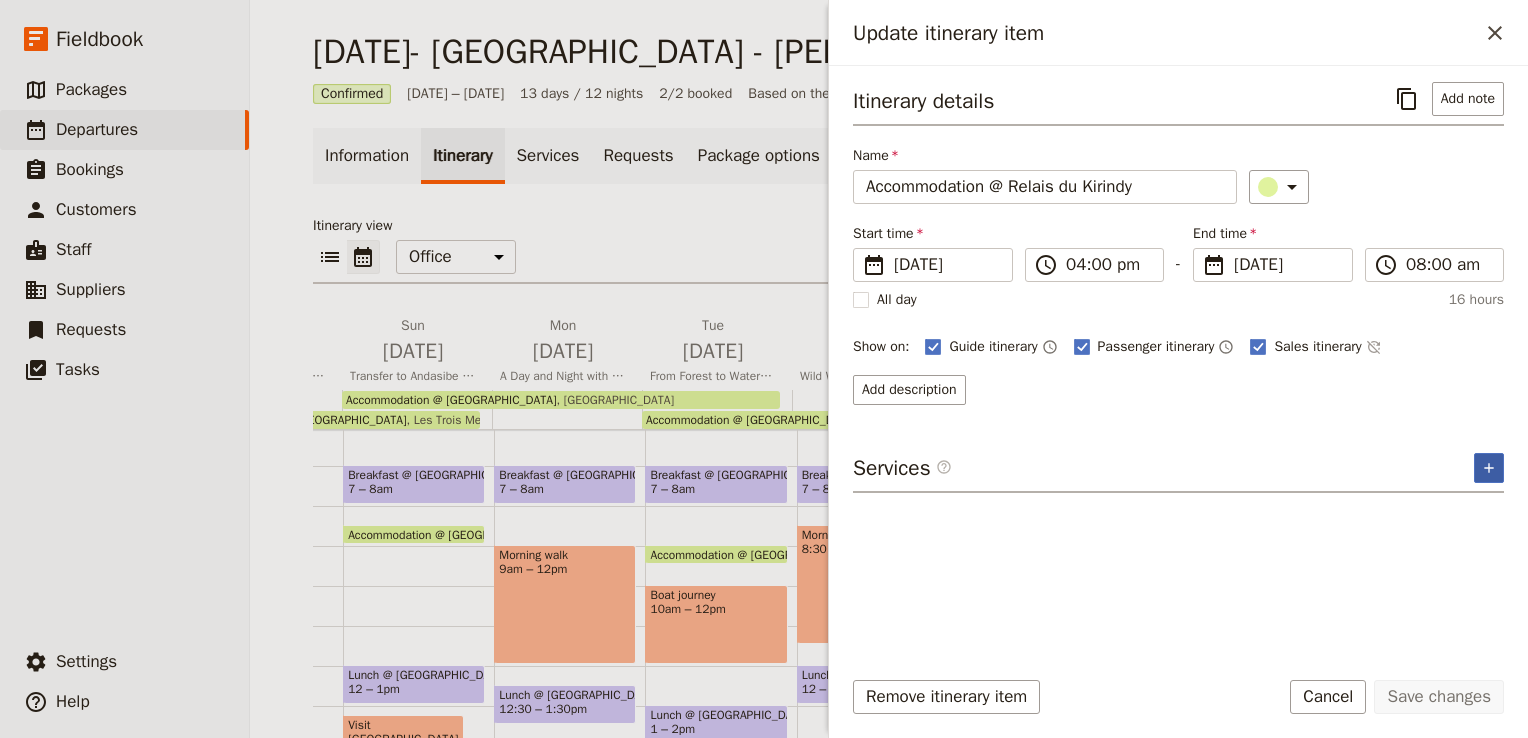 click 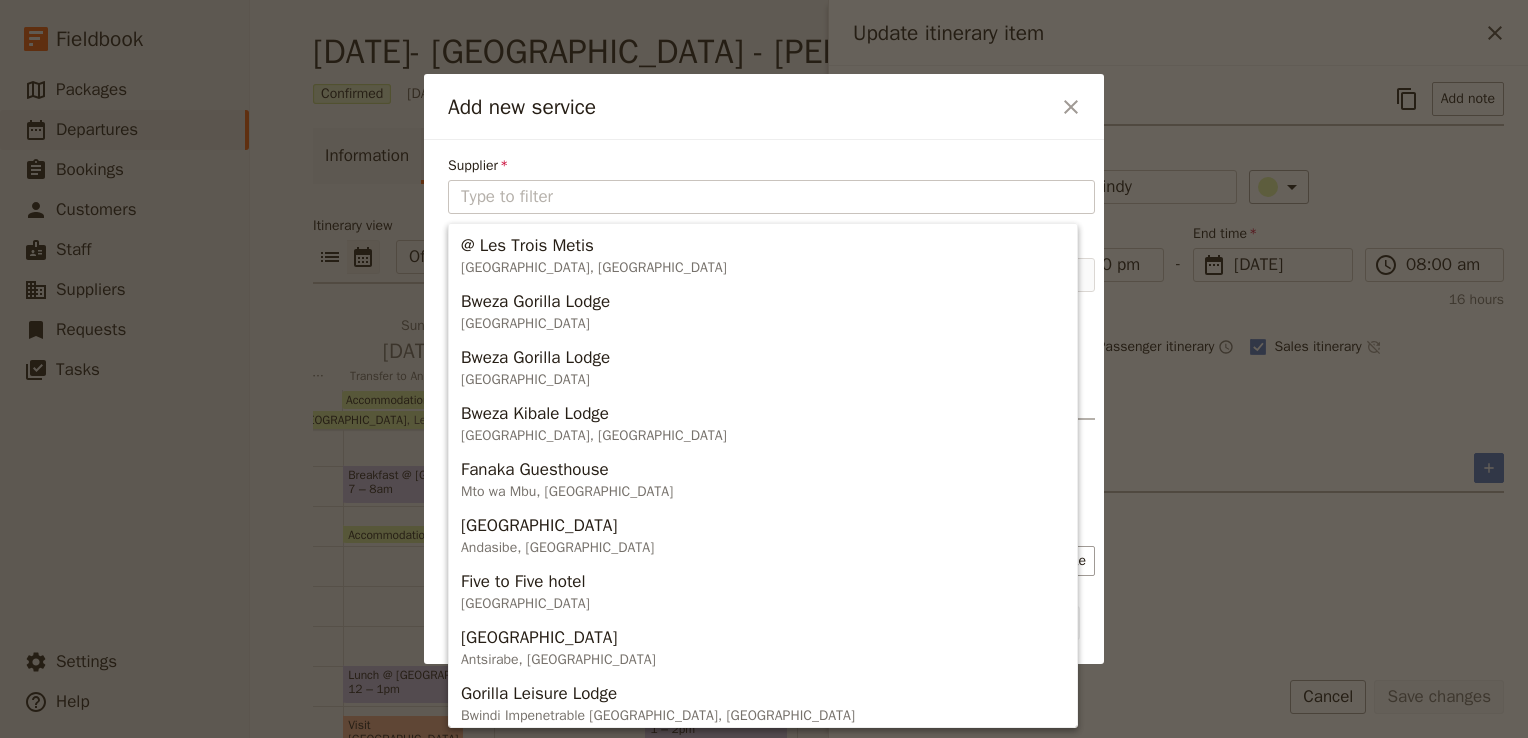 type on "Relais du Kirindy" 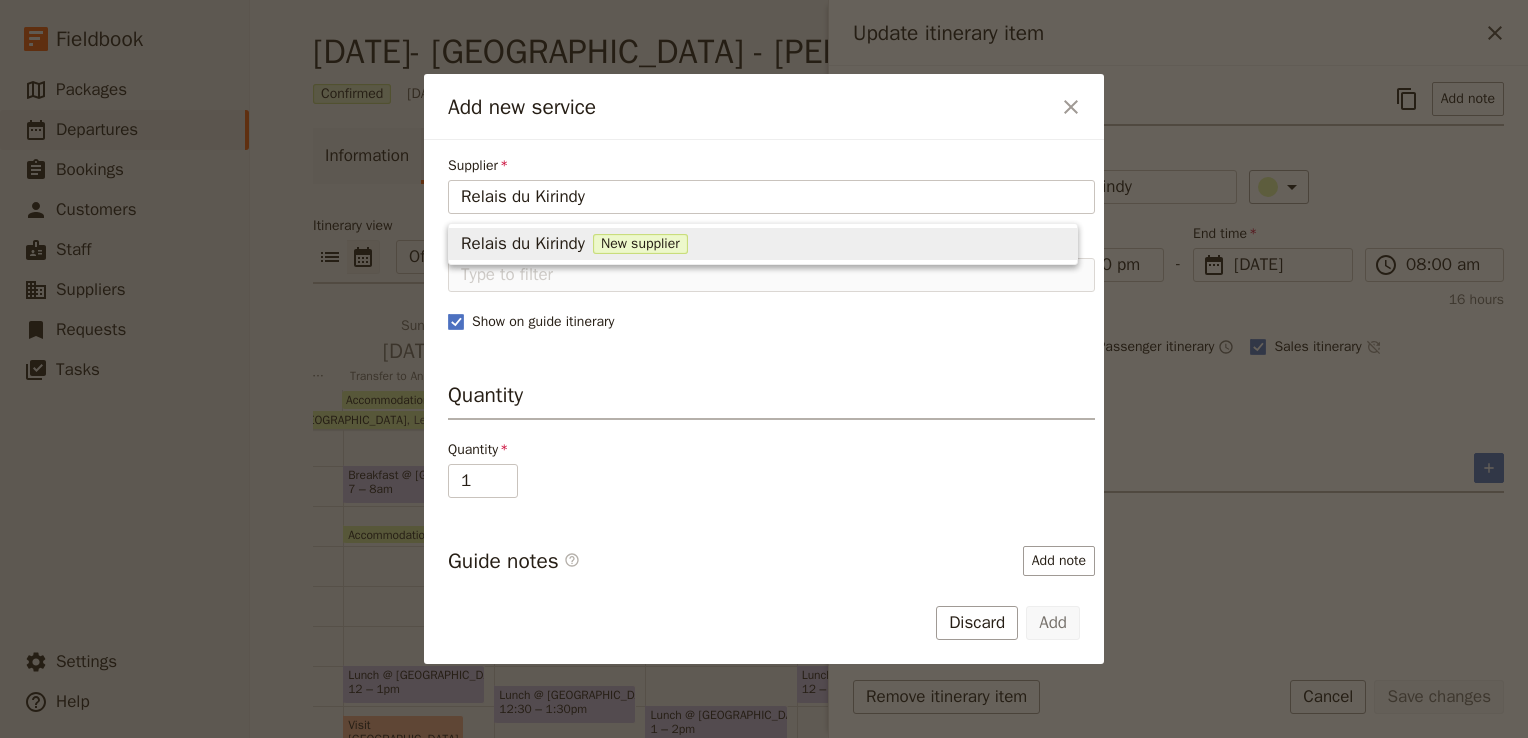 click on "New supplier" at bounding box center [640, 244] 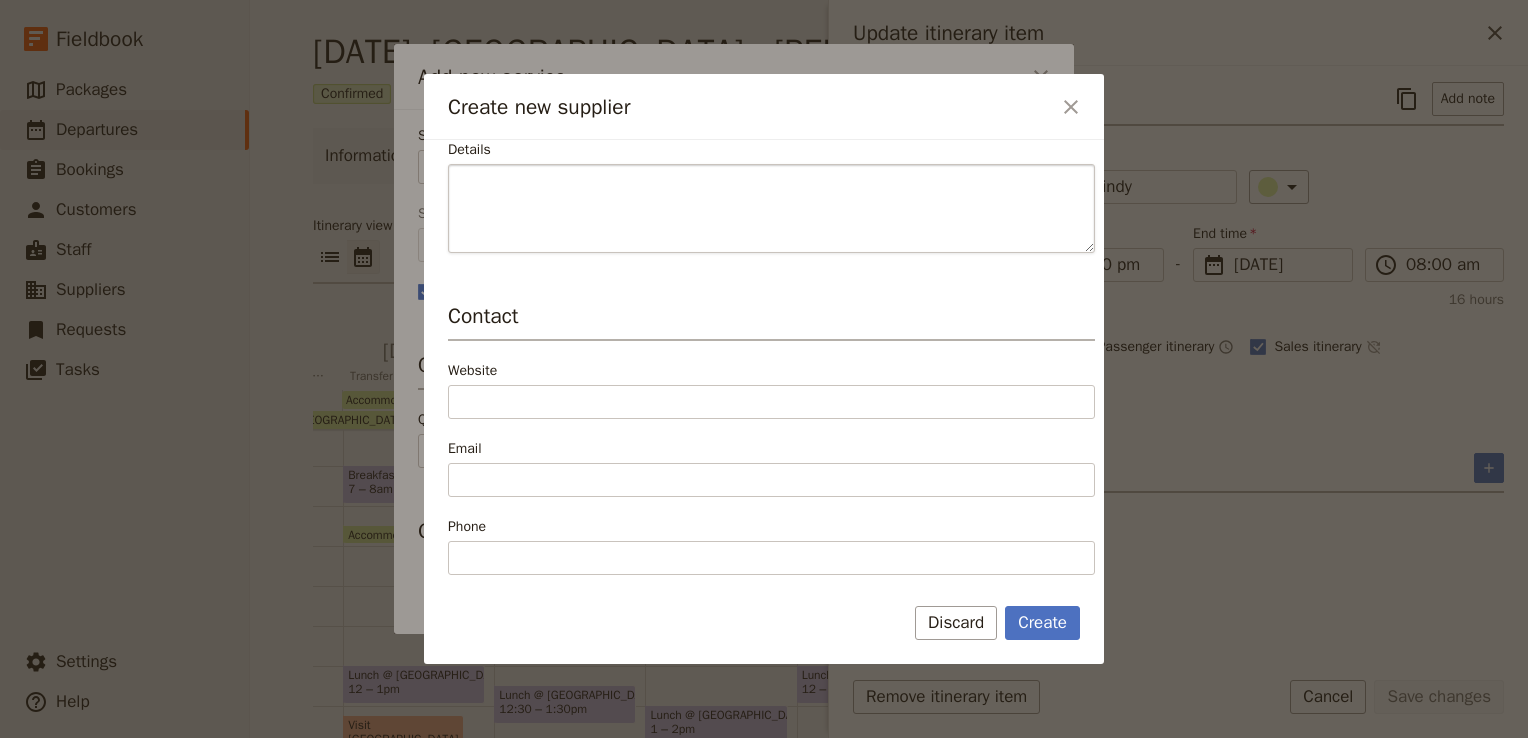 scroll, scrollTop: 300, scrollLeft: 0, axis: vertical 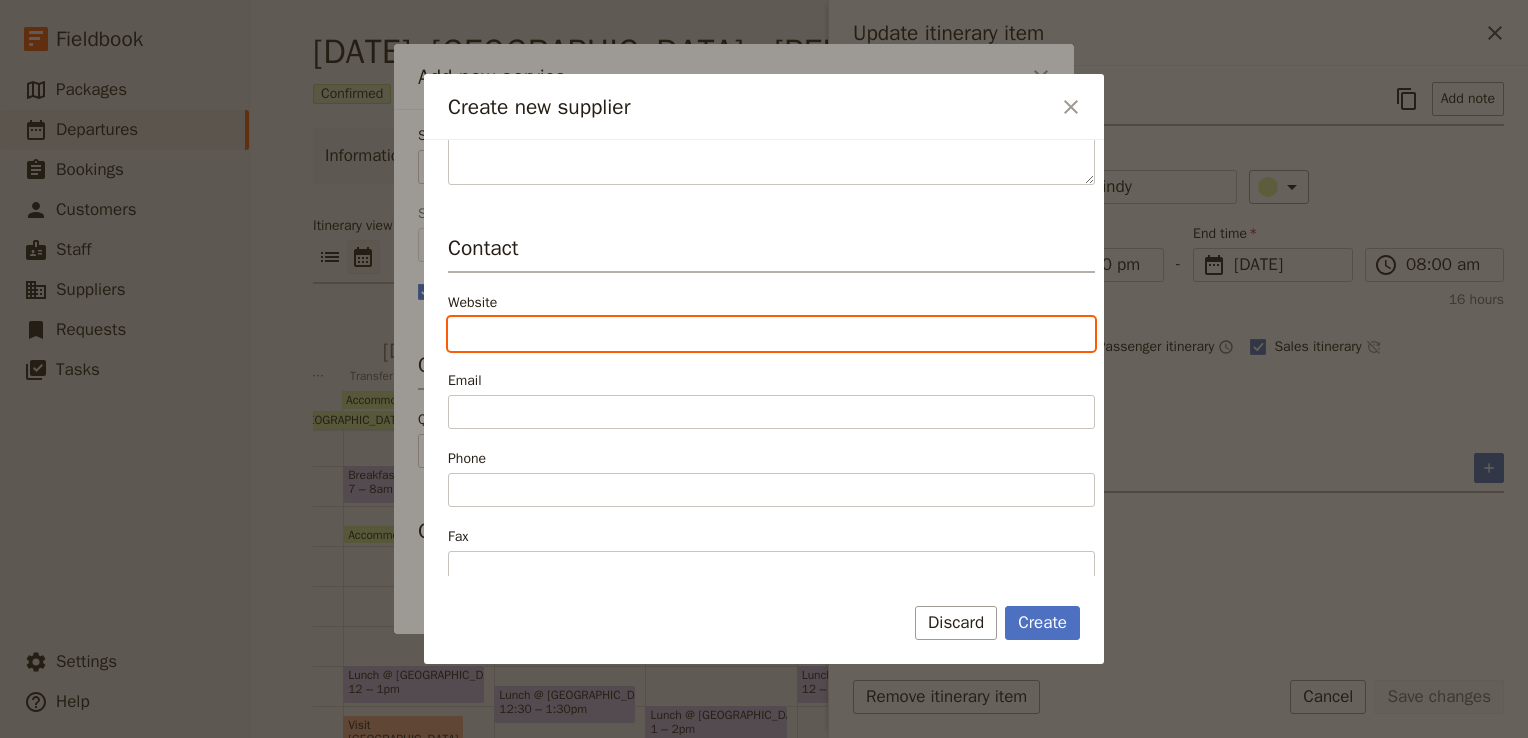 click on "Website" at bounding box center (771, 334) 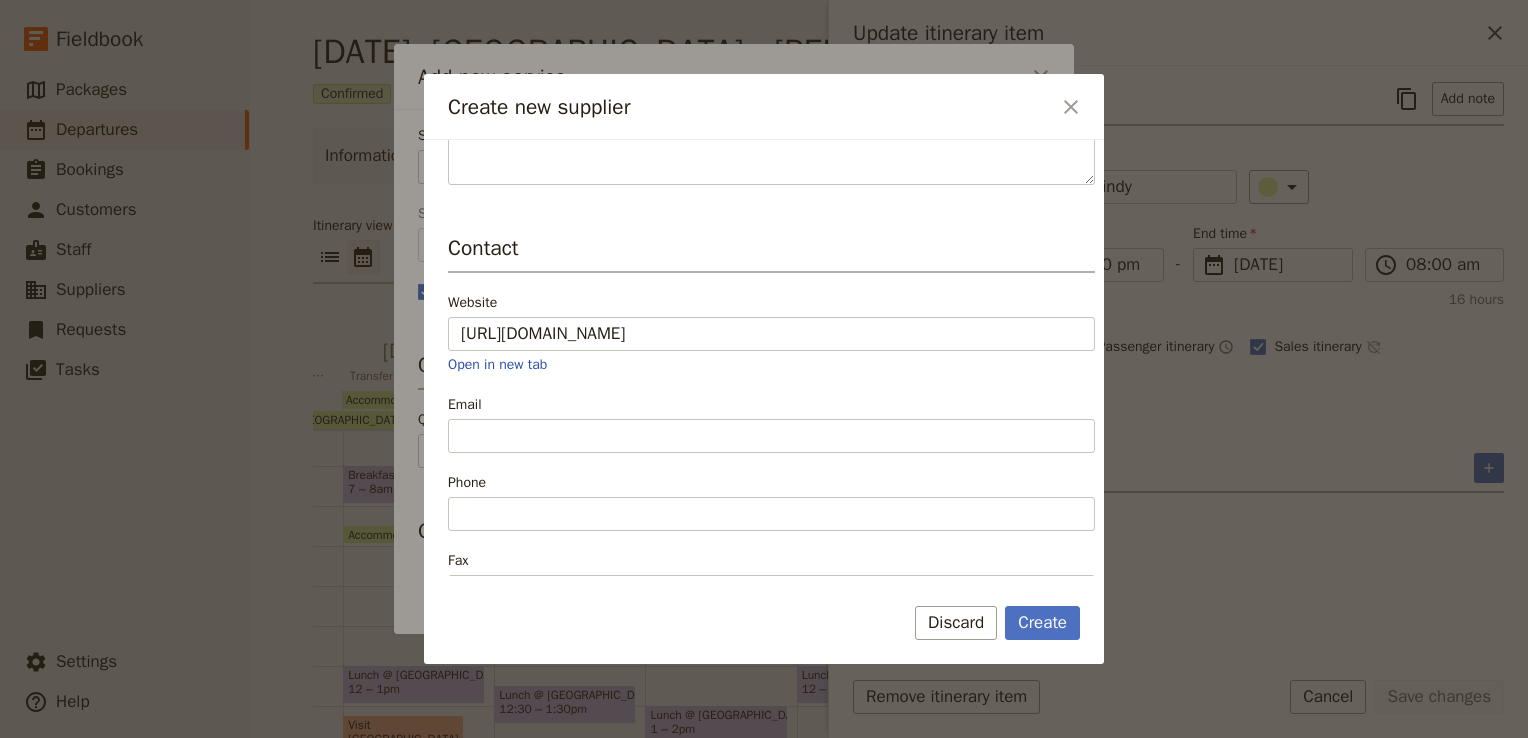 type on "[URL][DOMAIN_NAME]" 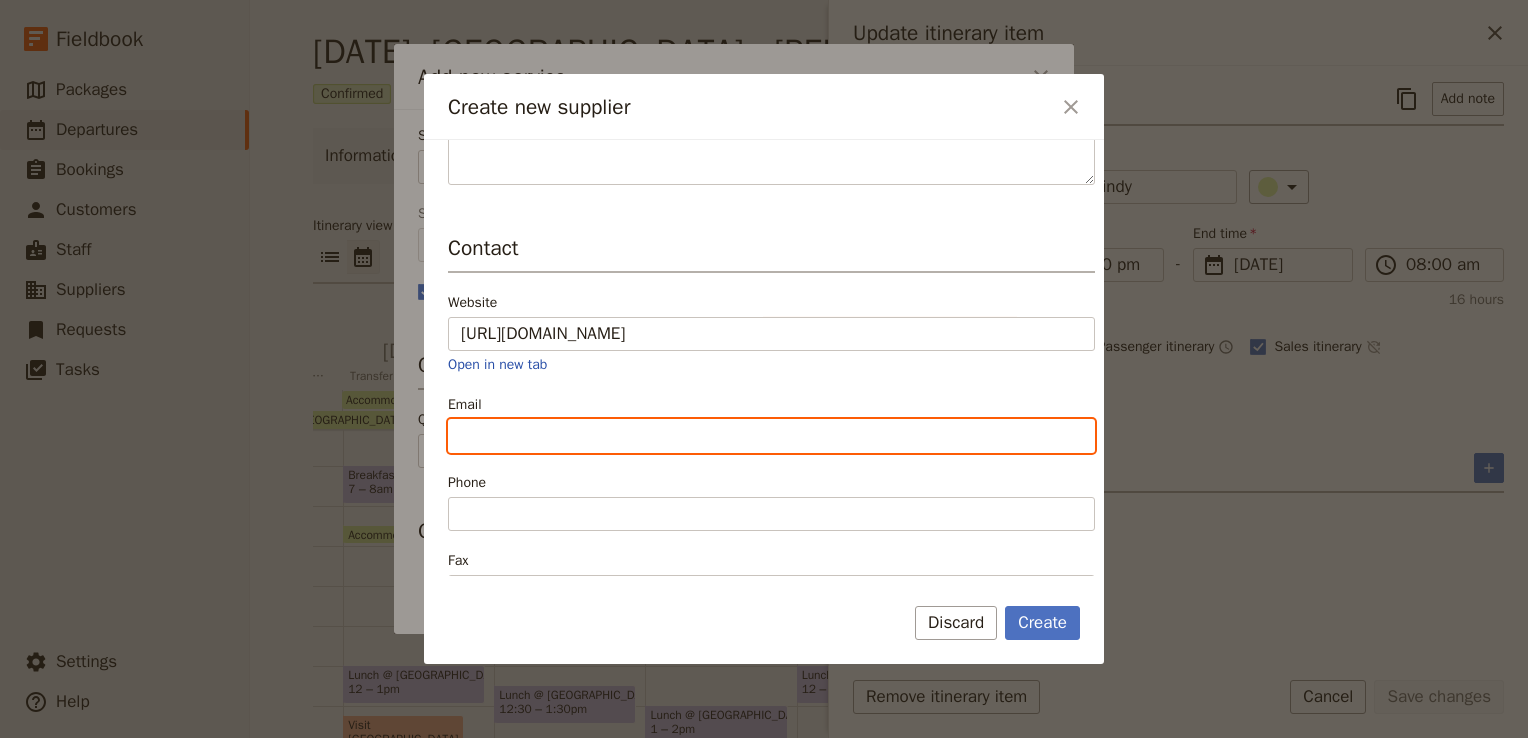 click on "Email" at bounding box center (771, 436) 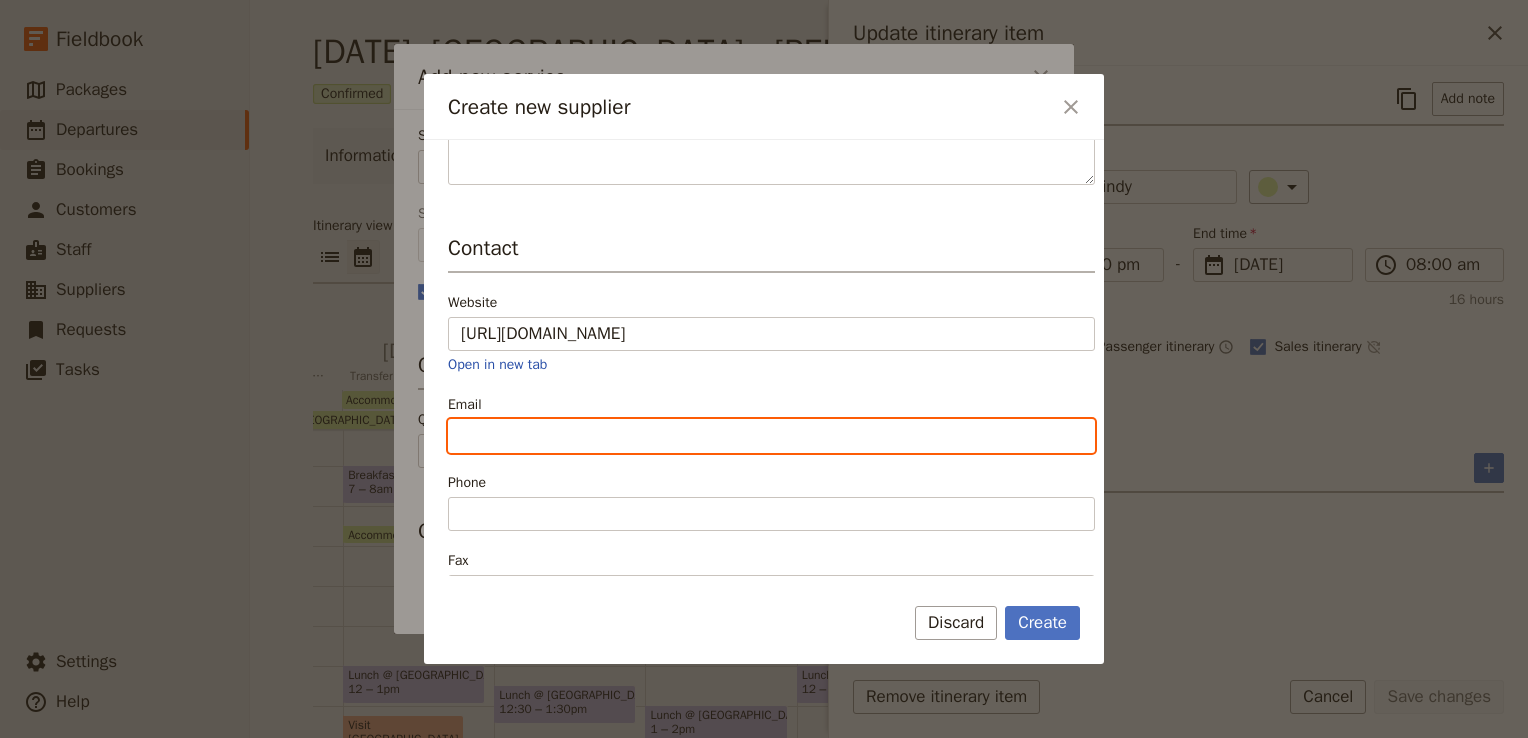 paste on "[EMAIL_ADDRESS][DOMAIN_NAME]" 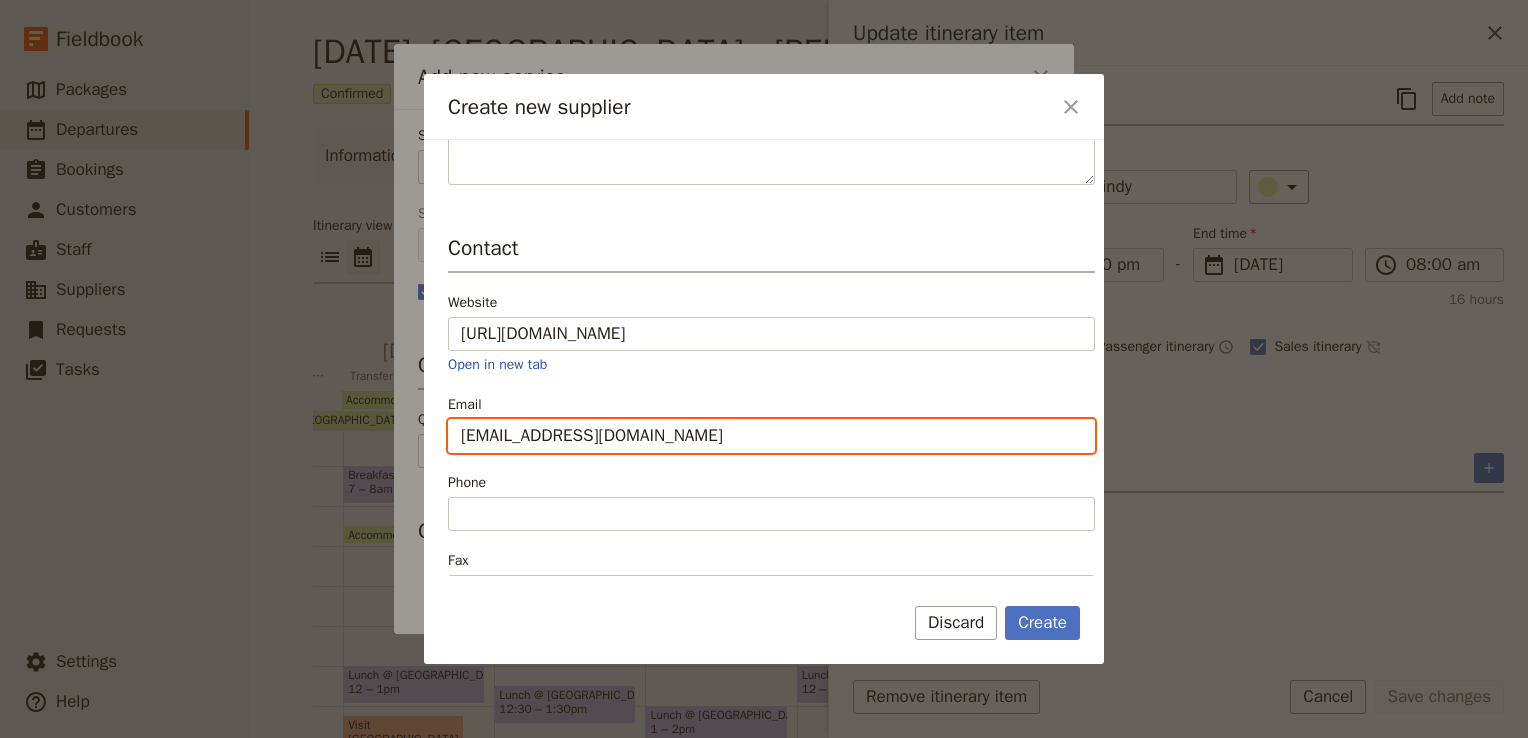 drag, startPoint x: 536, startPoint y: 435, endPoint x: 696, endPoint y: 434, distance: 160.00313 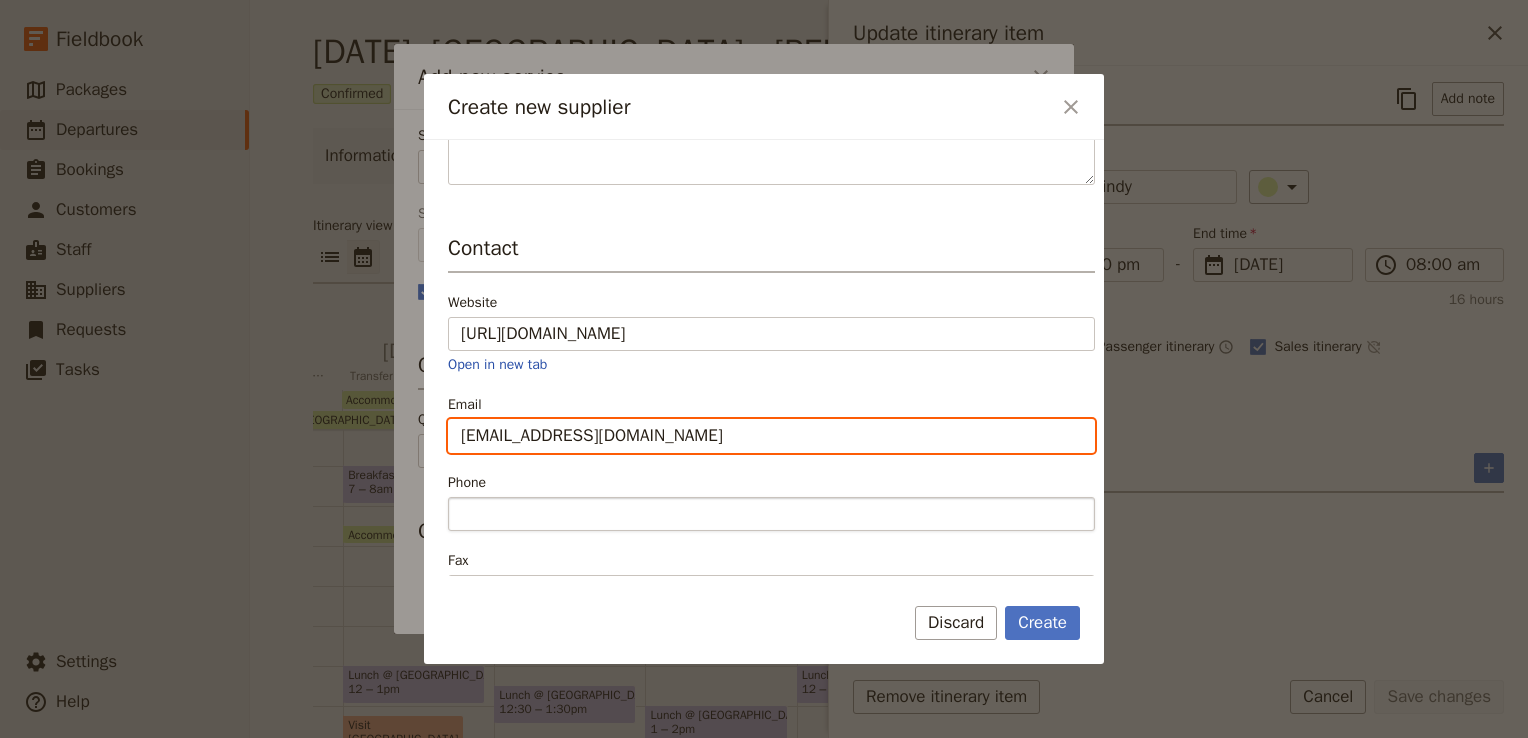 type on "[EMAIL_ADDRESS][DOMAIN_NAME]" 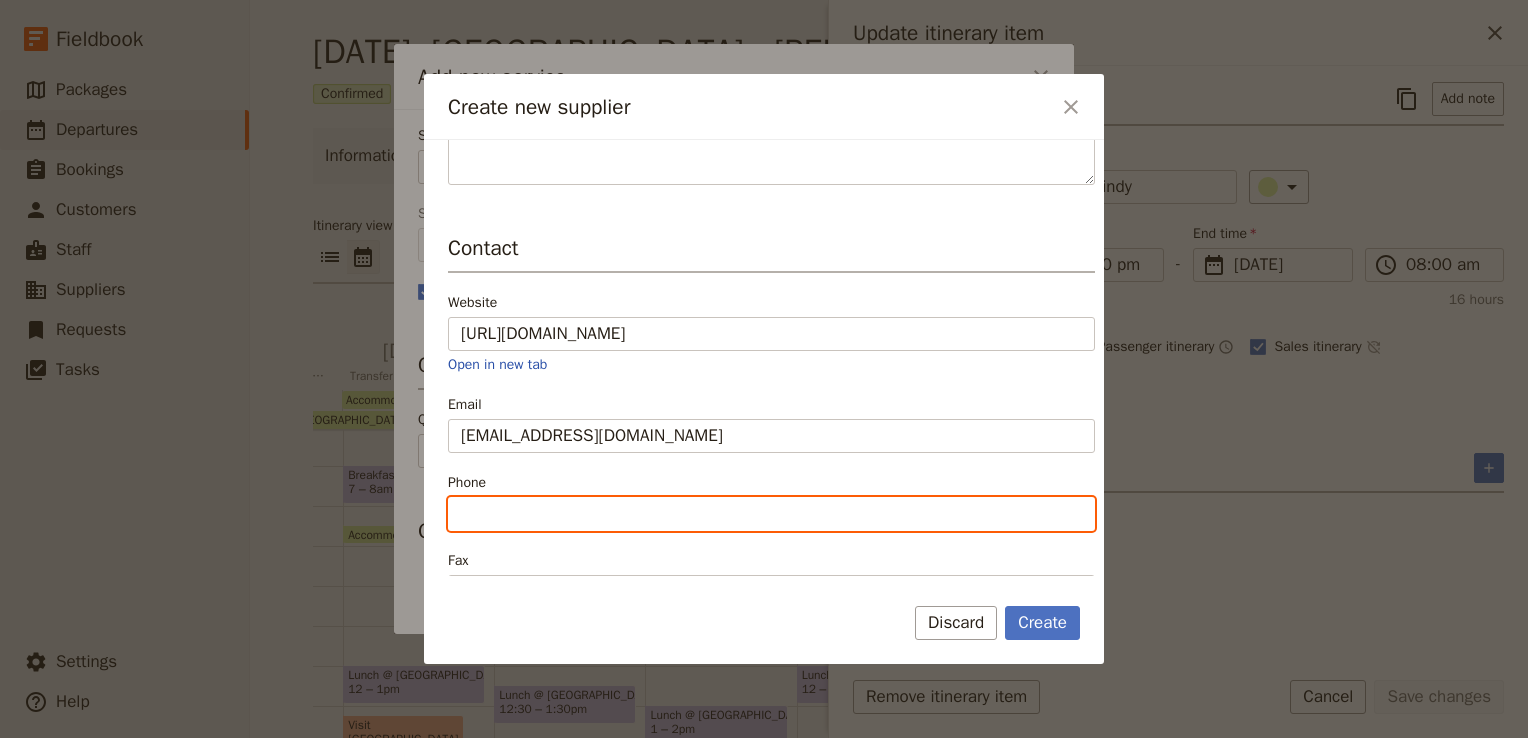 click on "Phone" at bounding box center [771, 514] 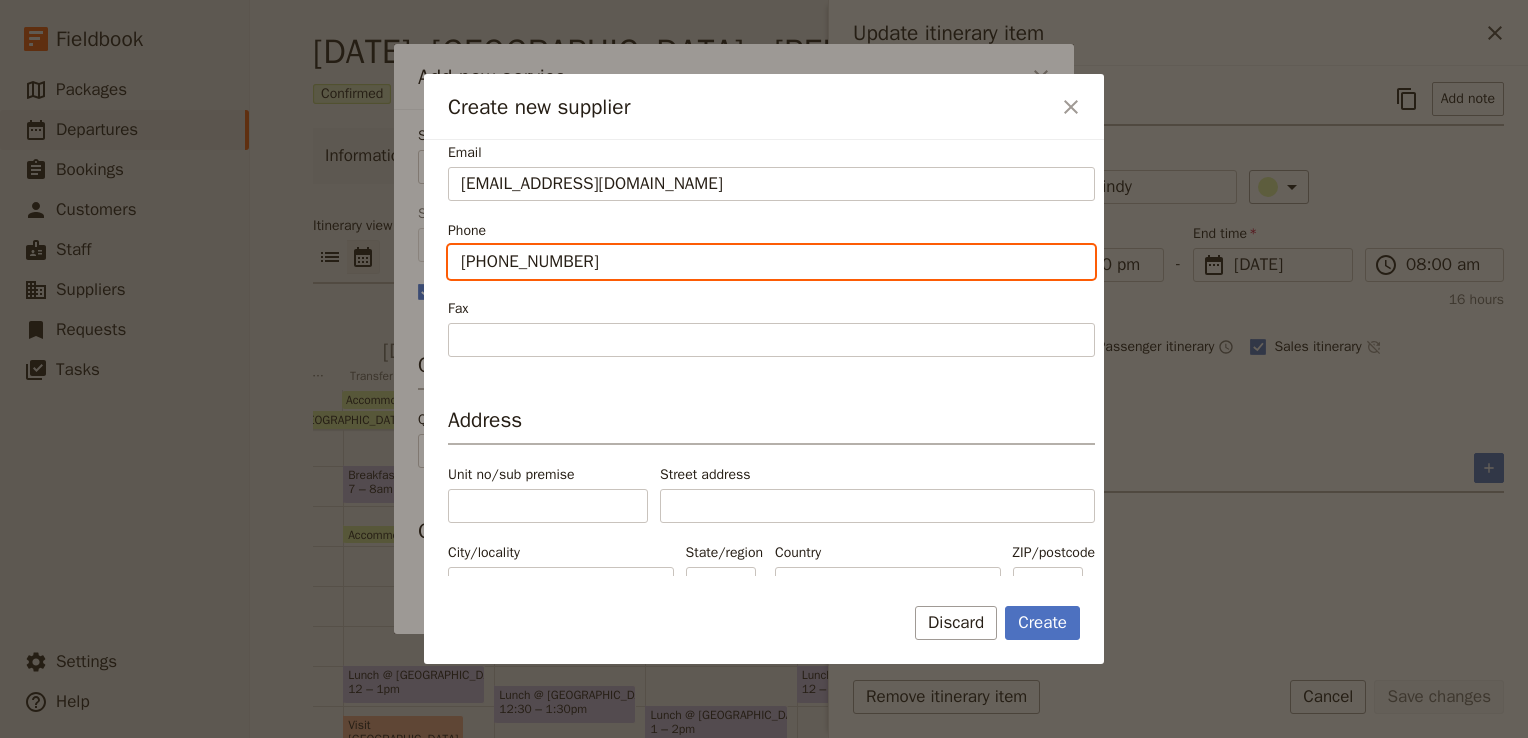 scroll, scrollTop: 573, scrollLeft: 0, axis: vertical 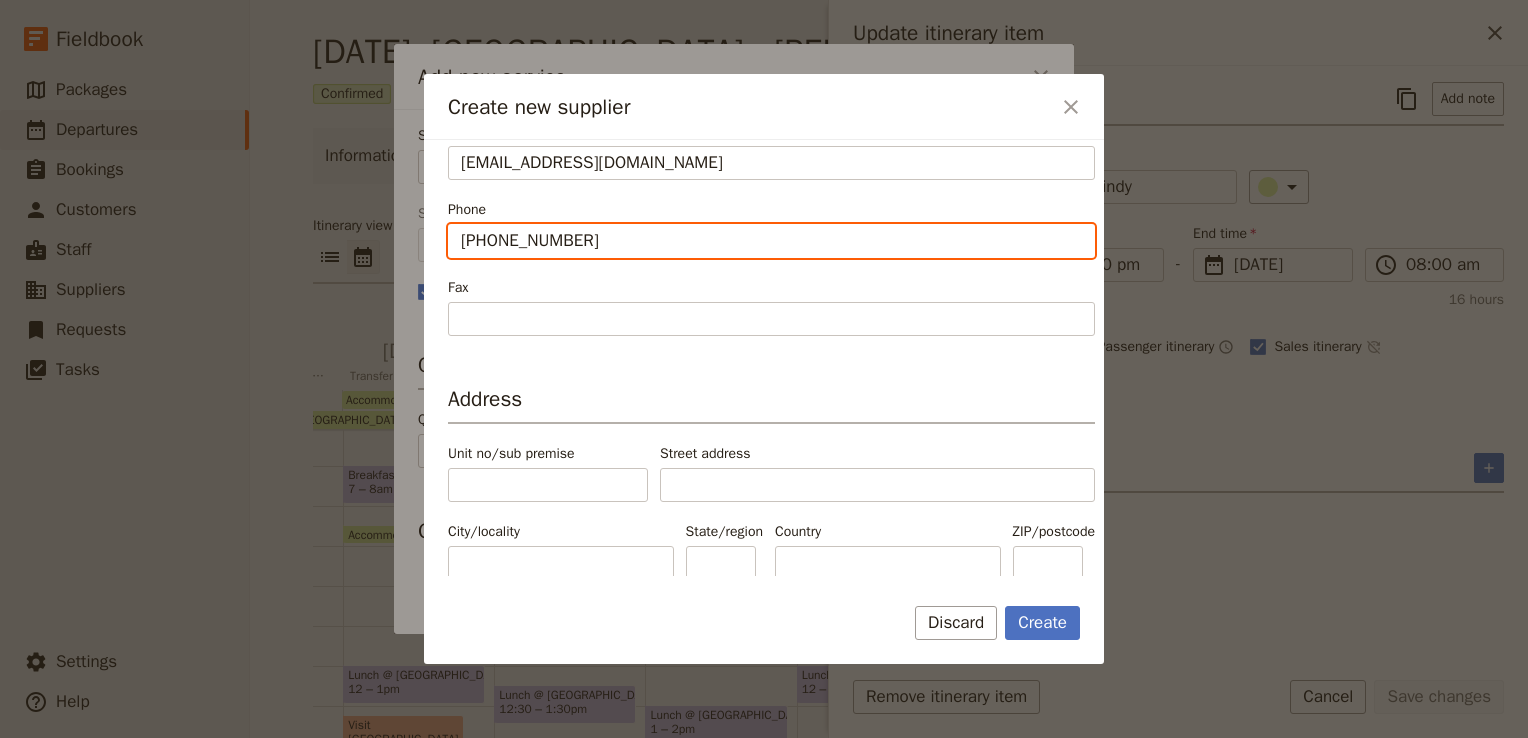 type on "[PHONE_NUMBER]" 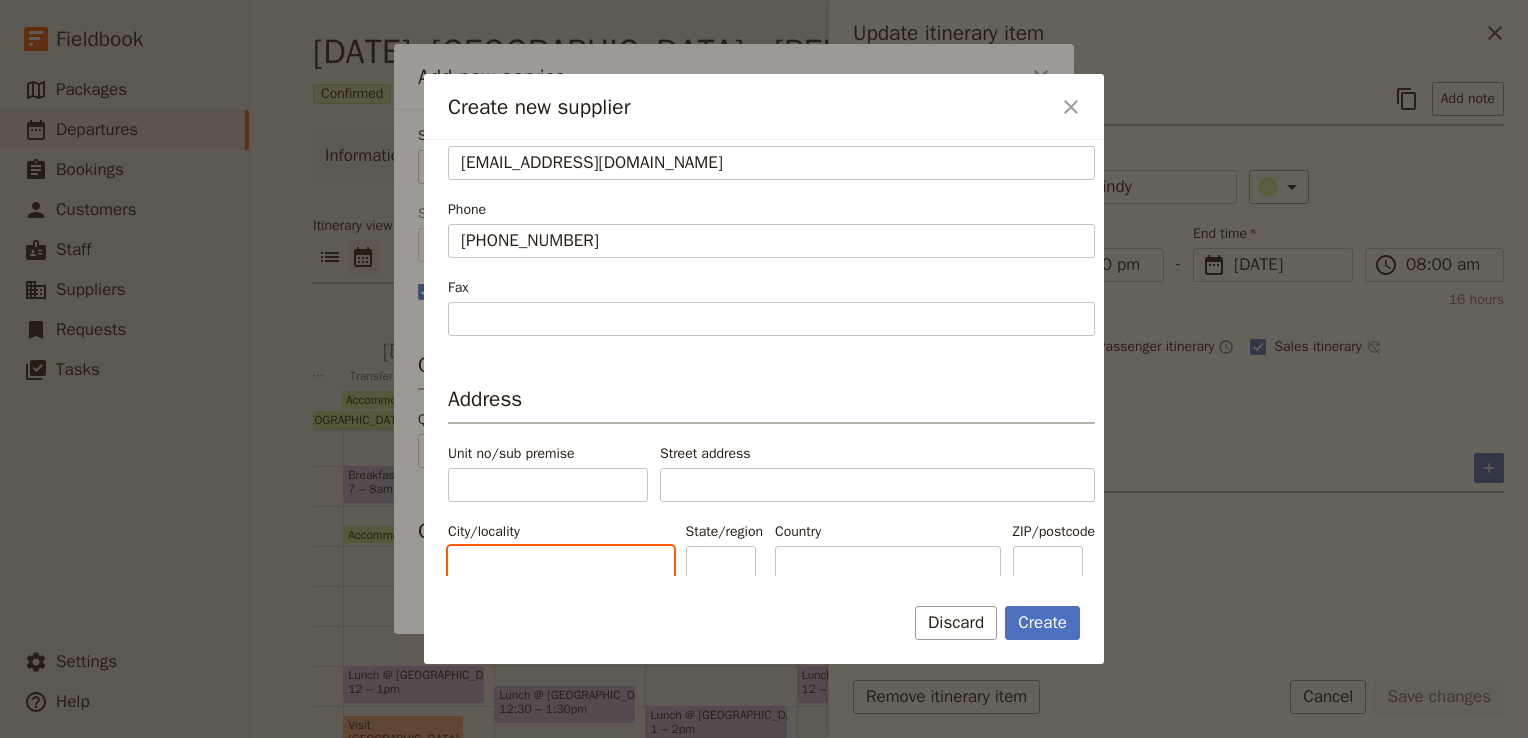 click on "City/locality" at bounding box center (561, 563) 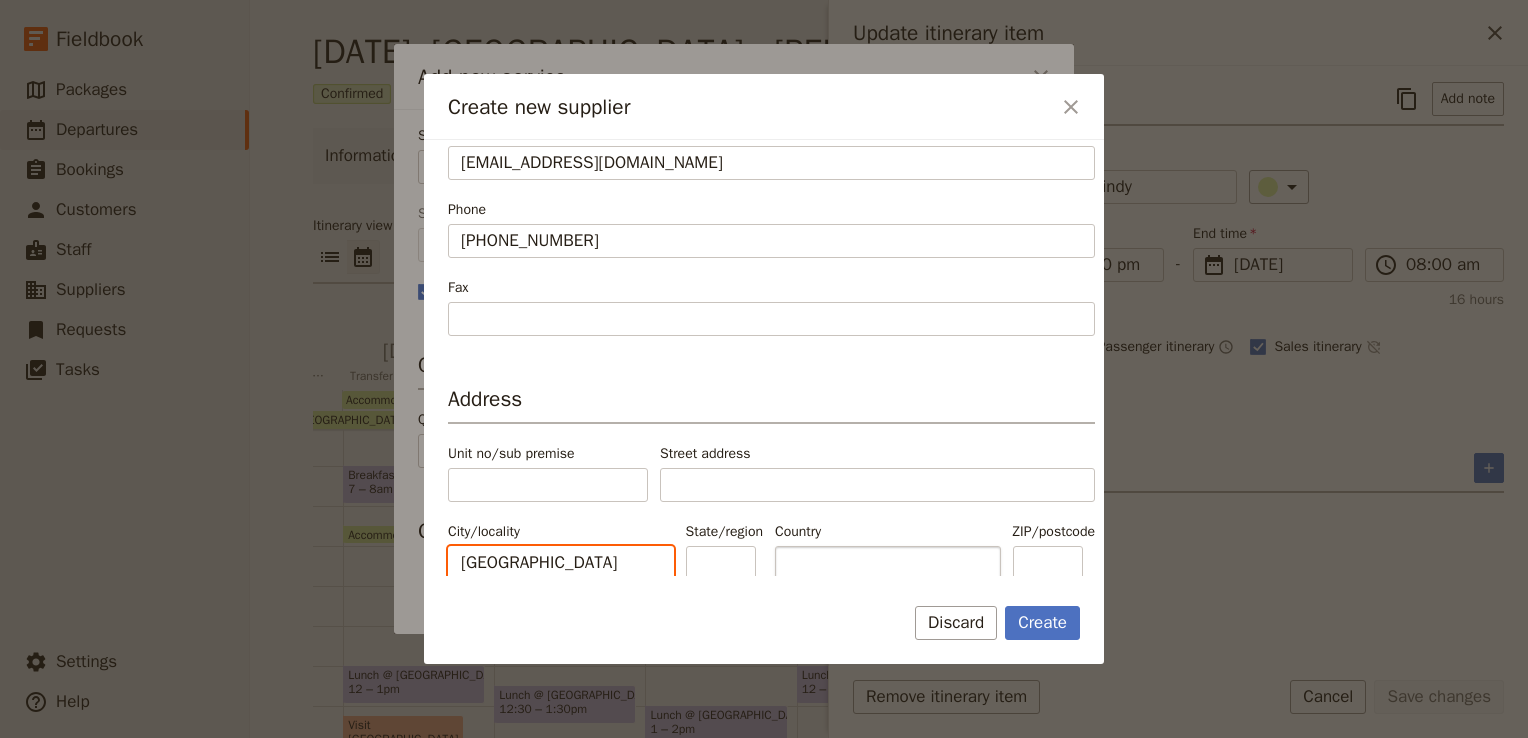 type on "[GEOGRAPHIC_DATA]" 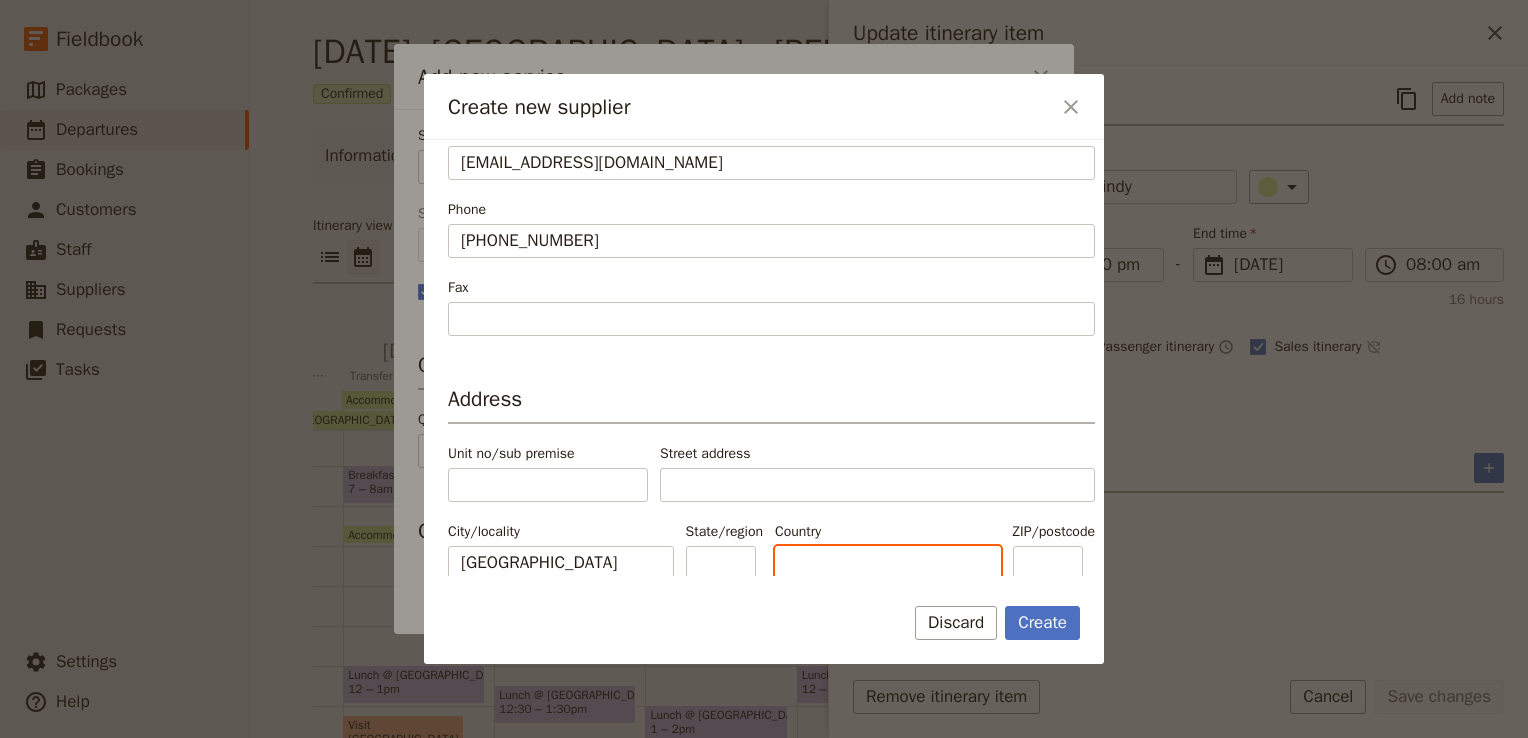 click on "Country" at bounding box center (888, 563) 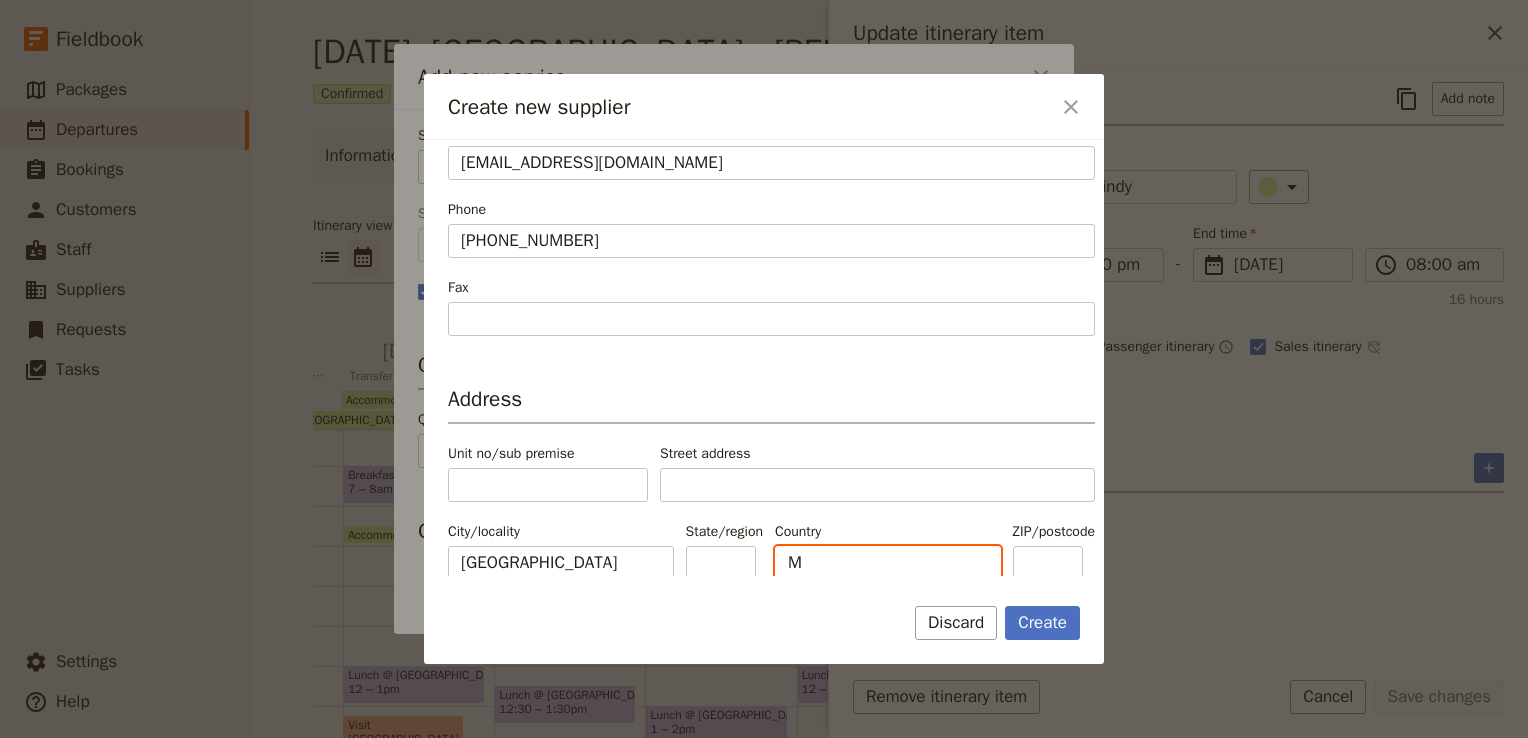 type on "[GEOGRAPHIC_DATA]" 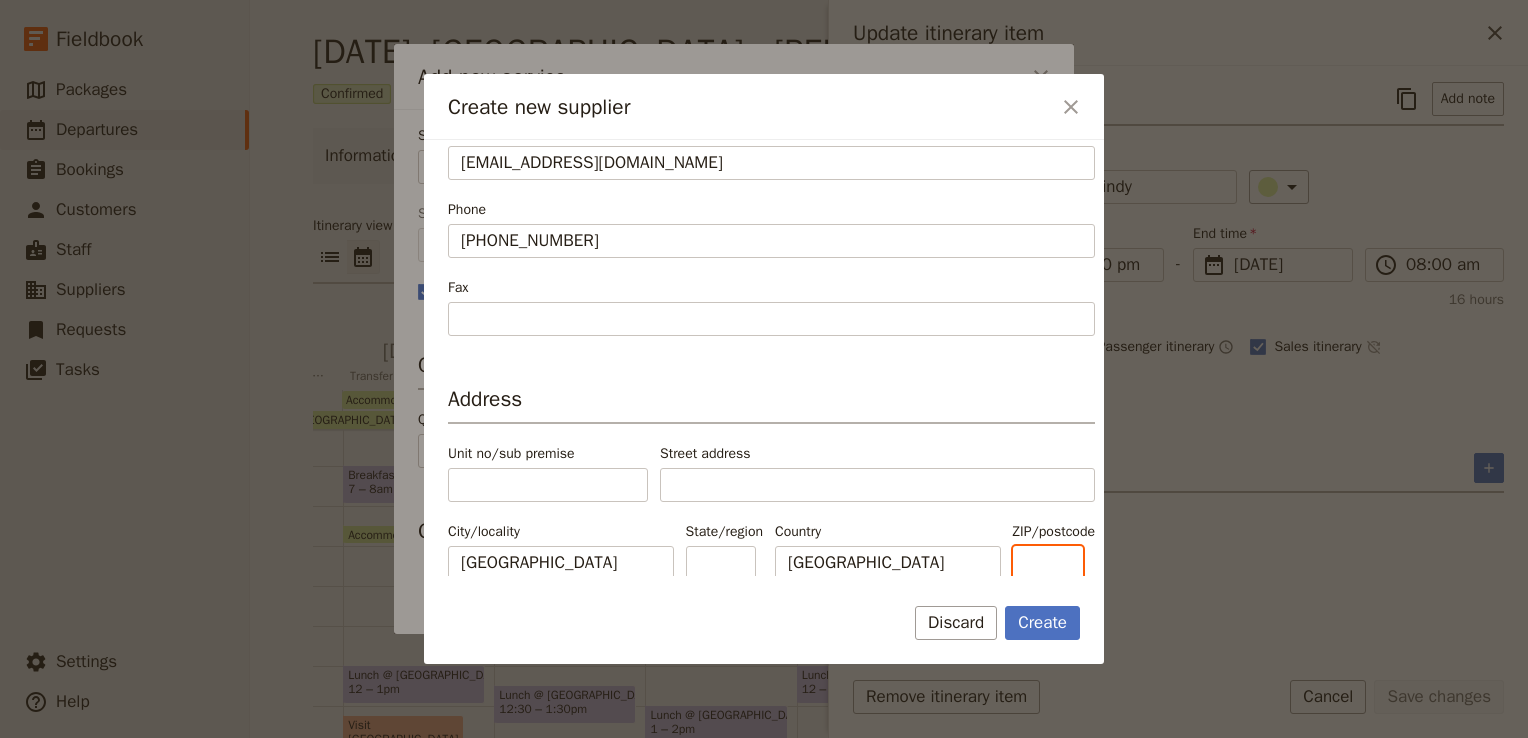 click on "ZIP/postcode" at bounding box center [1048, 563] 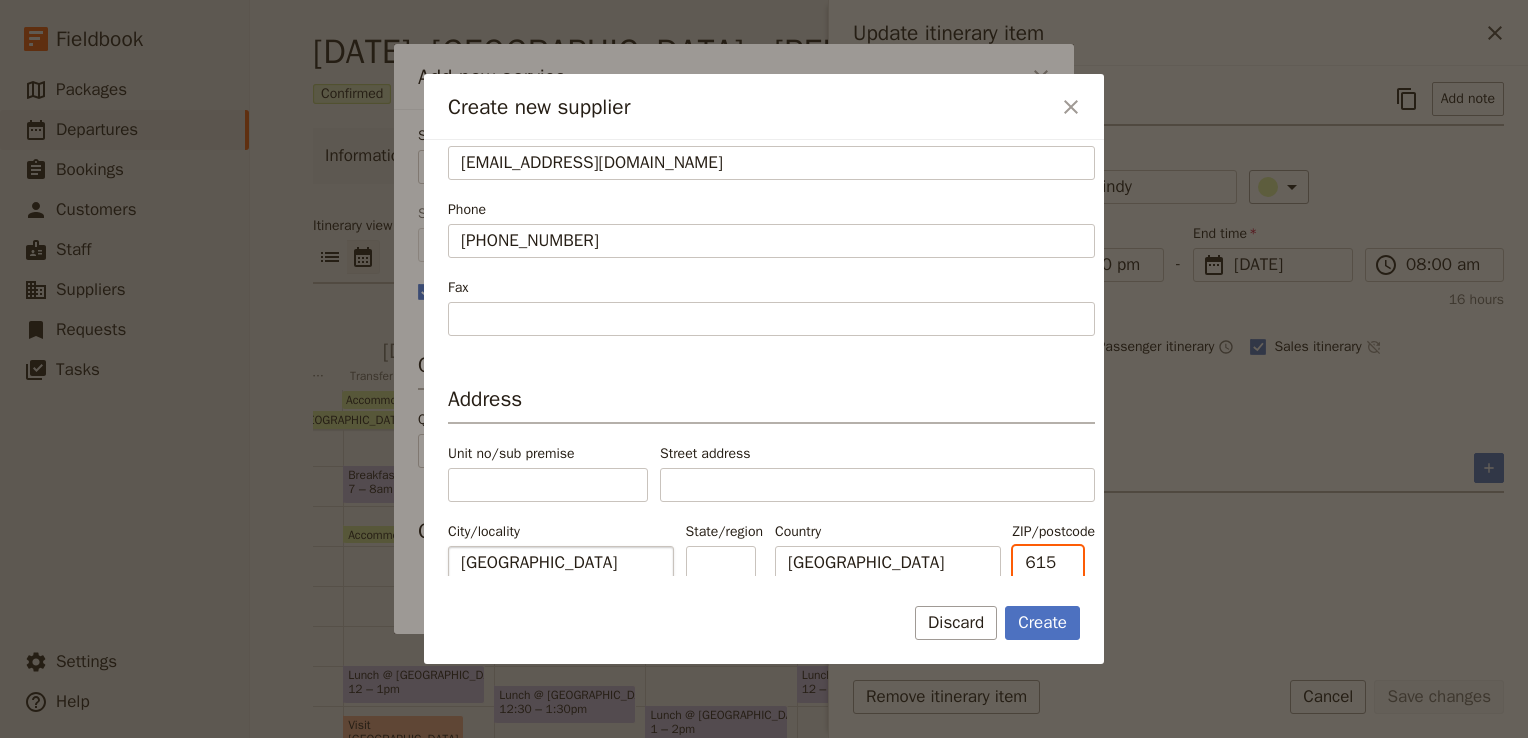 type on "615" 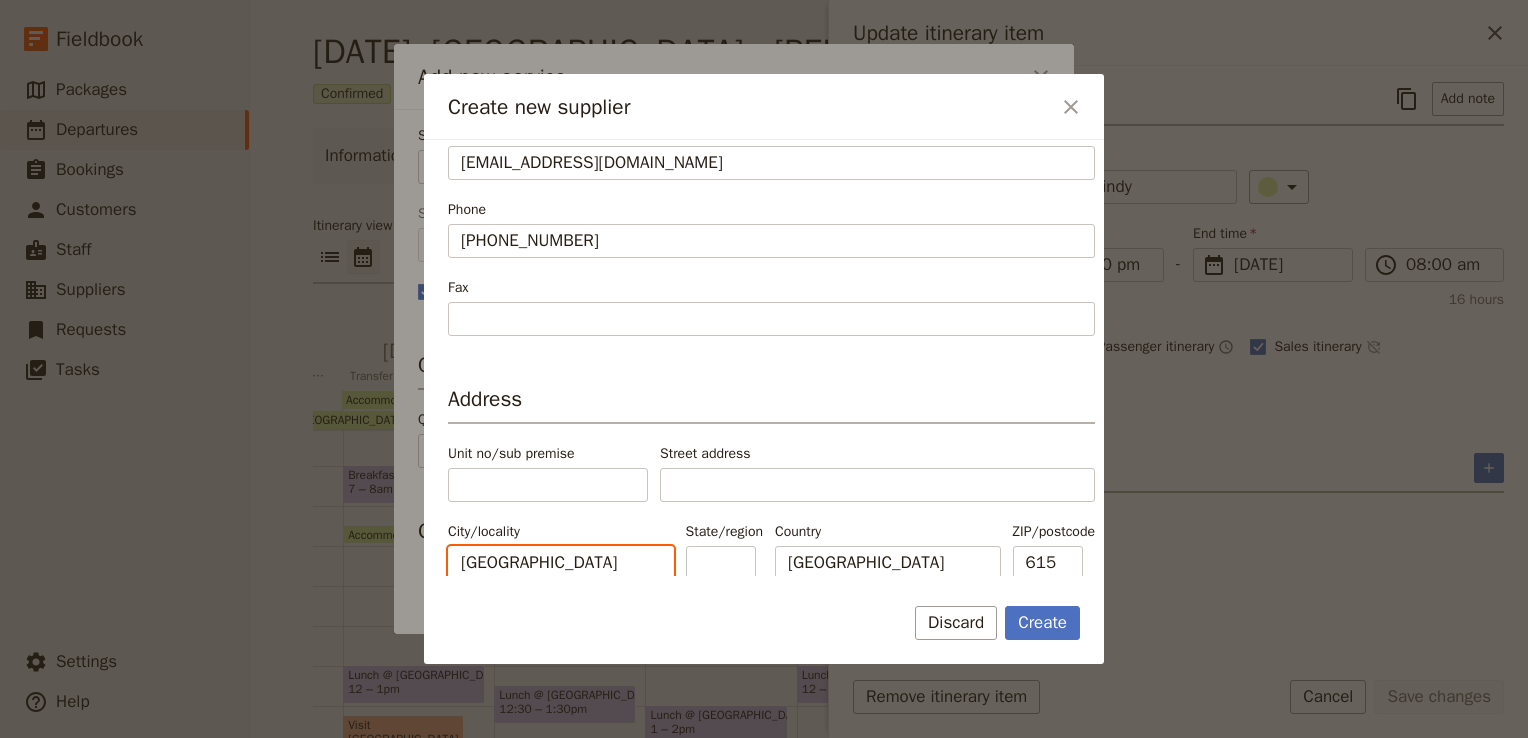 drag, startPoint x: 579, startPoint y: 562, endPoint x: 429, endPoint y: 559, distance: 150.03 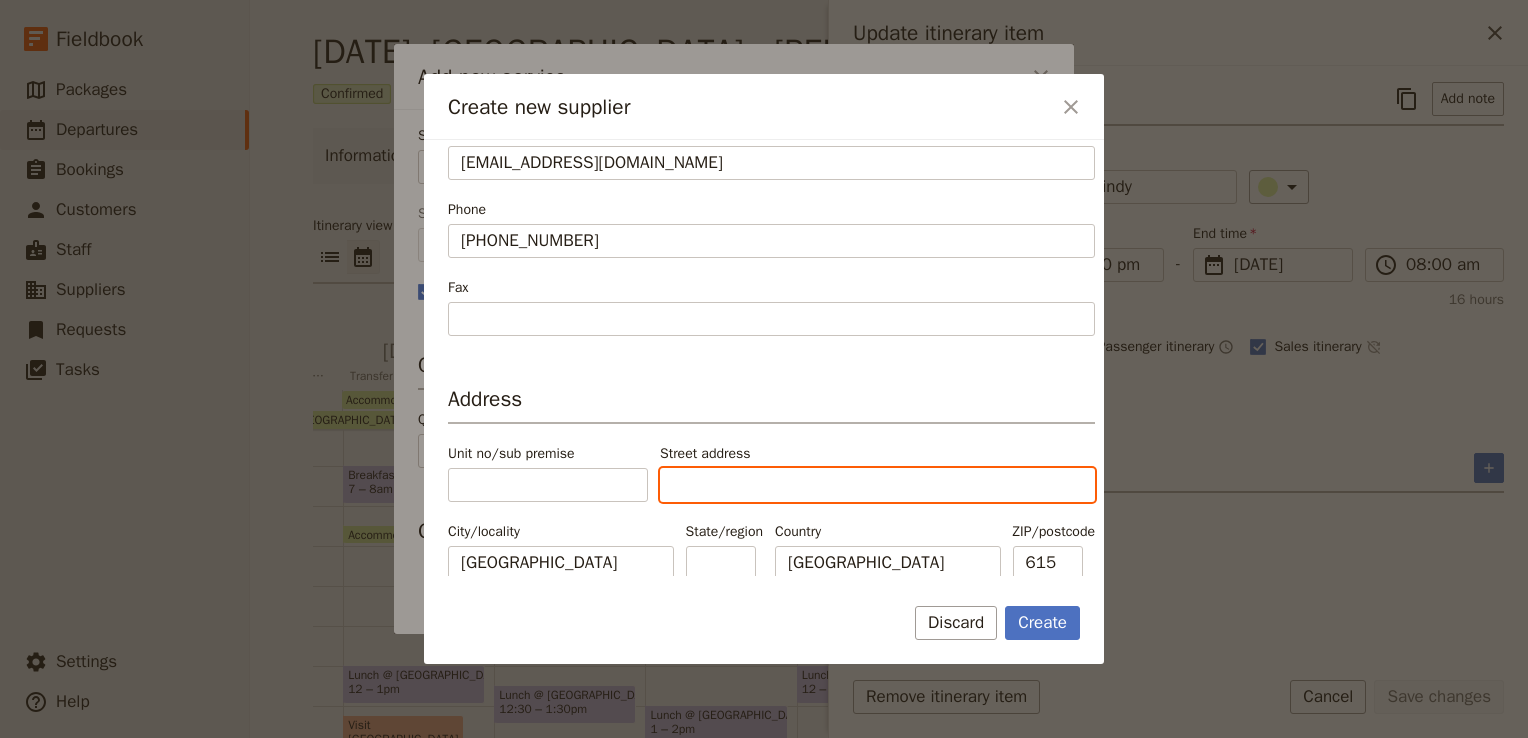 click on "Street address" at bounding box center [877, 485] 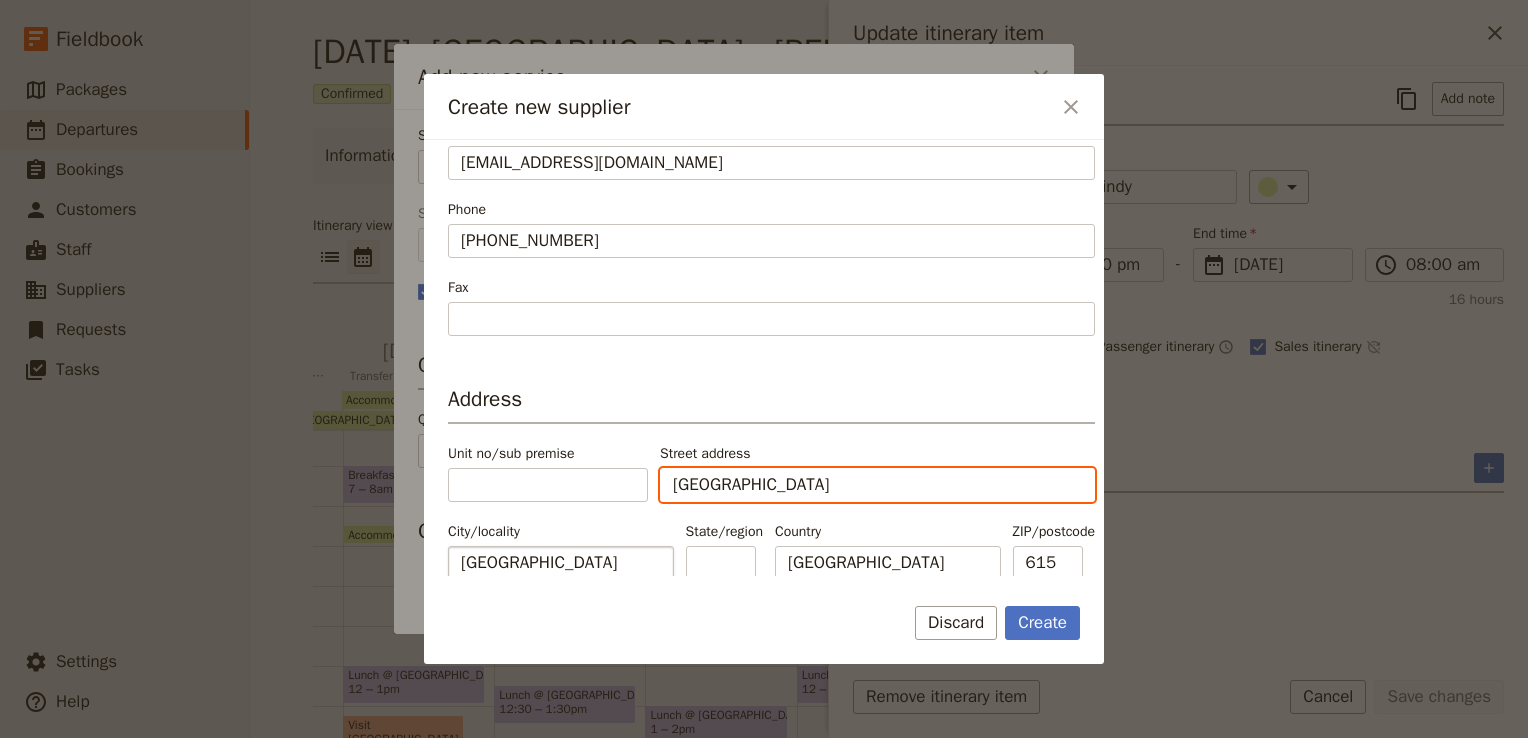 type on "[GEOGRAPHIC_DATA]" 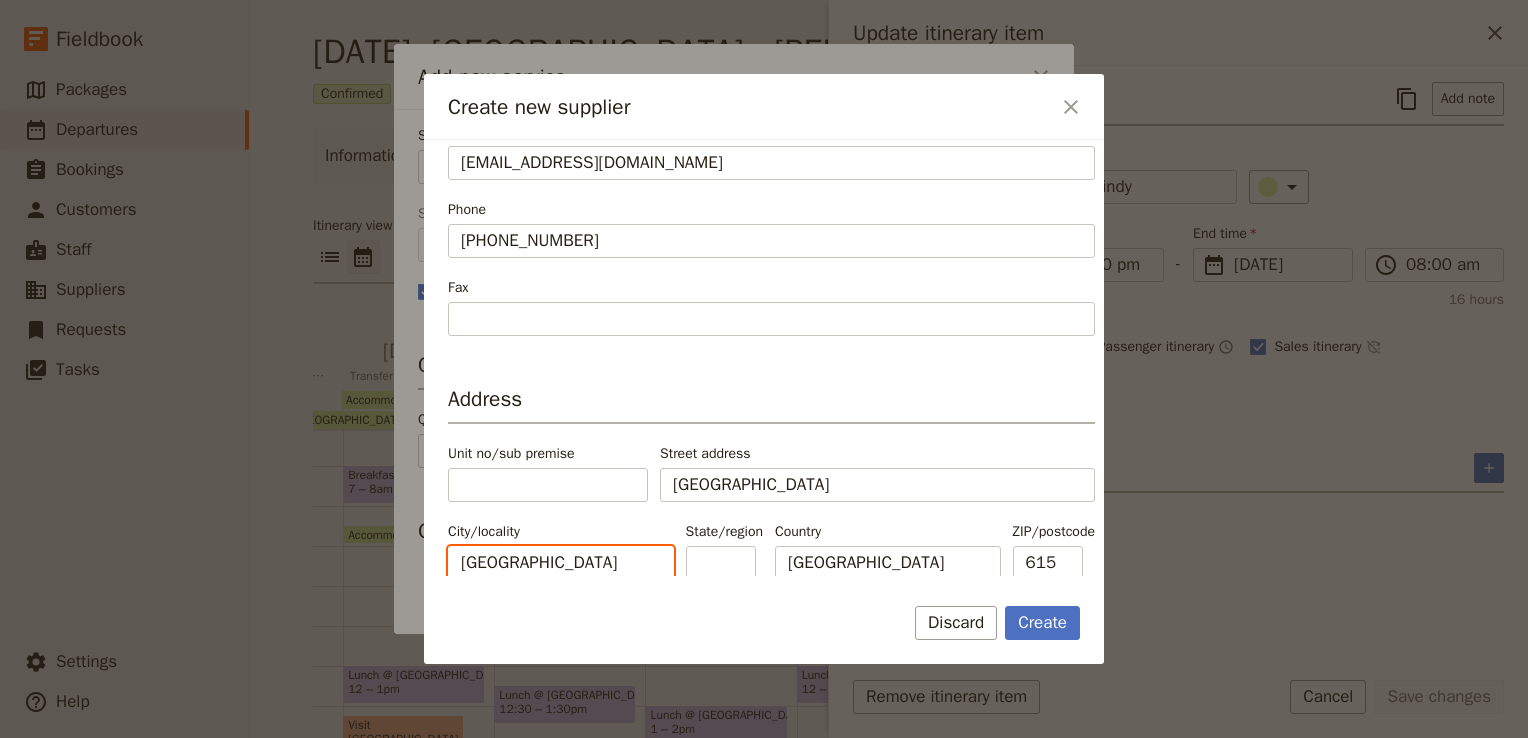 drag, startPoint x: 515, startPoint y: 554, endPoint x: 382, endPoint y: 557, distance: 133.03383 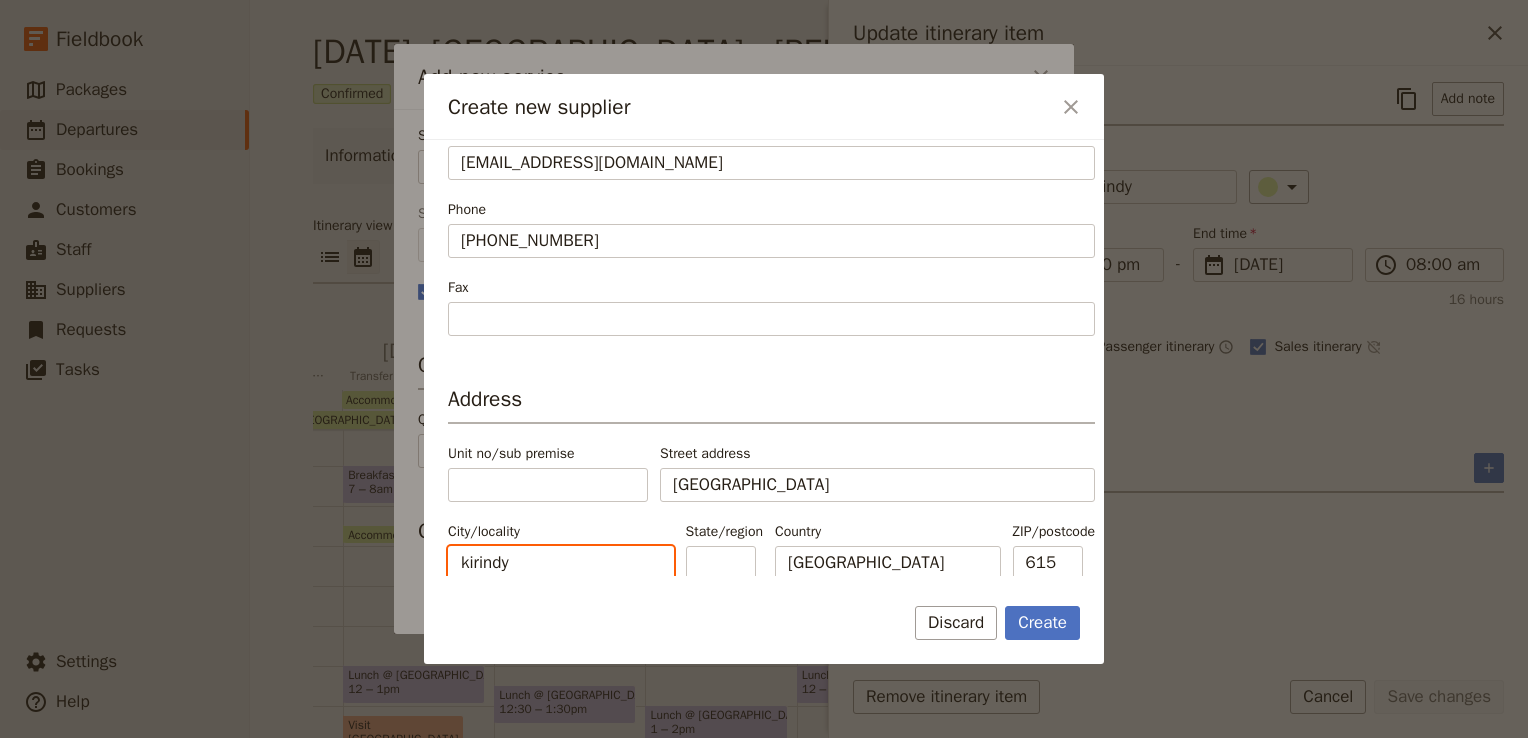 click on "kirindy" at bounding box center [561, 563] 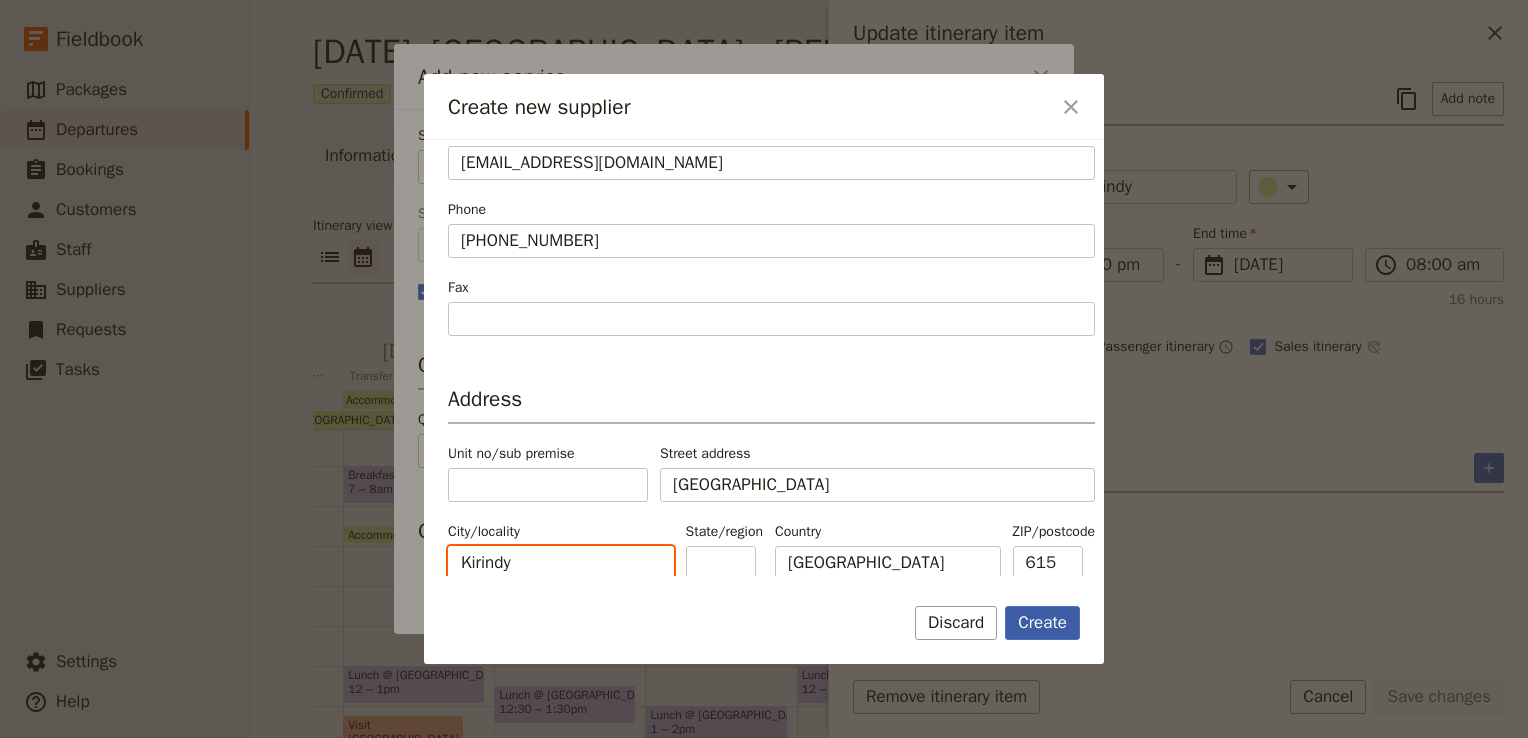 type on "Kirindy" 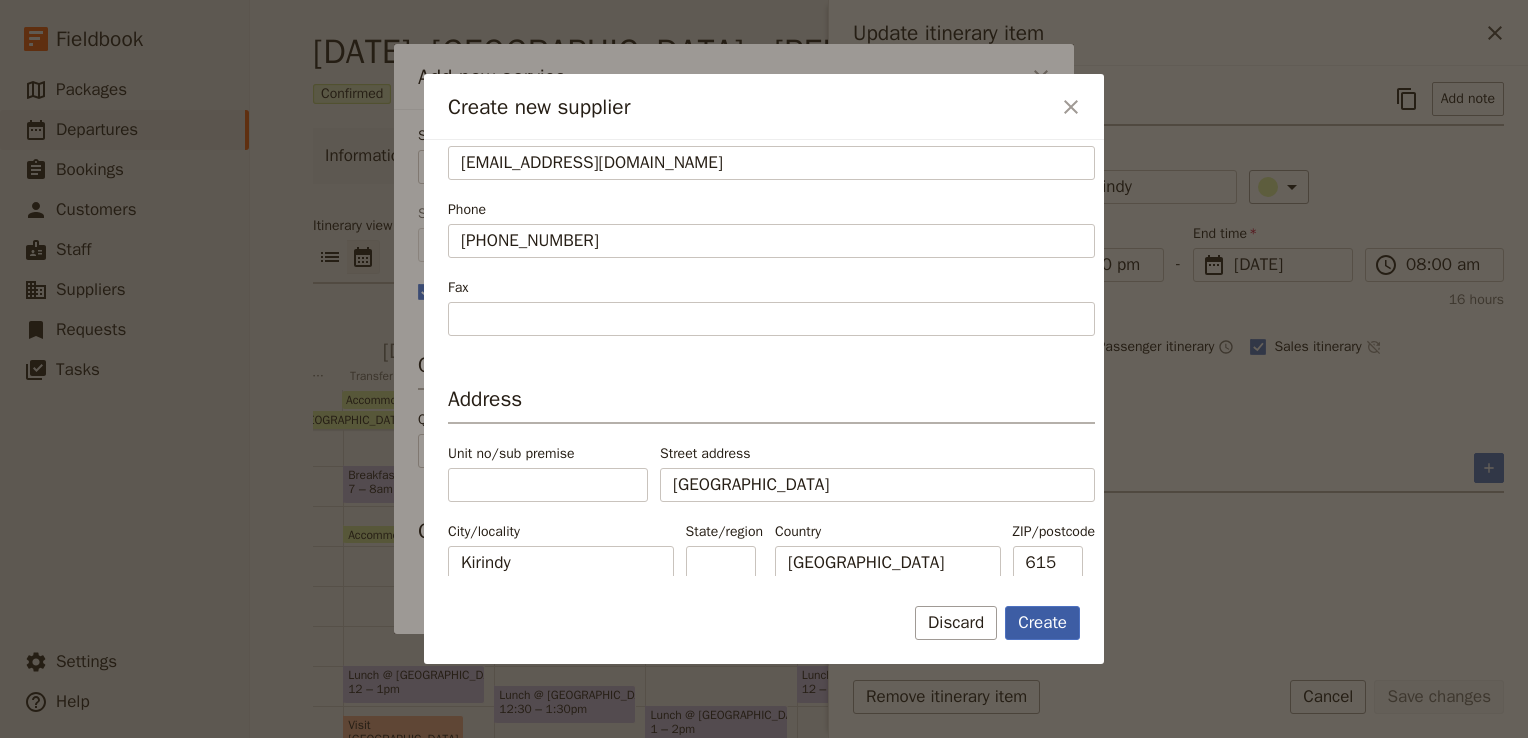 click on "Create" at bounding box center (1042, 623) 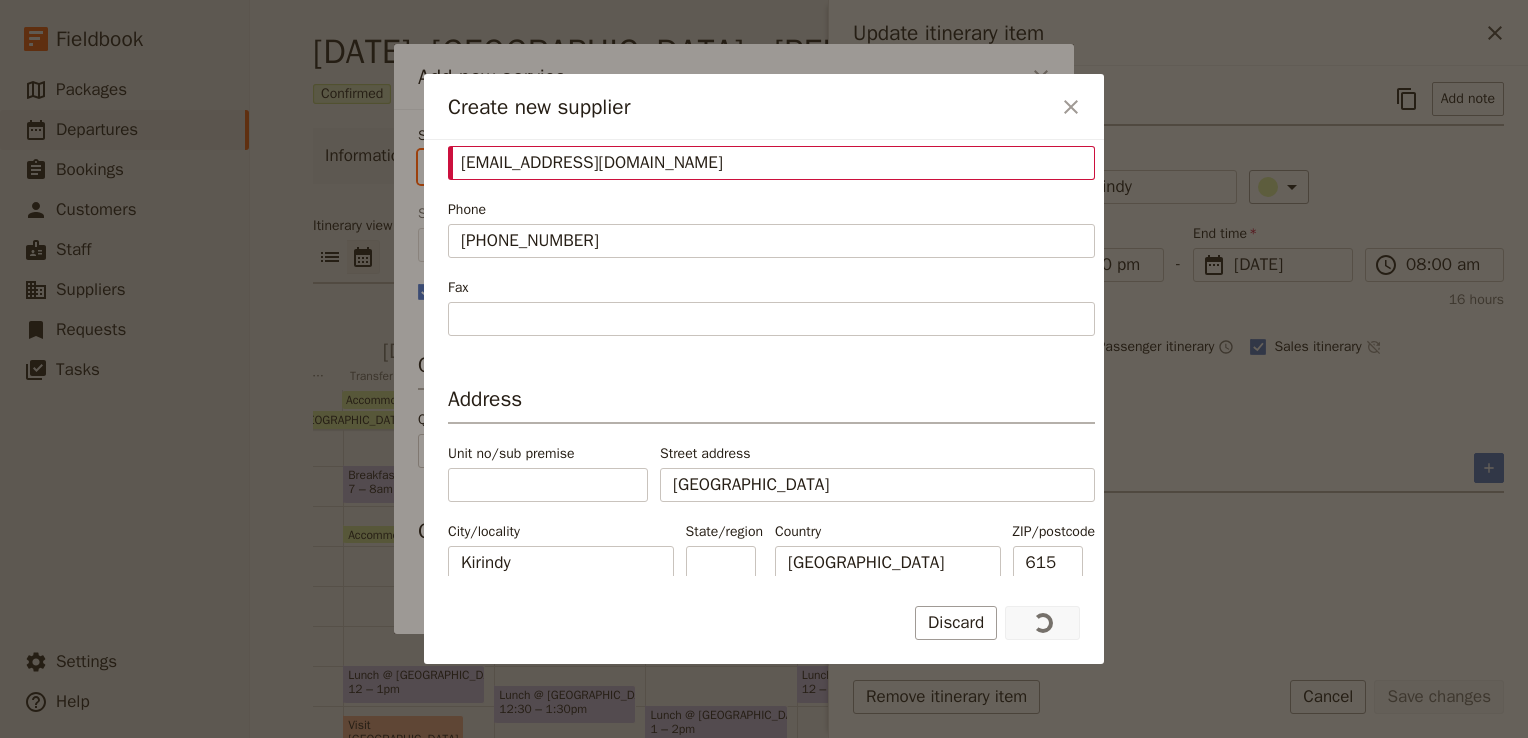 type on "Relais du Kirindy" 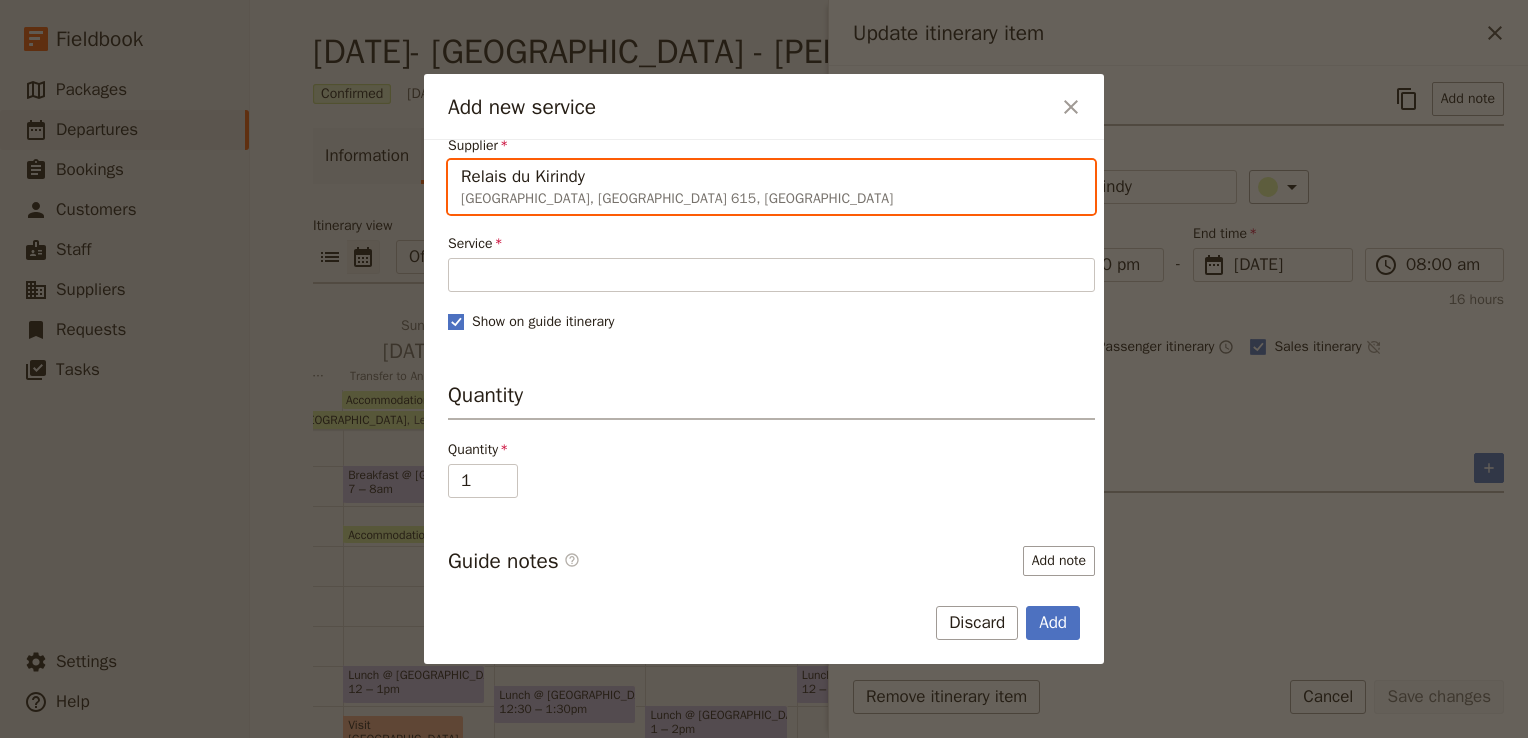 scroll, scrollTop: 0, scrollLeft: 0, axis: both 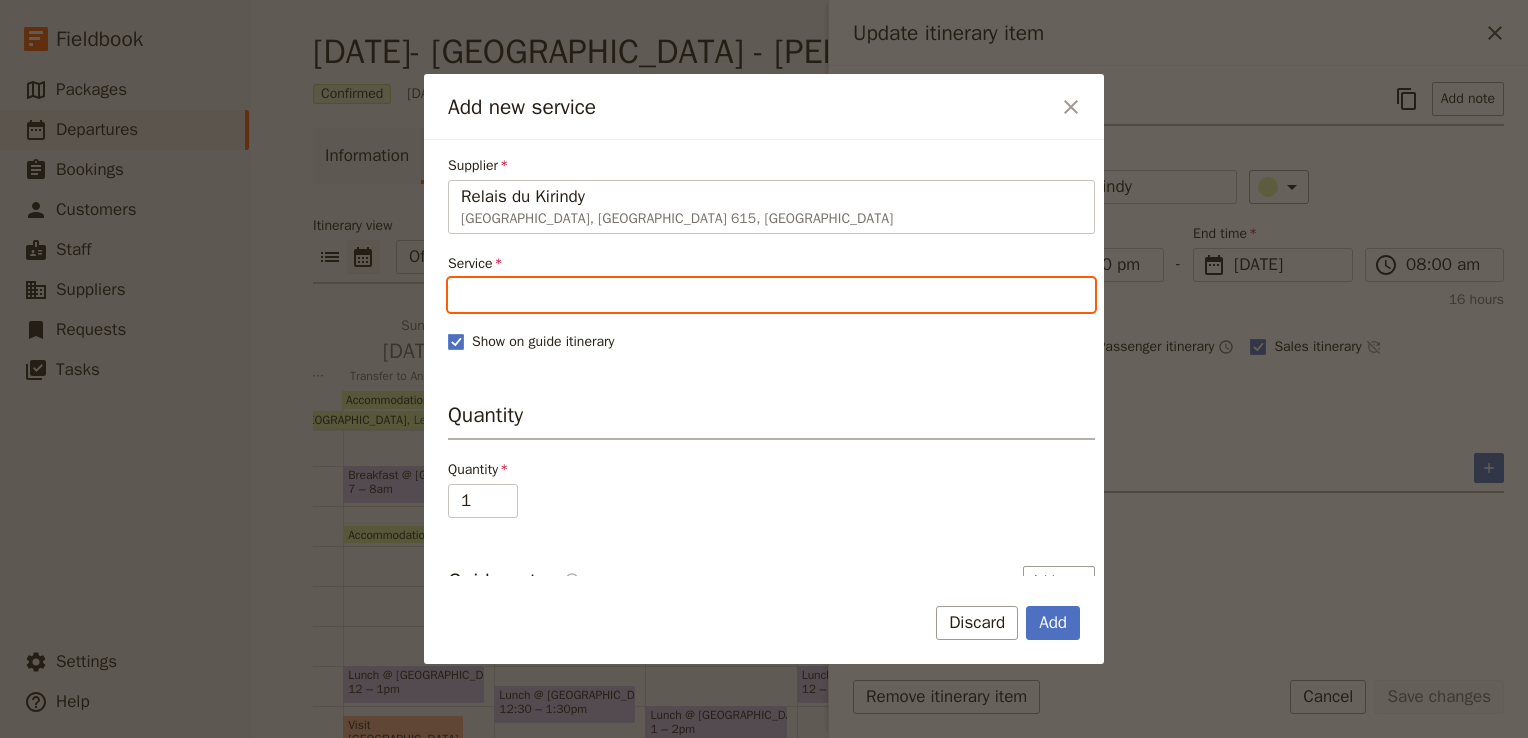 click on "Service" at bounding box center [771, 295] 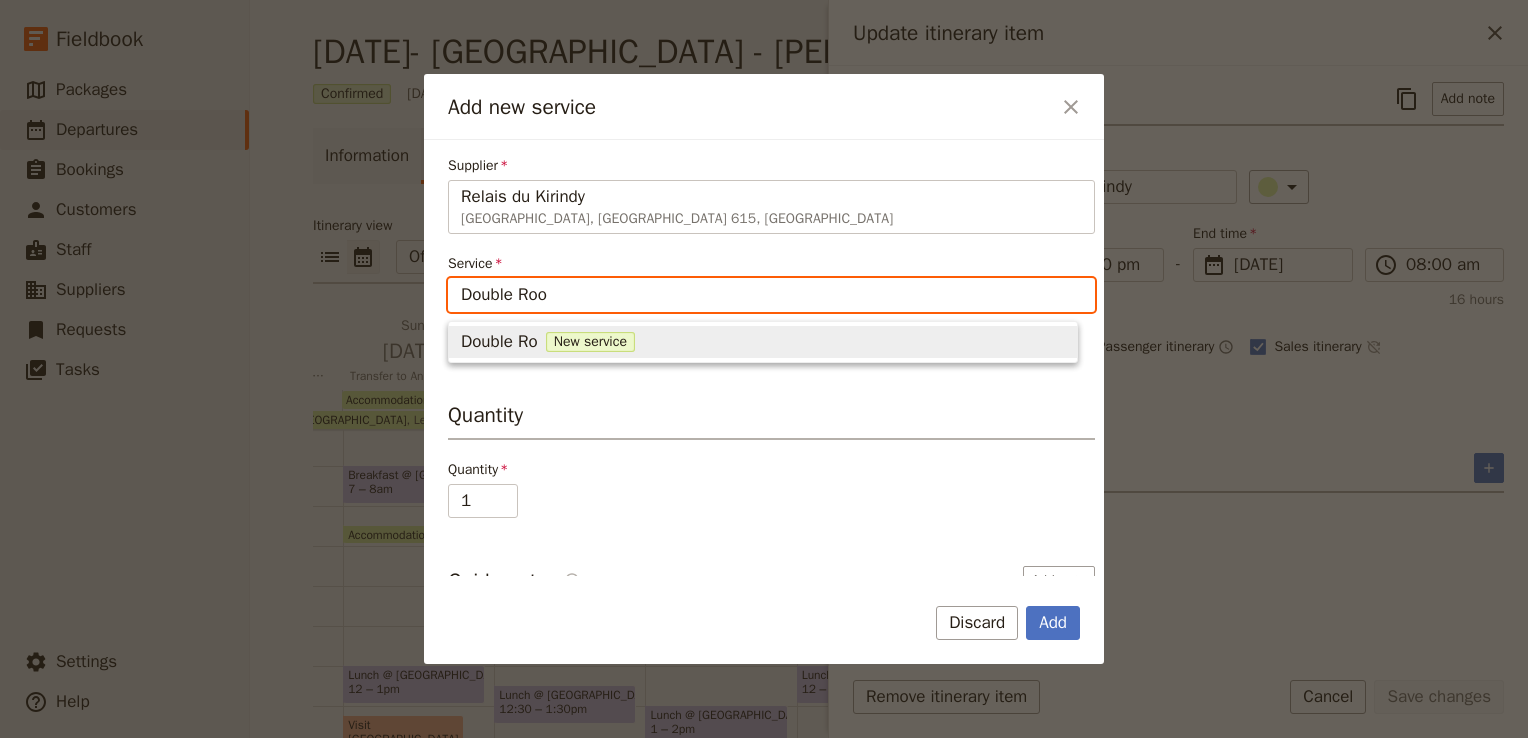 type on "Double Room" 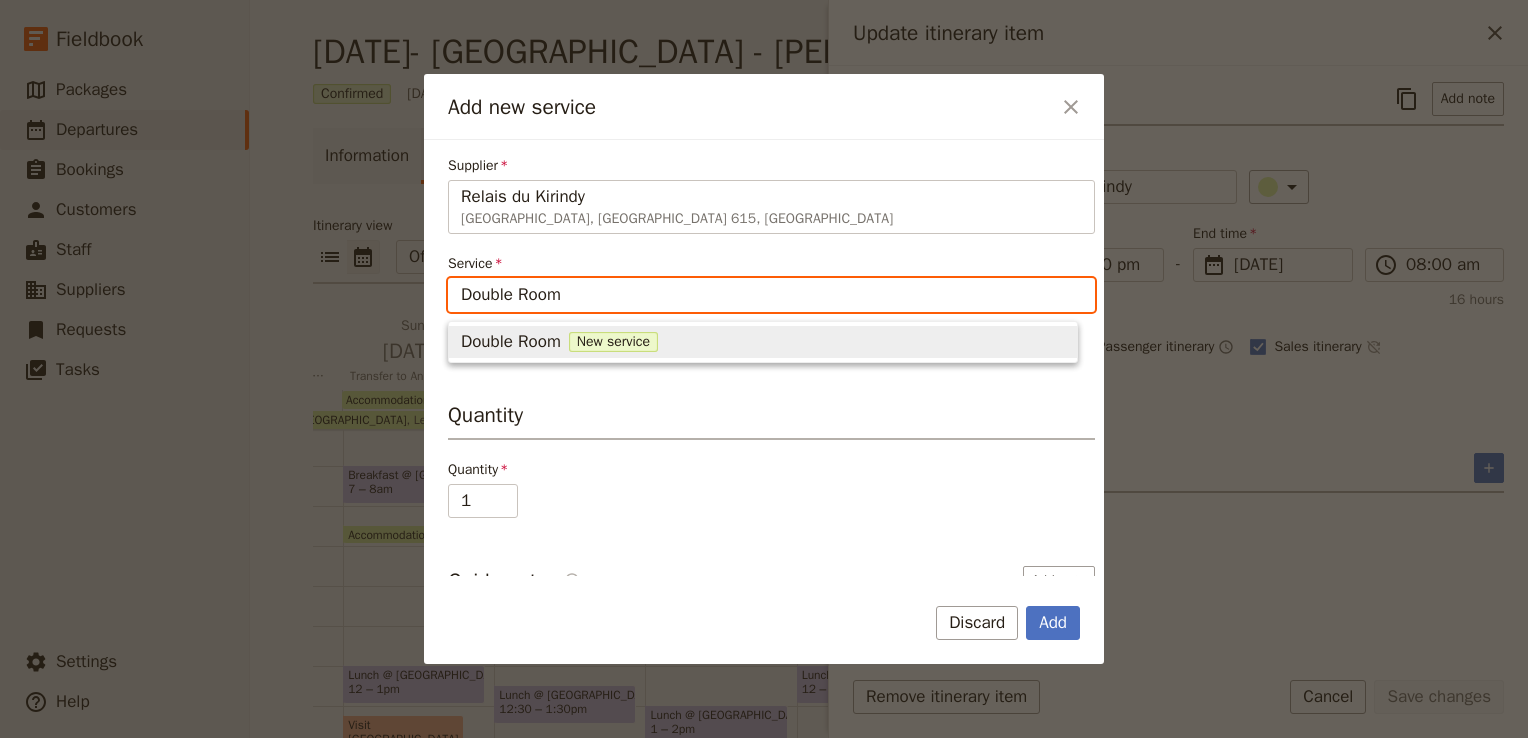 click on "Double Room" at bounding box center [511, 342] 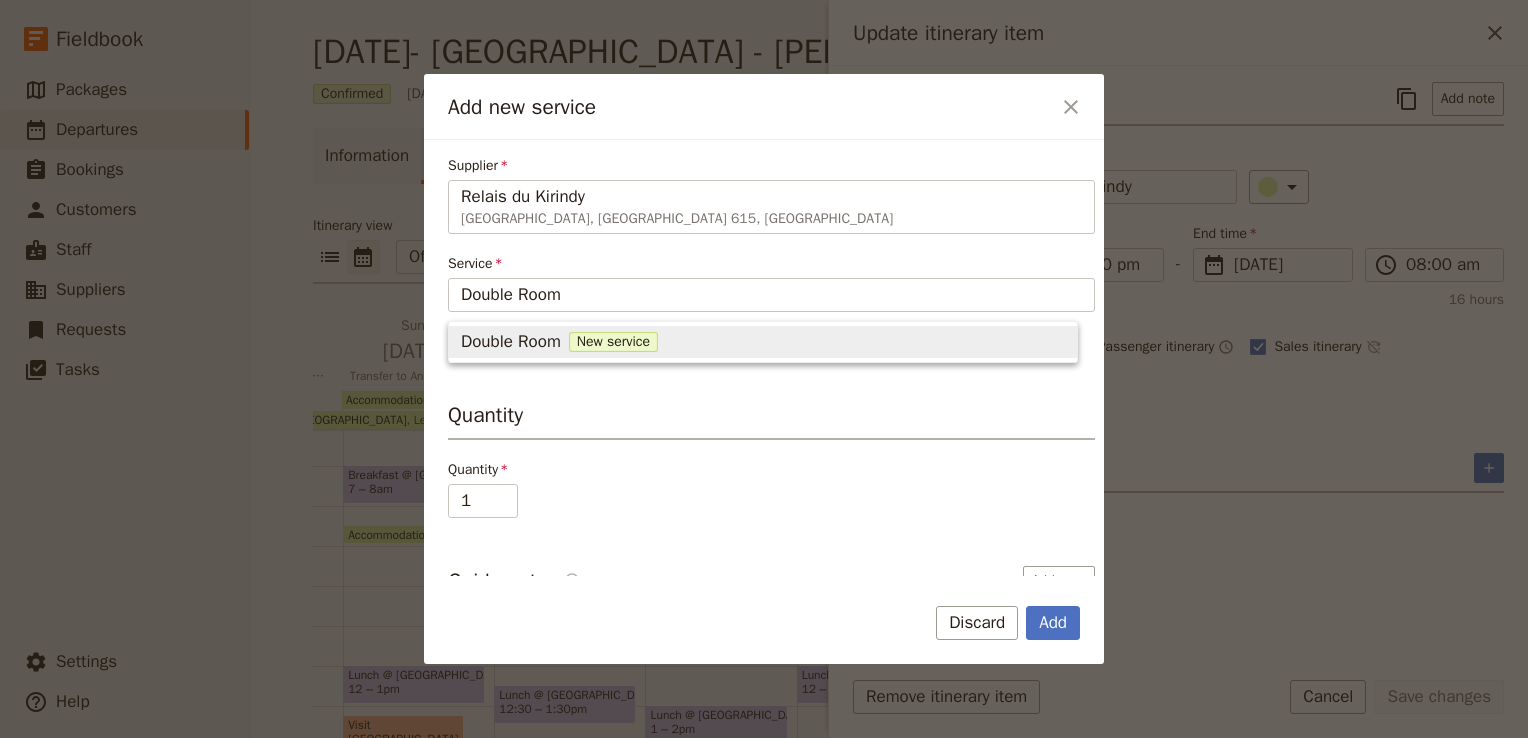 type 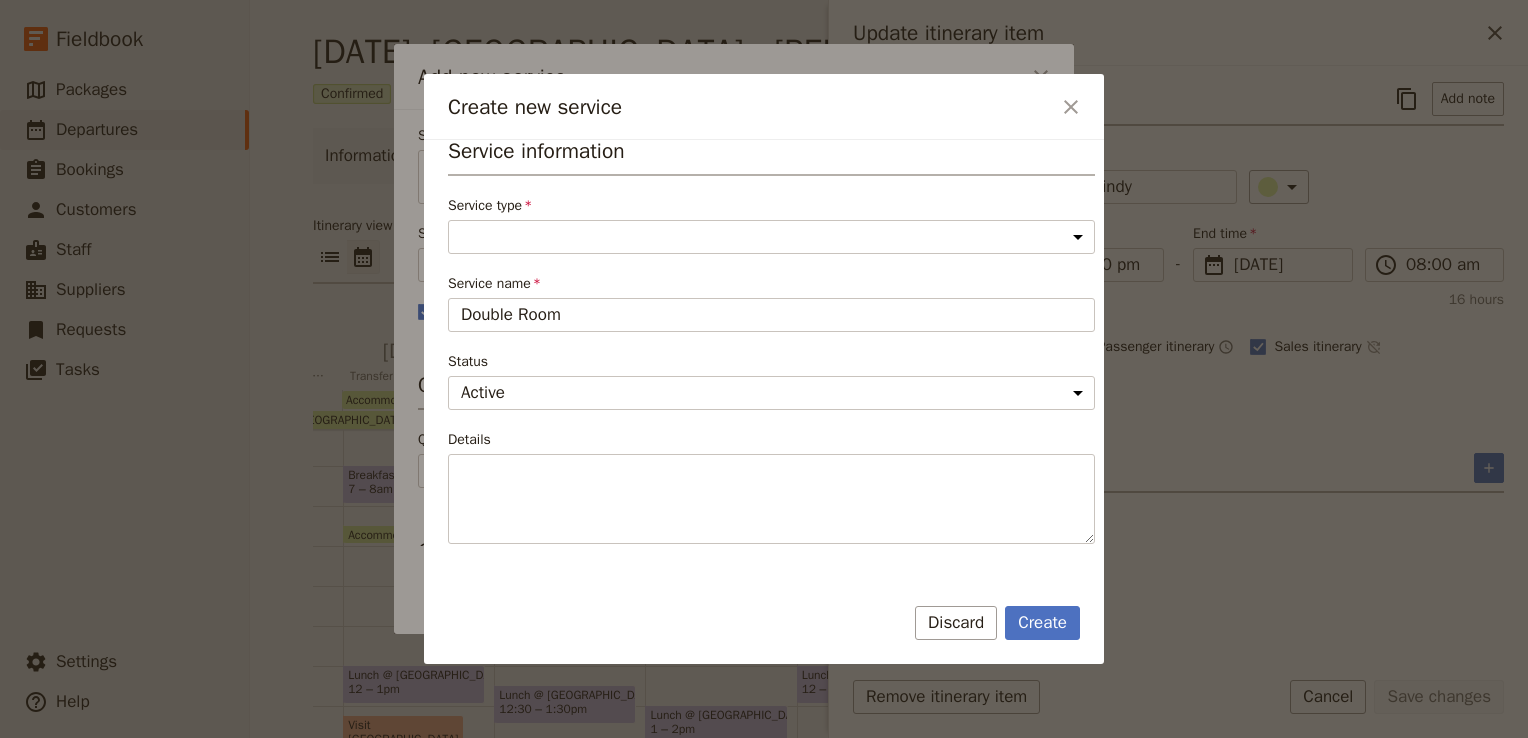 scroll, scrollTop: 16, scrollLeft: 0, axis: vertical 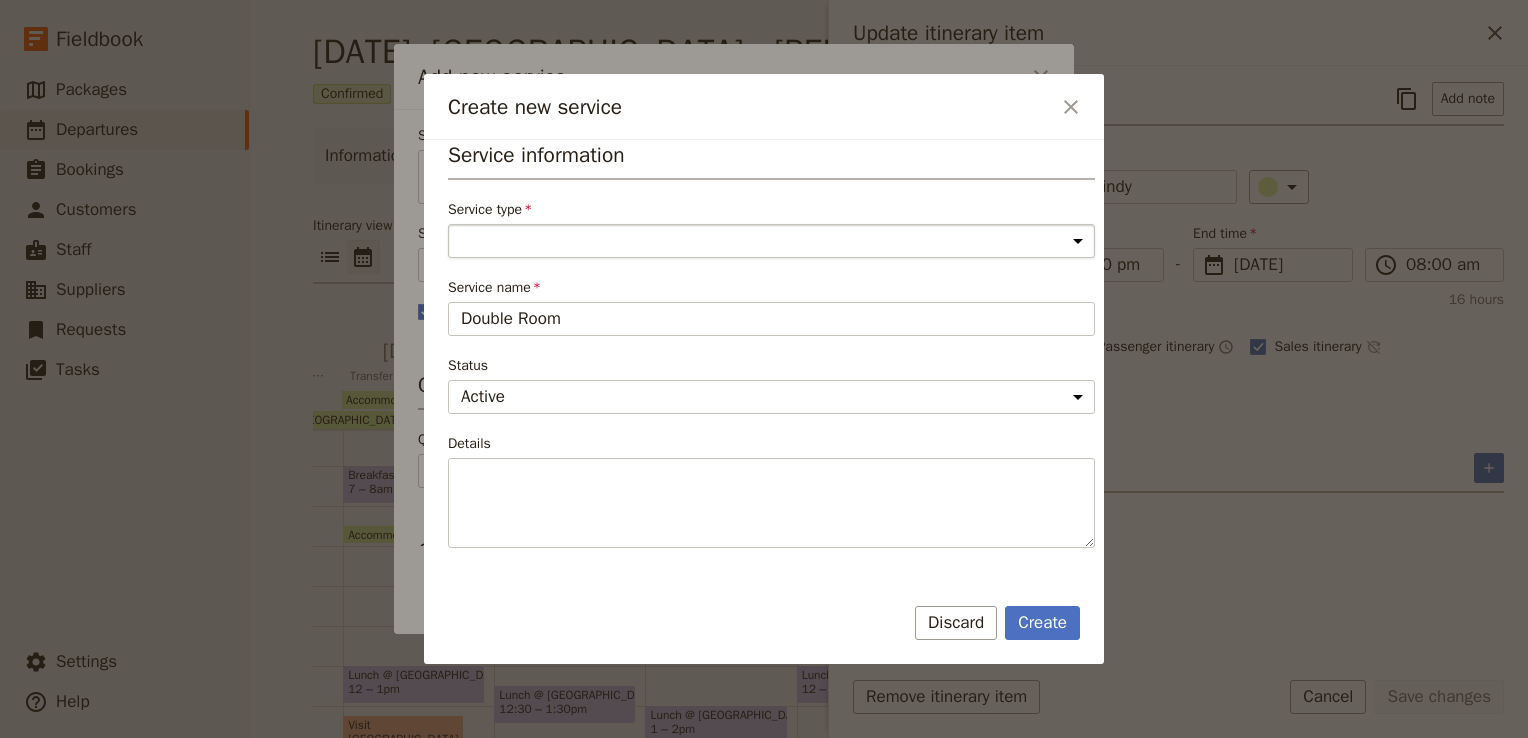 click on "Accommodation Activity Transport Flight Food and beverage Other" at bounding box center [771, 241] 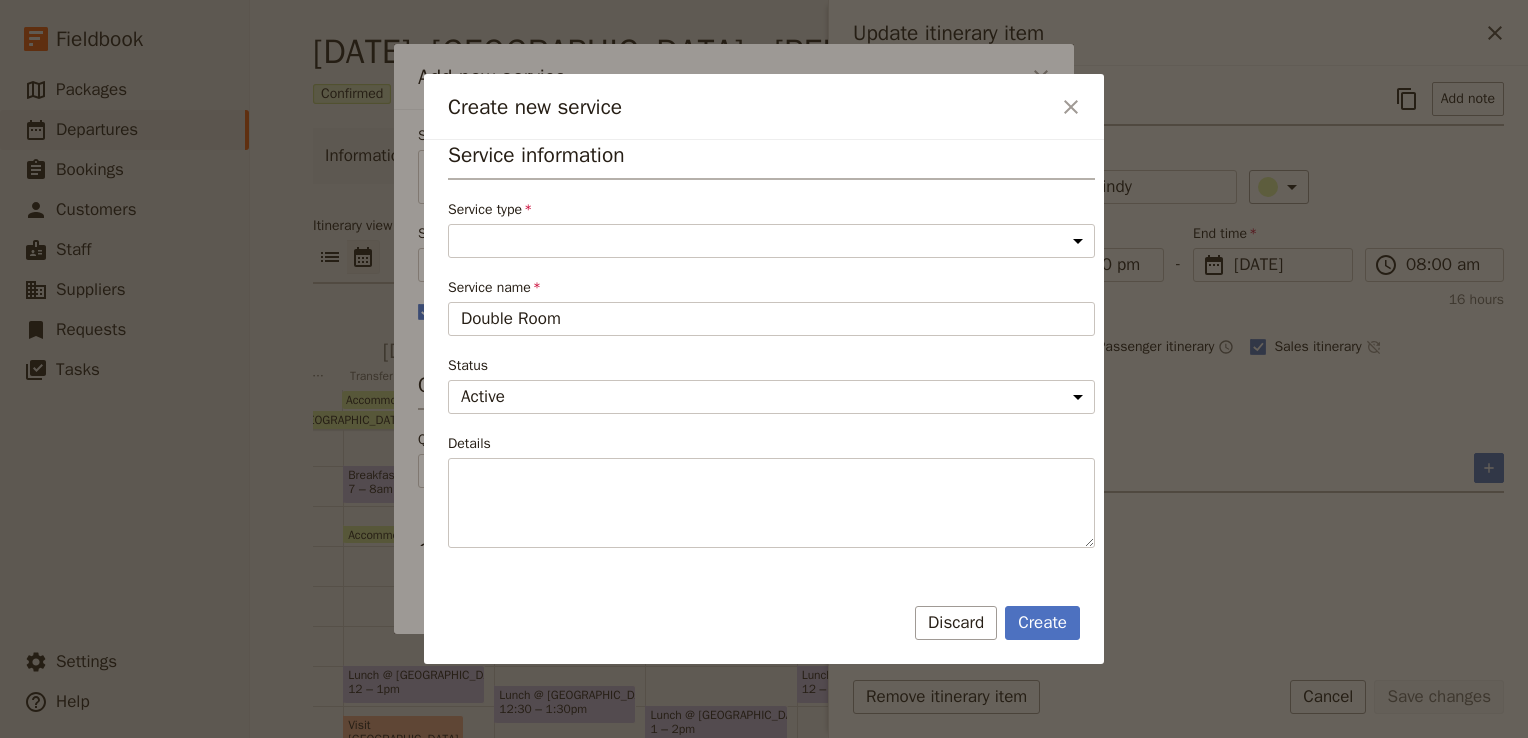 select on "AccommodationService" 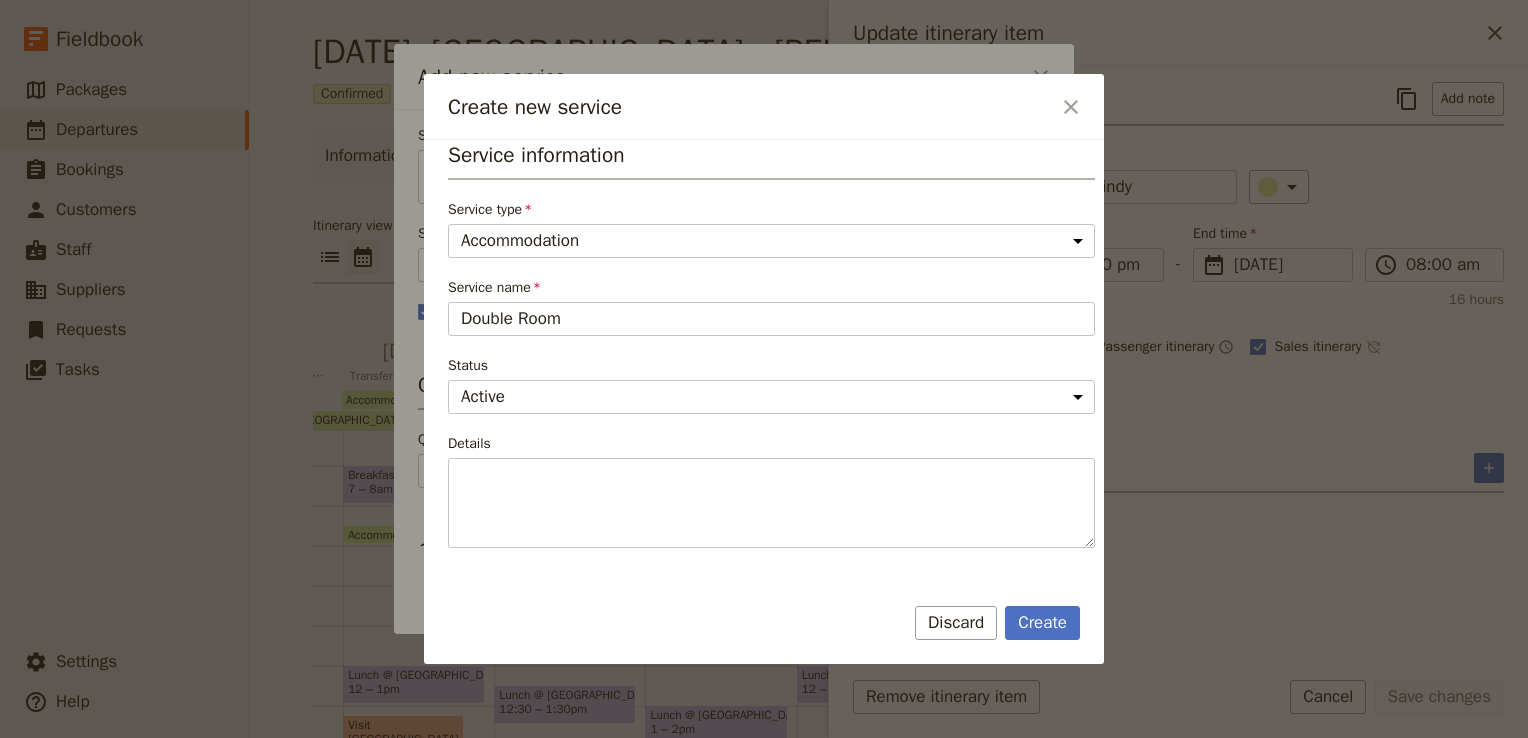 click on "Accommodation Activity Transport Flight Food and beverage Other" at bounding box center (771, 241) 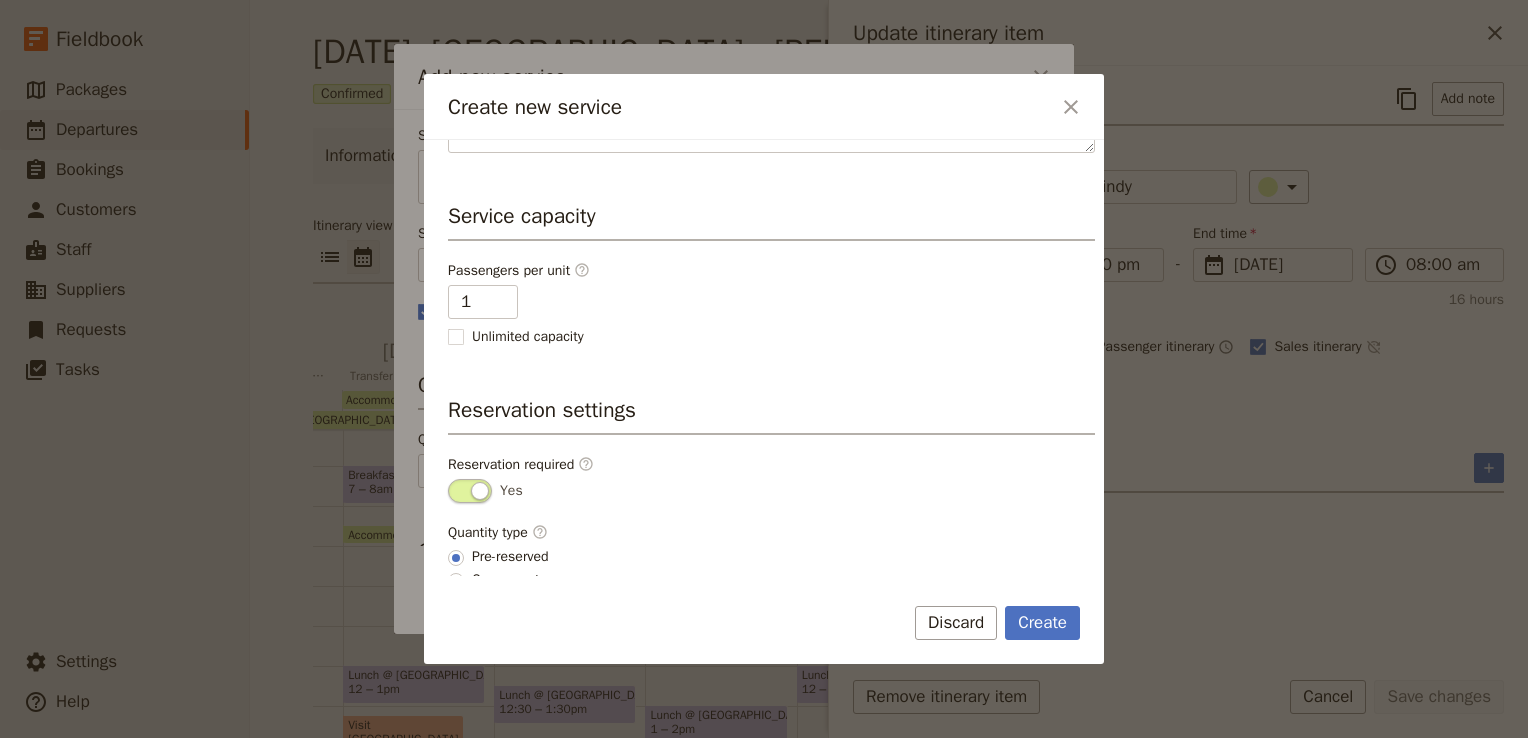 scroll, scrollTop: 412, scrollLeft: 0, axis: vertical 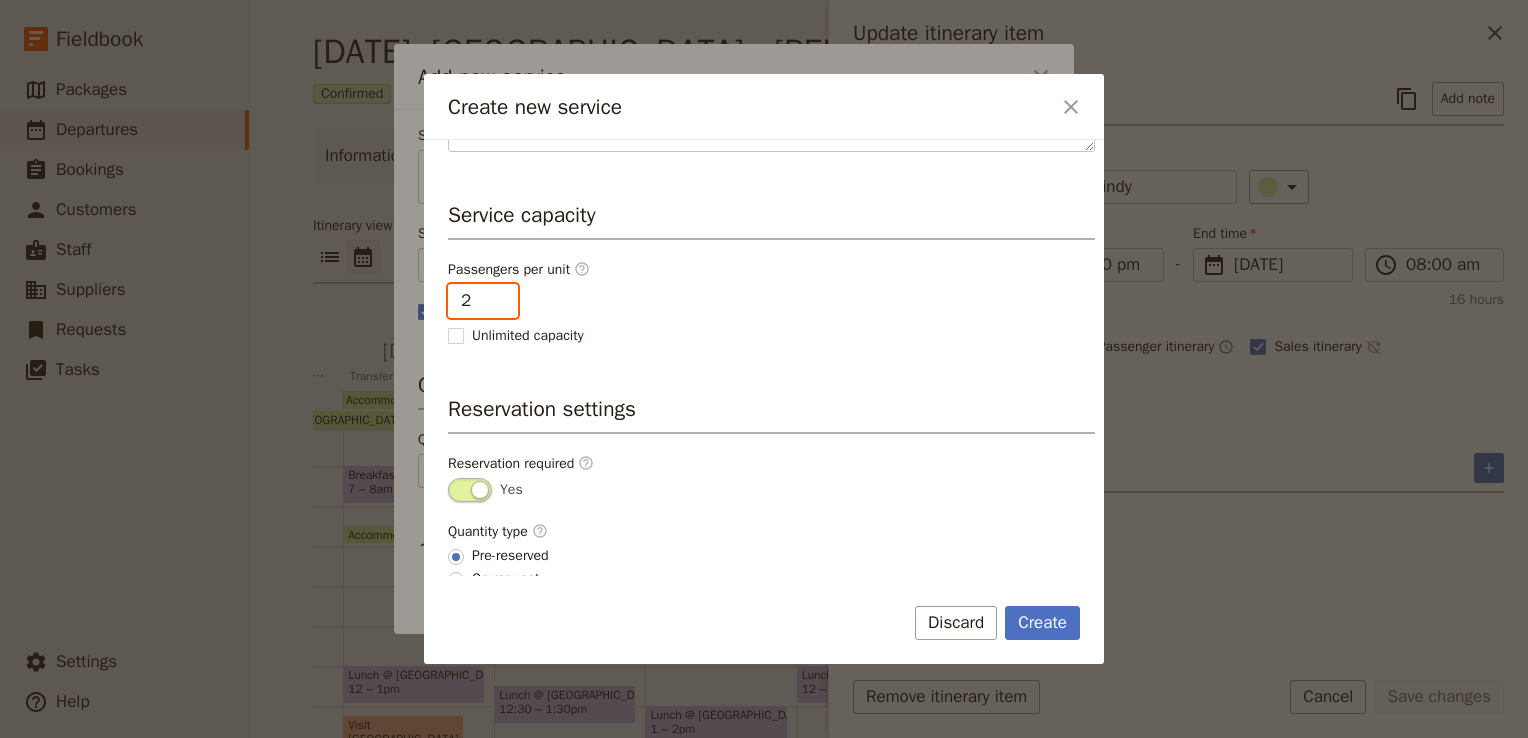 type on "2" 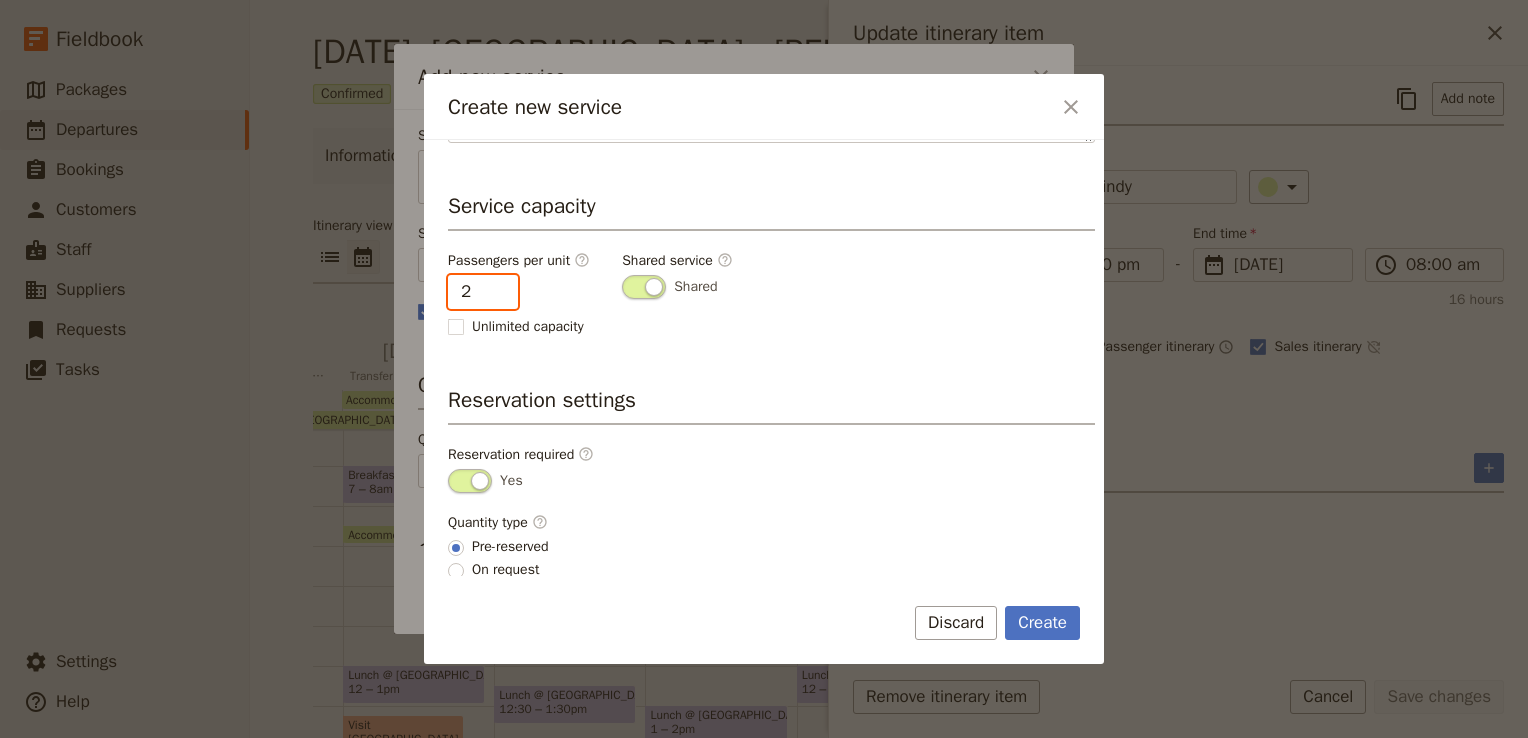 scroll, scrollTop: 423, scrollLeft: 0, axis: vertical 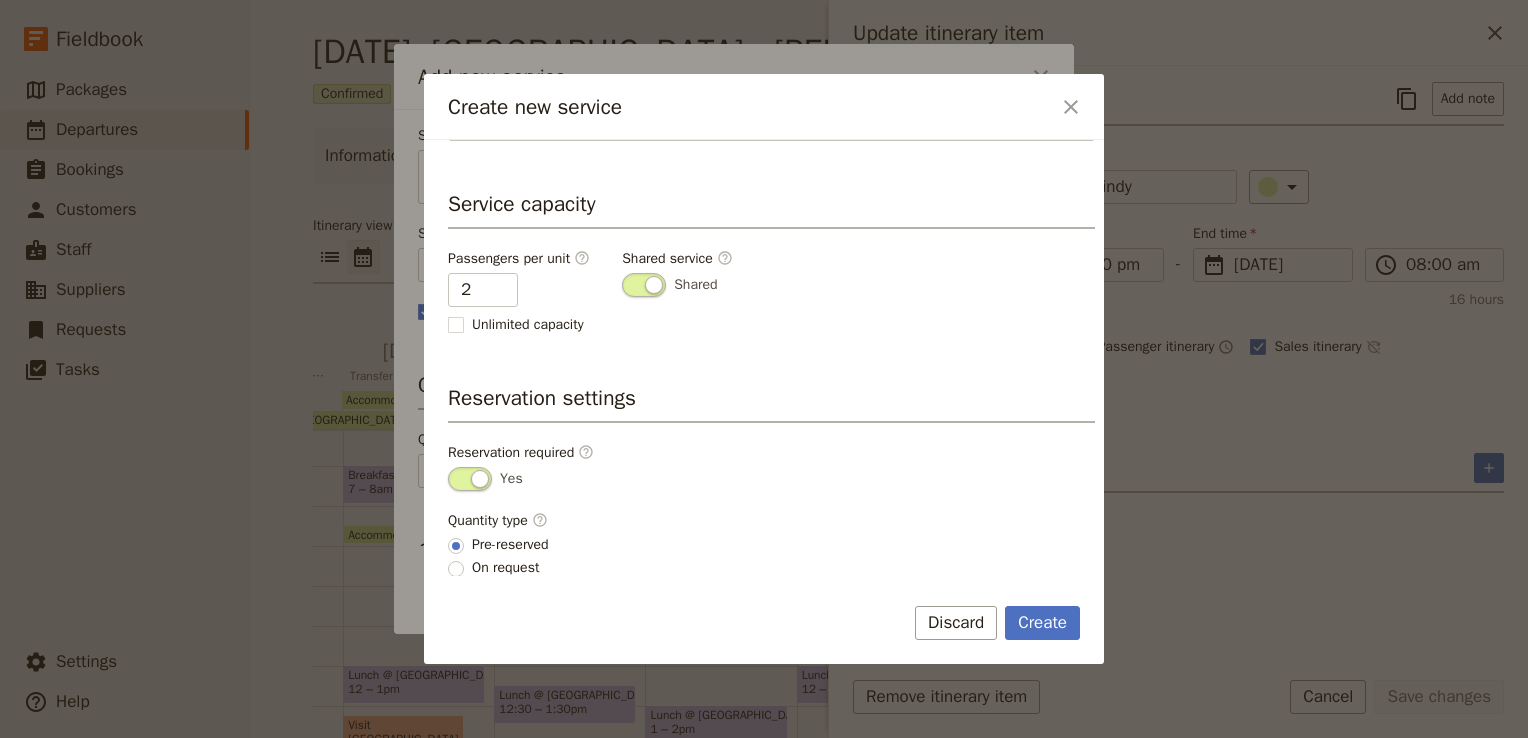 click at bounding box center [644, 285] 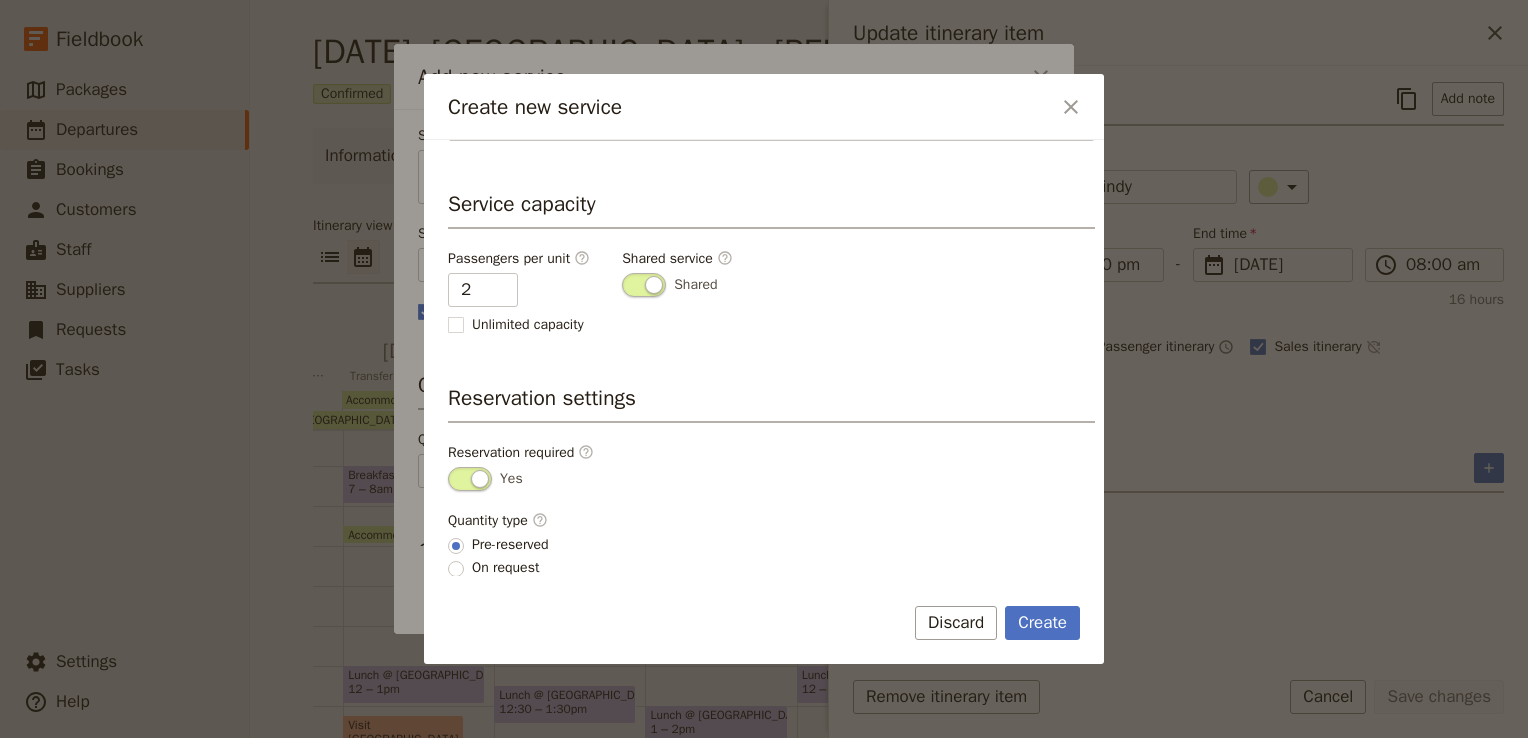 click on "Shared" at bounding box center (622, 273) 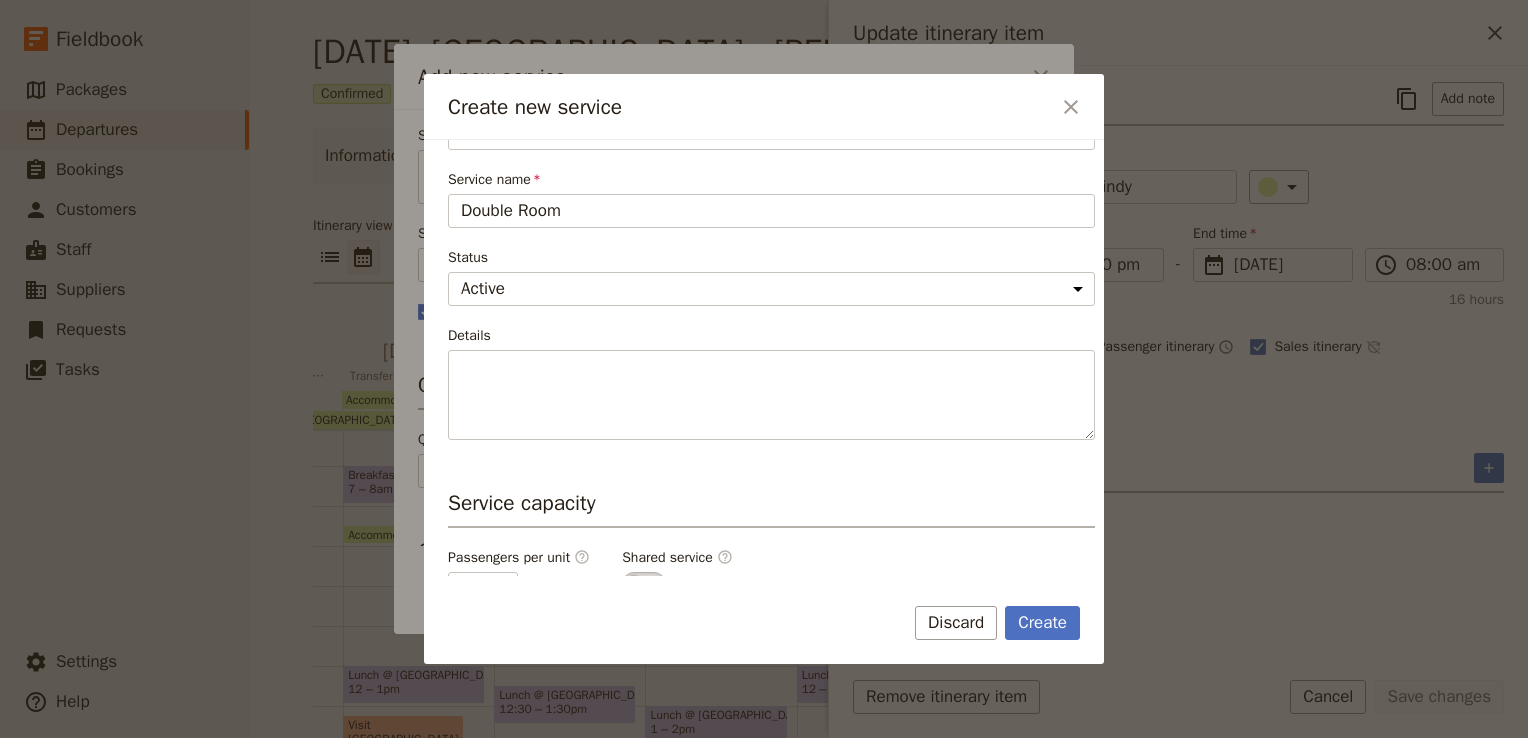 scroll, scrollTop: 0, scrollLeft: 0, axis: both 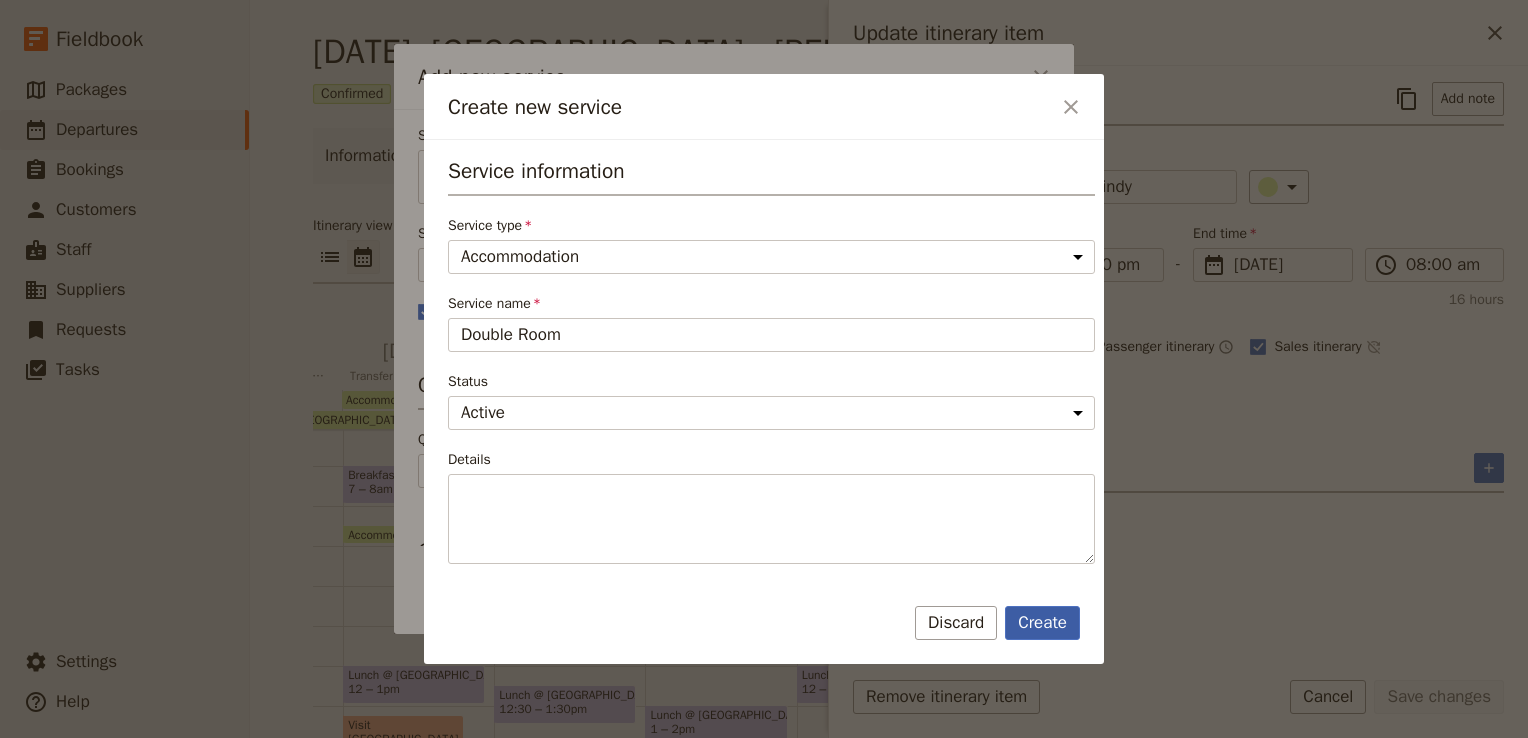 click on "Create" at bounding box center [1042, 623] 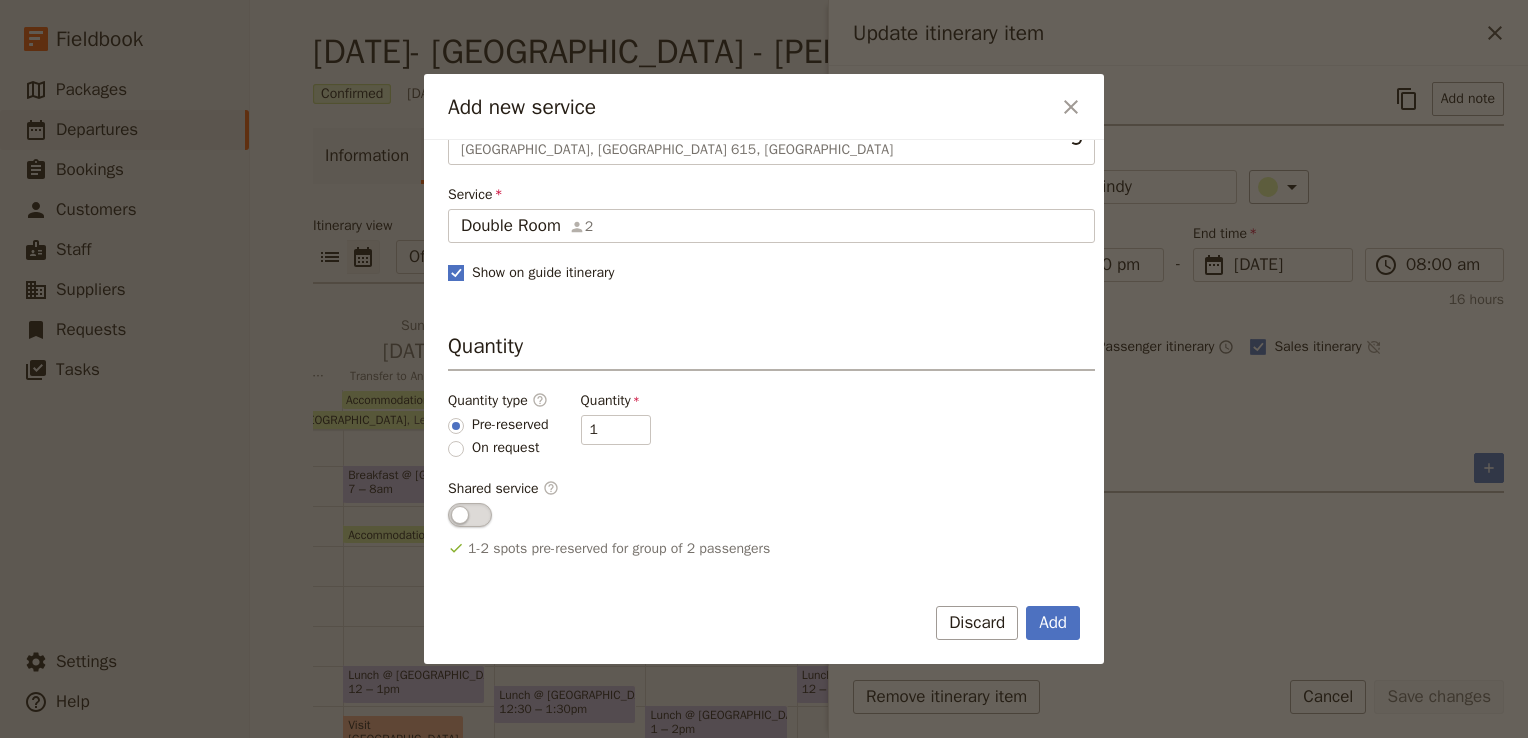 scroll, scrollTop: 0, scrollLeft: 0, axis: both 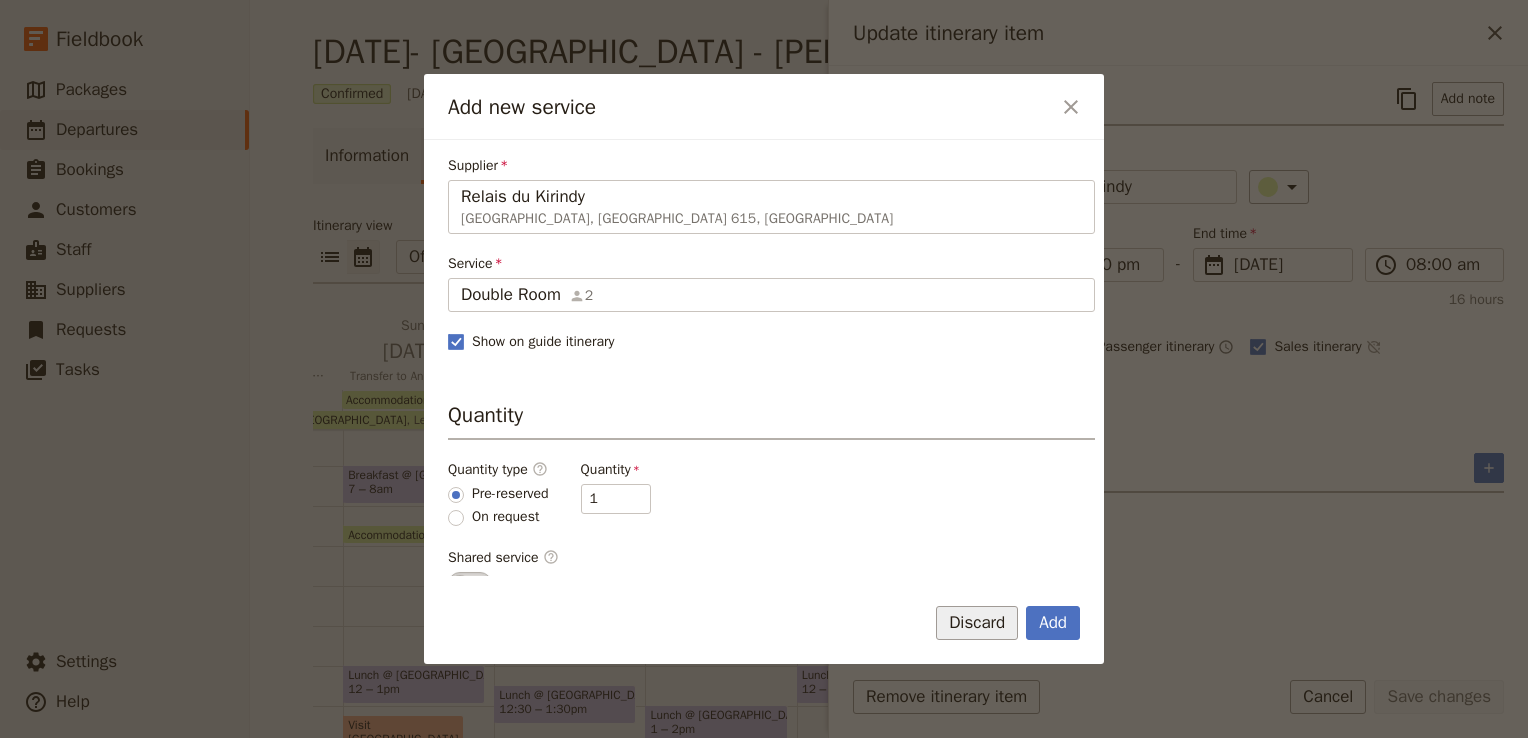 click on "Discard" at bounding box center (977, 623) 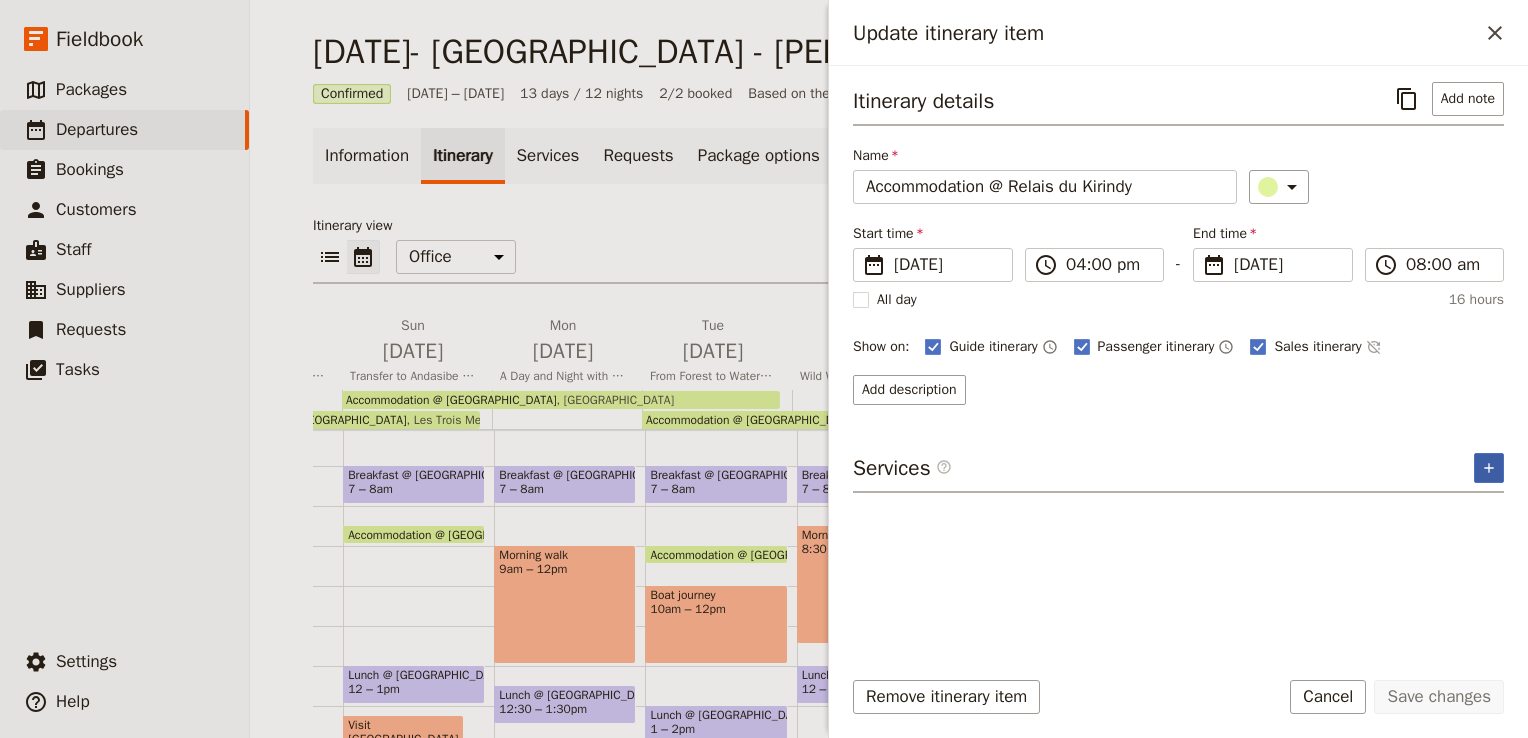 click on "​" at bounding box center [1489, 468] 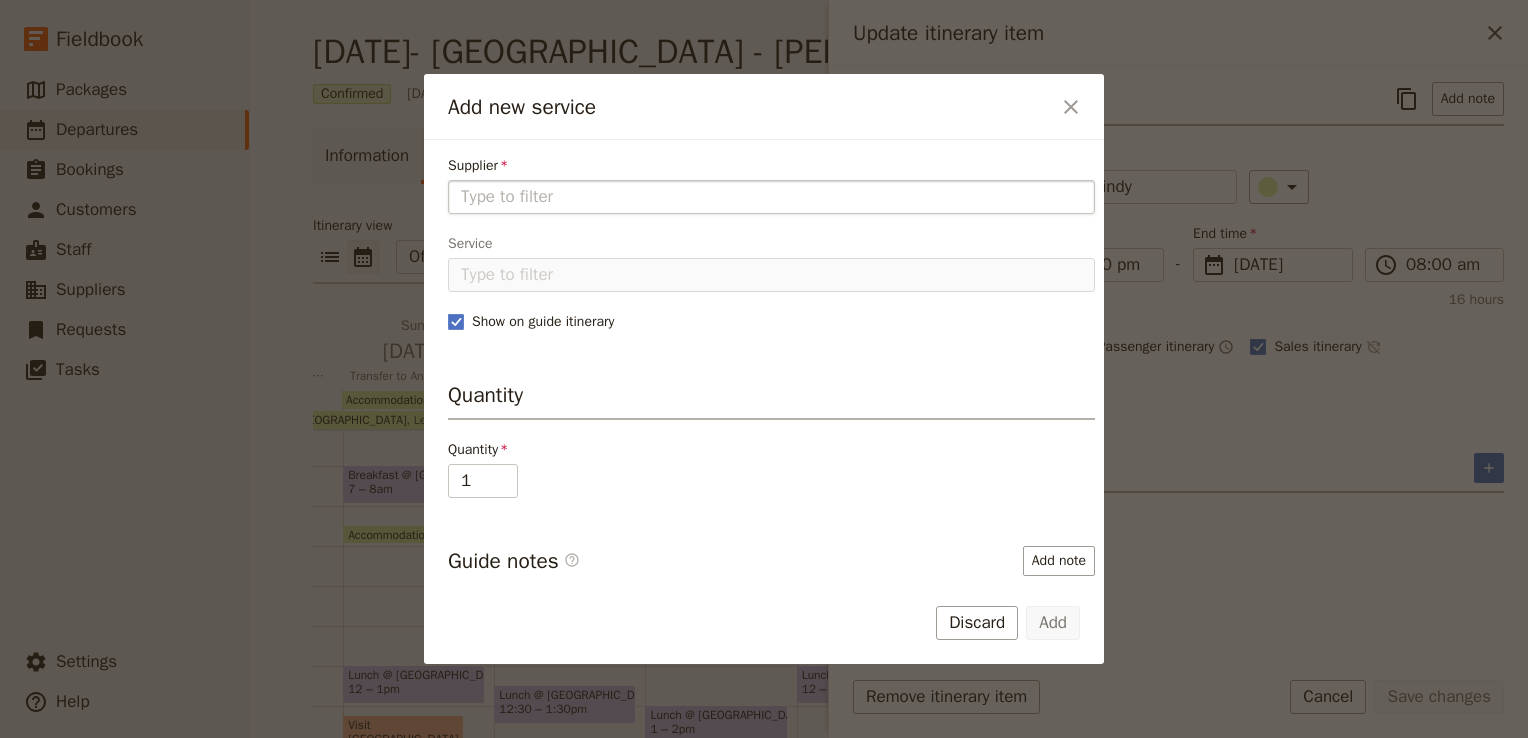 click on "Supplier" at bounding box center [771, 197] 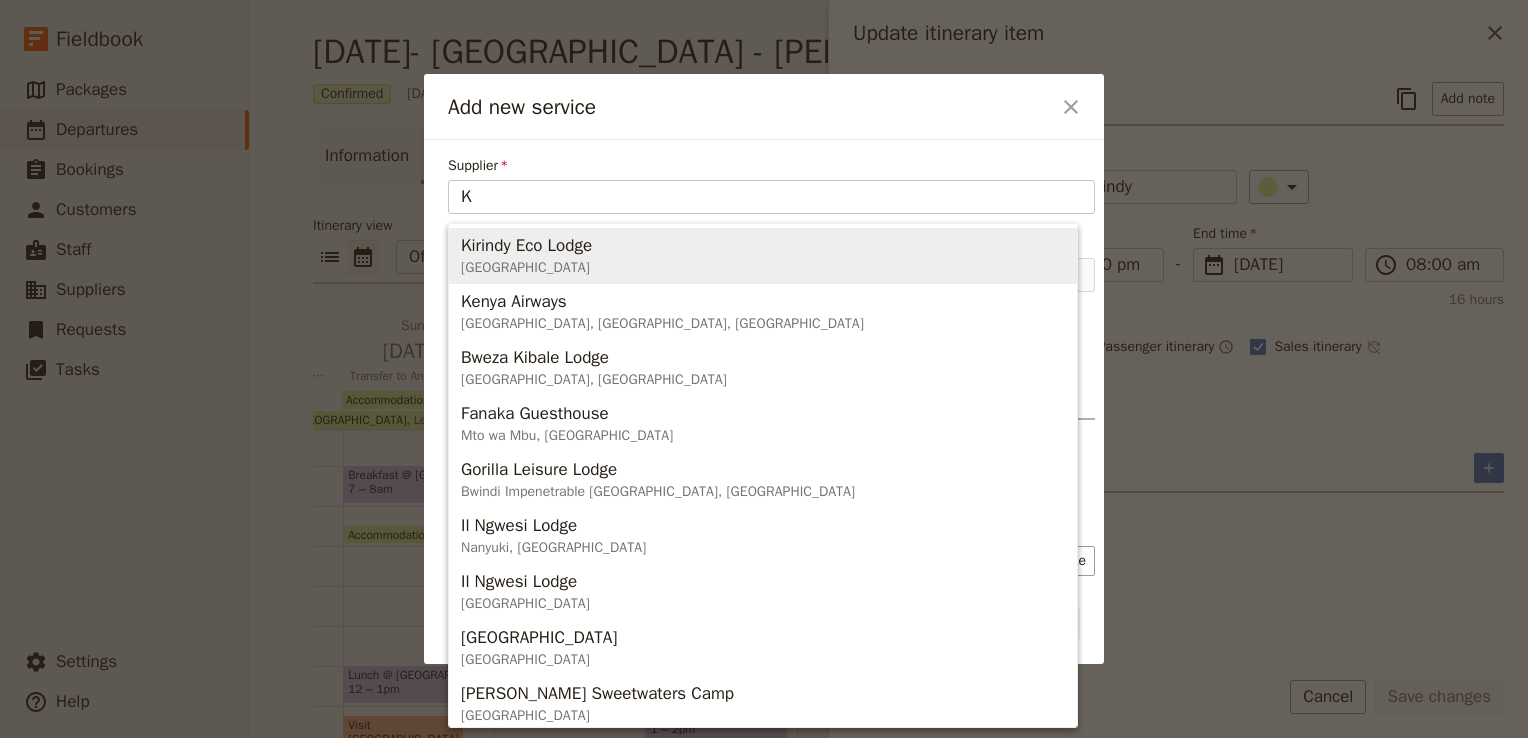 type on "K" 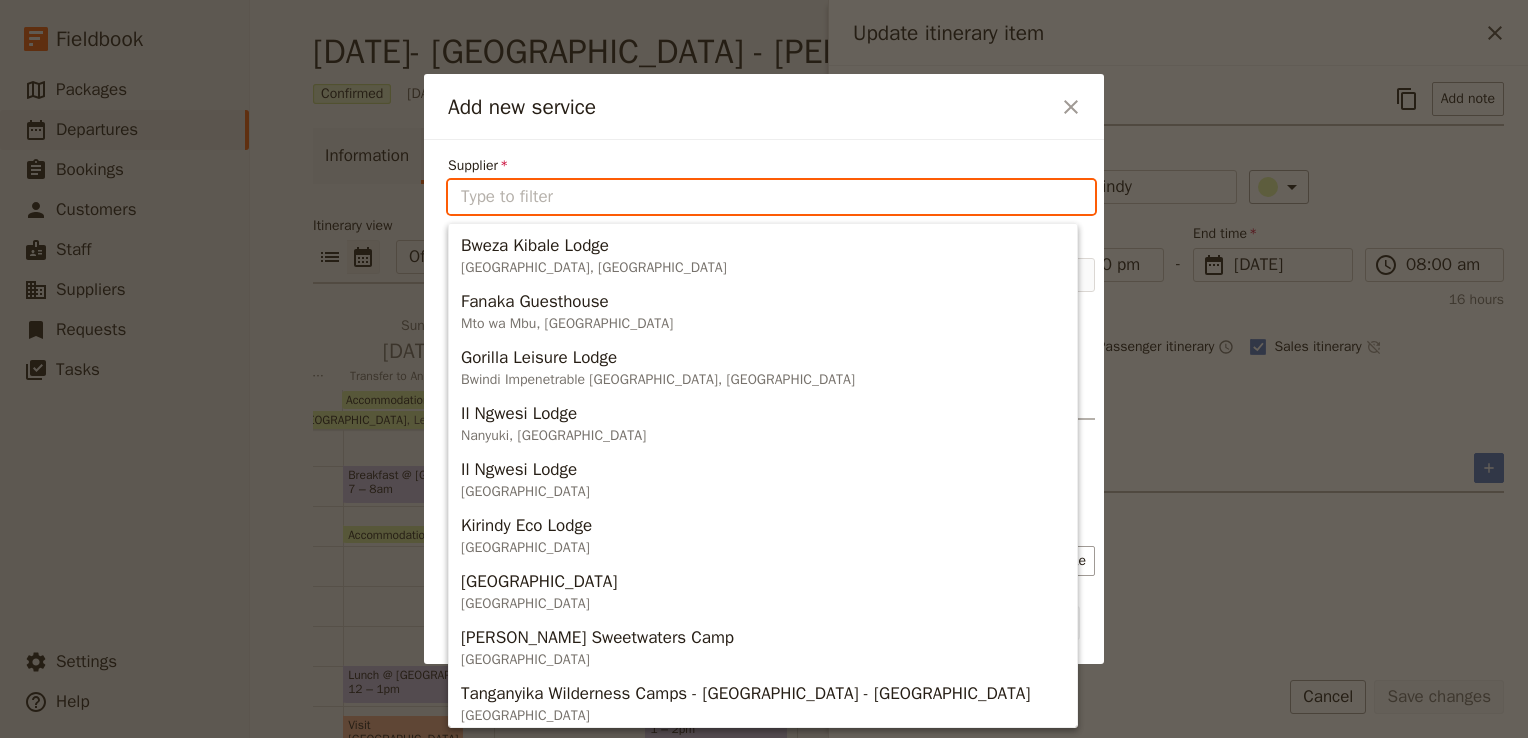 paste on "Relais du Kirindy" 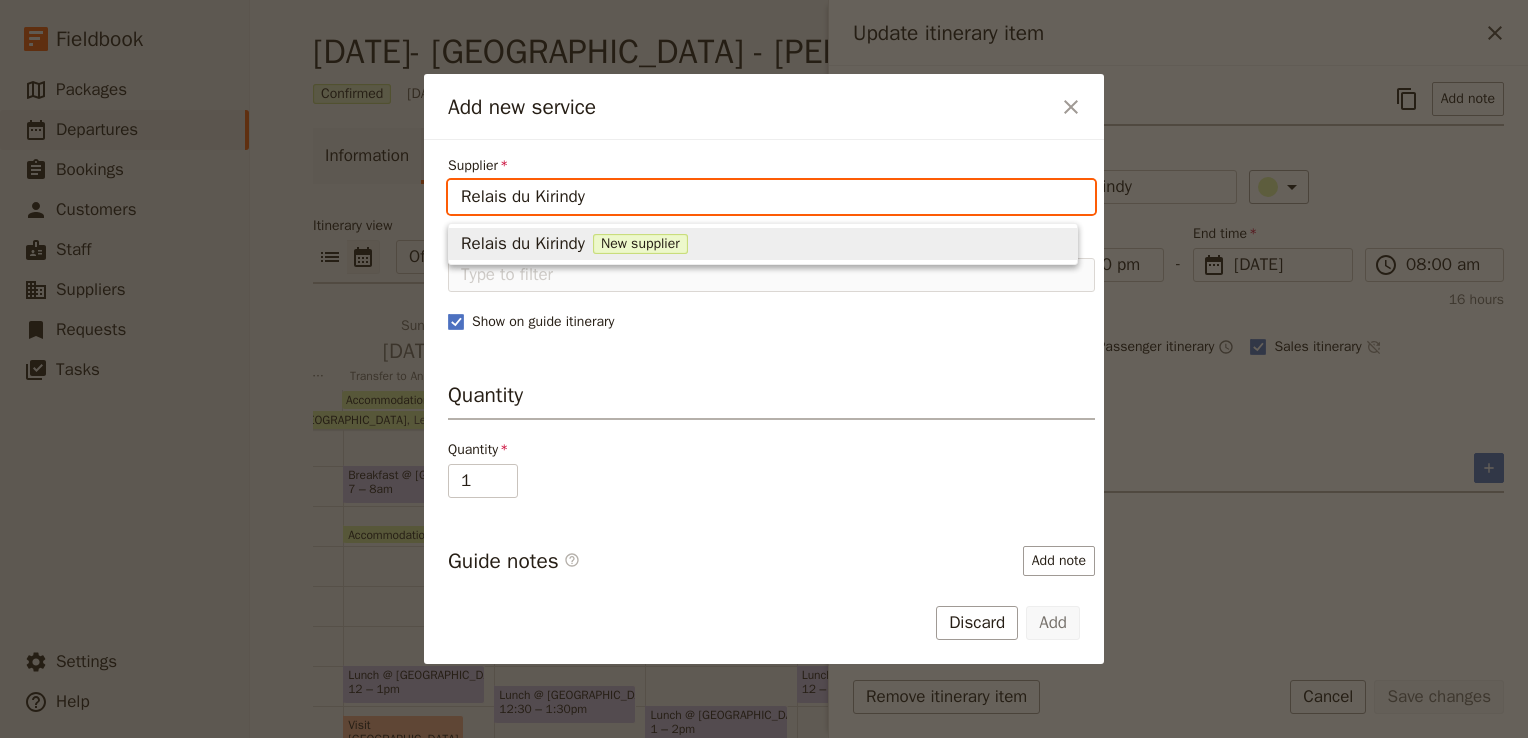 click on "Relais du Kirindy" at bounding box center (523, 244) 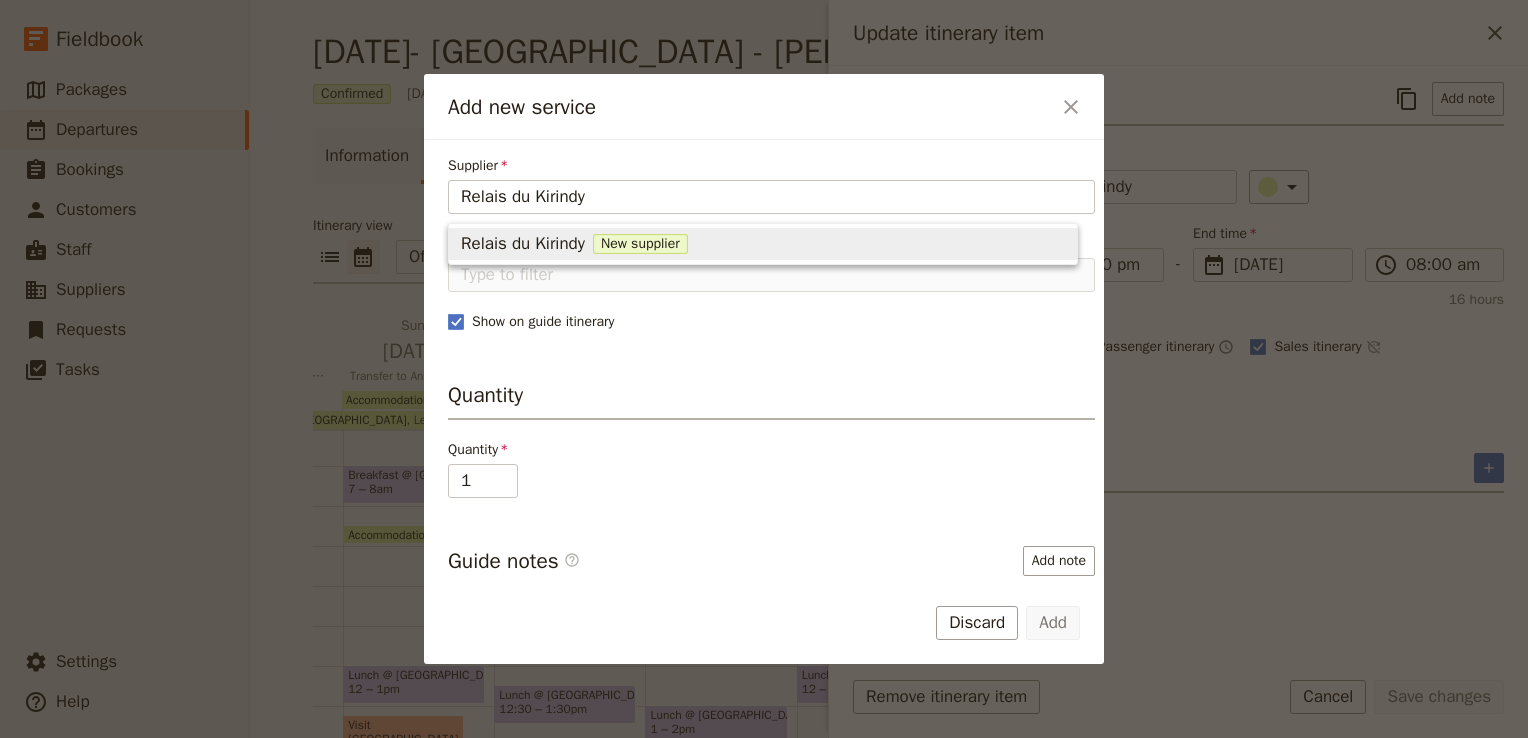 type 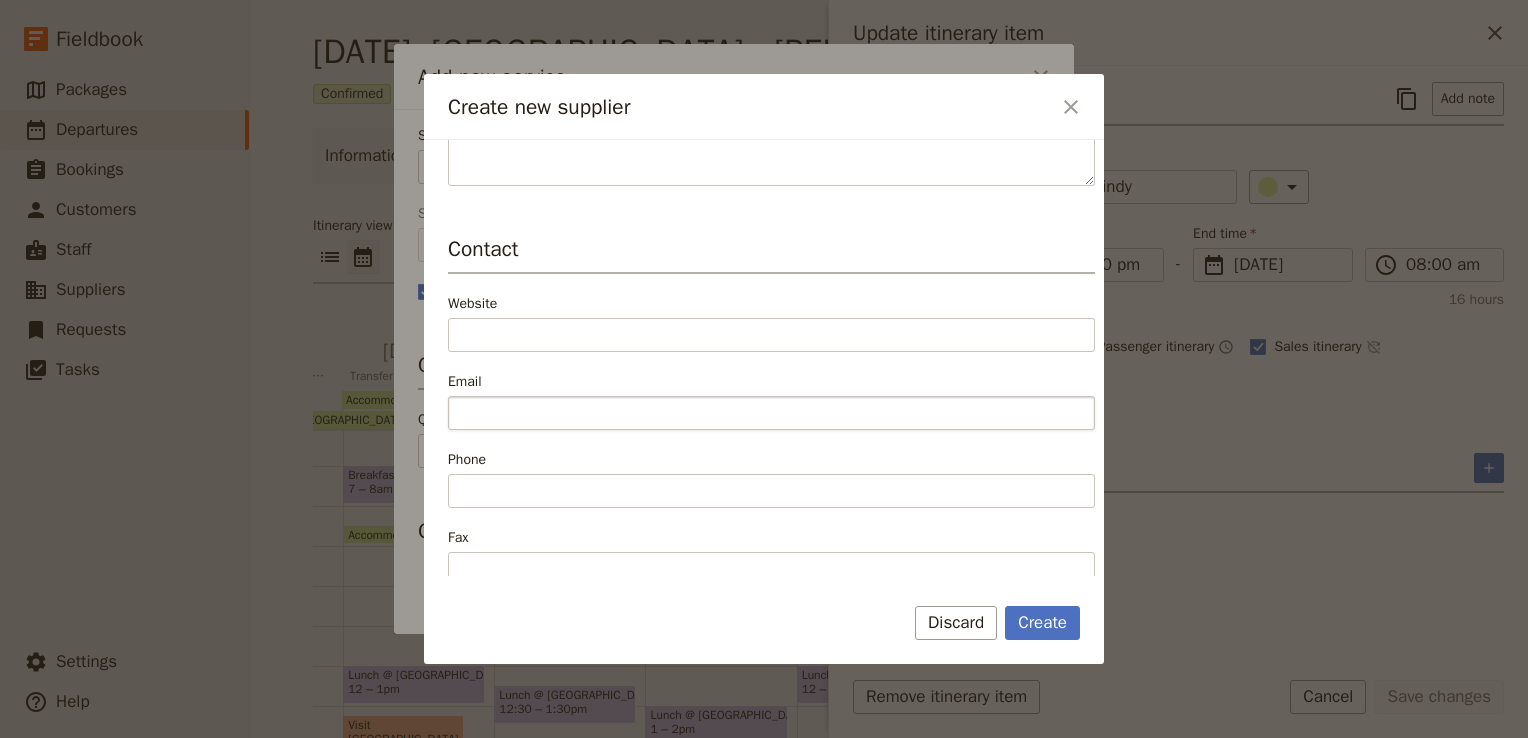 scroll, scrollTop: 300, scrollLeft: 0, axis: vertical 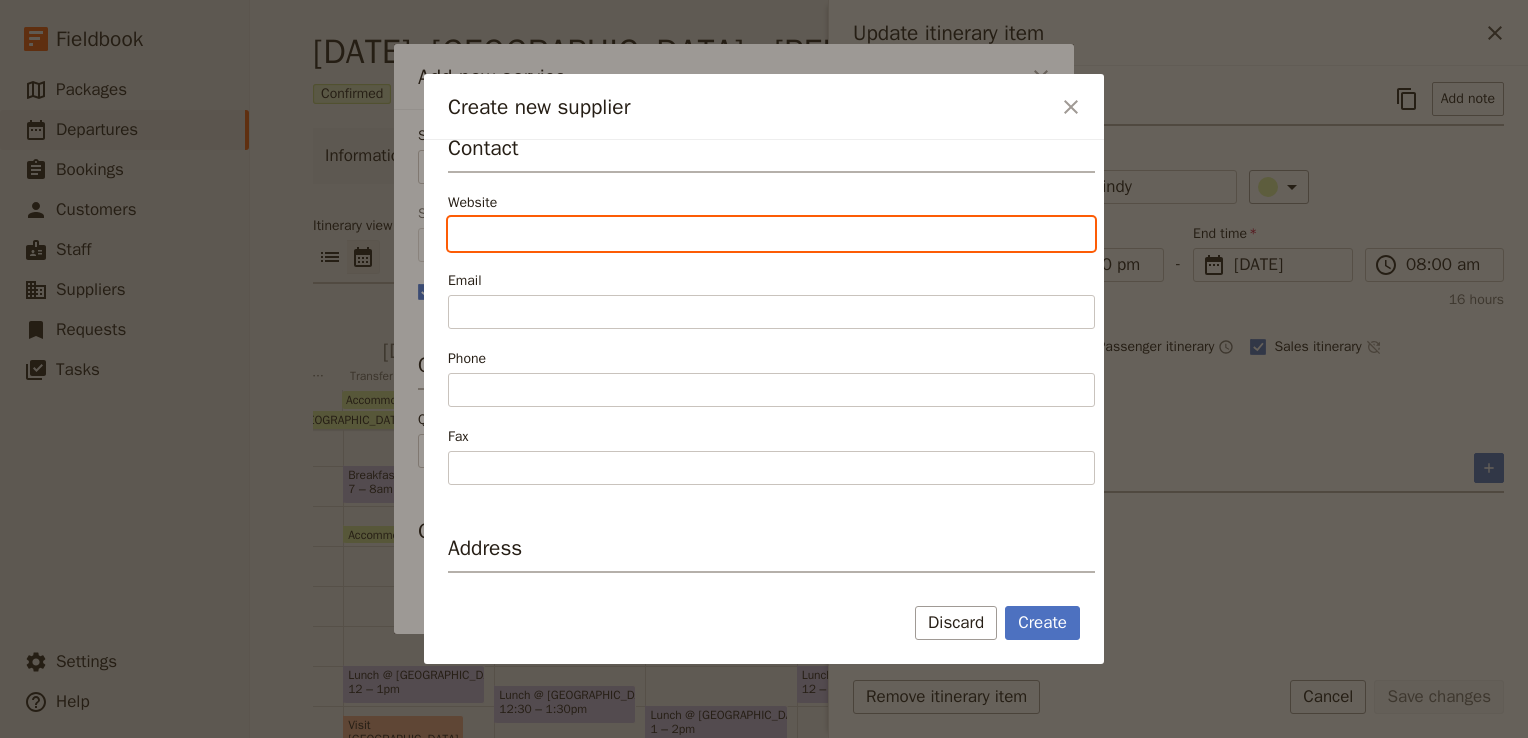 click on "Website" at bounding box center (771, 234) 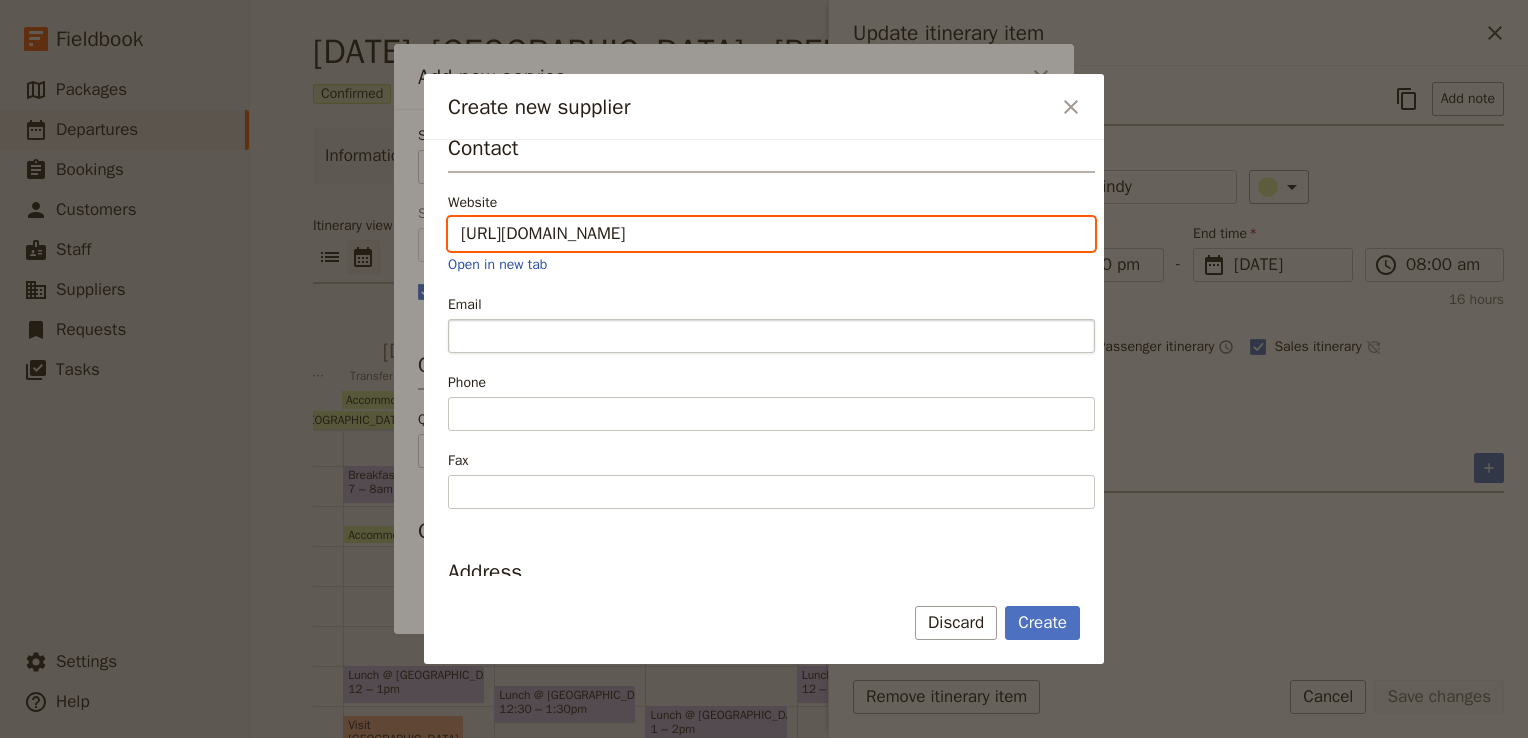 type on "[URL][DOMAIN_NAME]" 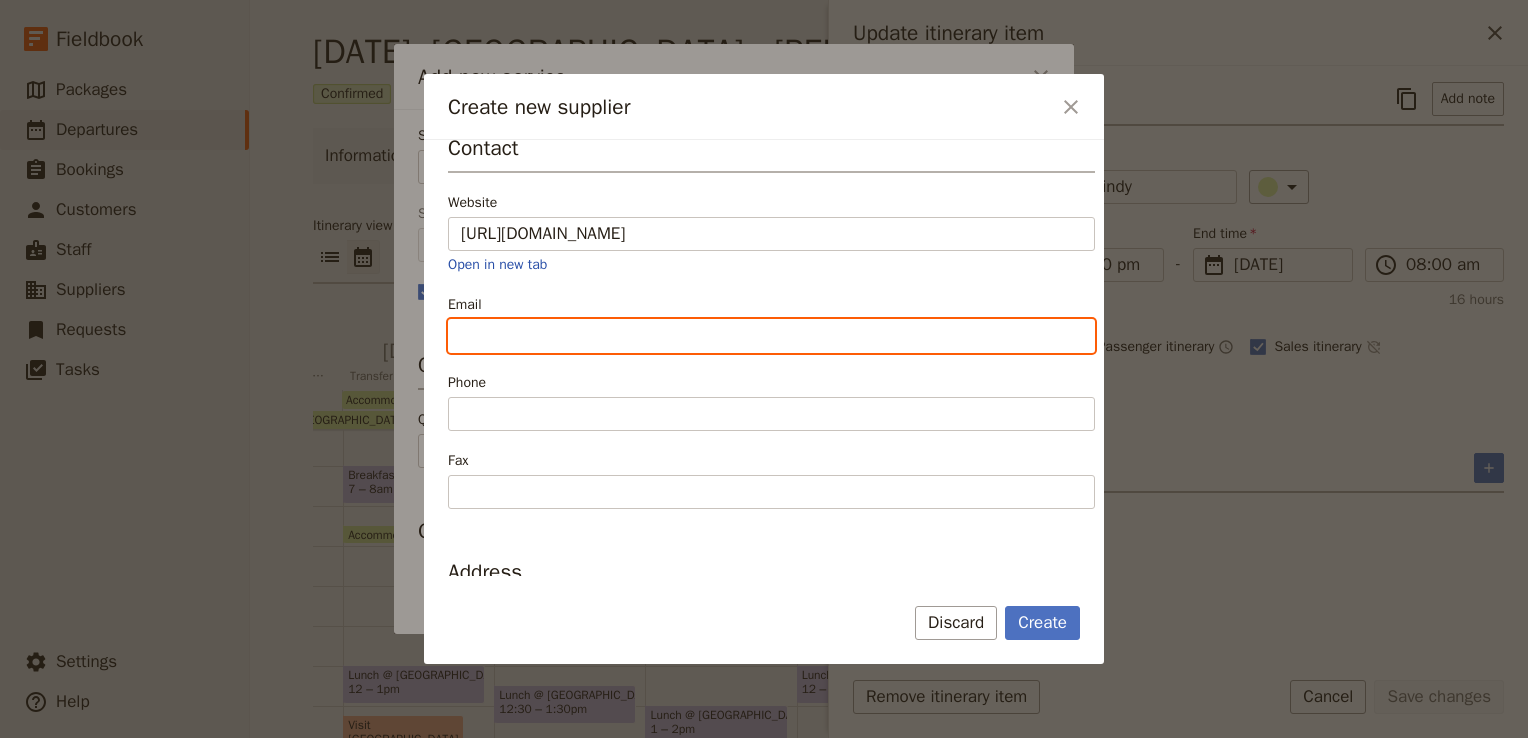 click on "Email" at bounding box center [771, 336] 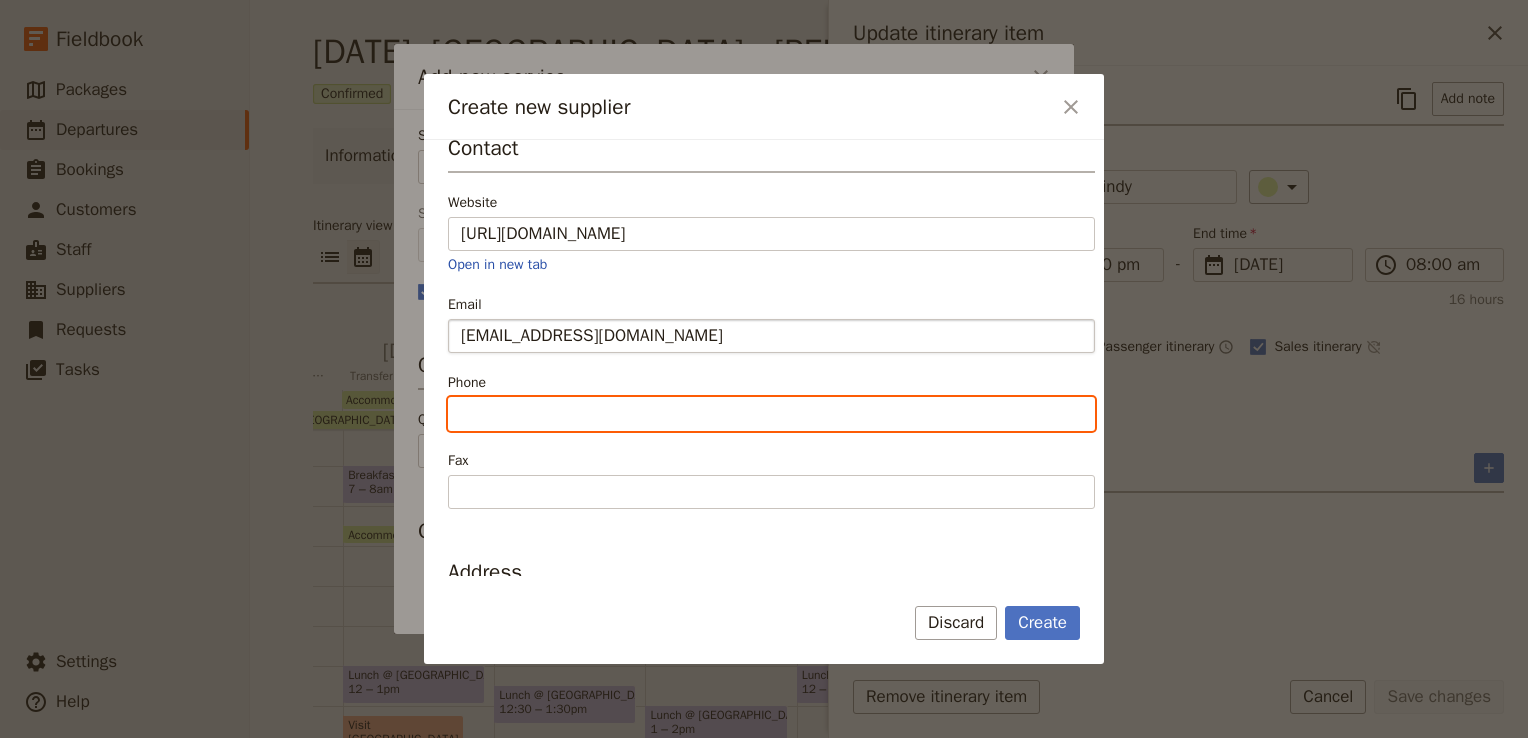 type on "[PHONE_NUMBER]" 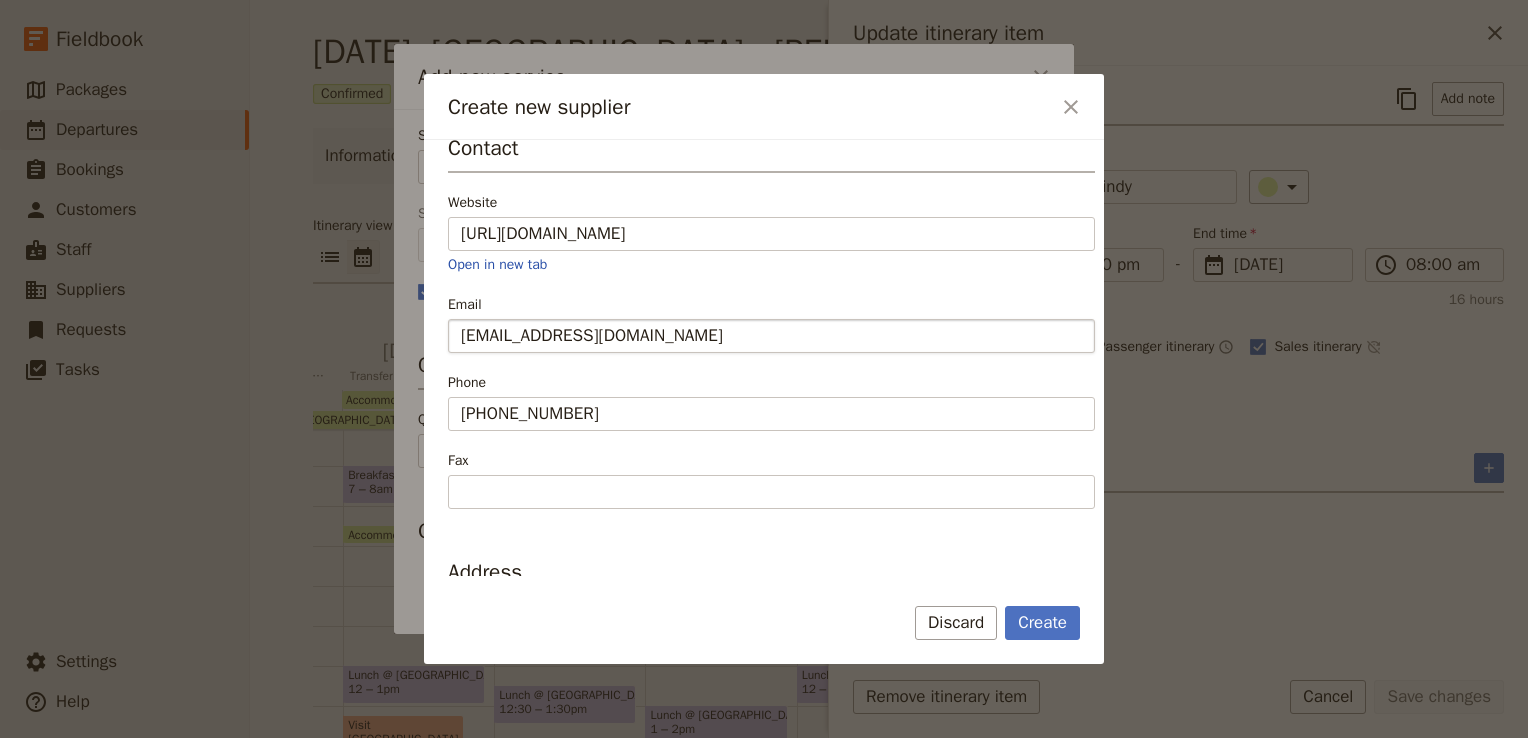 type on "[GEOGRAPHIC_DATA]" 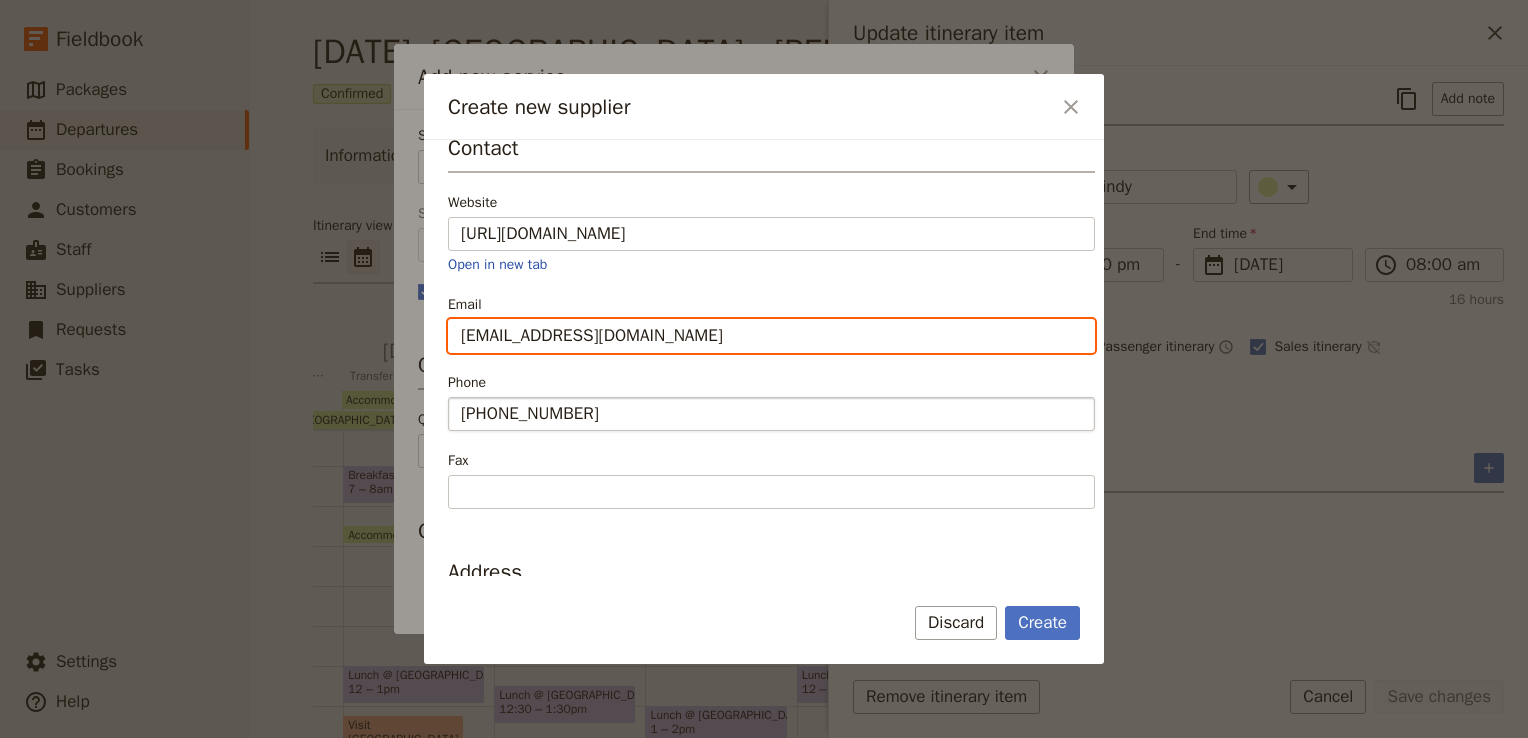 scroll, scrollTop: 573, scrollLeft: 0, axis: vertical 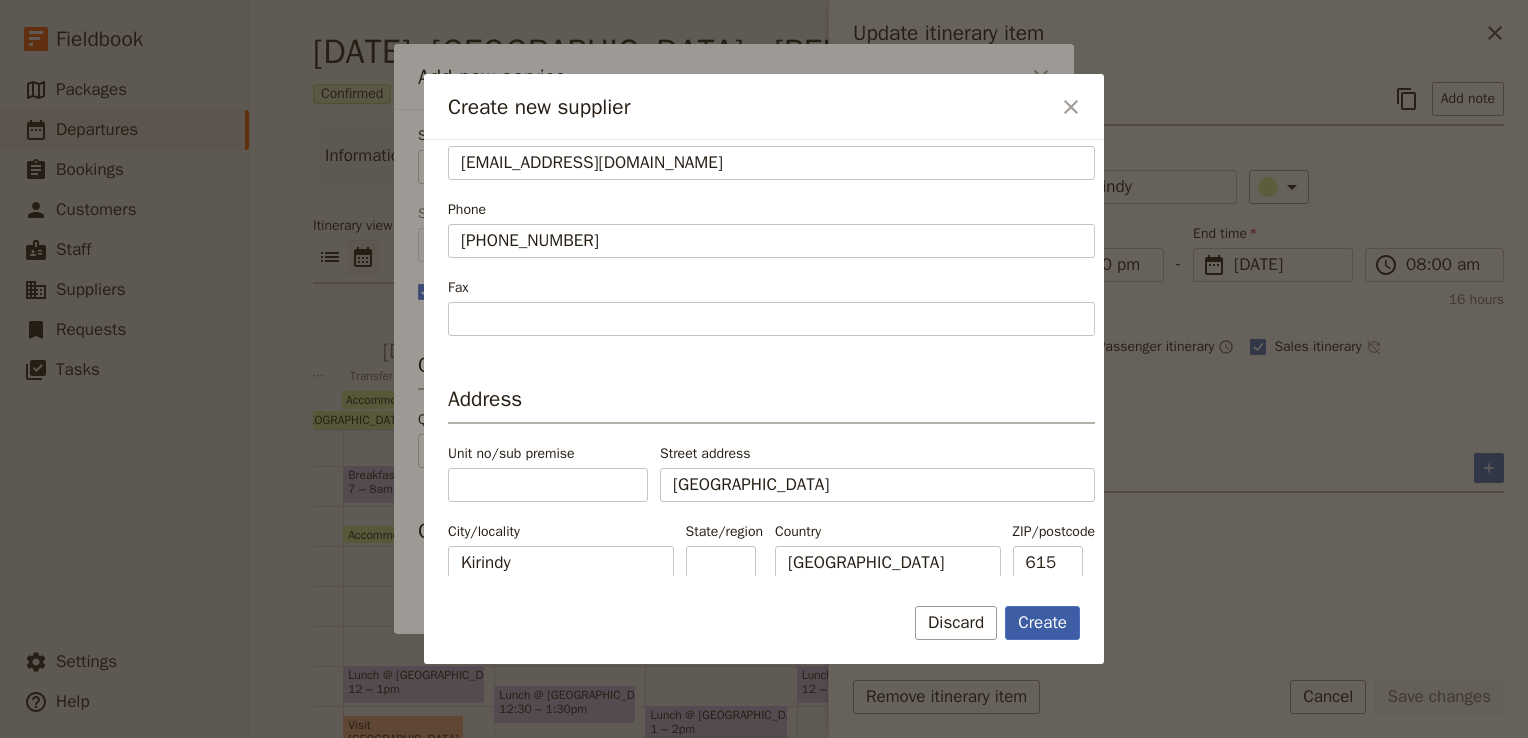 click on "Create" at bounding box center (1042, 623) 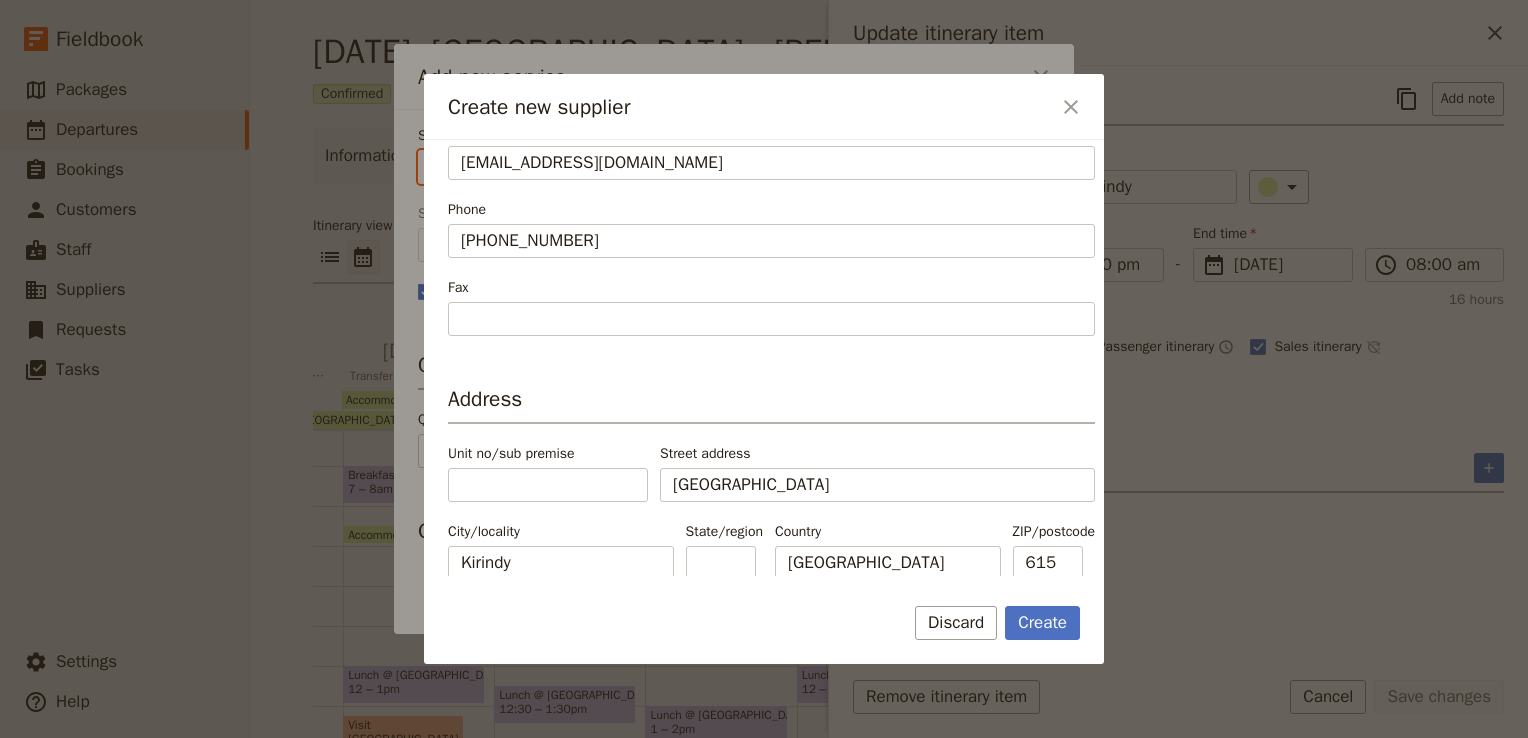 type on "Relais du Kirindy" 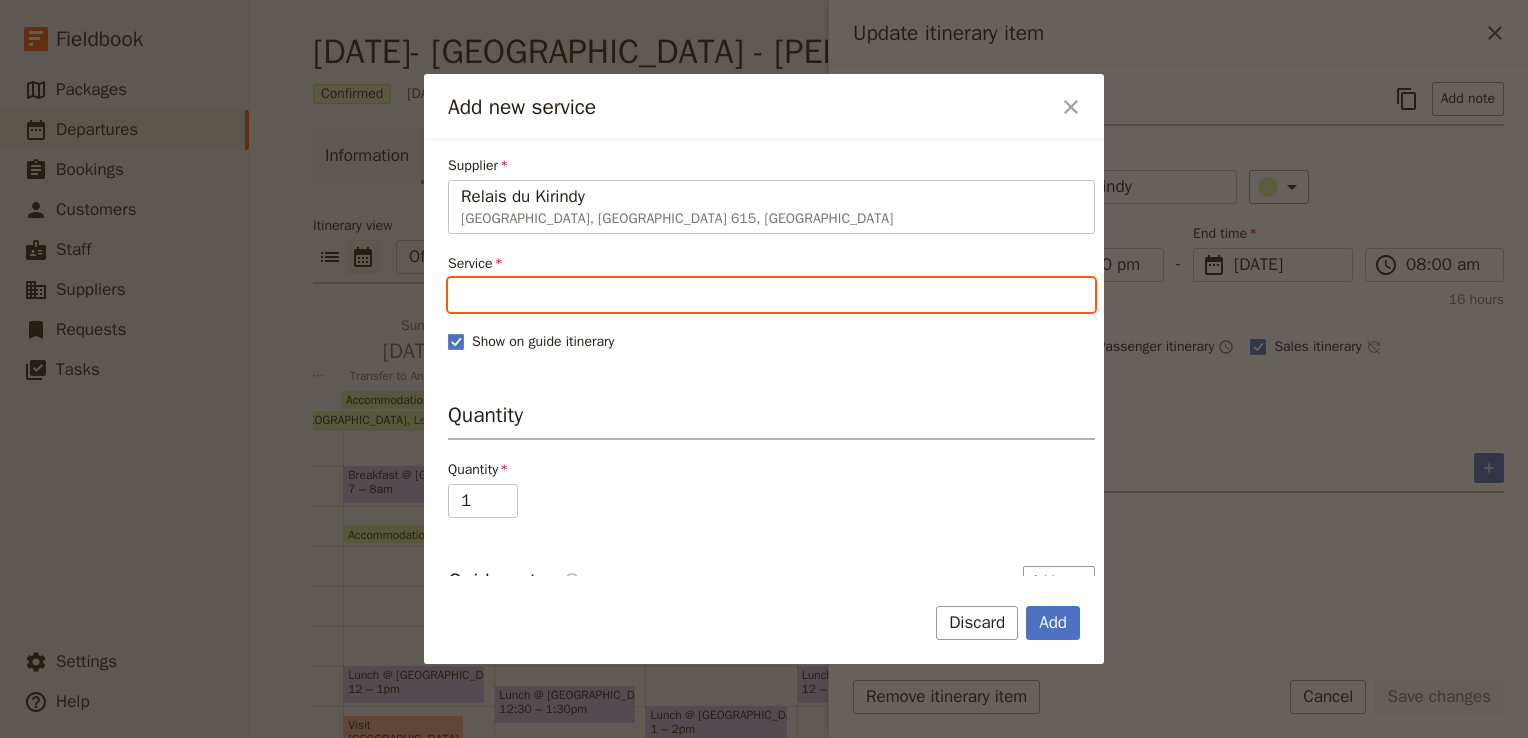 click on "Service" at bounding box center (771, 295) 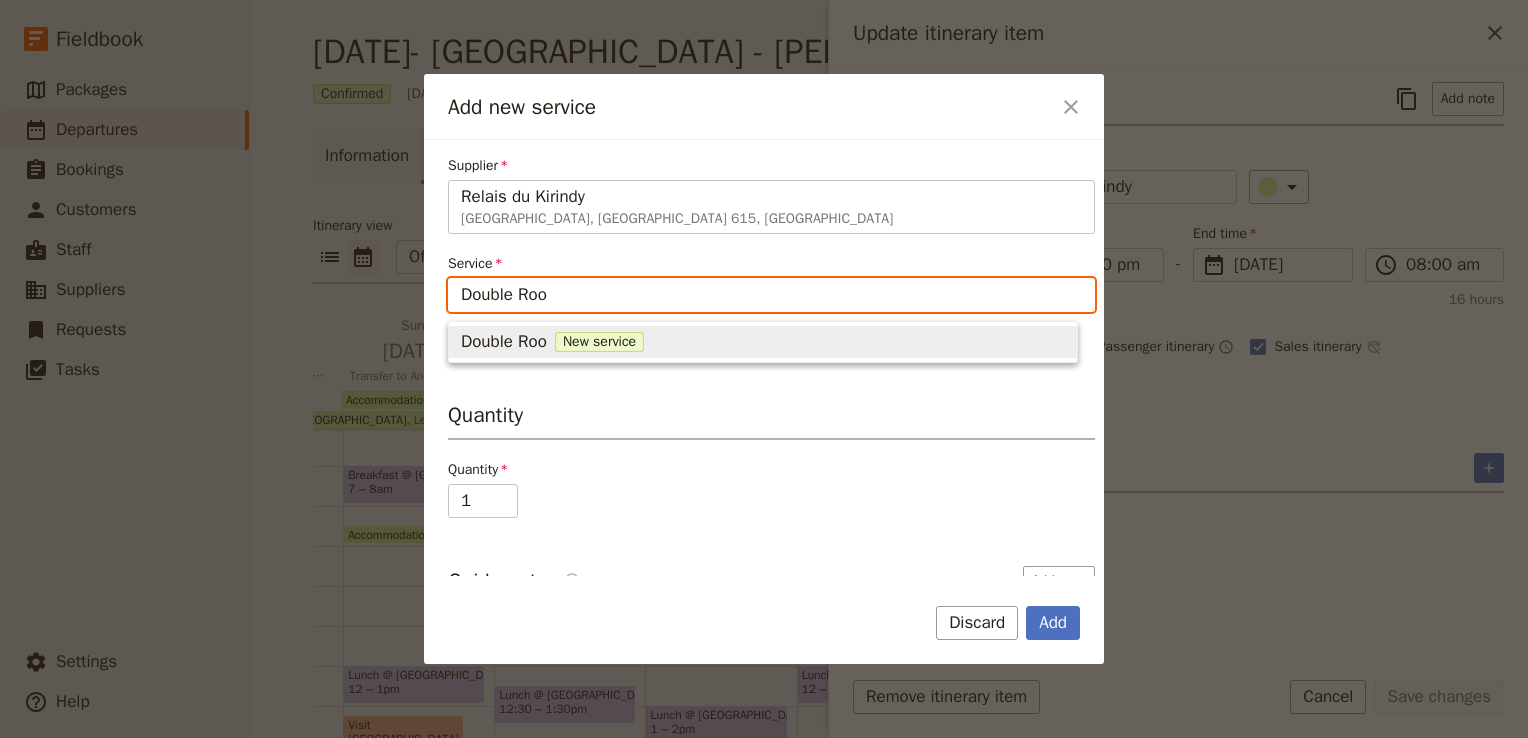 type on "Double Room" 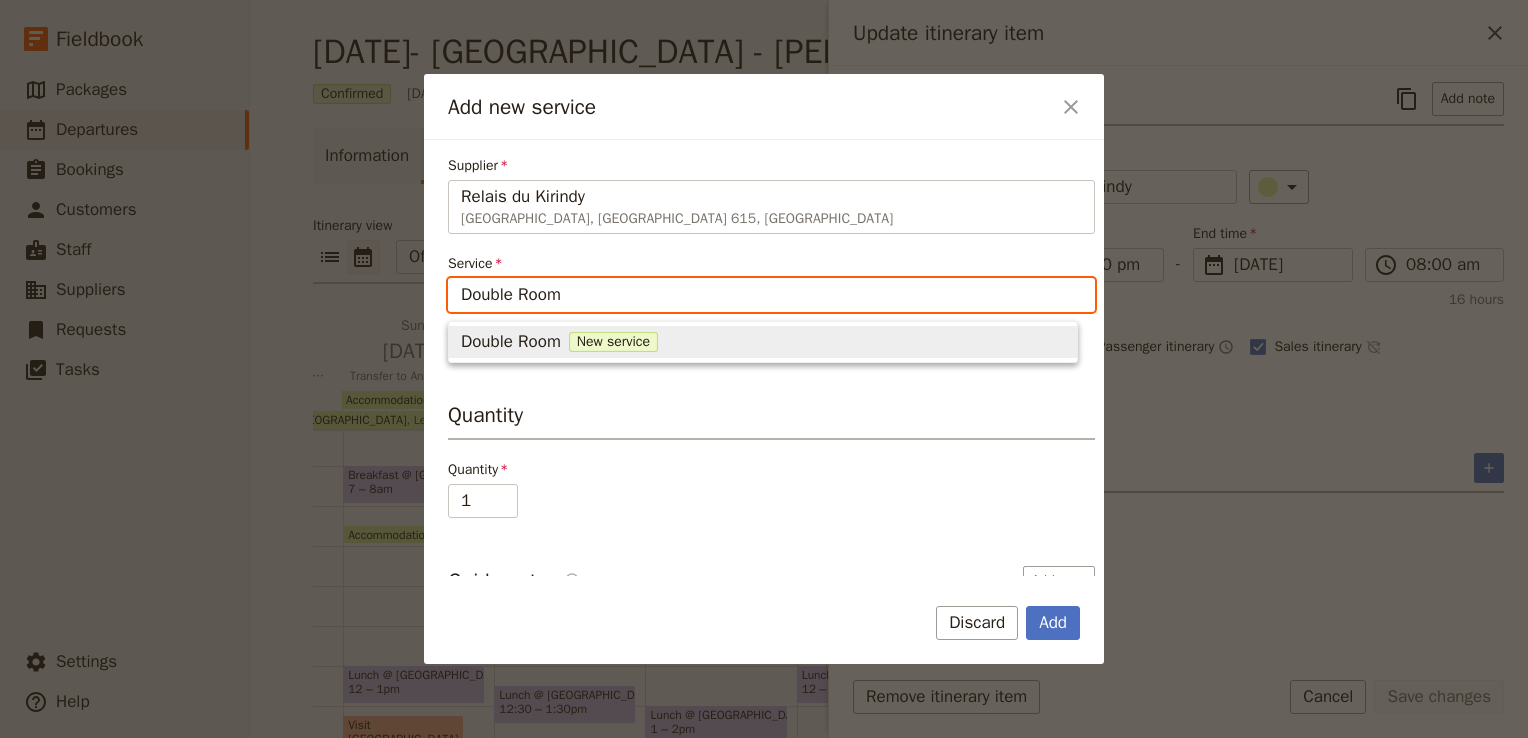 click on "Double Room   New service" at bounding box center [763, 342] 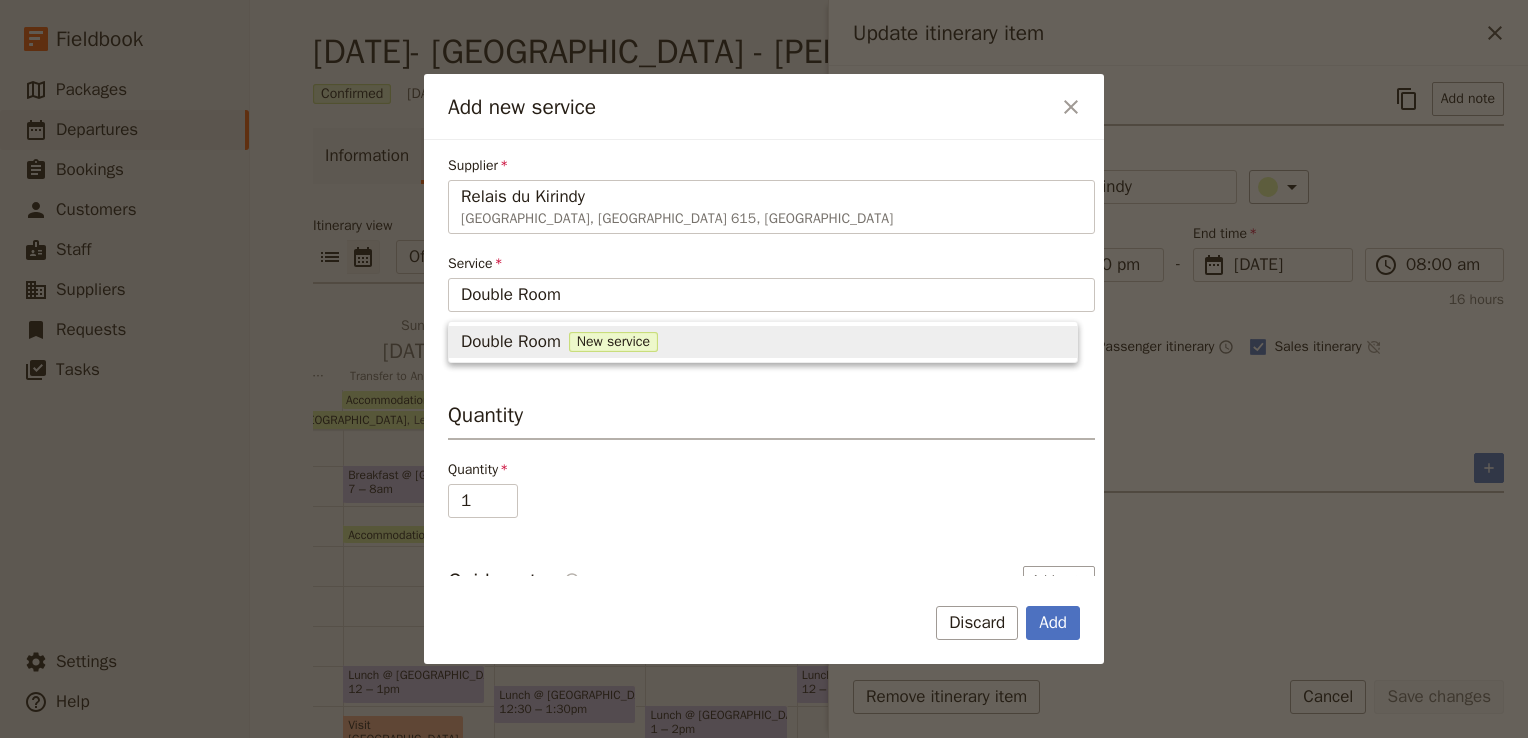 type 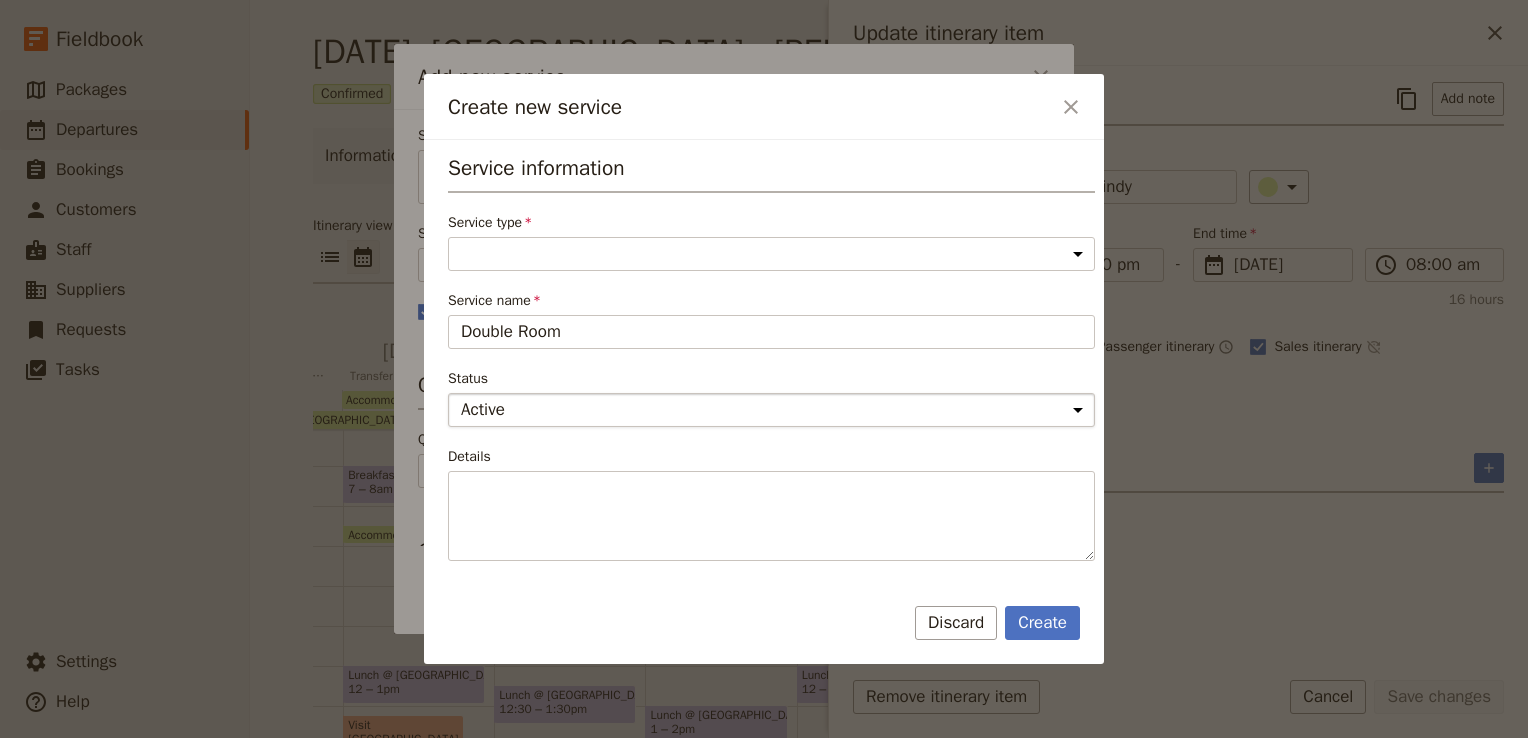 scroll, scrollTop: 4, scrollLeft: 0, axis: vertical 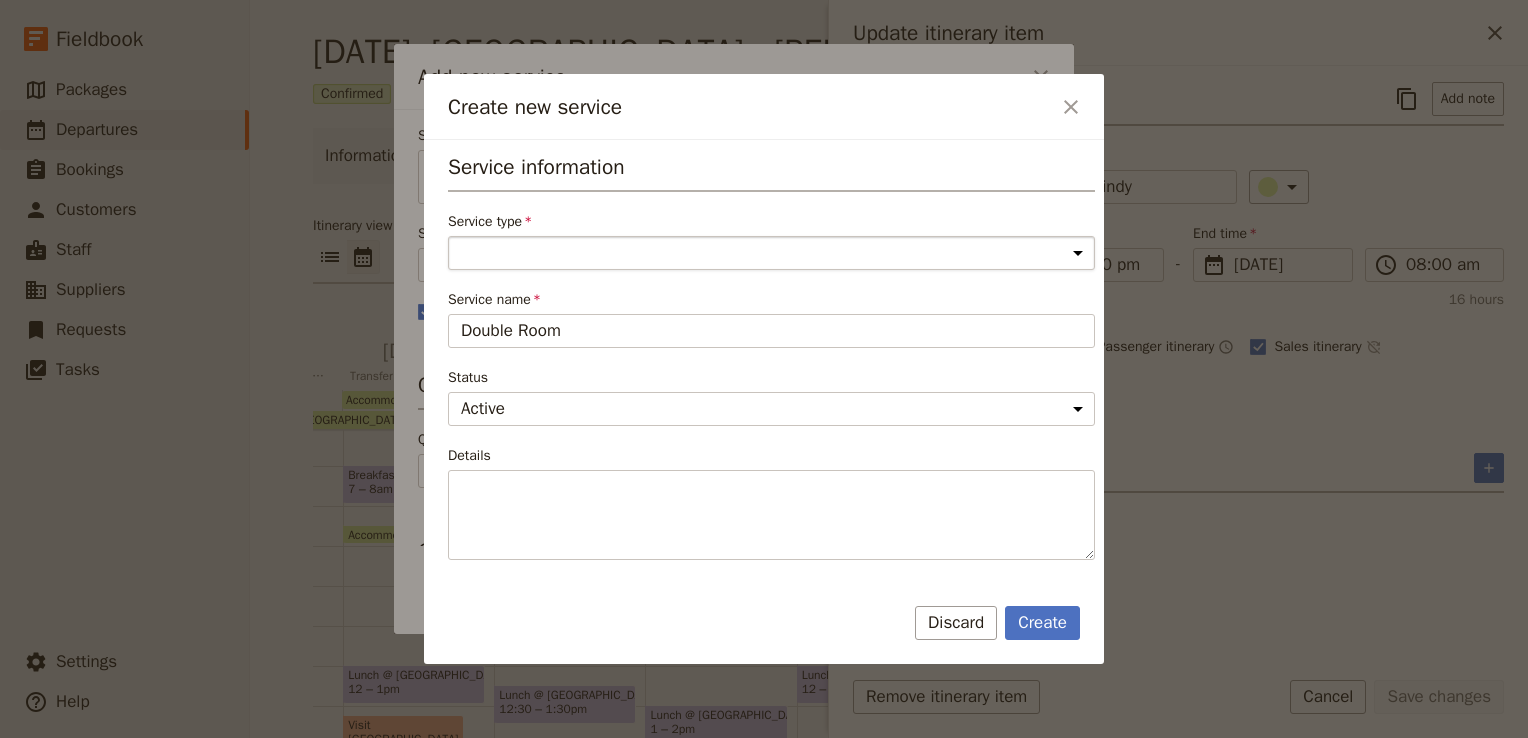 click on "Accommodation Activity Transport Flight Food and beverage Other" at bounding box center (771, 253) 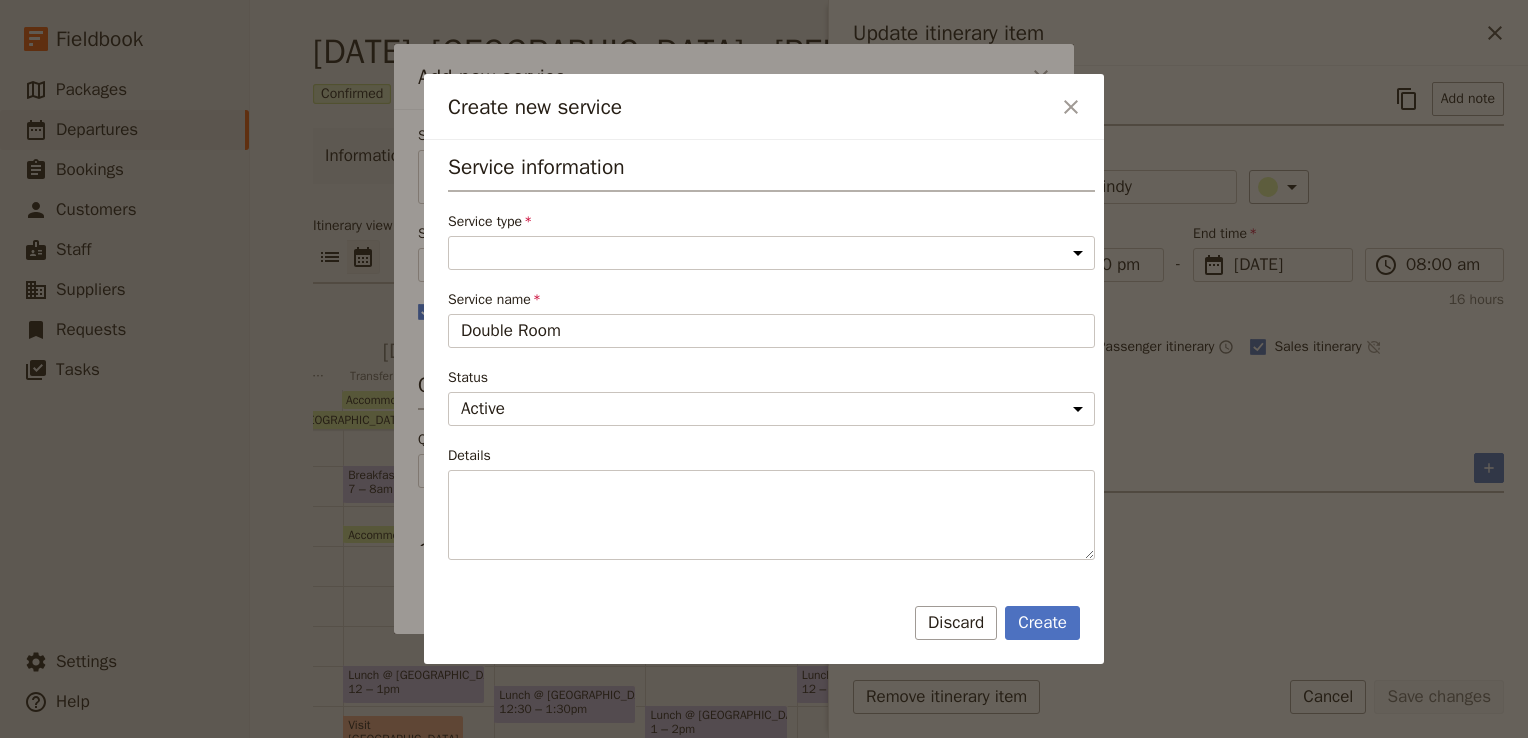 select on "AccommodationService" 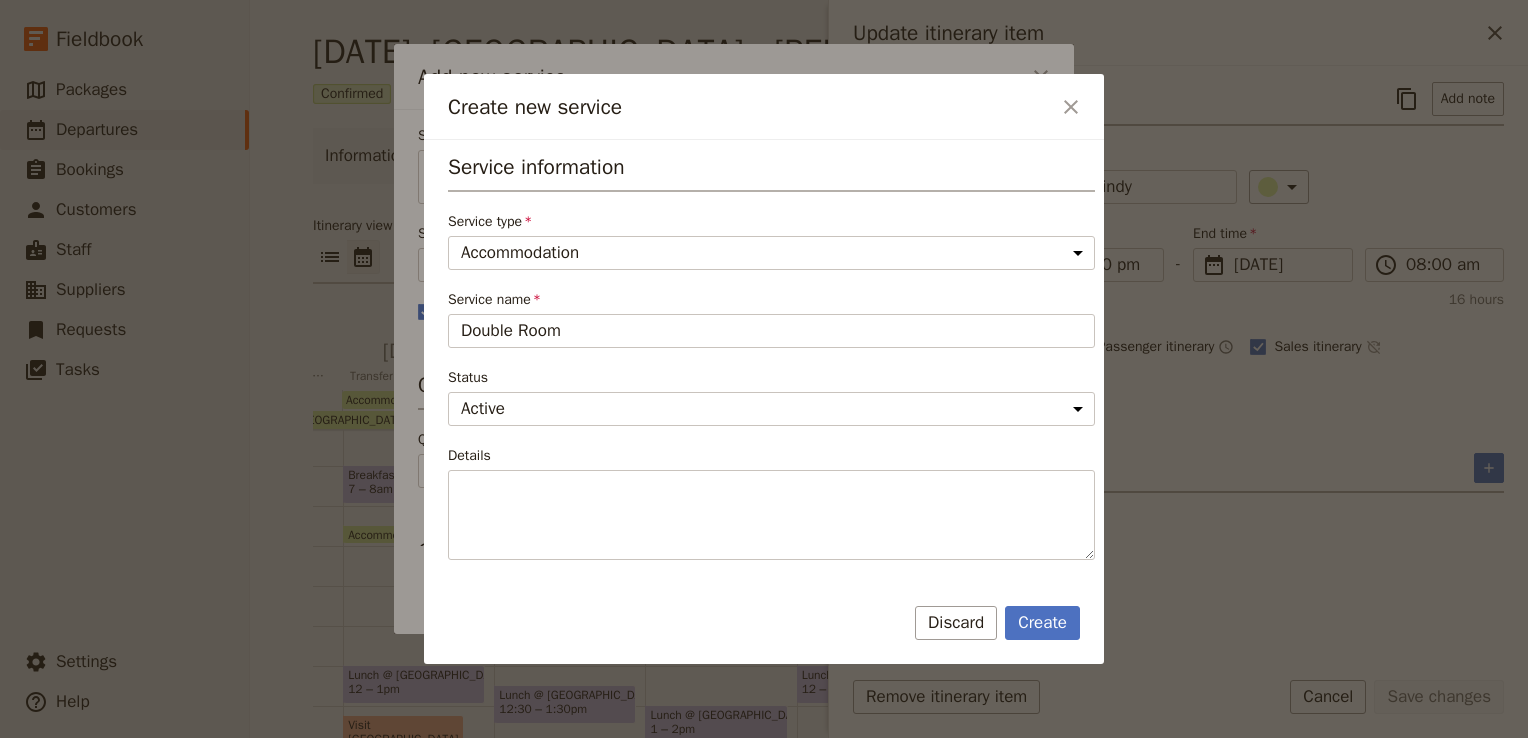 click on "Accommodation Activity Transport Flight Food and beverage Other" at bounding box center [771, 253] 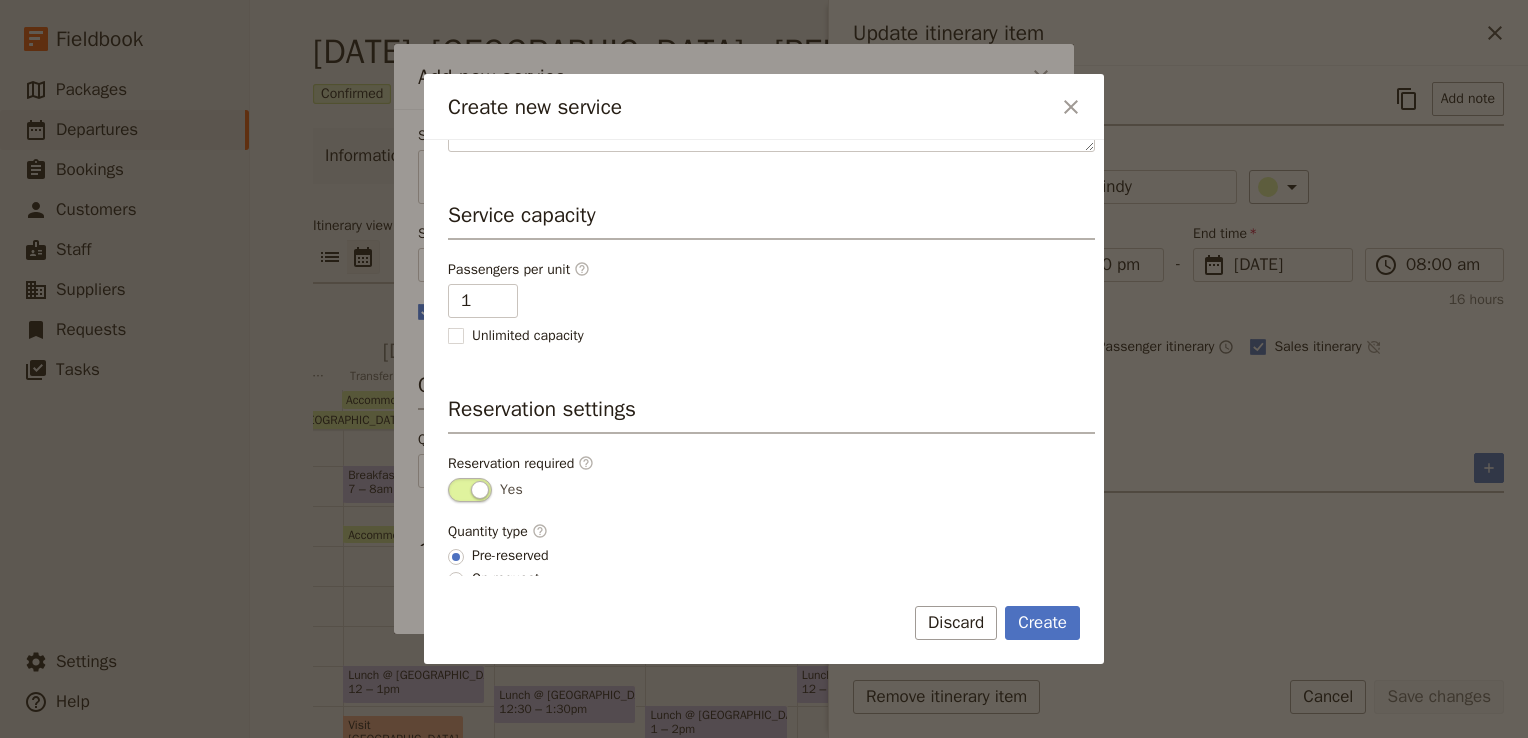 scroll, scrollTop: 423, scrollLeft: 0, axis: vertical 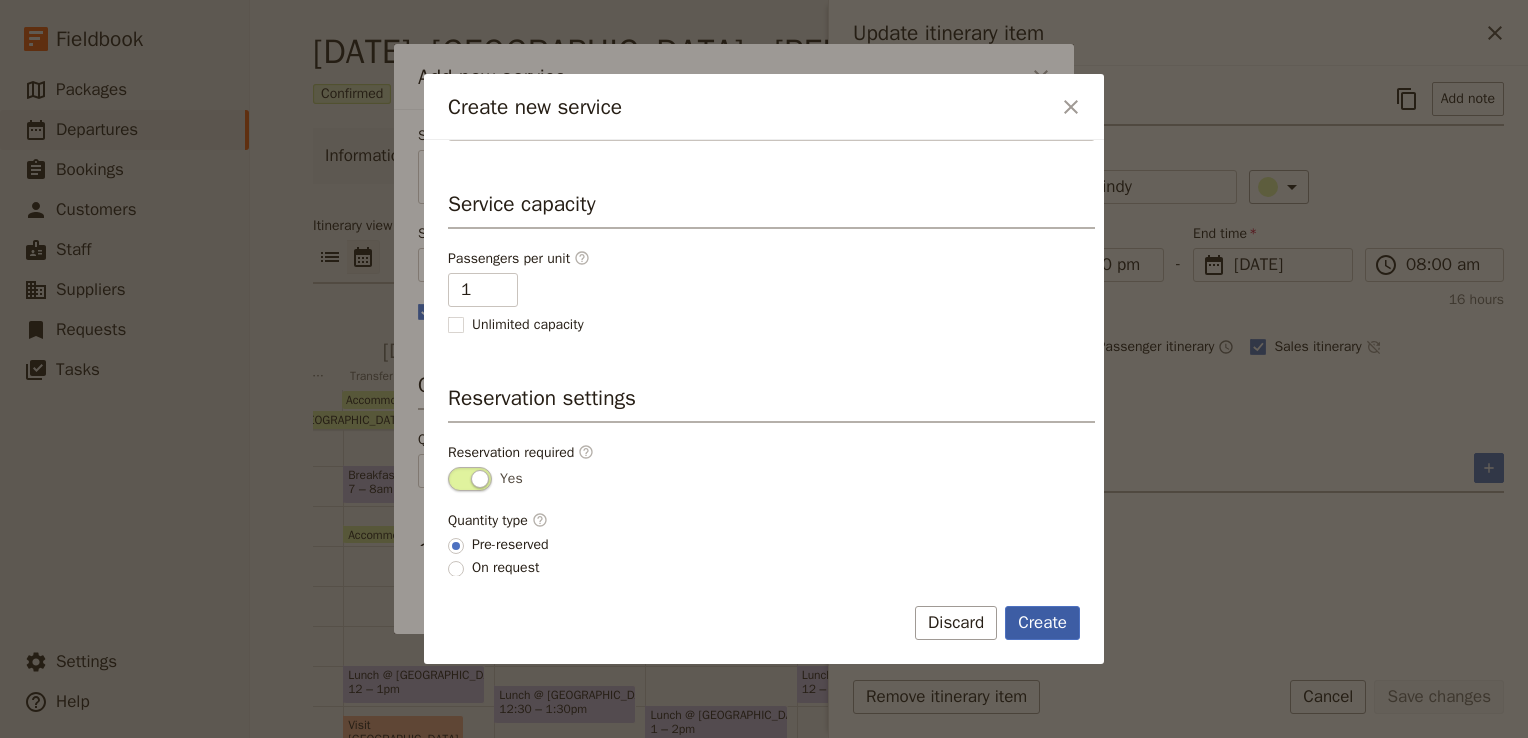 click on "Create" at bounding box center [1042, 623] 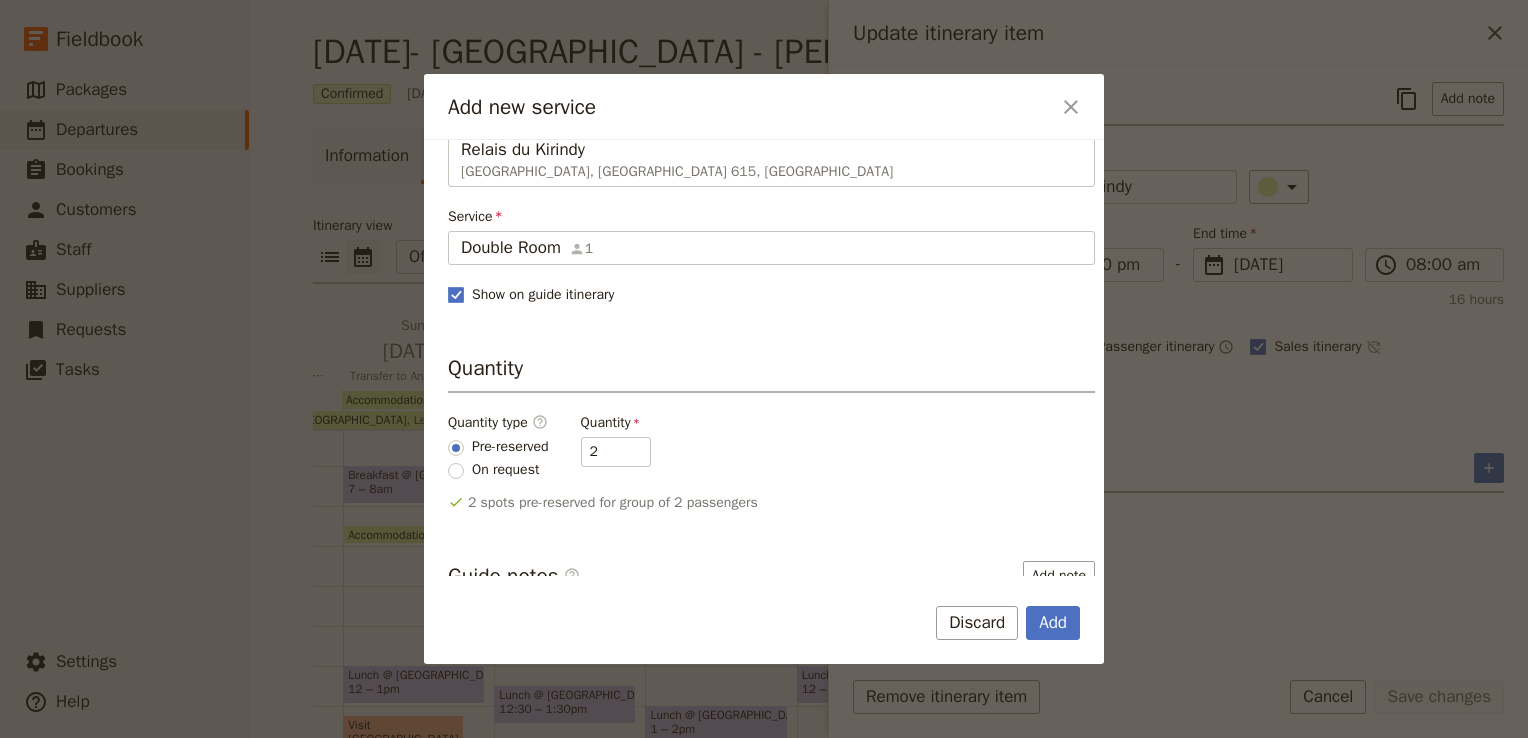 scroll, scrollTop: 79, scrollLeft: 0, axis: vertical 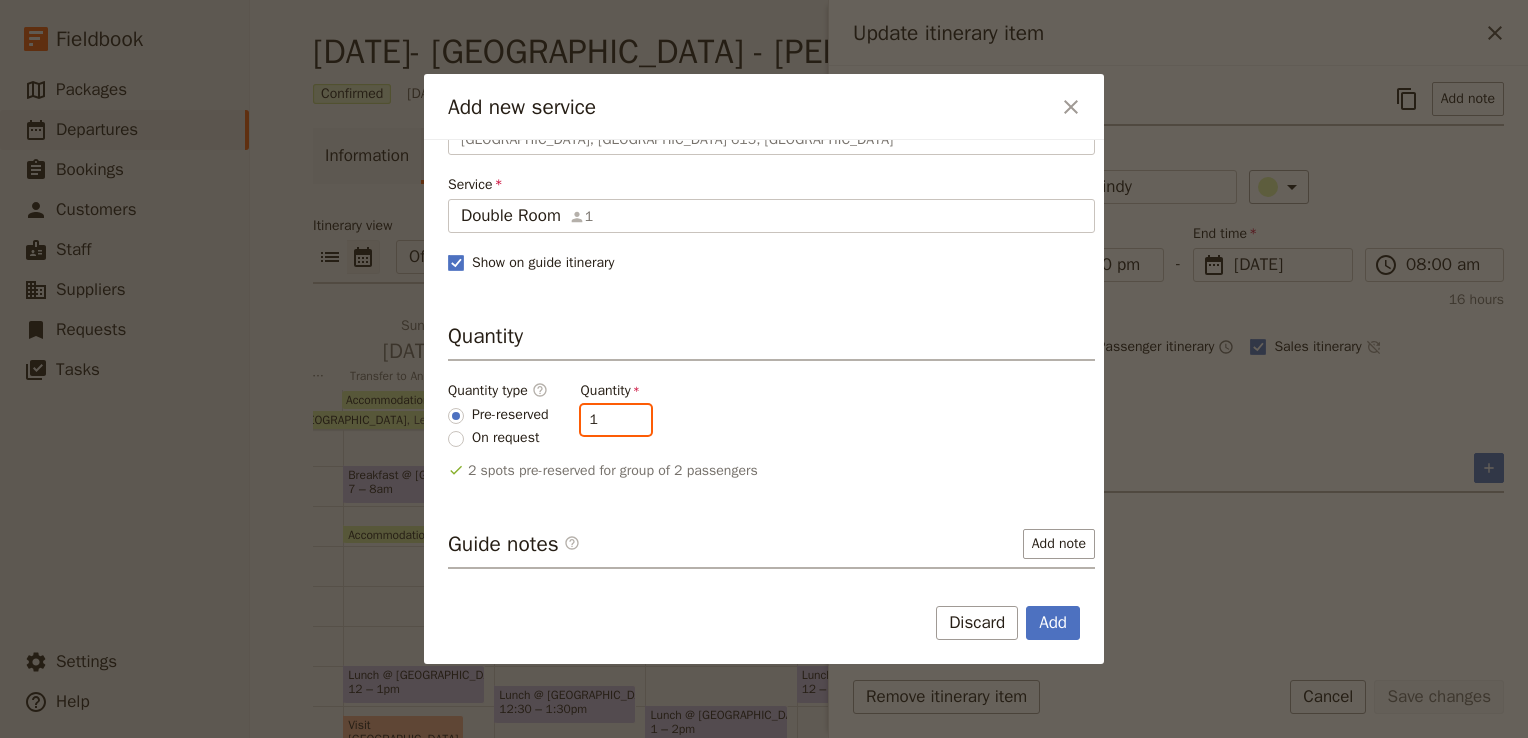 type on "1" 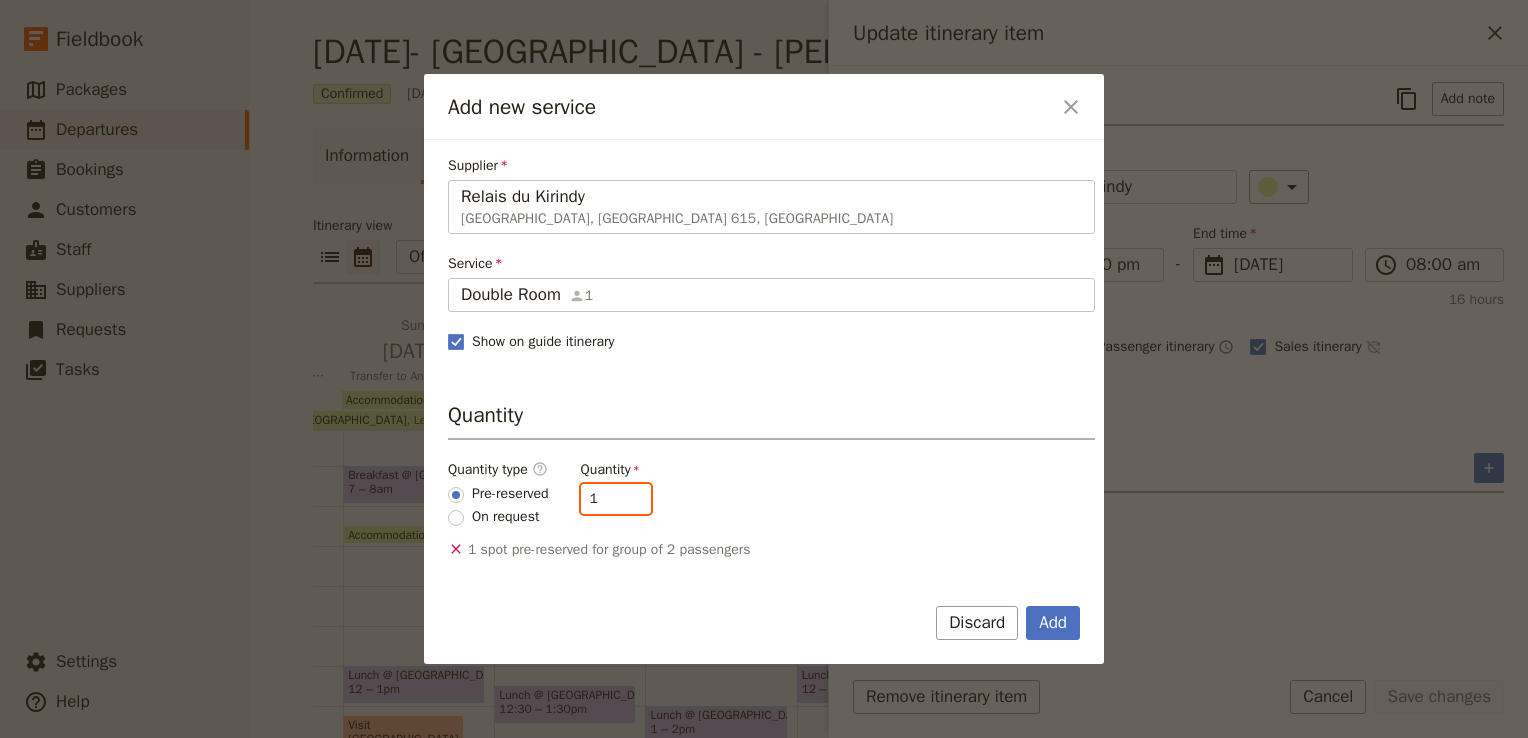 scroll, scrollTop: 0, scrollLeft: 0, axis: both 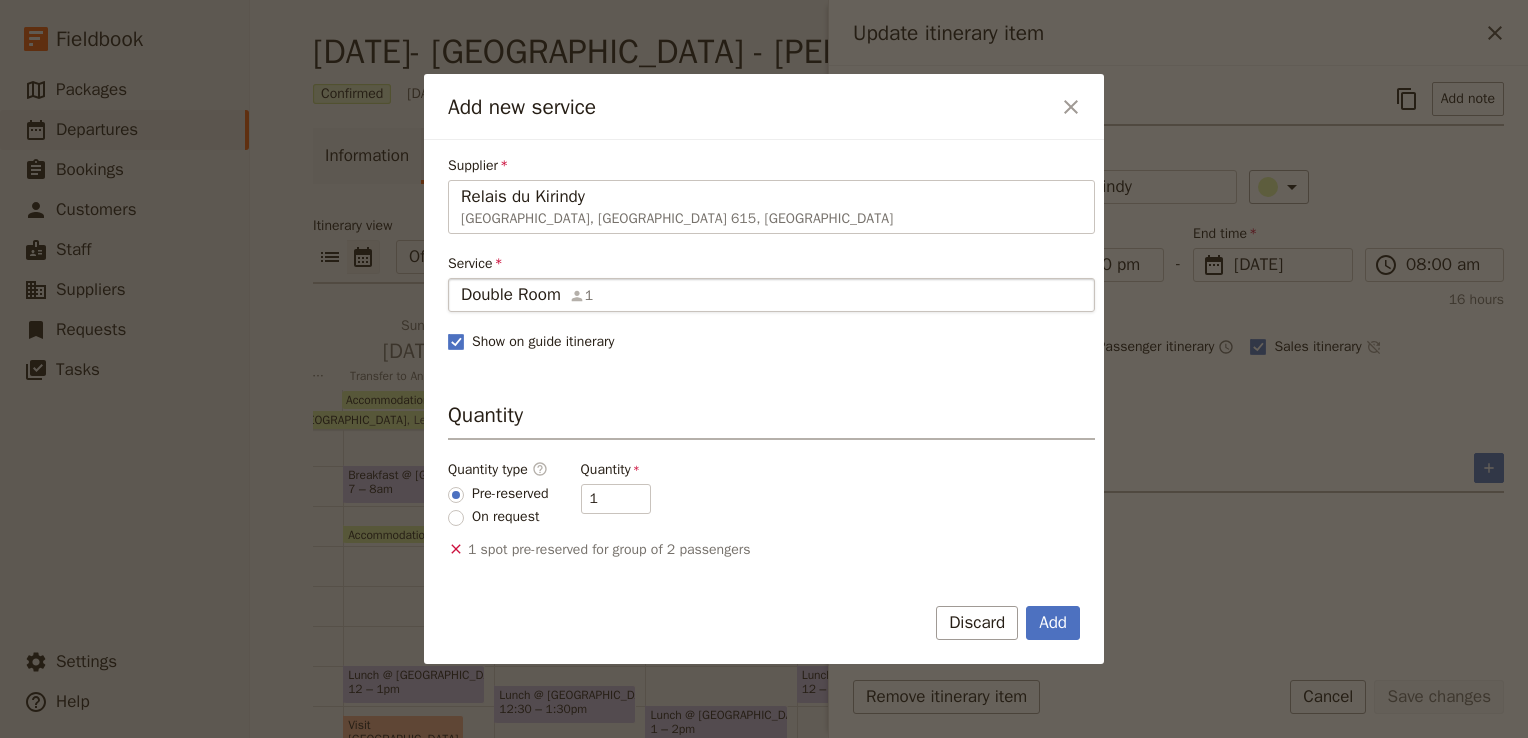 click on "Double Room 1" at bounding box center [771, 295] 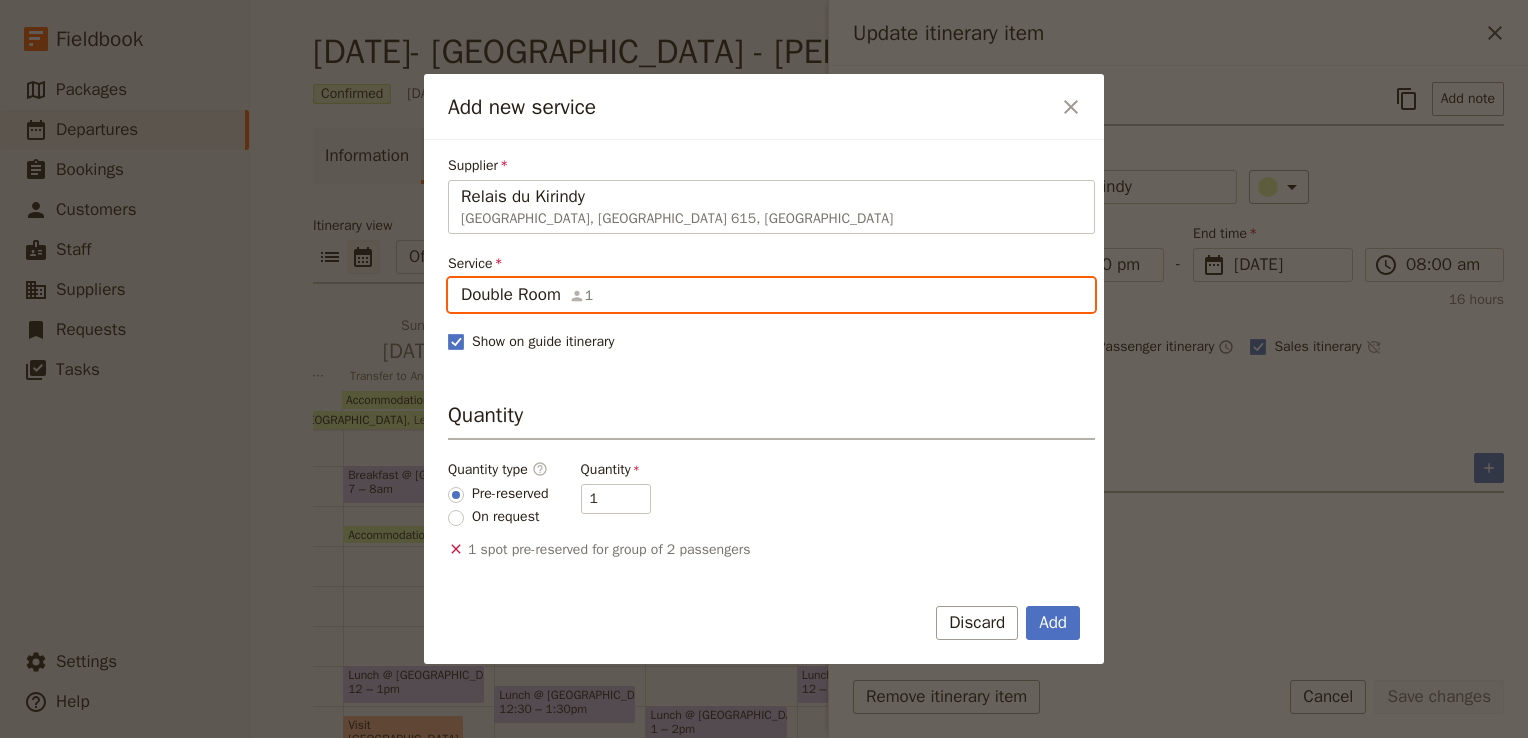 click on "Double Room" at bounding box center [460, 278] 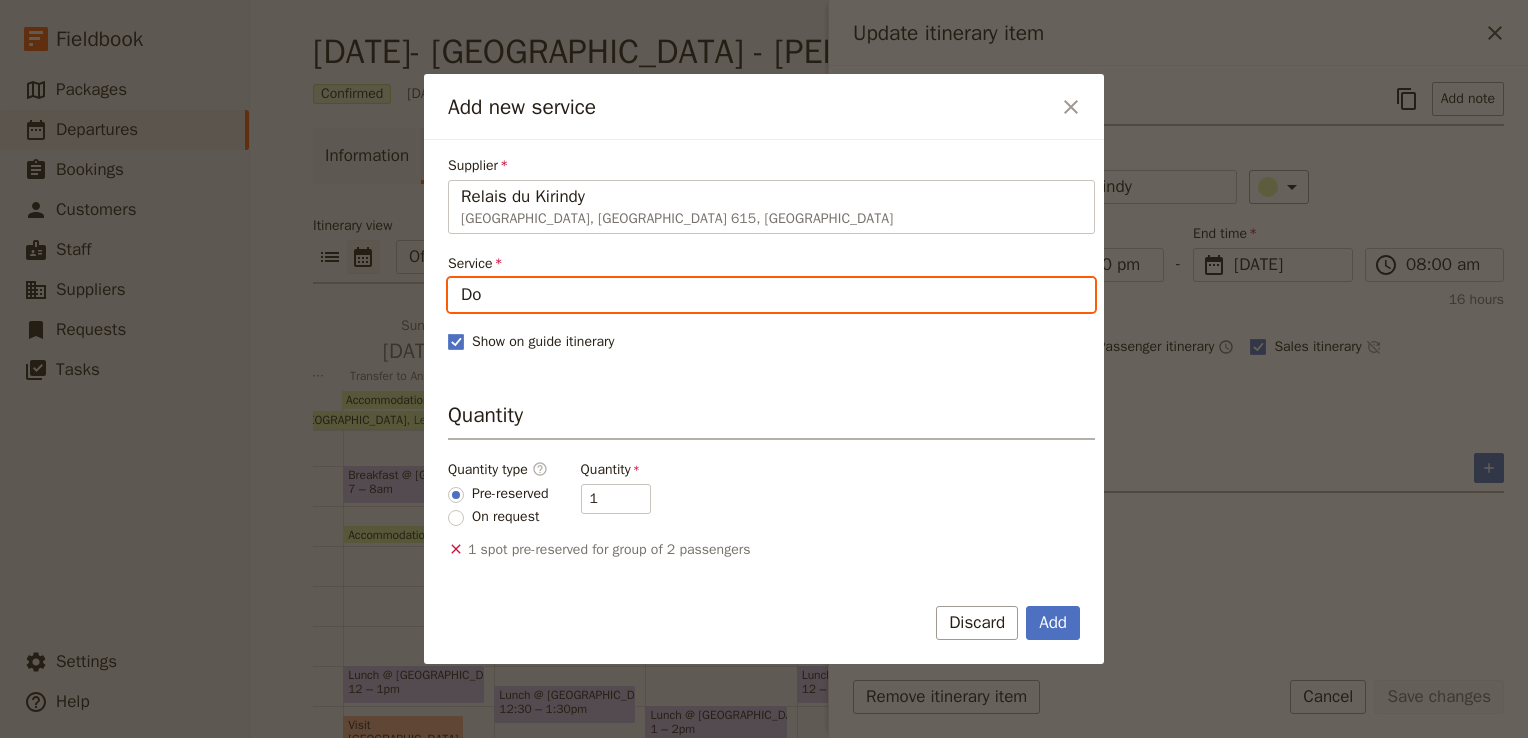 type on "D" 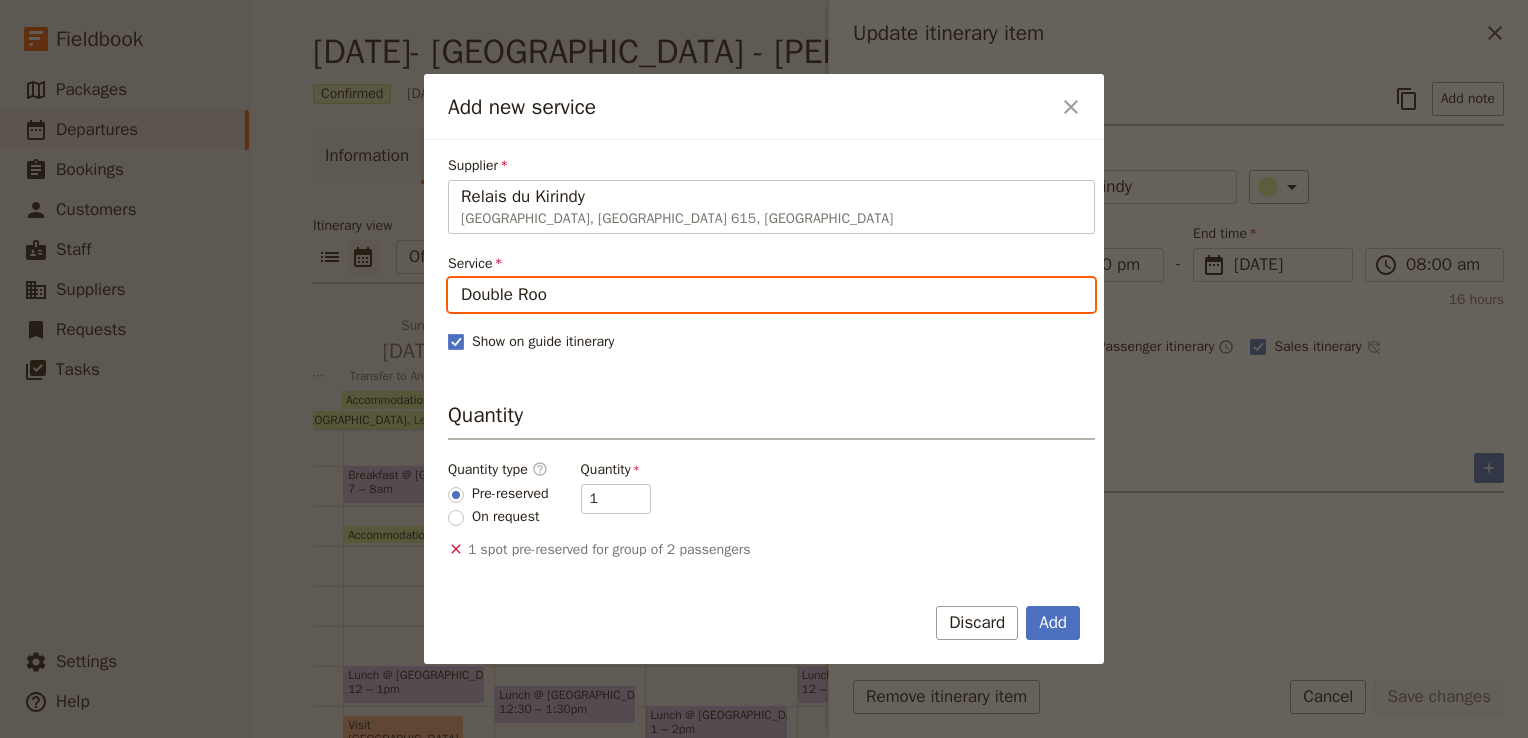 type on "Double Room" 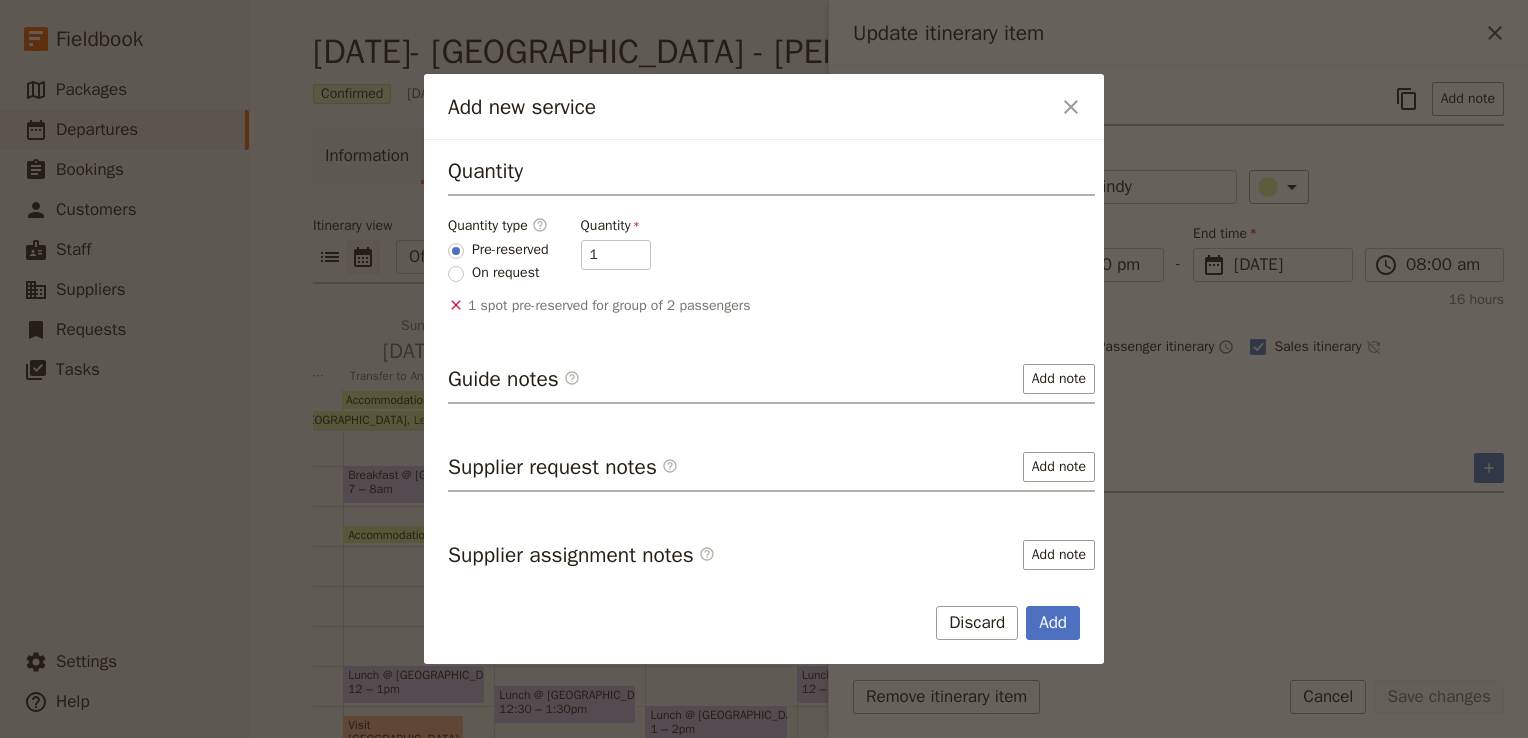 scroll, scrollTop: 0, scrollLeft: 0, axis: both 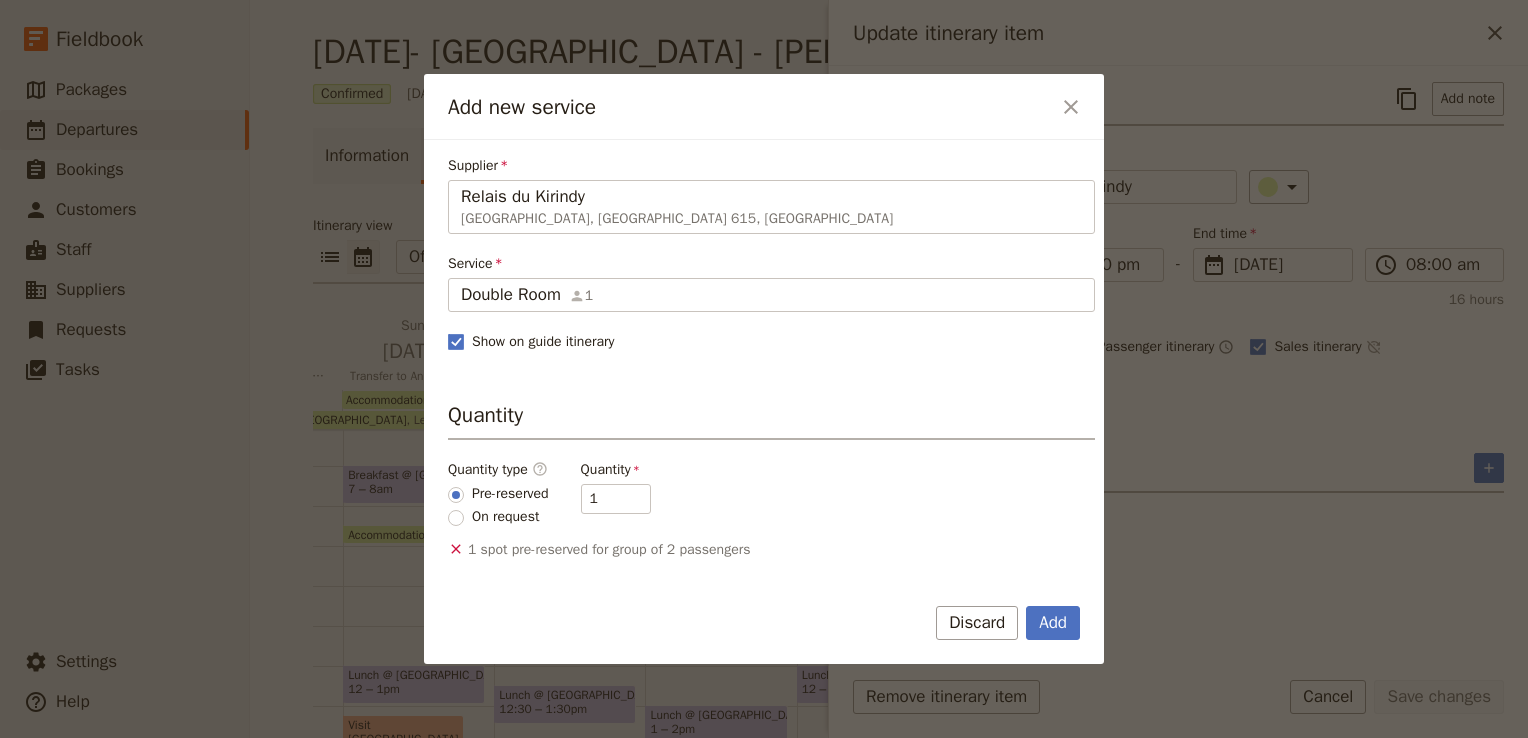 click on "Supplier Relais du Kirindy [GEOGRAPHIC_DATA], Kirindy 615, [GEOGRAPHIC_DATA] Relais du Kirindy Service Double Room 1 Double Room Show on guide itinerary Quantity Quantity type ​ Pre-reserved On request Quantity 1 1 spot pre-reserved for group of 2 passengers Guide notes ​ Add note Supplier request notes ​ Add note Supplier assignment notes ​ Add note" at bounding box center (771, 490) 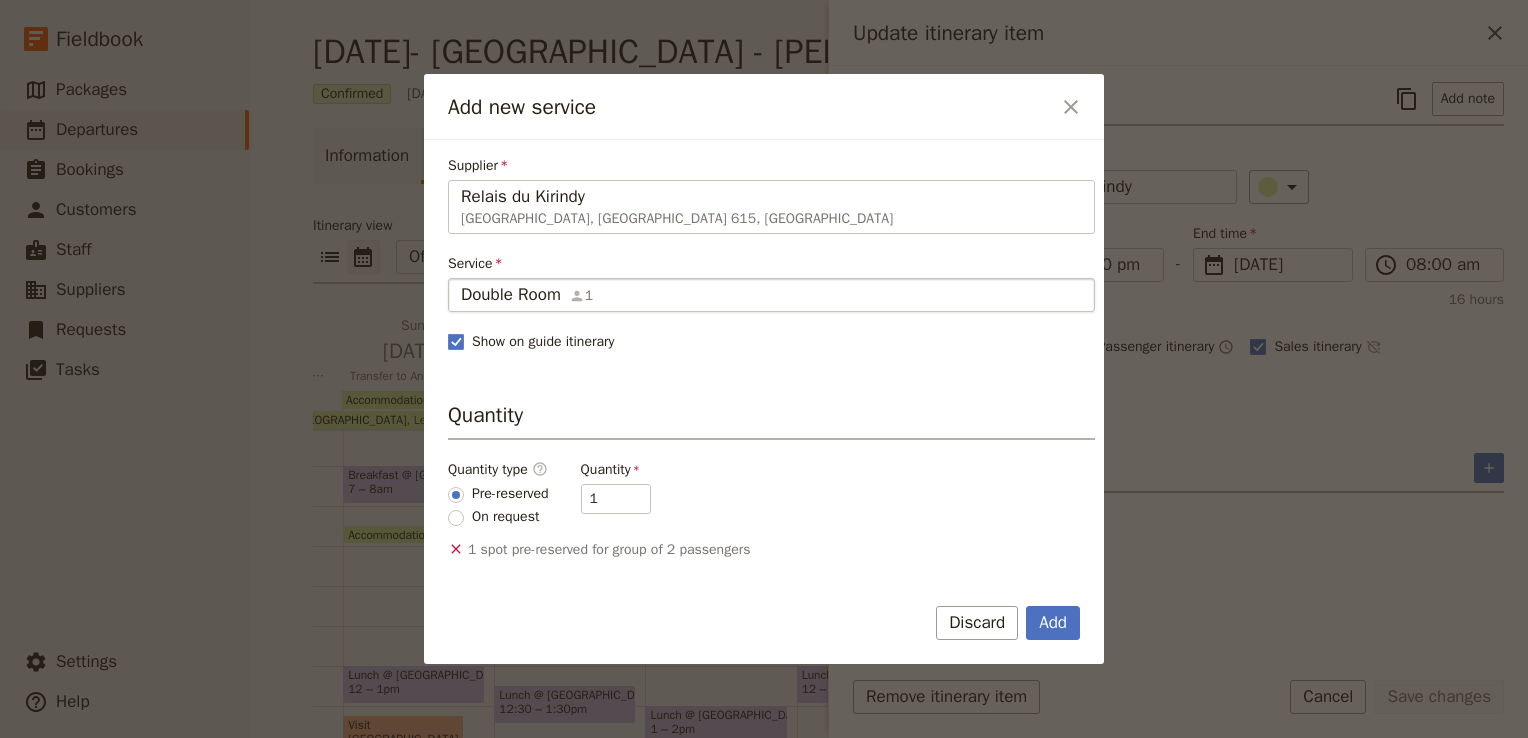 click 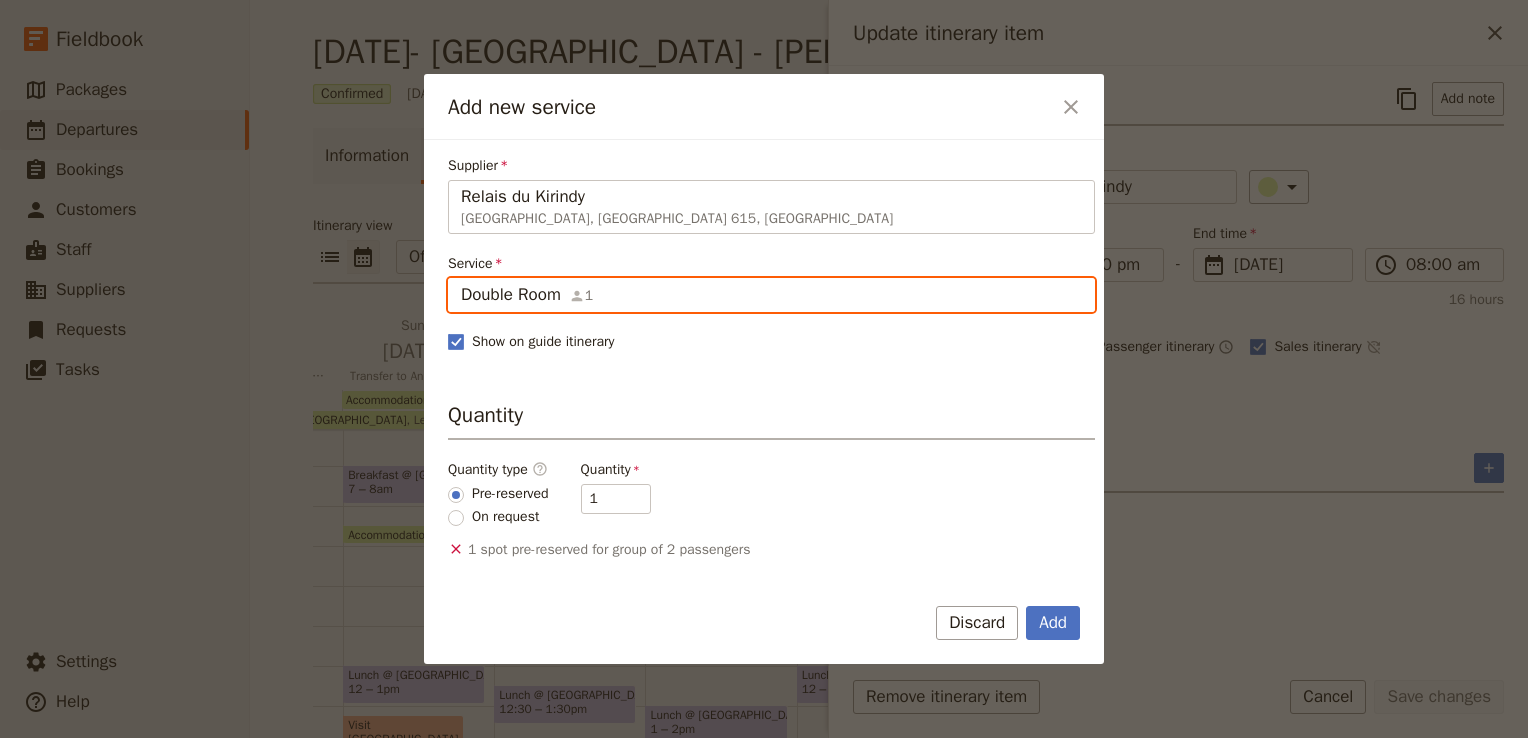 click on "Double Room" at bounding box center (460, 278) 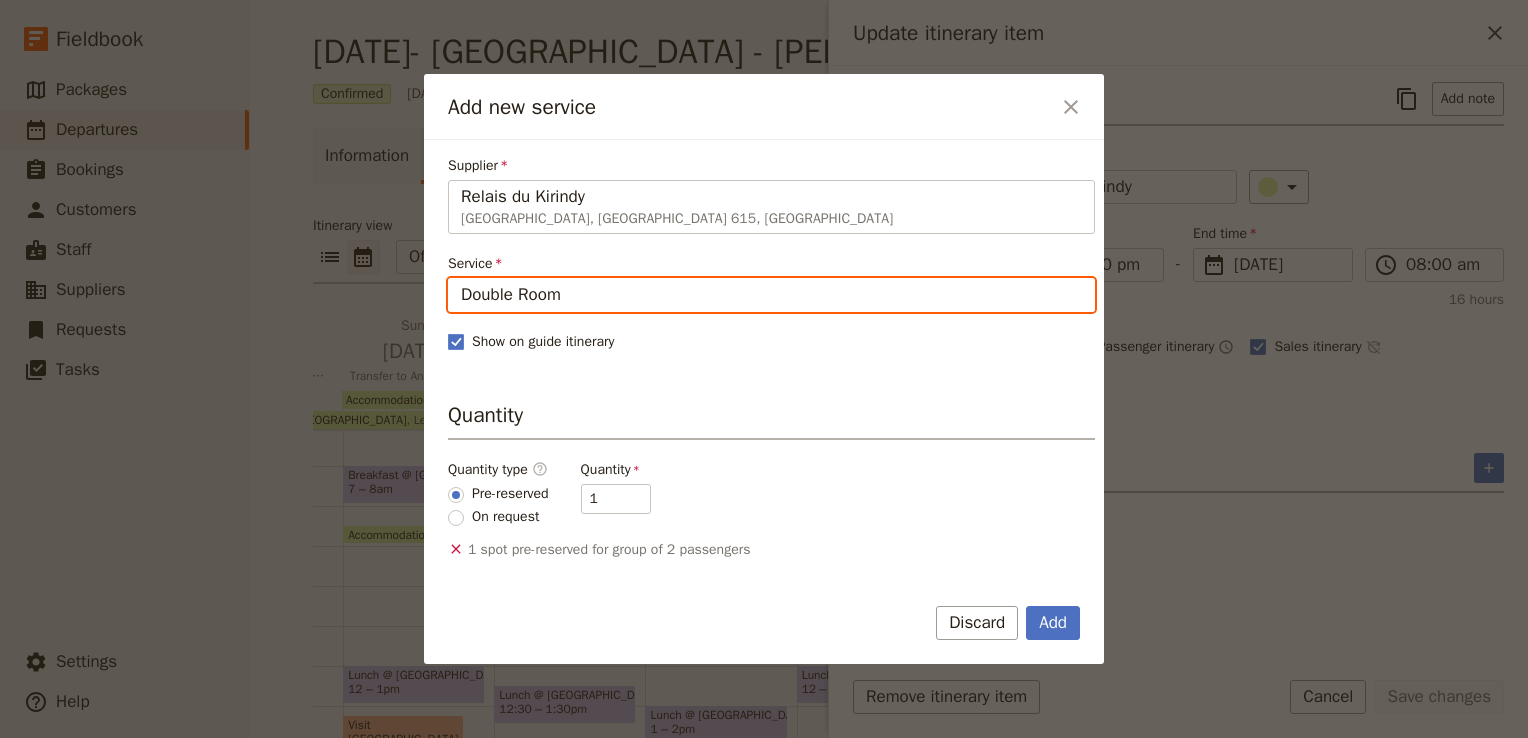 scroll, scrollTop: 0, scrollLeft: 0, axis: both 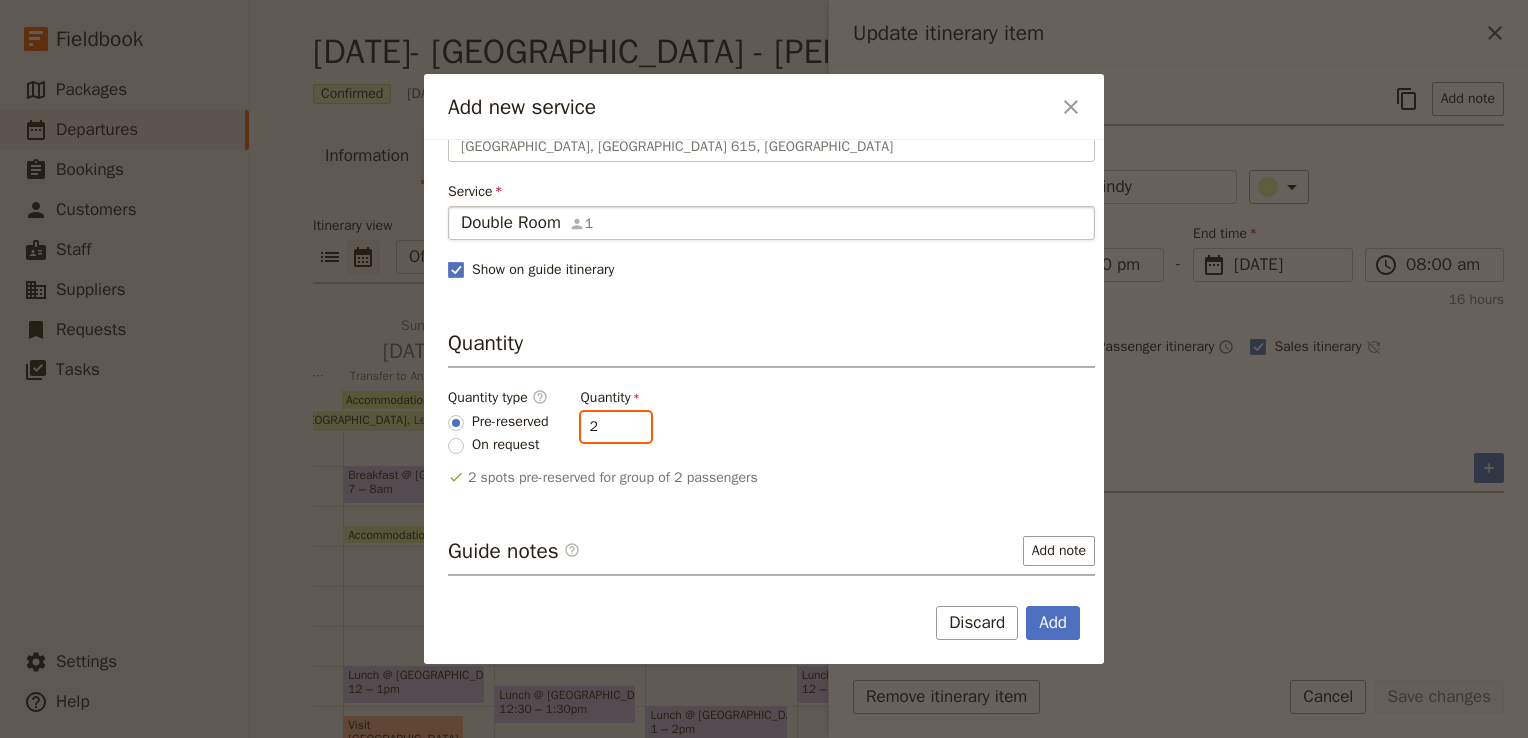 click on "2" at bounding box center [616, 427] 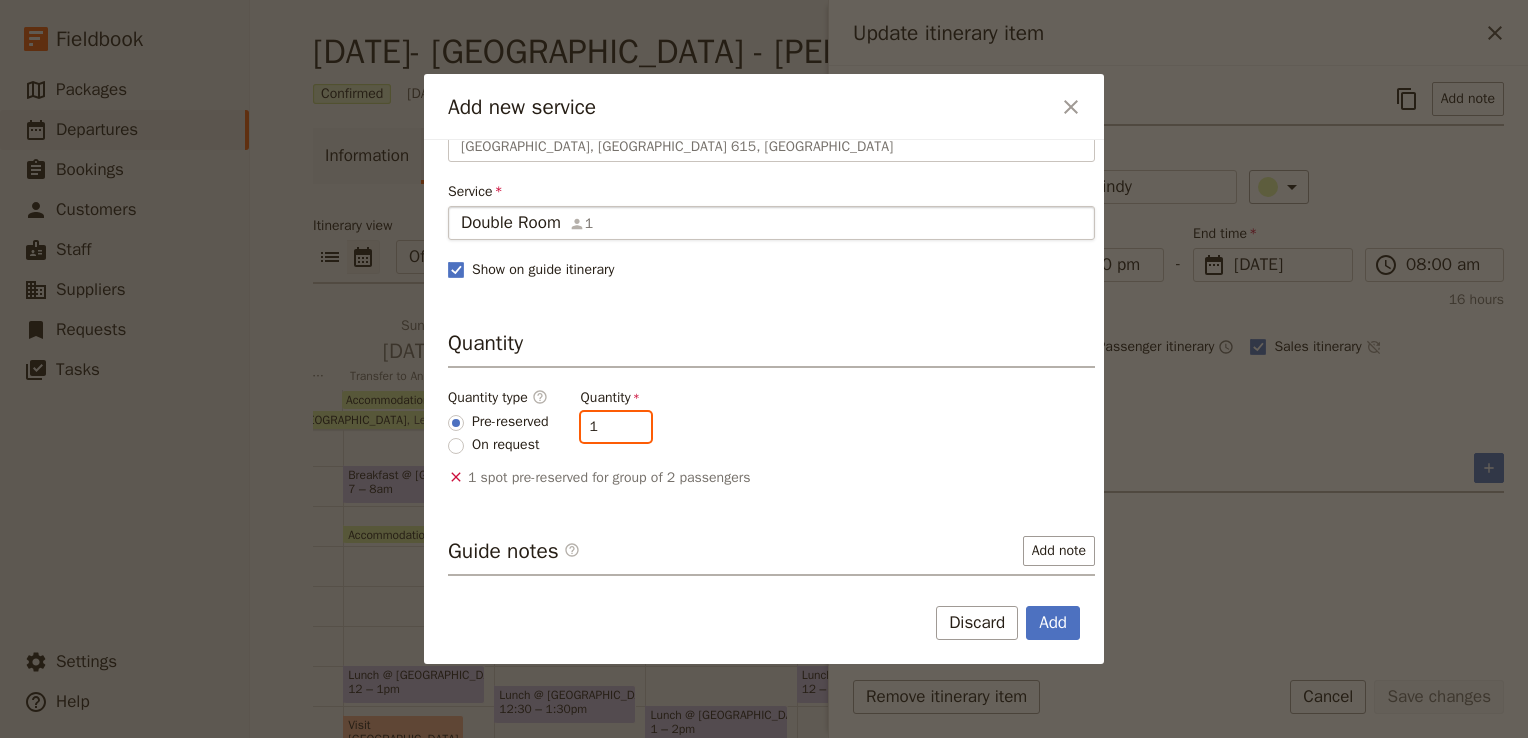 type on "1" 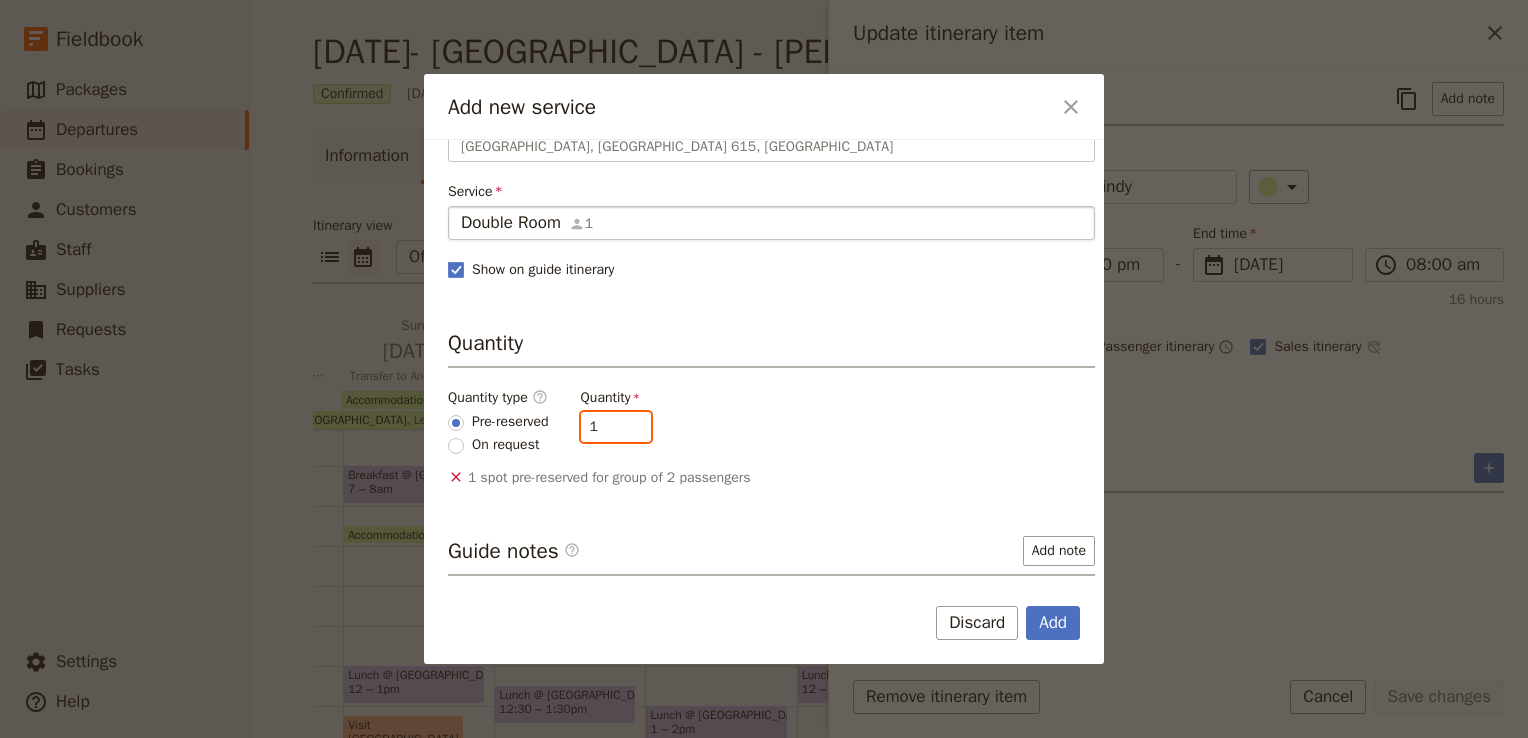 scroll, scrollTop: 0, scrollLeft: 0, axis: both 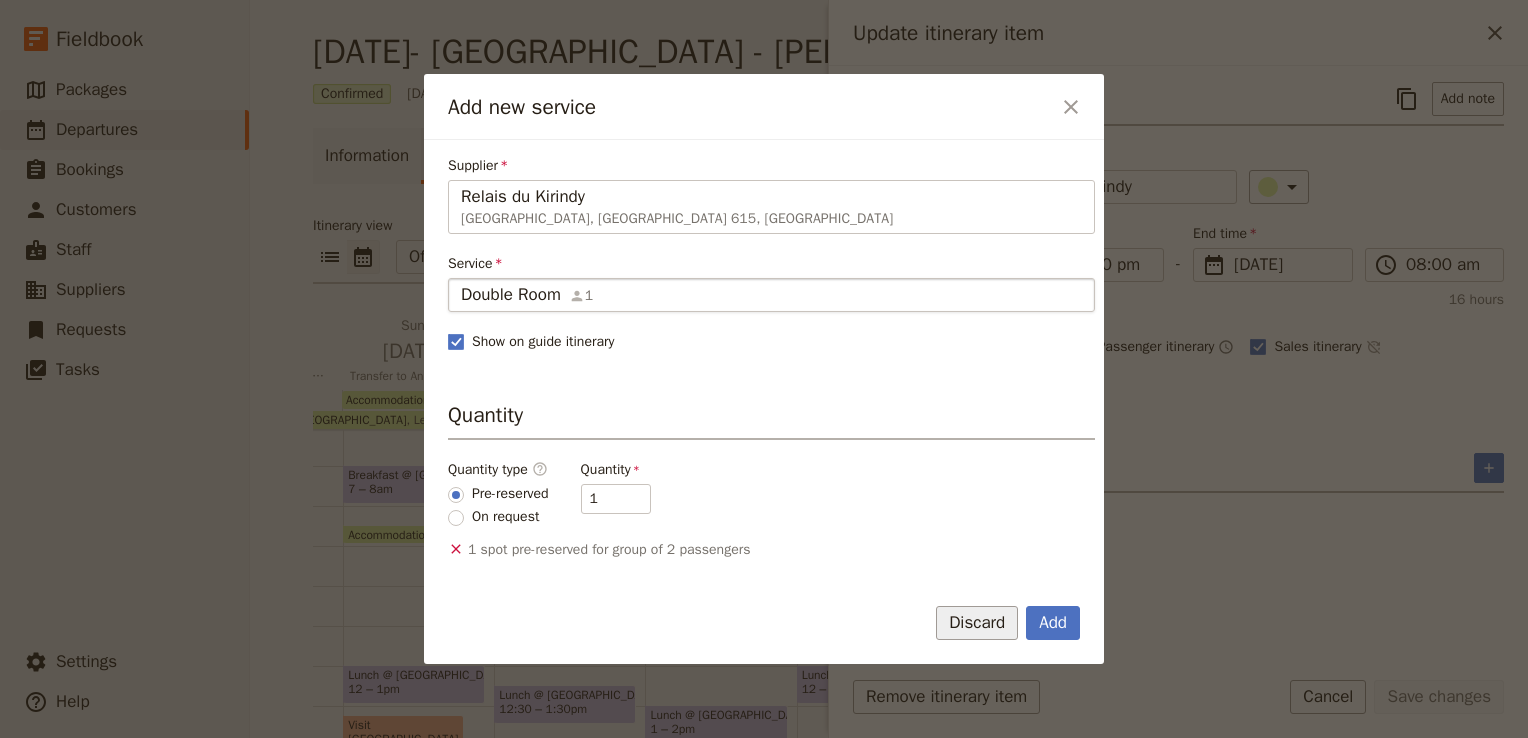 click on "Discard" at bounding box center [977, 623] 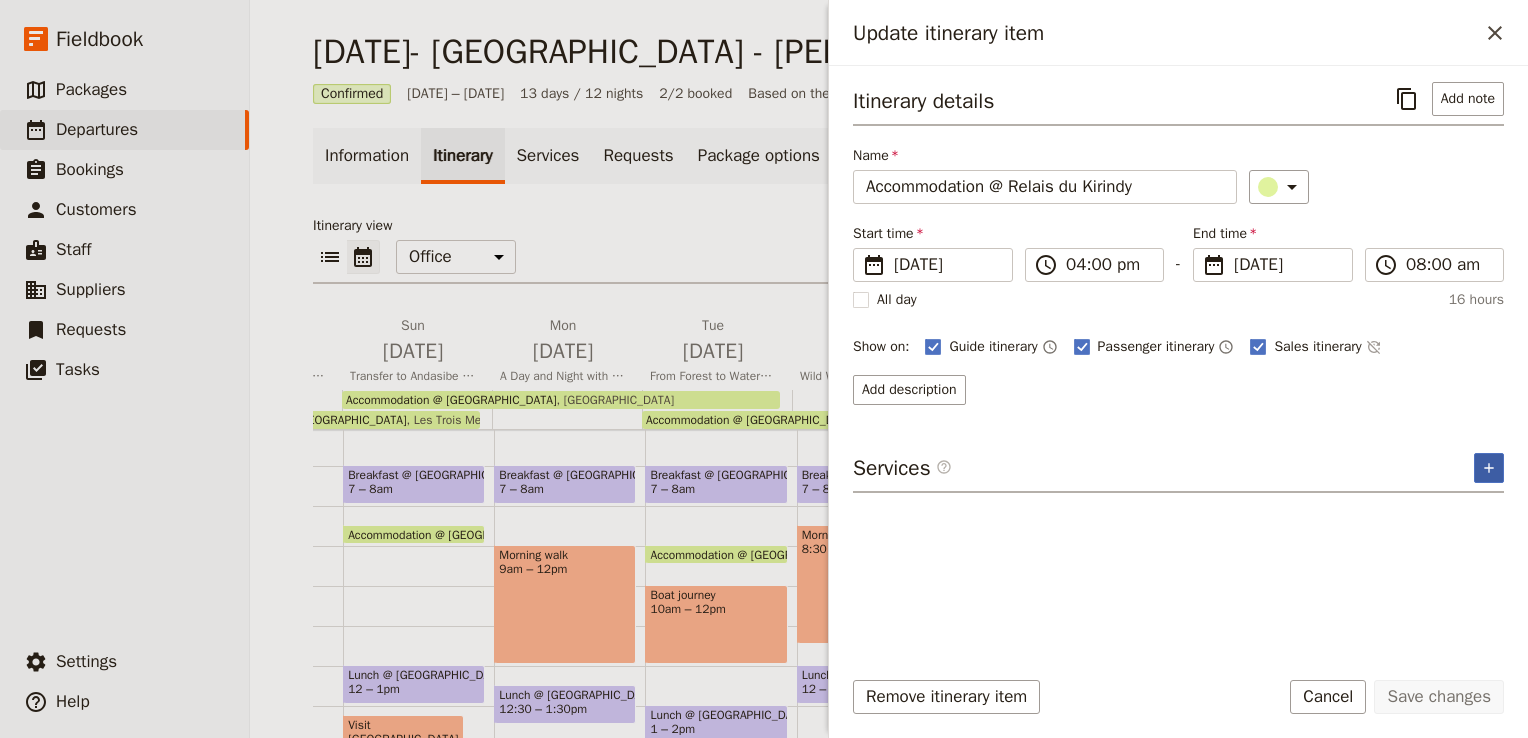 click 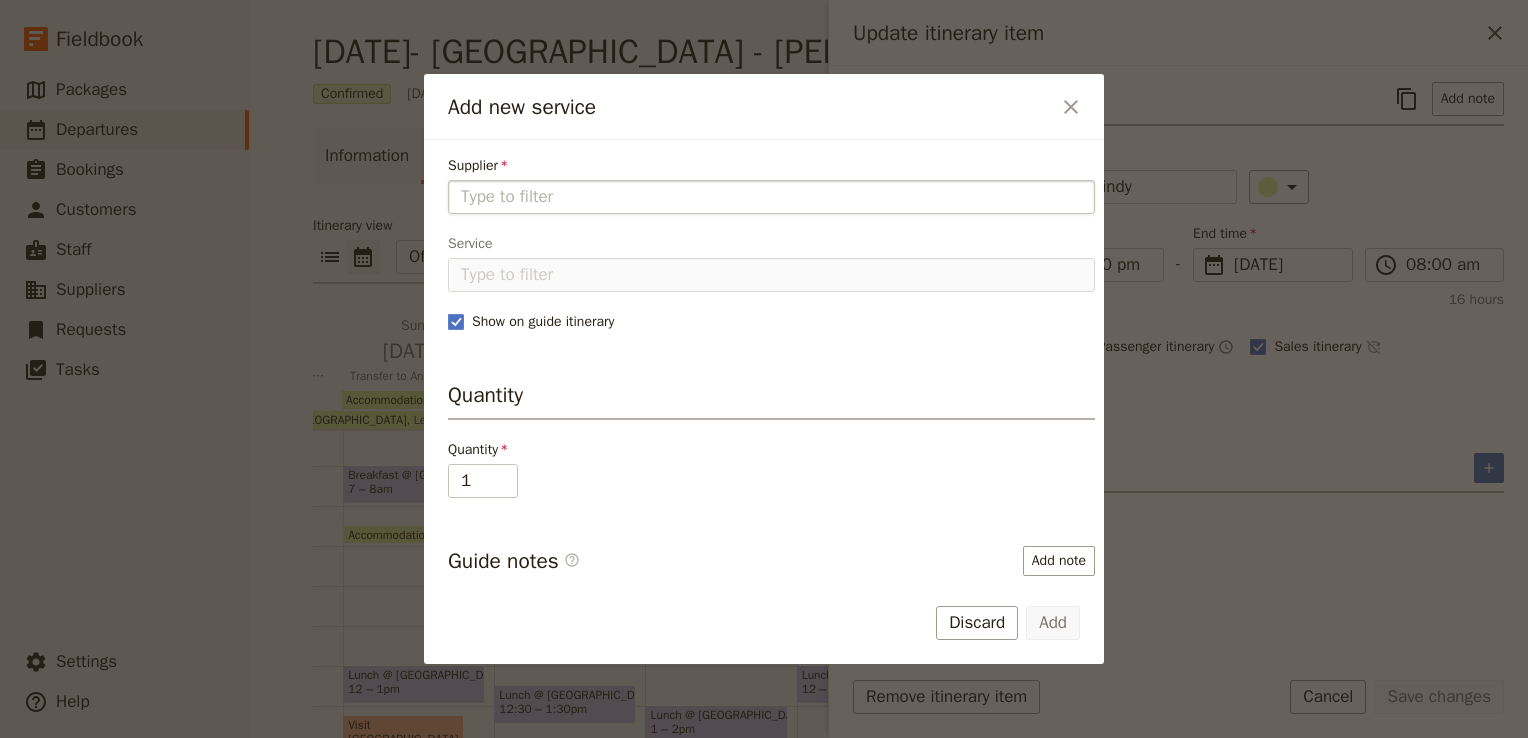 click on "Supplier" at bounding box center [771, 197] 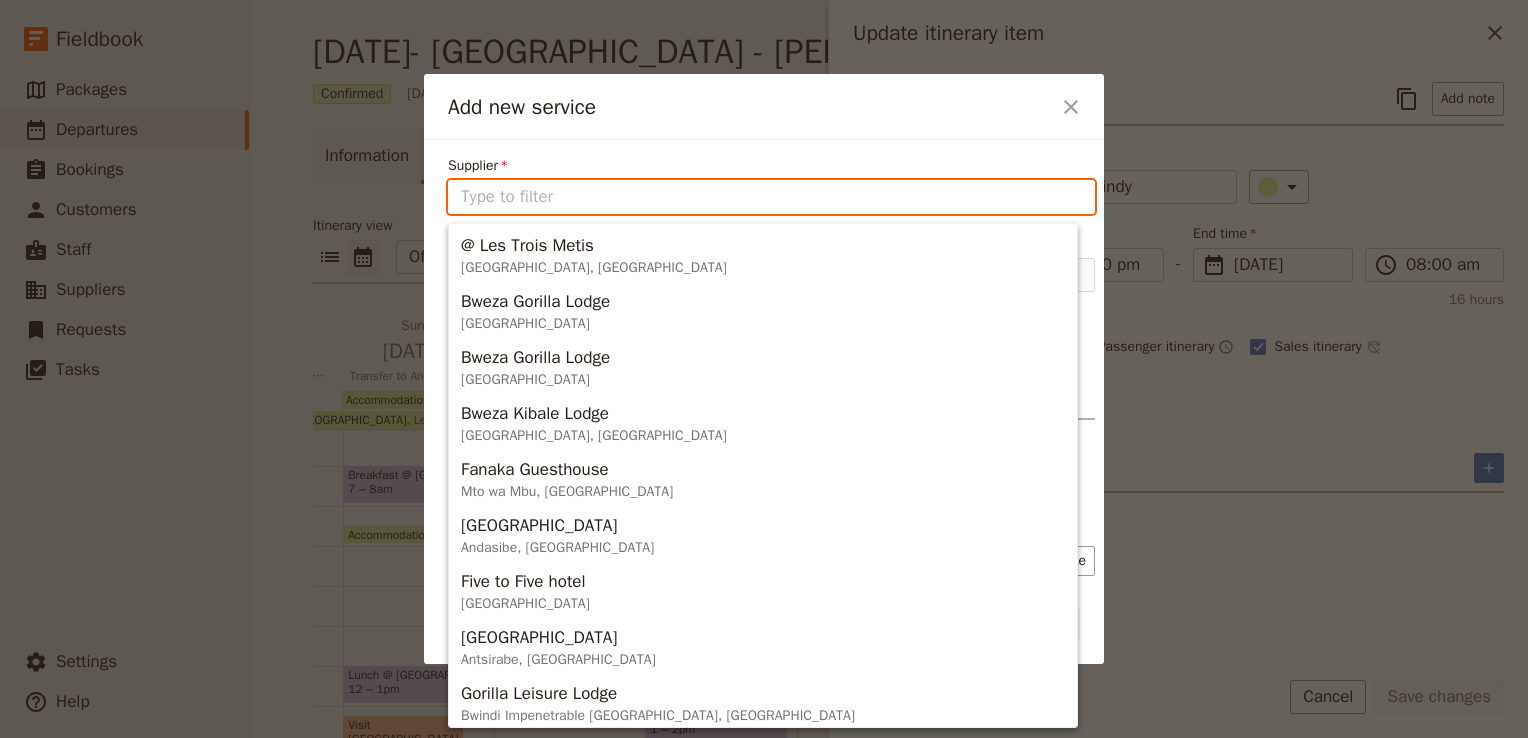 paste on "Relais du Kirindy" 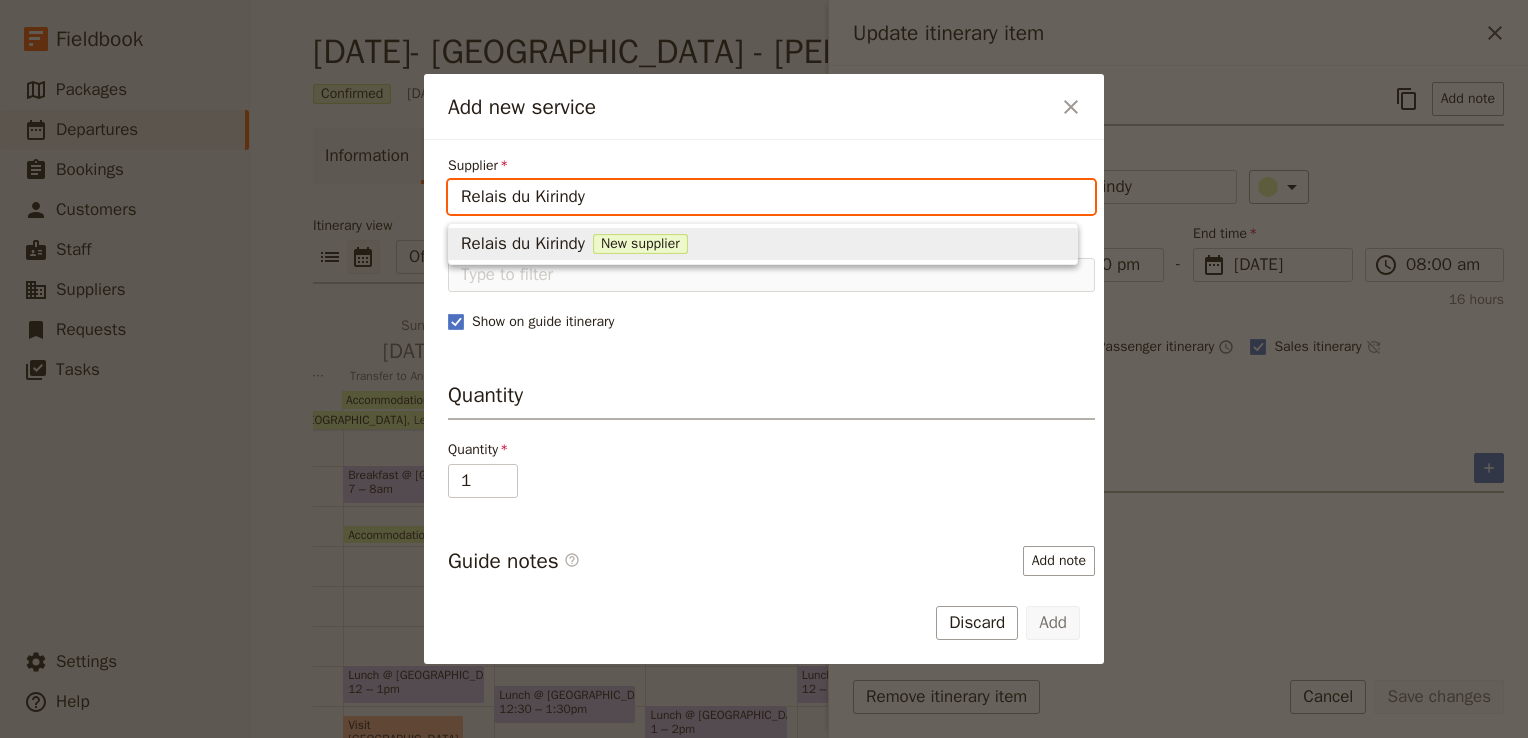 click on "Relais du Kirindy" at bounding box center (523, 244) 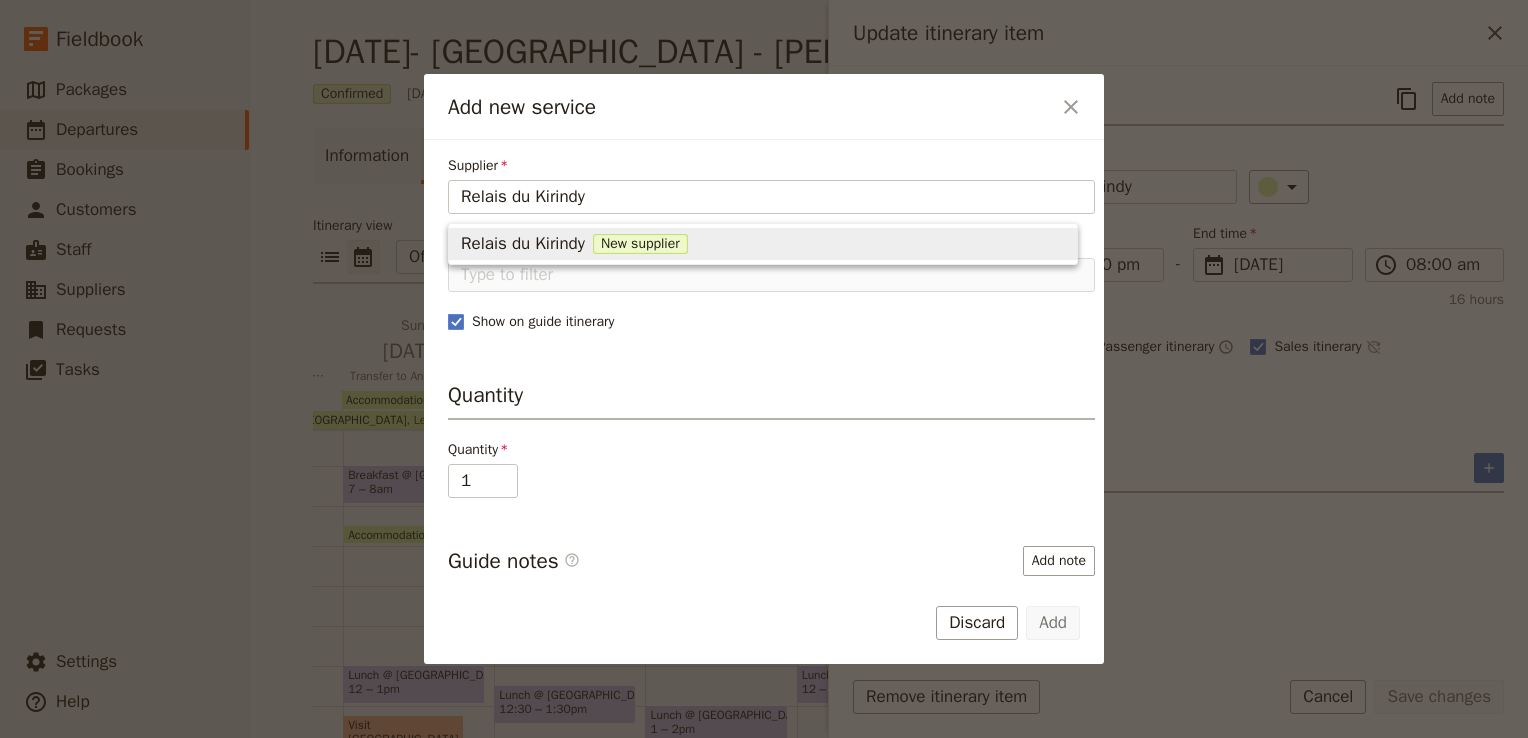 type 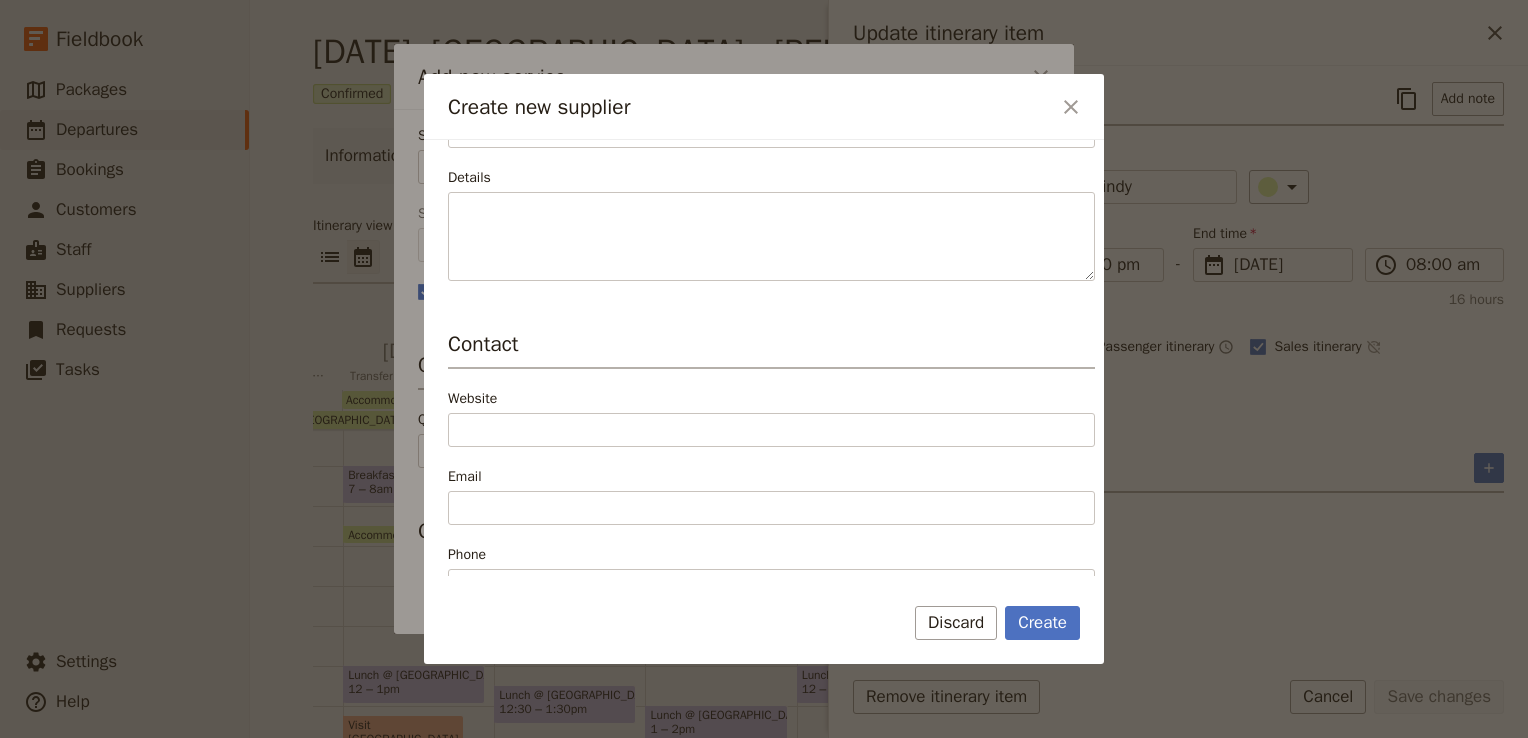 scroll, scrollTop: 200, scrollLeft: 0, axis: vertical 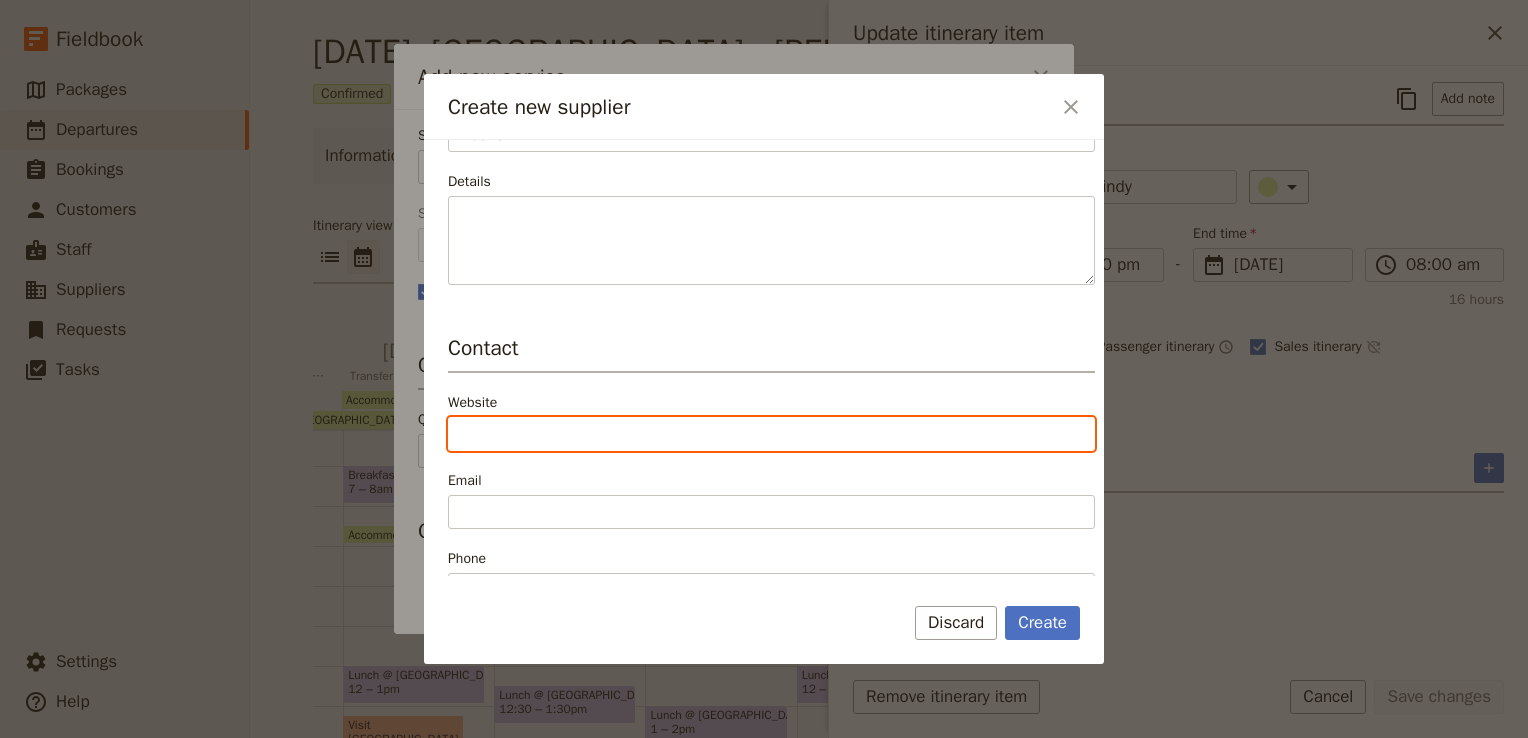 click on "Website" at bounding box center [771, 434] 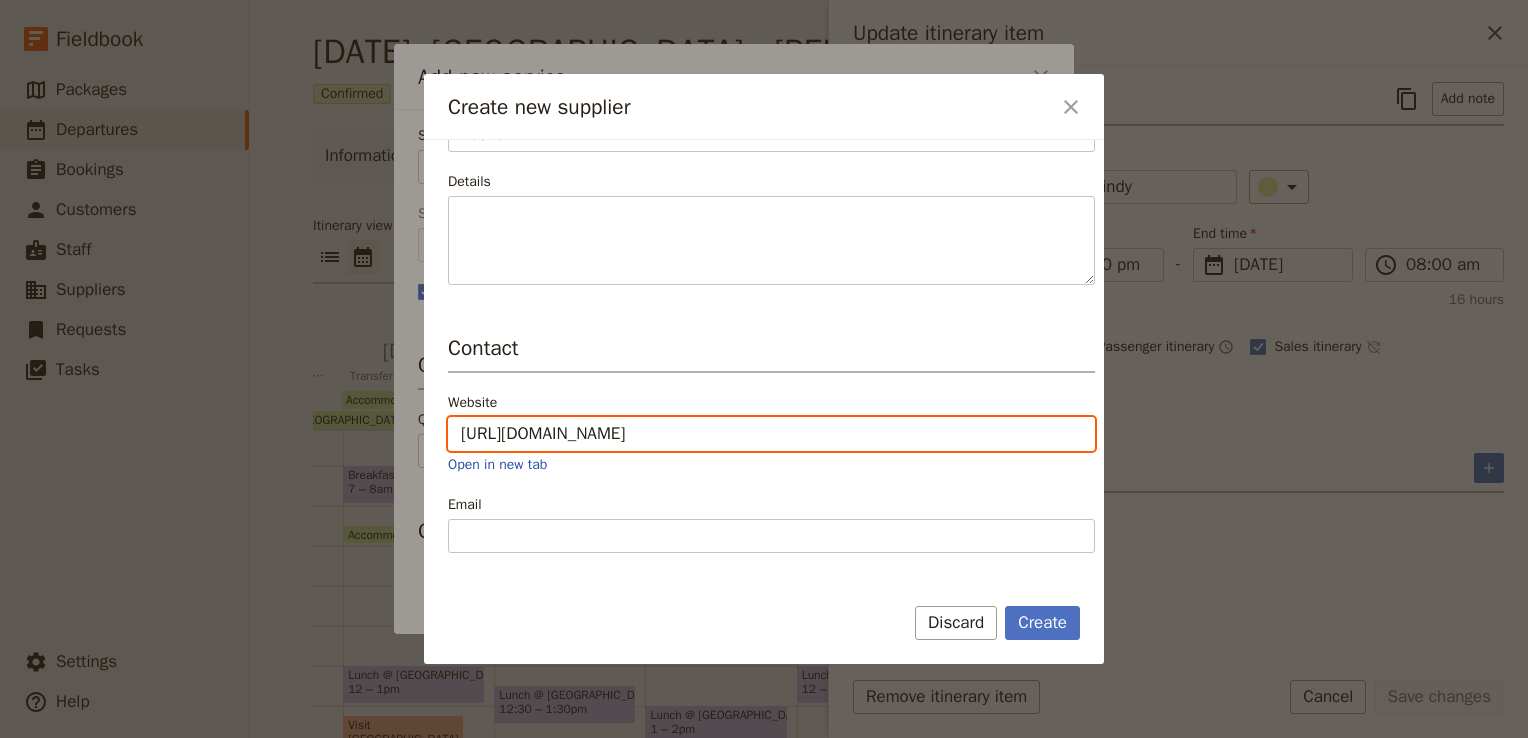 scroll, scrollTop: 500, scrollLeft: 0, axis: vertical 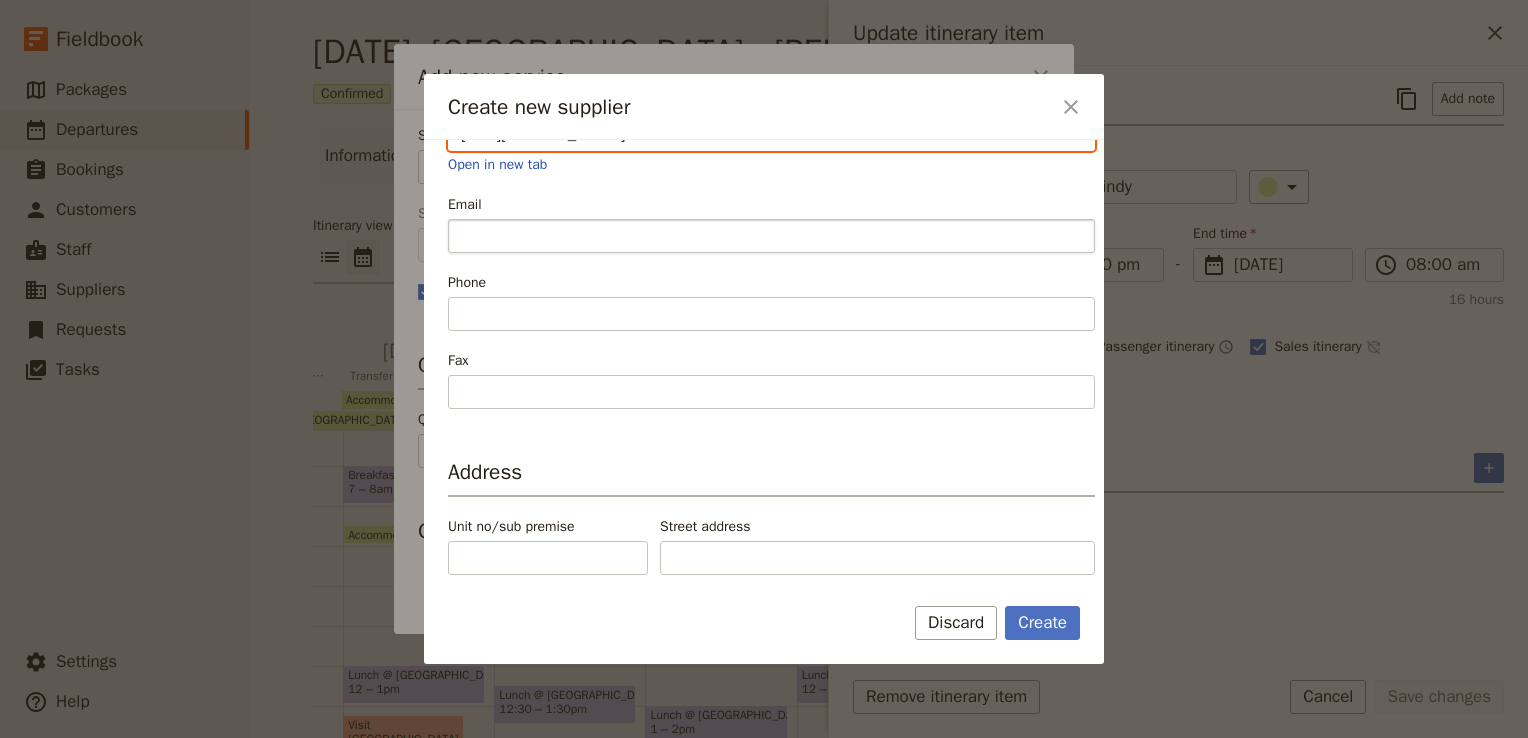 type on "[URL][DOMAIN_NAME]" 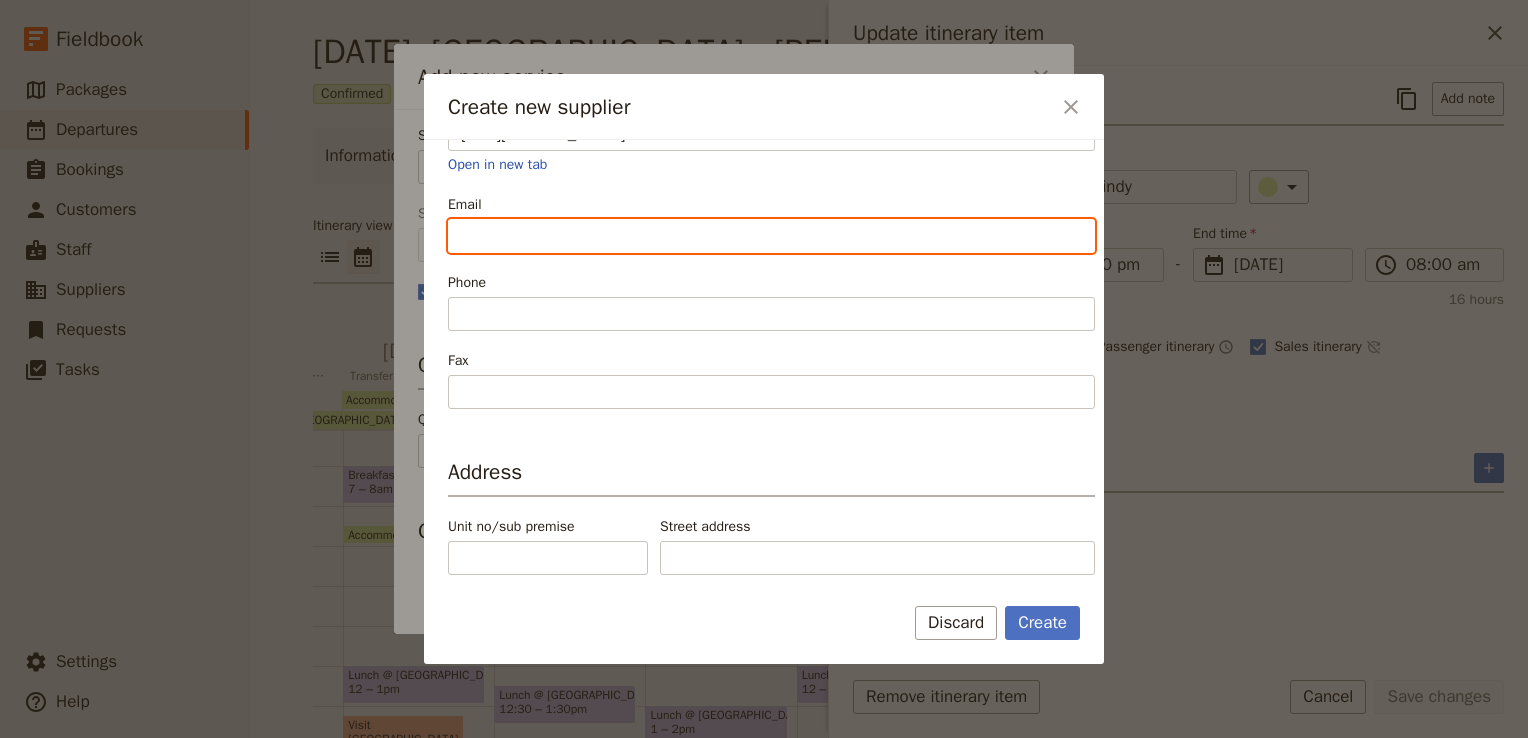 click on "Email" at bounding box center (771, 236) 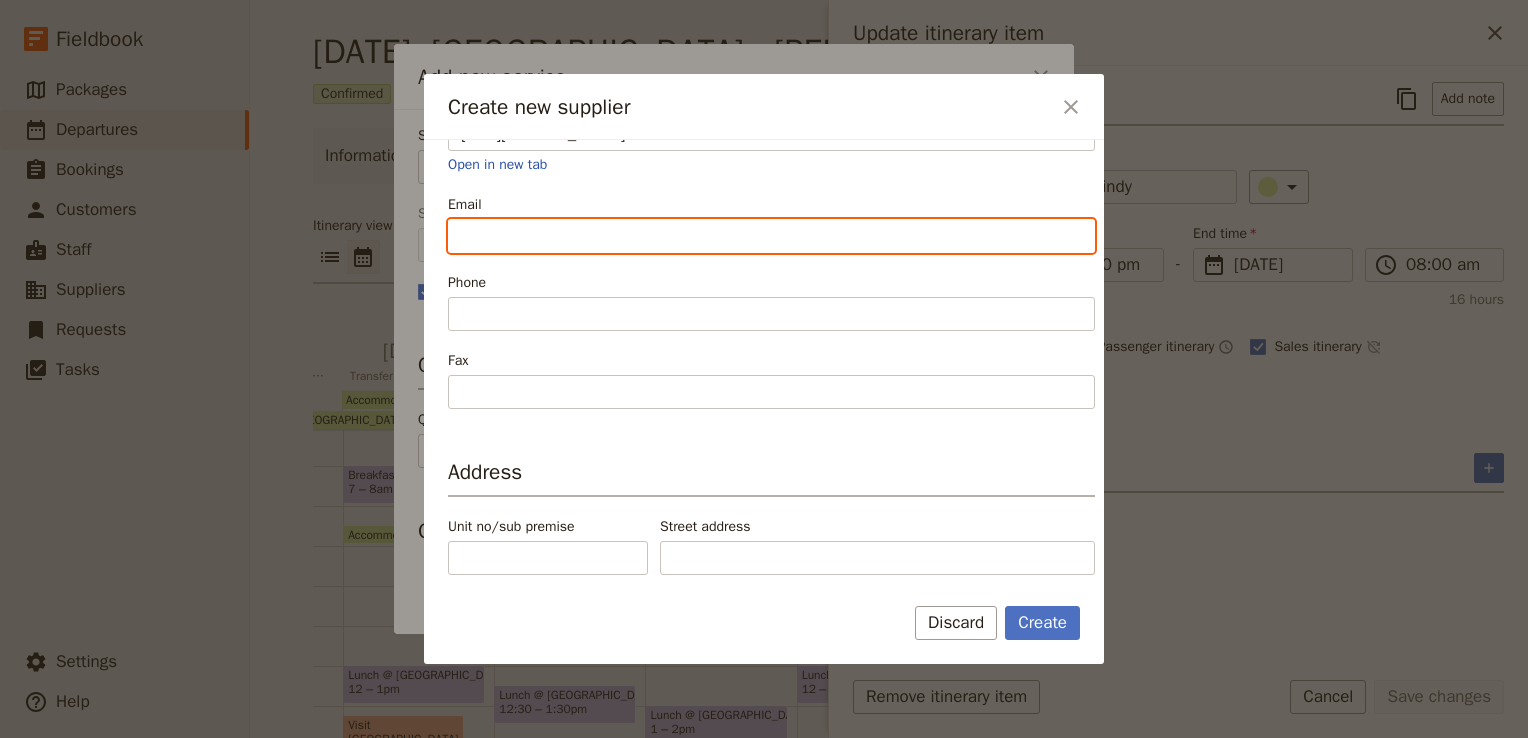 type on "[EMAIL_ADDRESS][DOMAIN_NAME]" 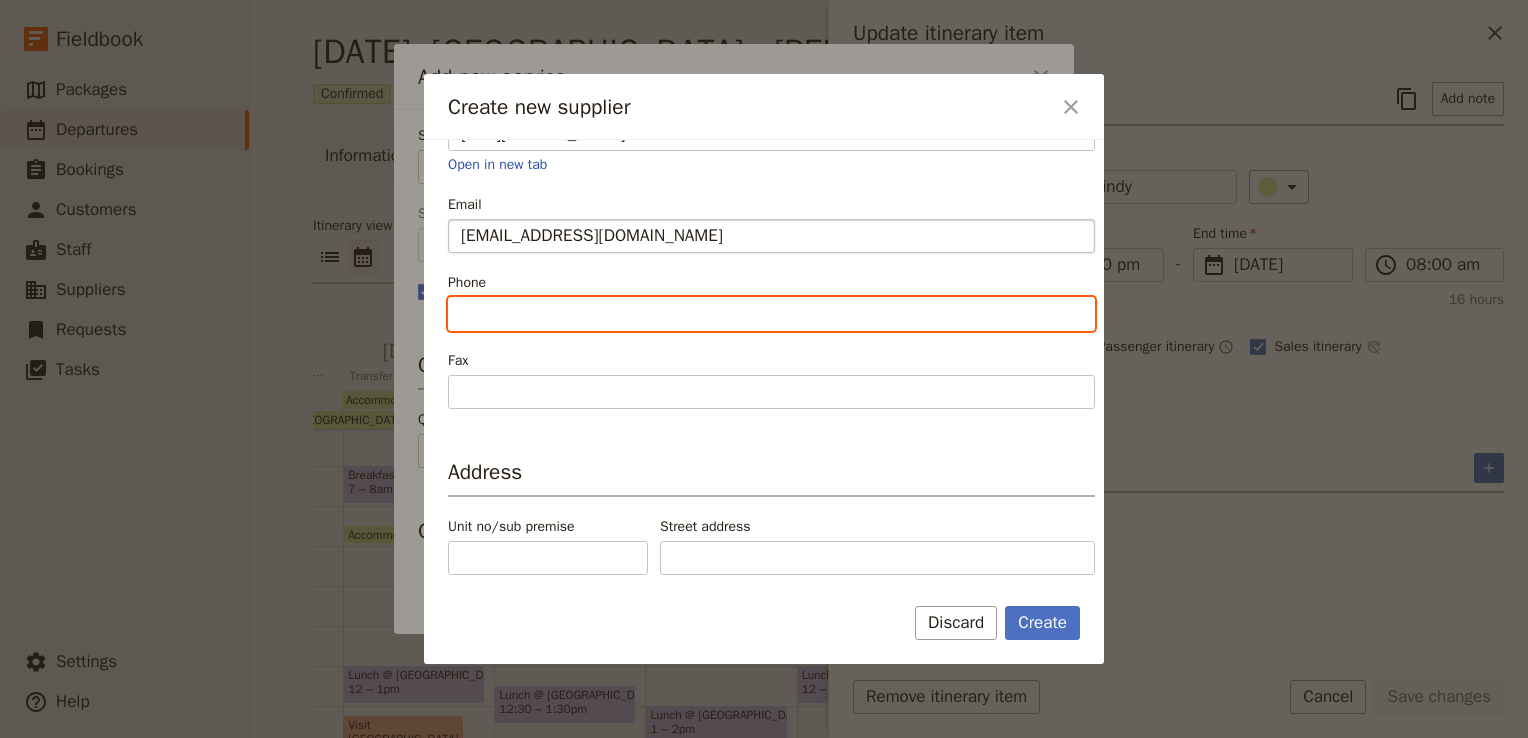 type on "[PHONE_NUMBER]" 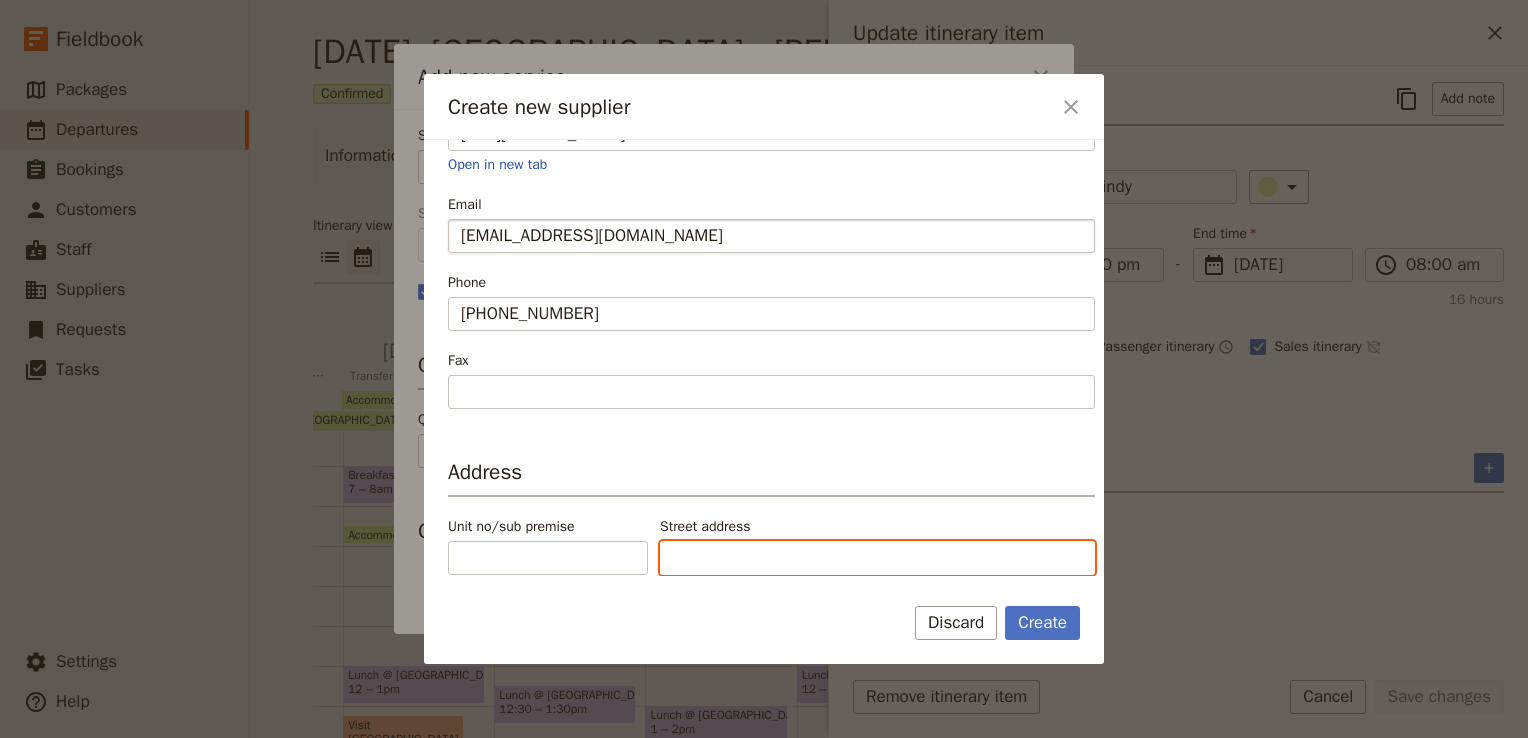 type on "[GEOGRAPHIC_DATA]" 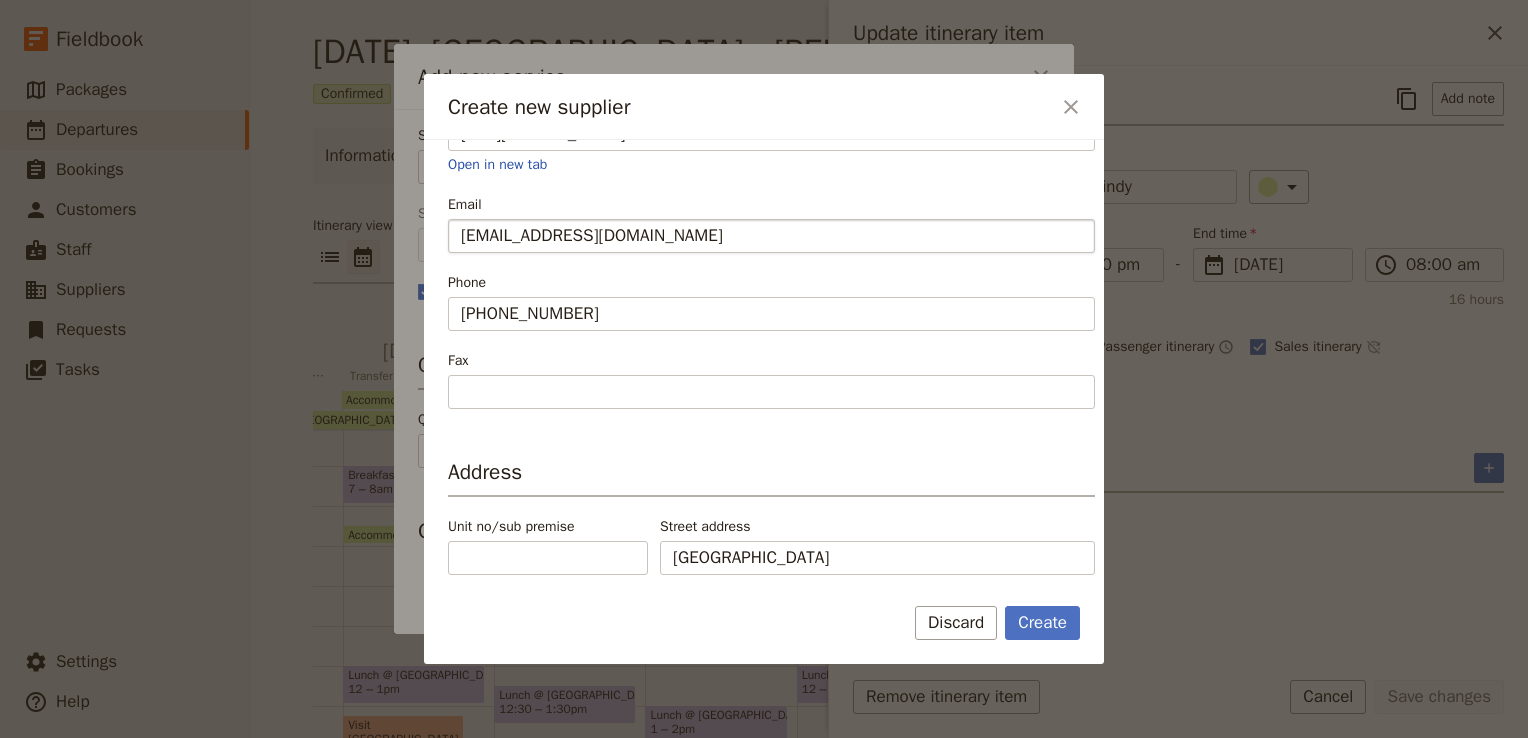 type on "Kirindy" 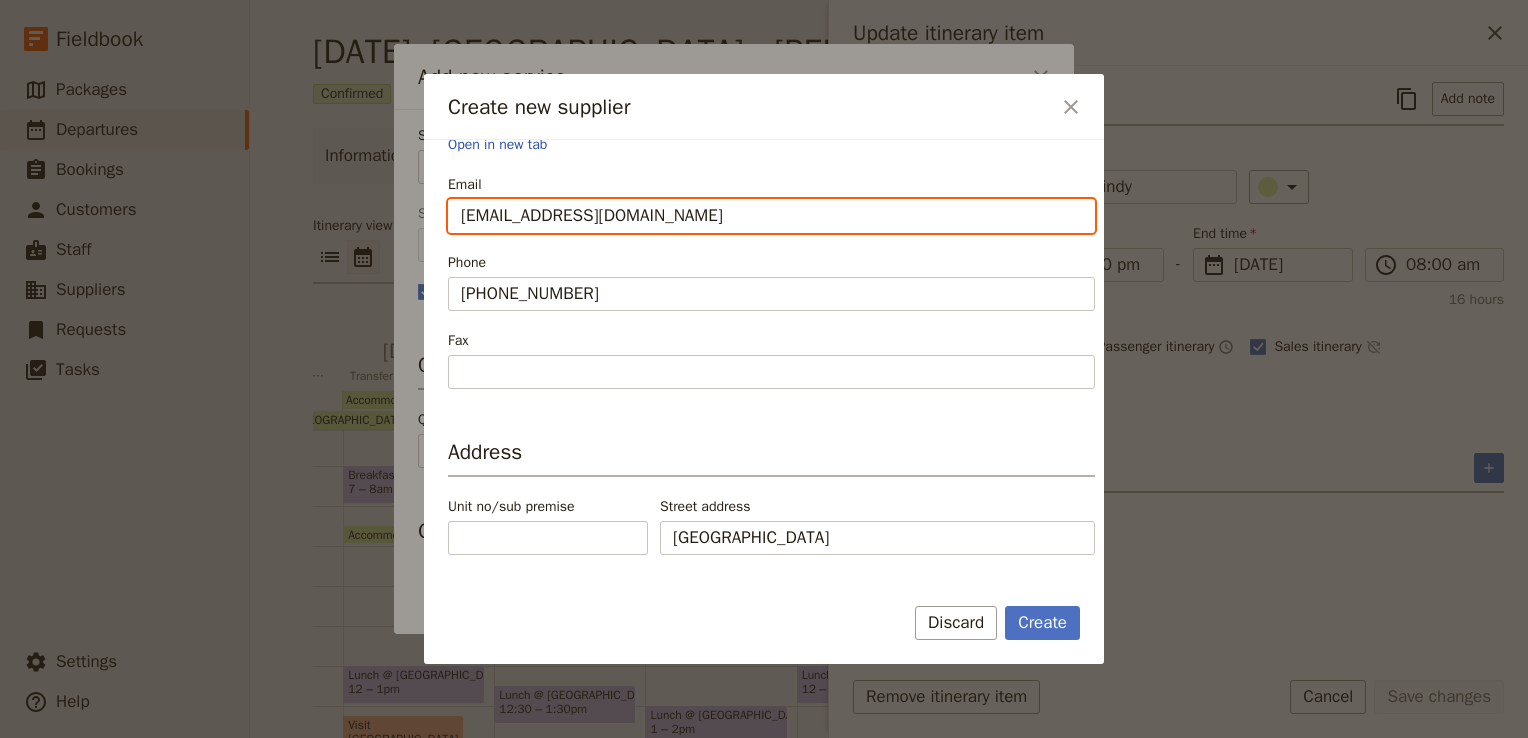 scroll, scrollTop: 573, scrollLeft: 0, axis: vertical 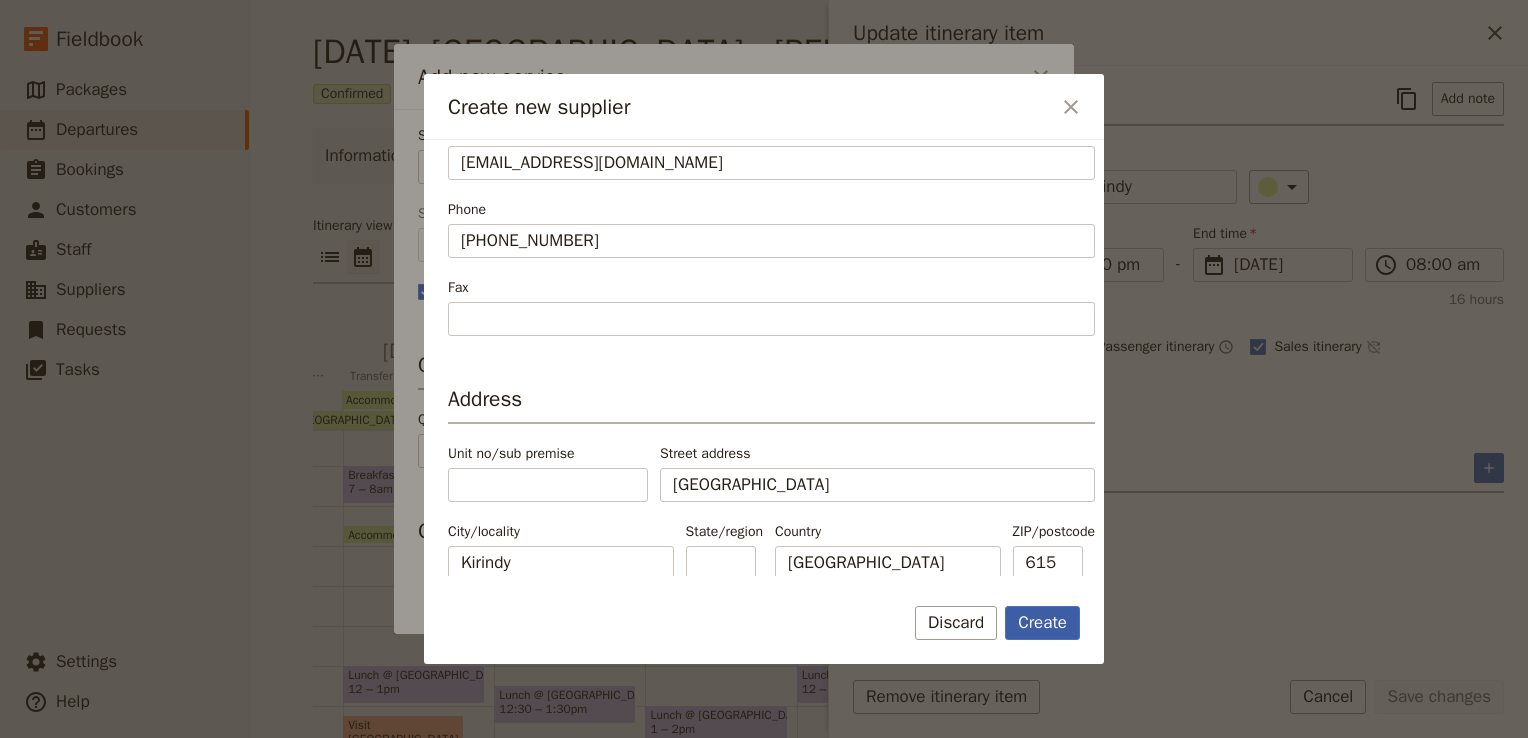 click on "Create" at bounding box center (1042, 623) 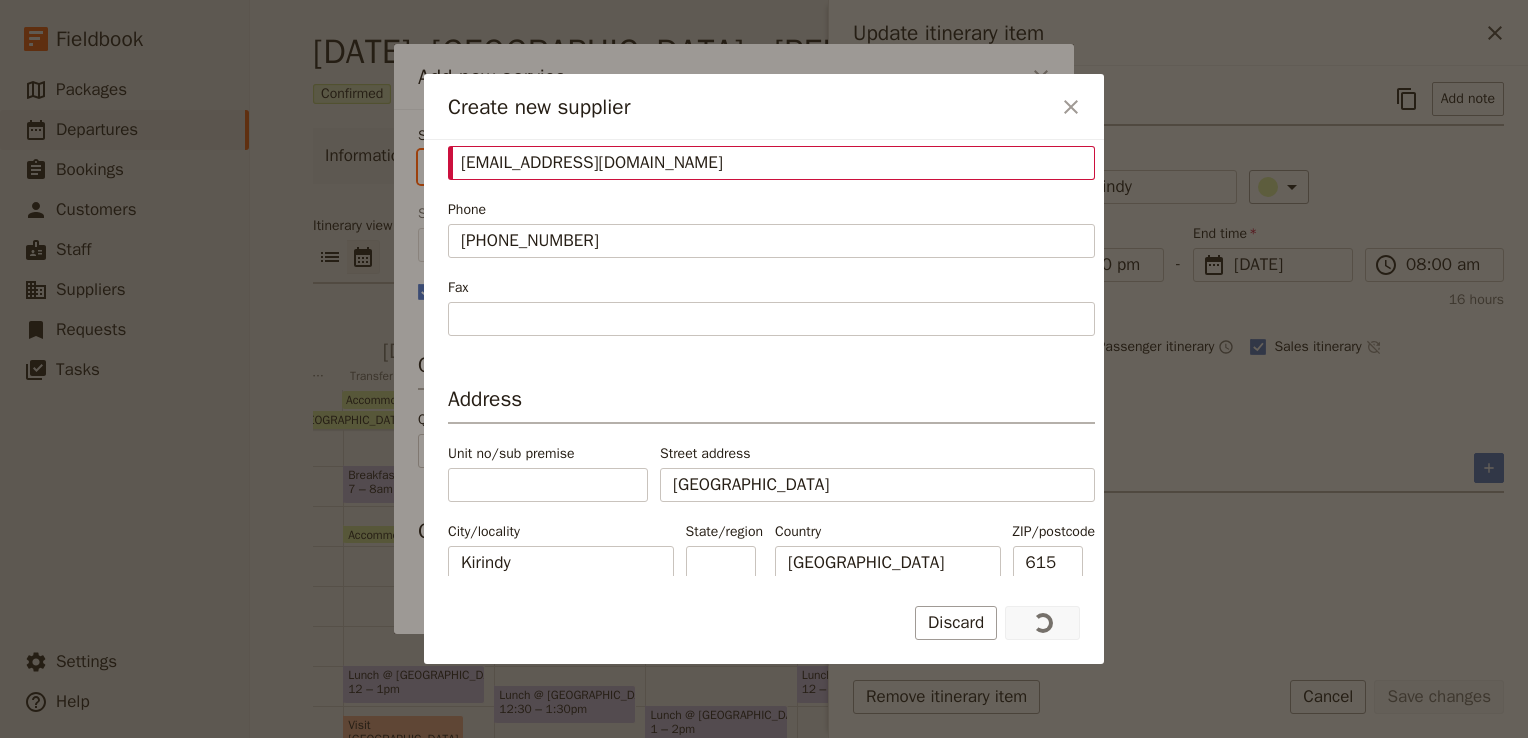 type on "Relais du Kirindy" 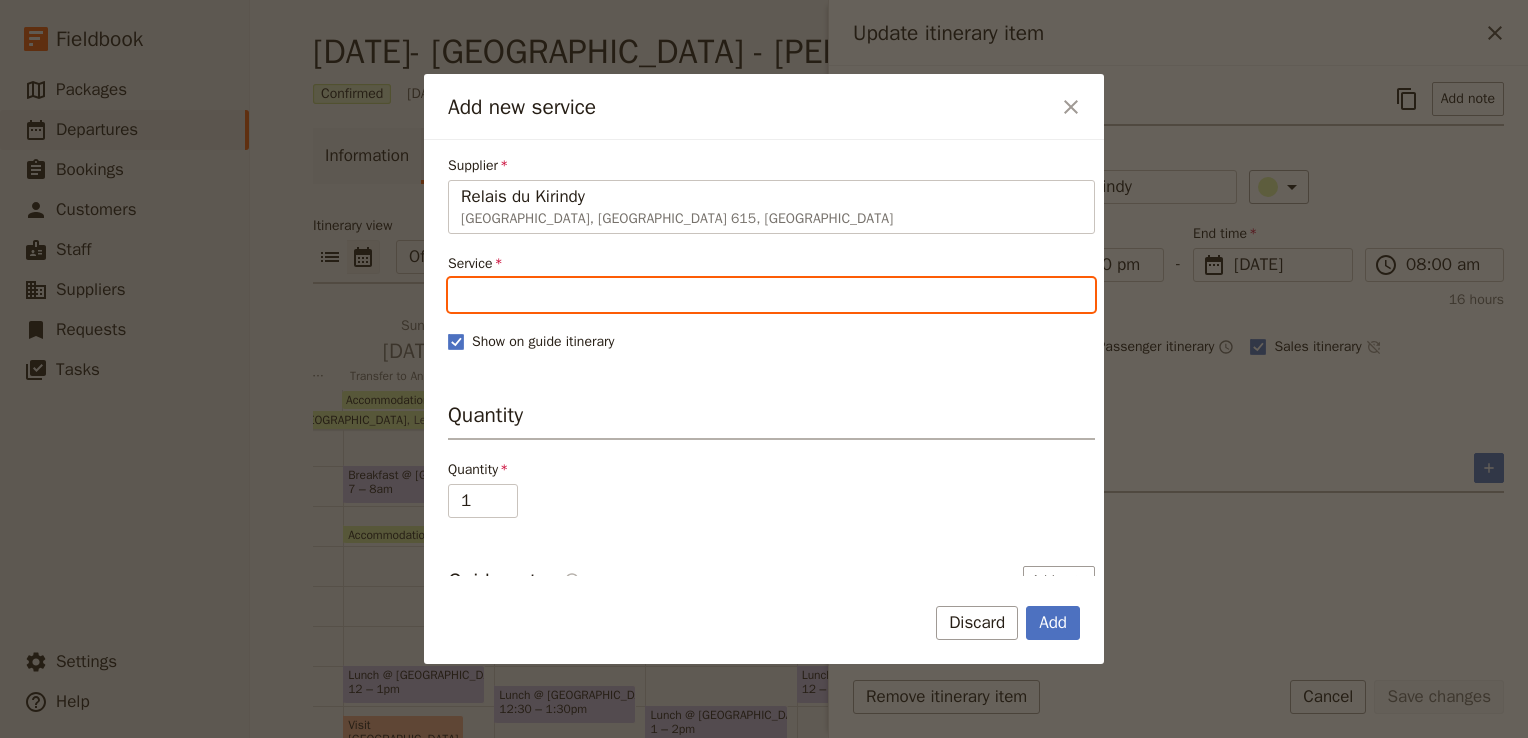 click on "Service" at bounding box center [771, 295] 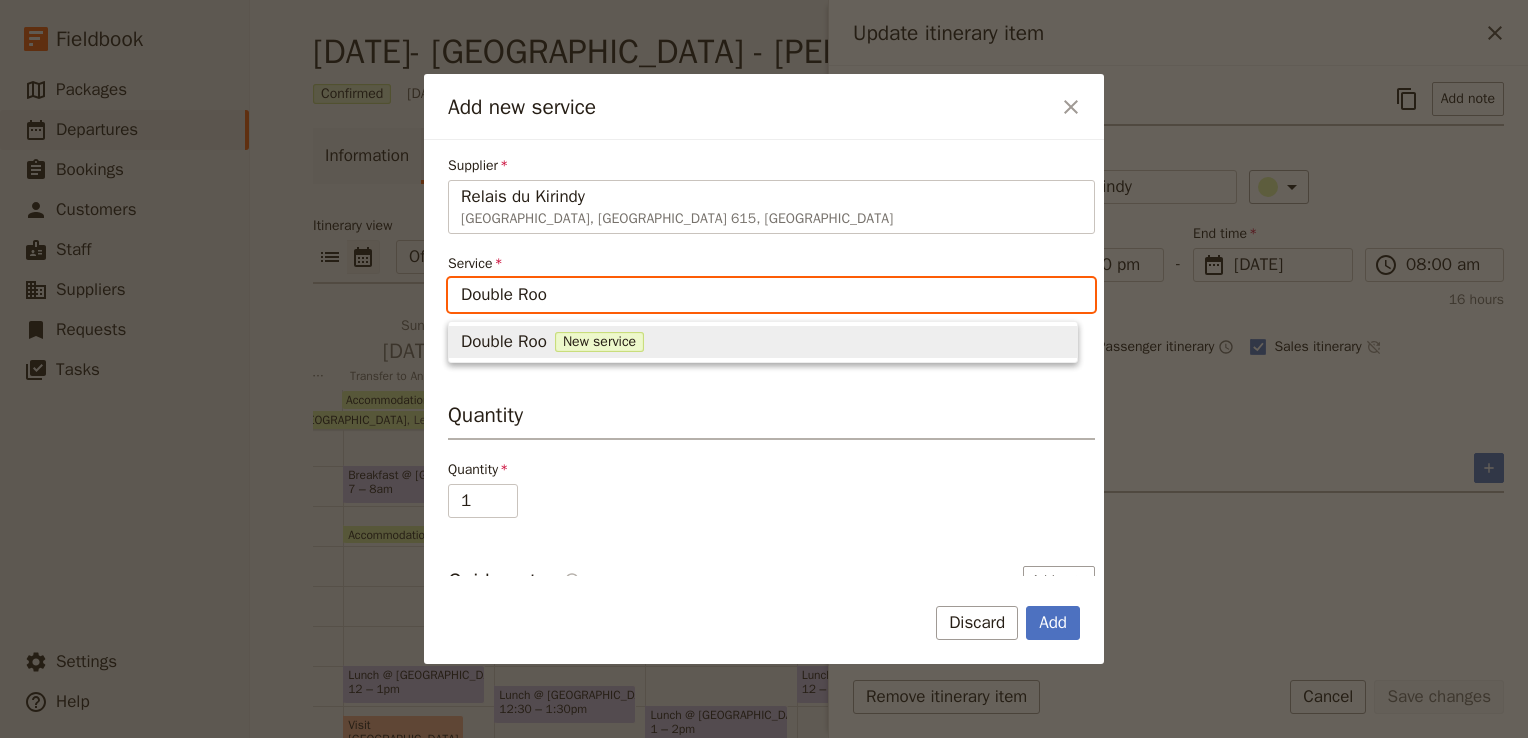 type on "Double Room" 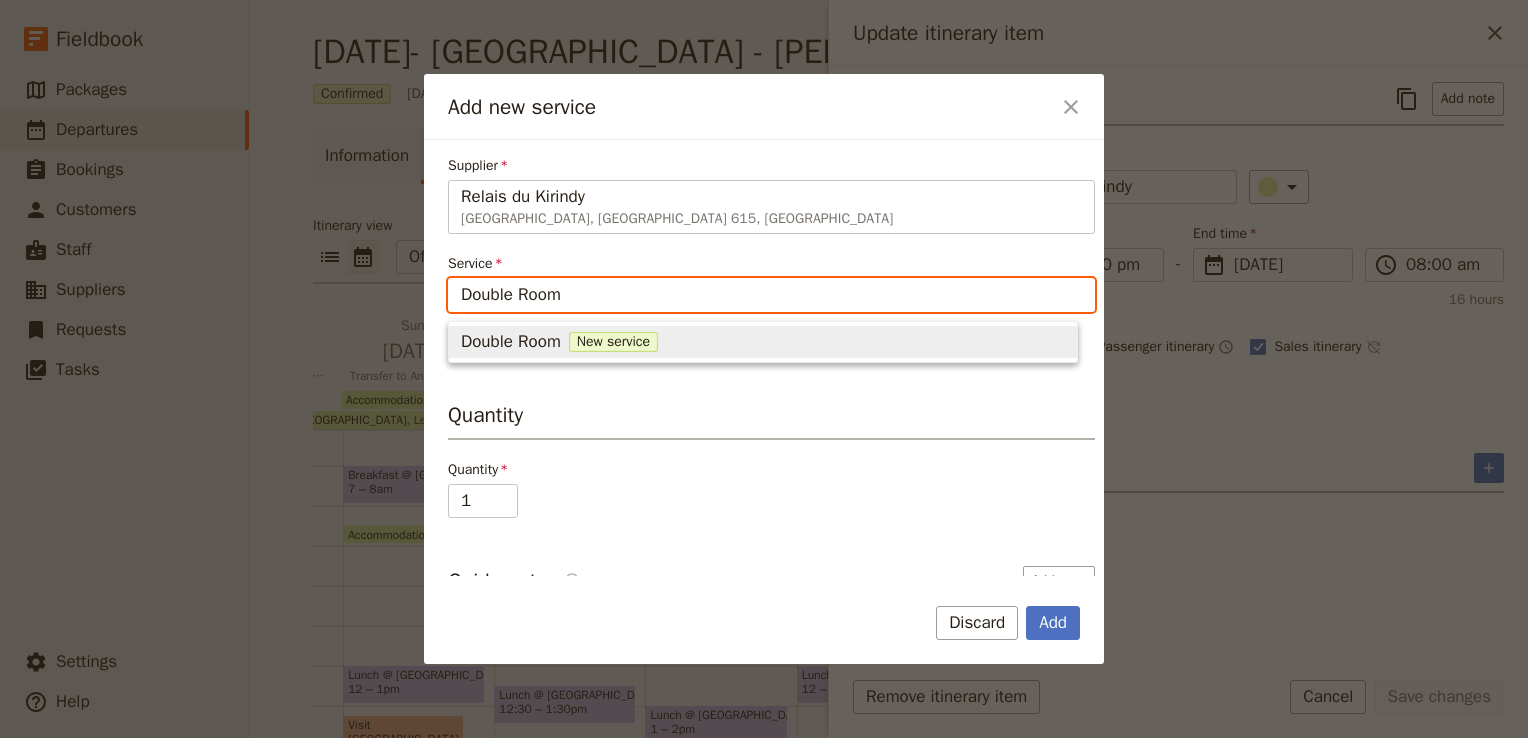click on "Double Room" at bounding box center [511, 342] 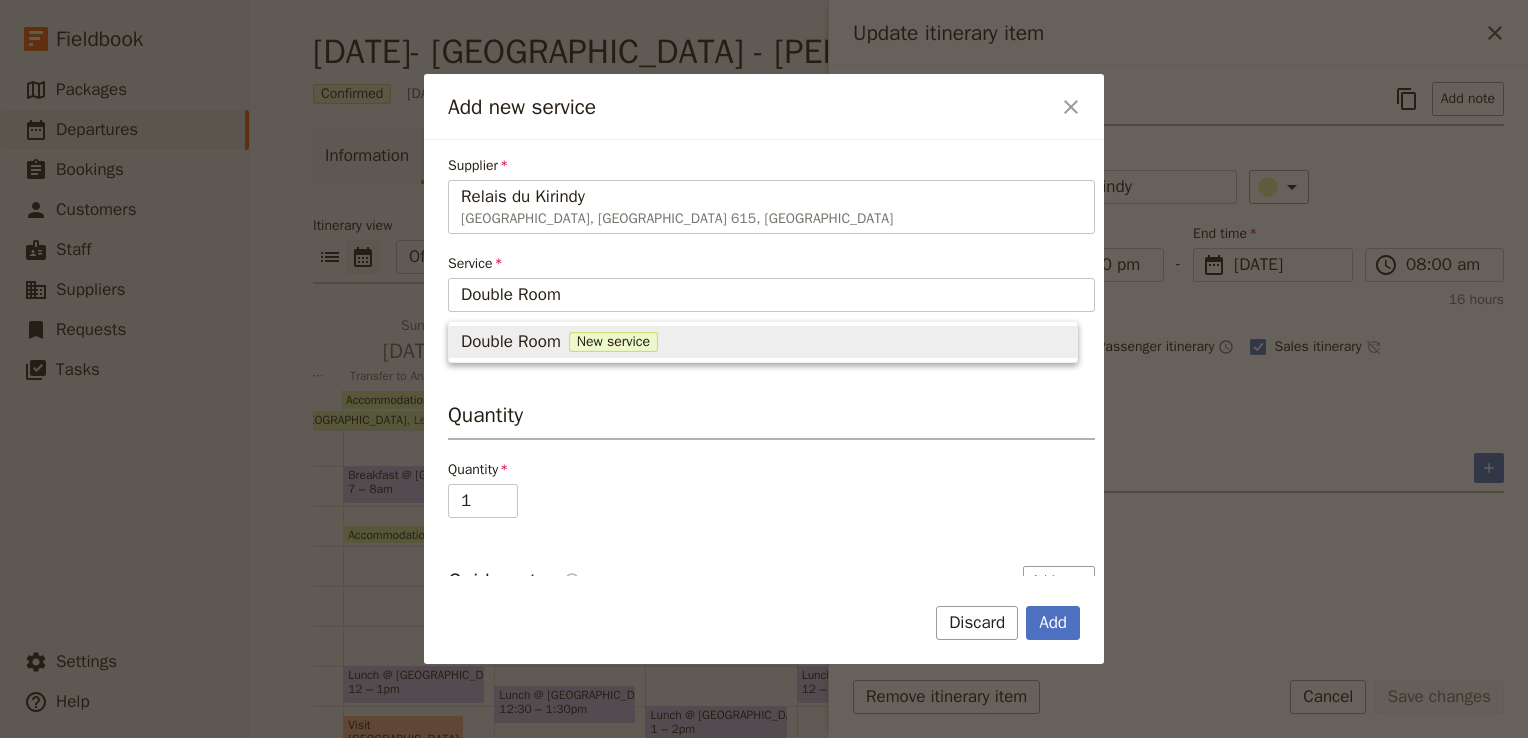 type 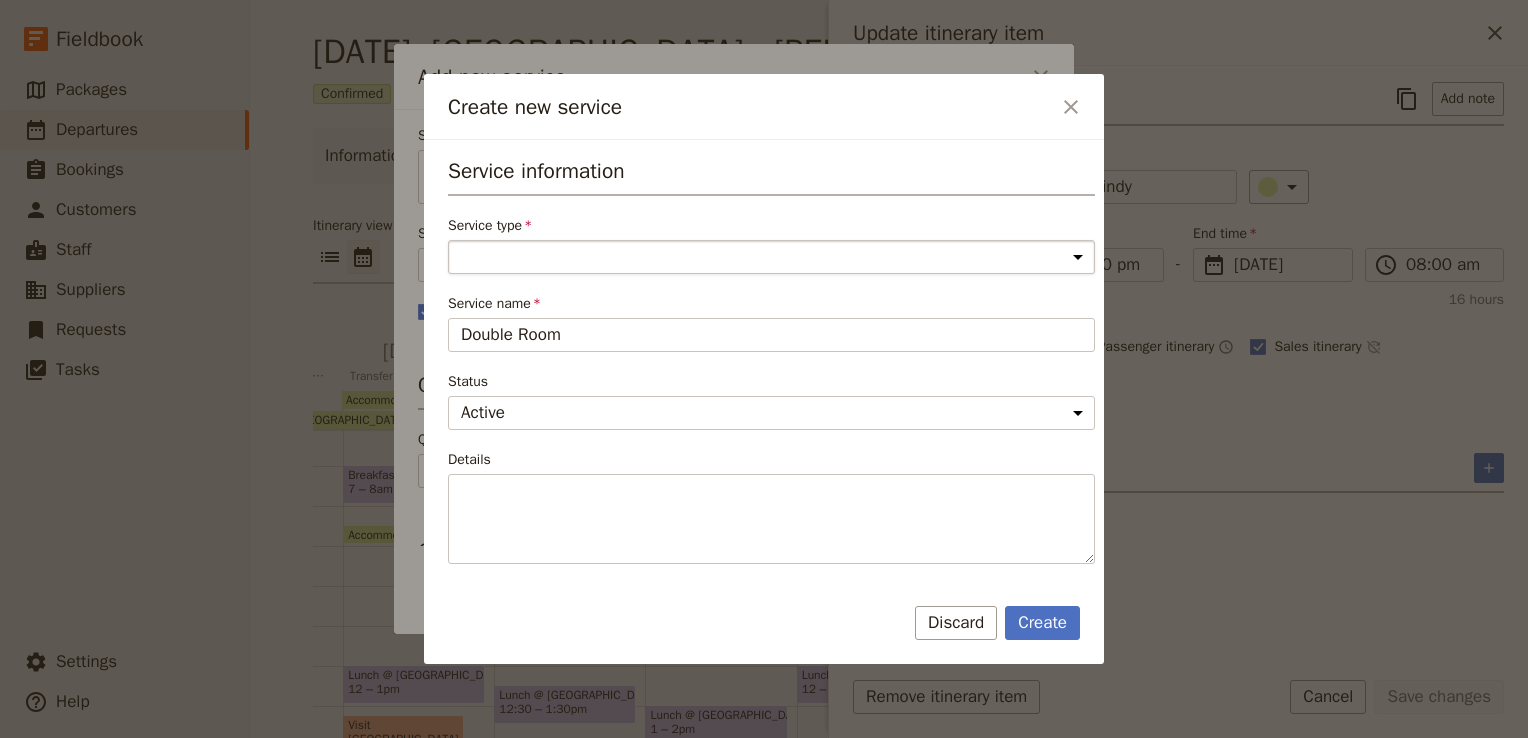 select on "AccommodationService" 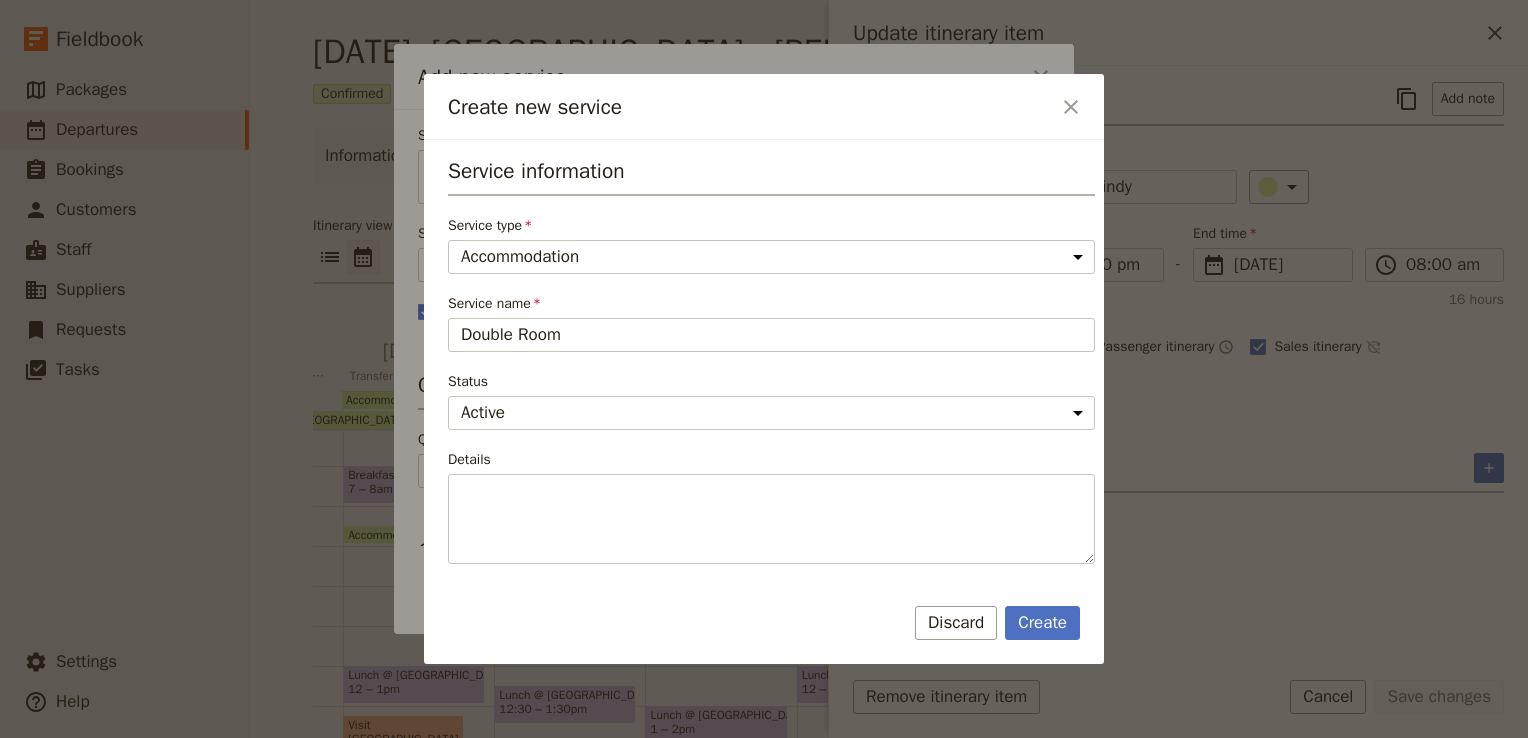 click on "Service information Service type Accommodation Activity Transport Flight Food and beverage Other Service name Double Room Status Active Inactive Details" at bounding box center [771, 360] 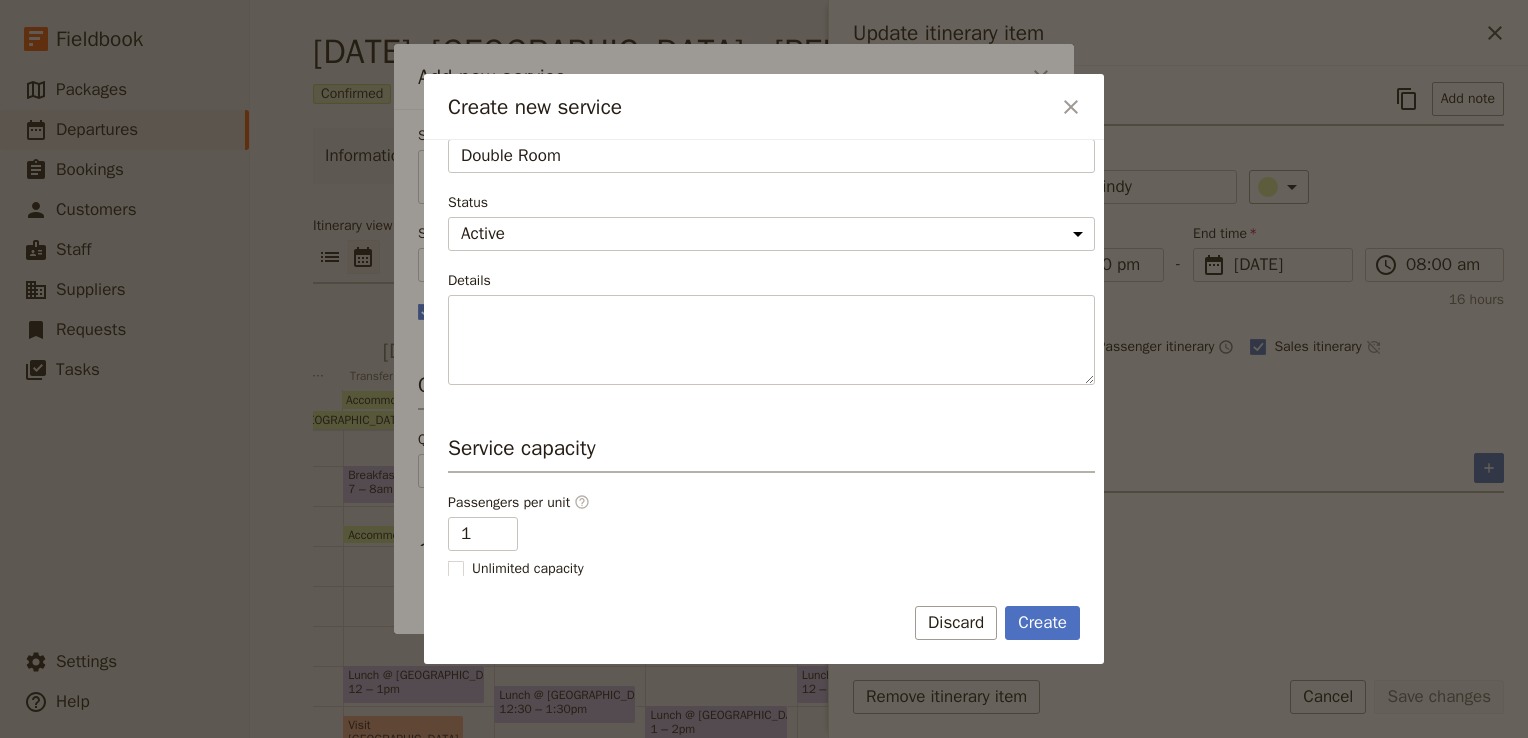 scroll, scrollTop: 260, scrollLeft: 0, axis: vertical 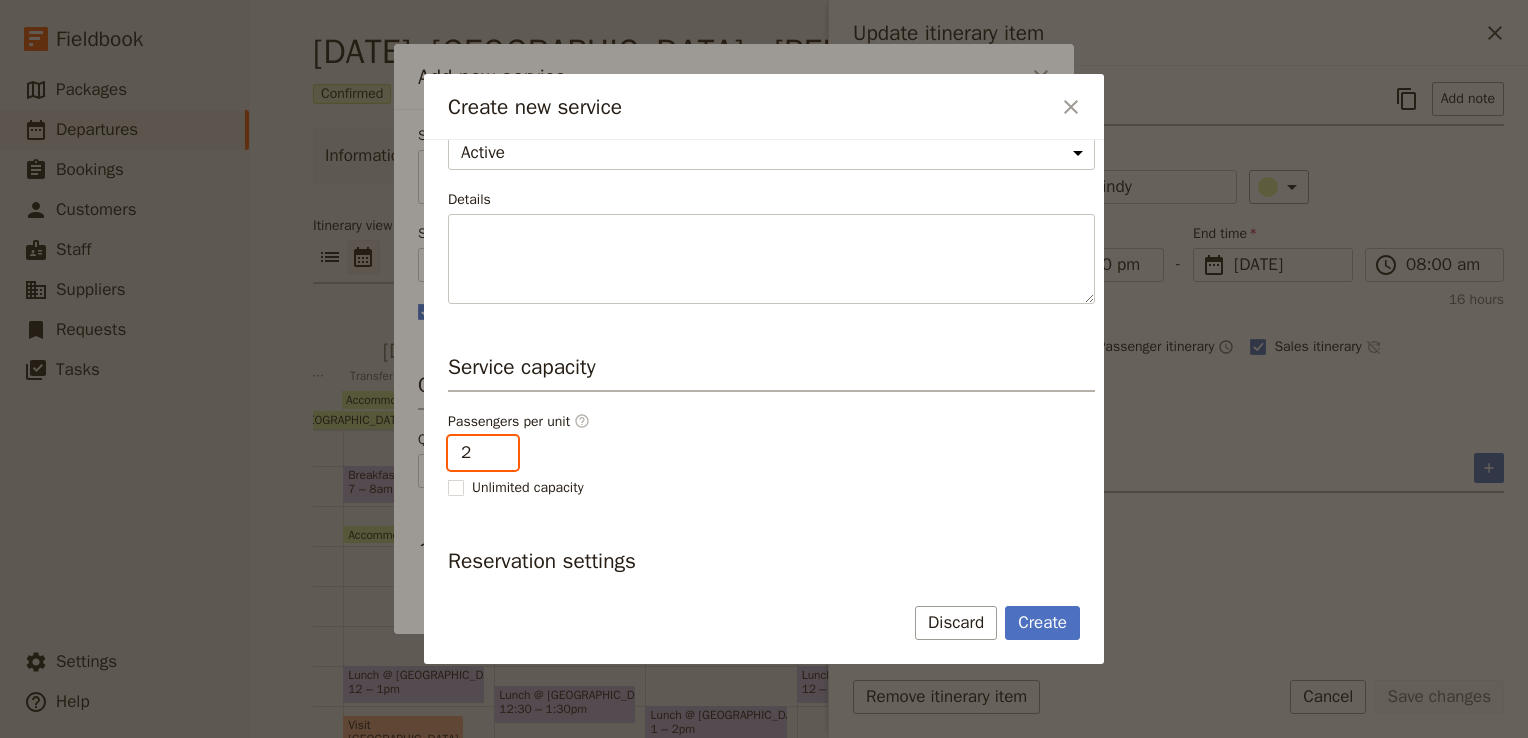 type on "2" 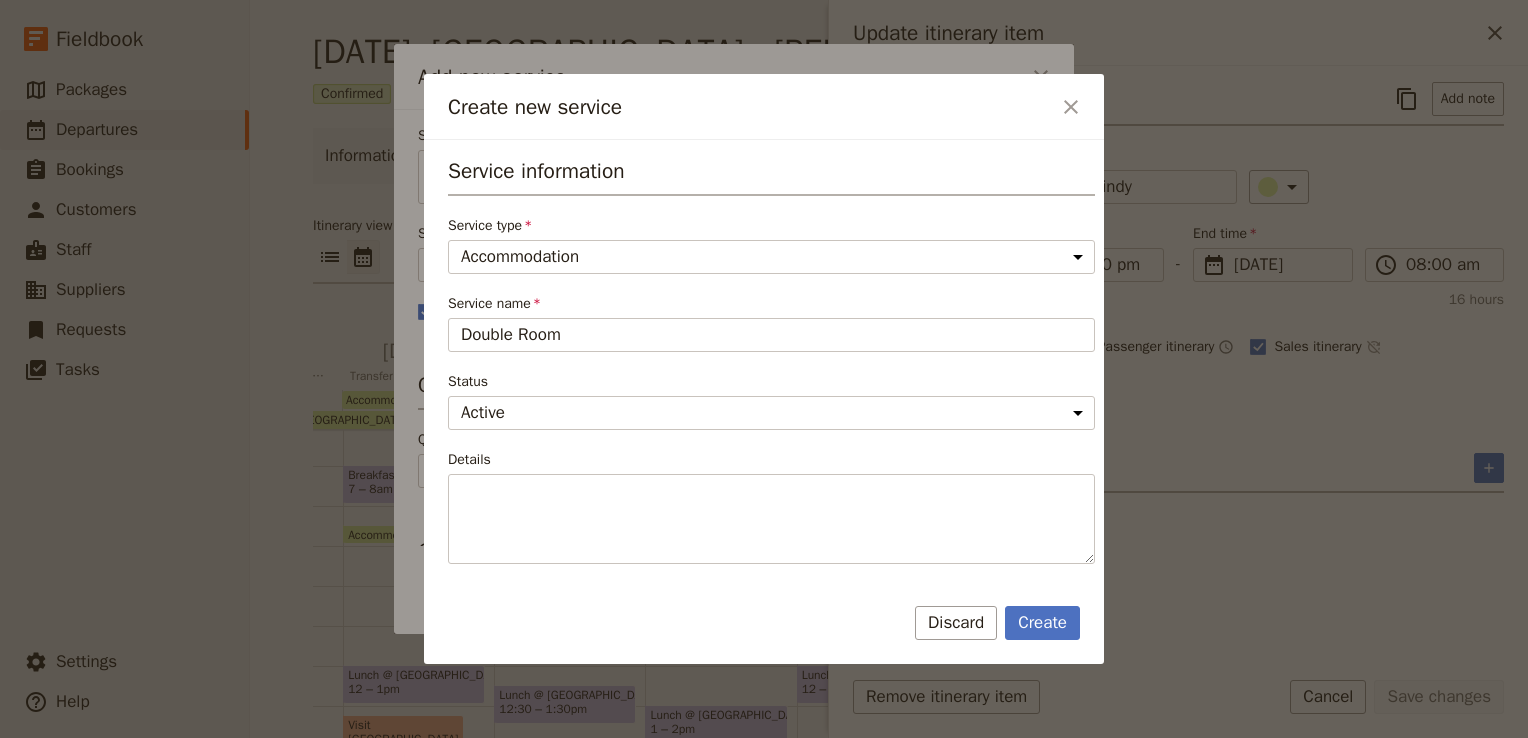 scroll, scrollTop: 423, scrollLeft: 0, axis: vertical 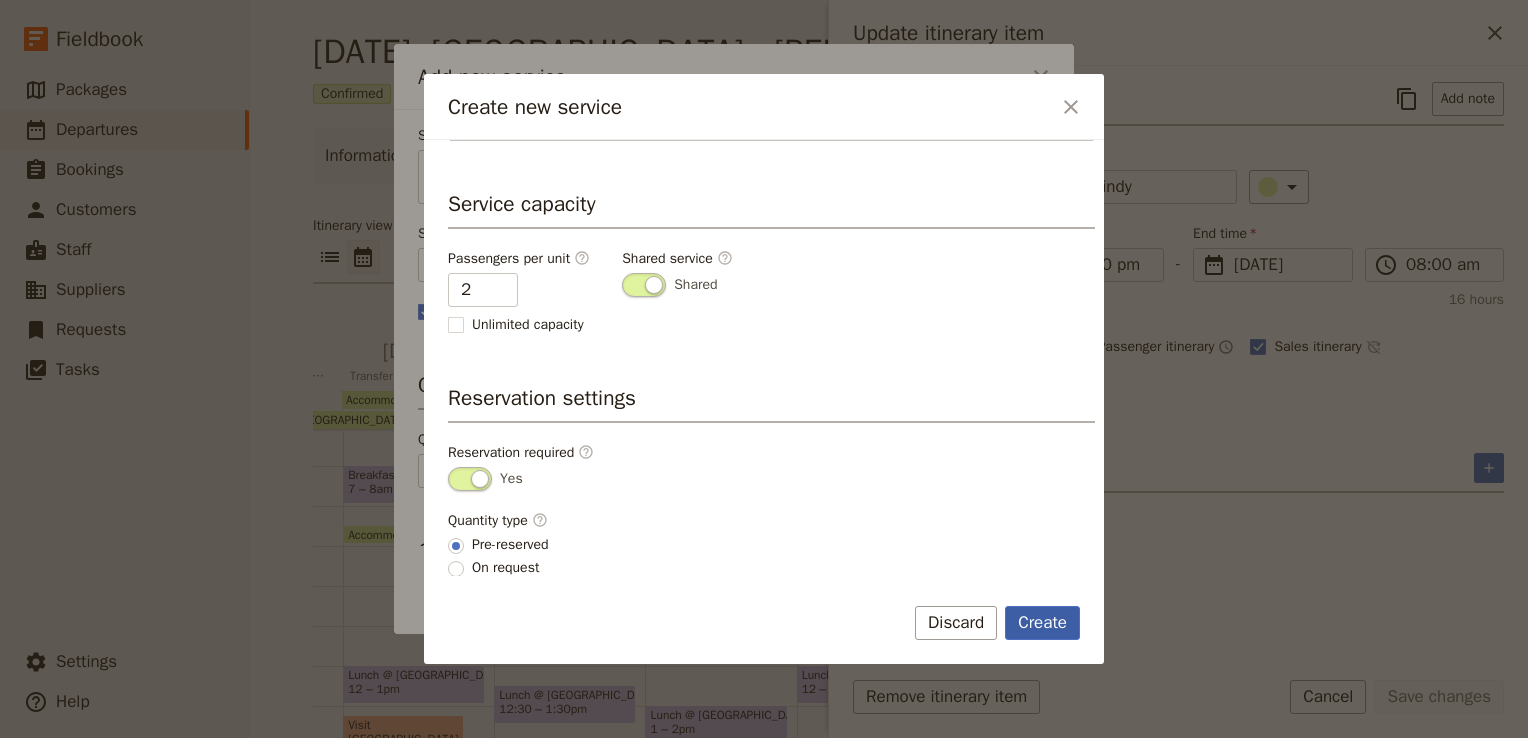 click on "Create" at bounding box center [1042, 623] 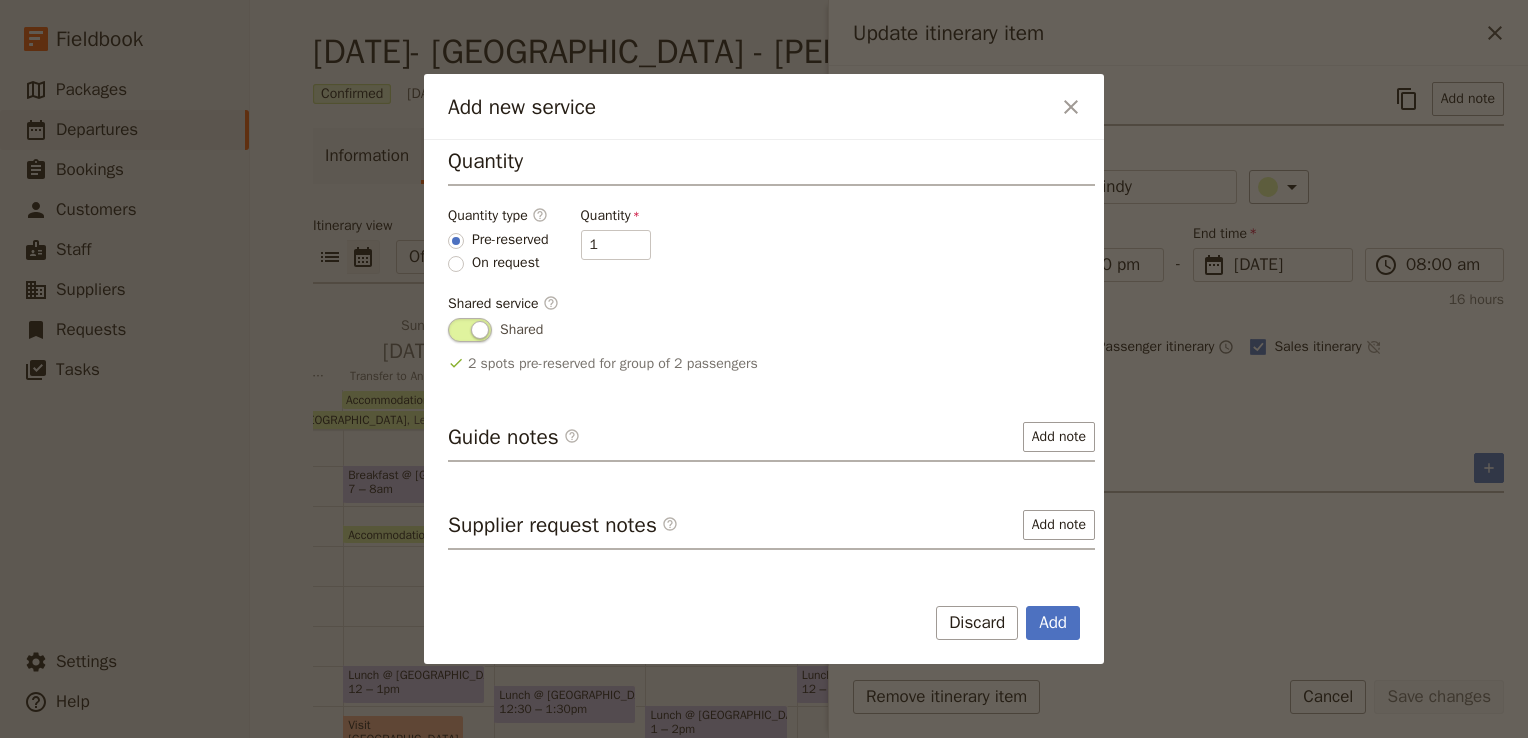 scroll, scrollTop: 314, scrollLeft: 0, axis: vertical 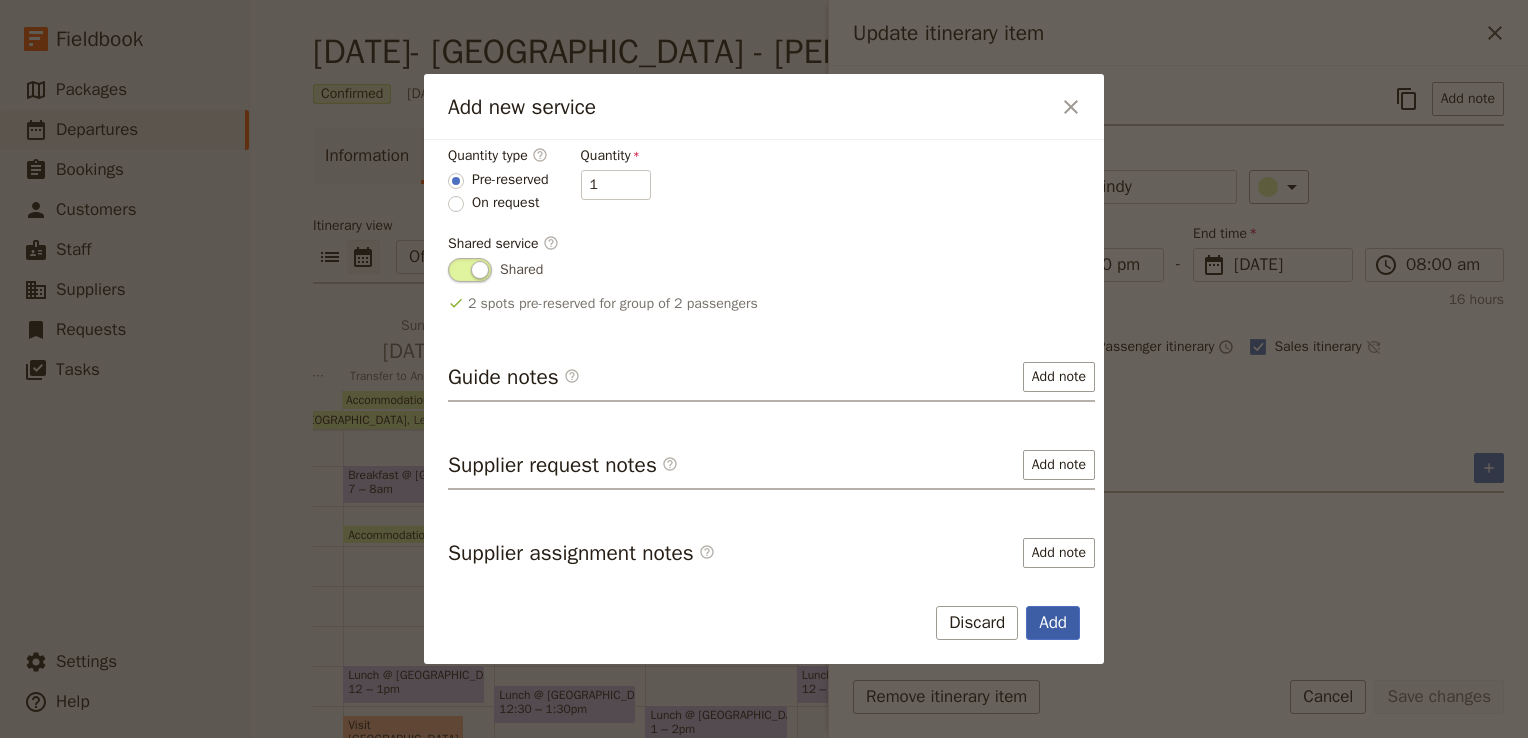 click on "Add" at bounding box center (1053, 623) 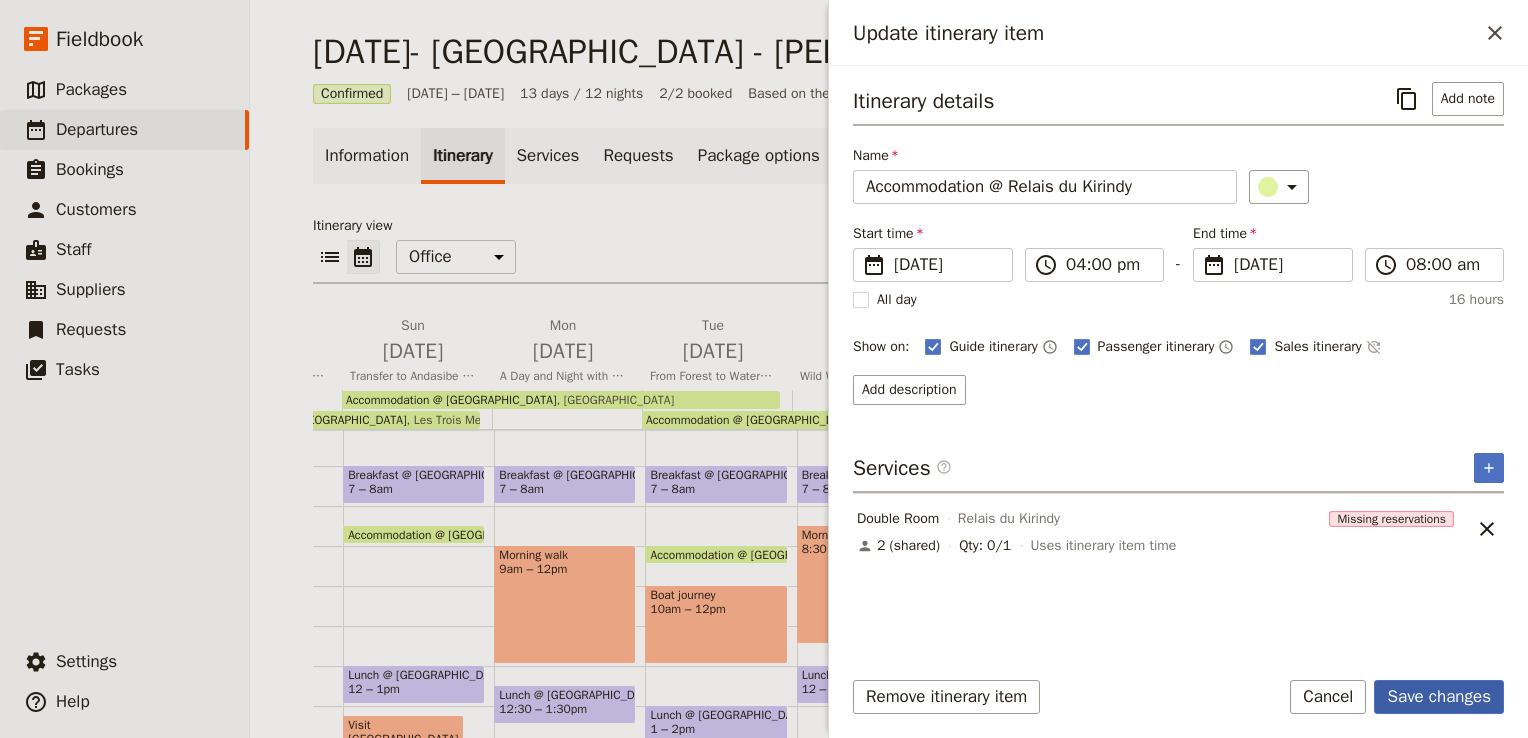 click on "Save changes" at bounding box center [1439, 697] 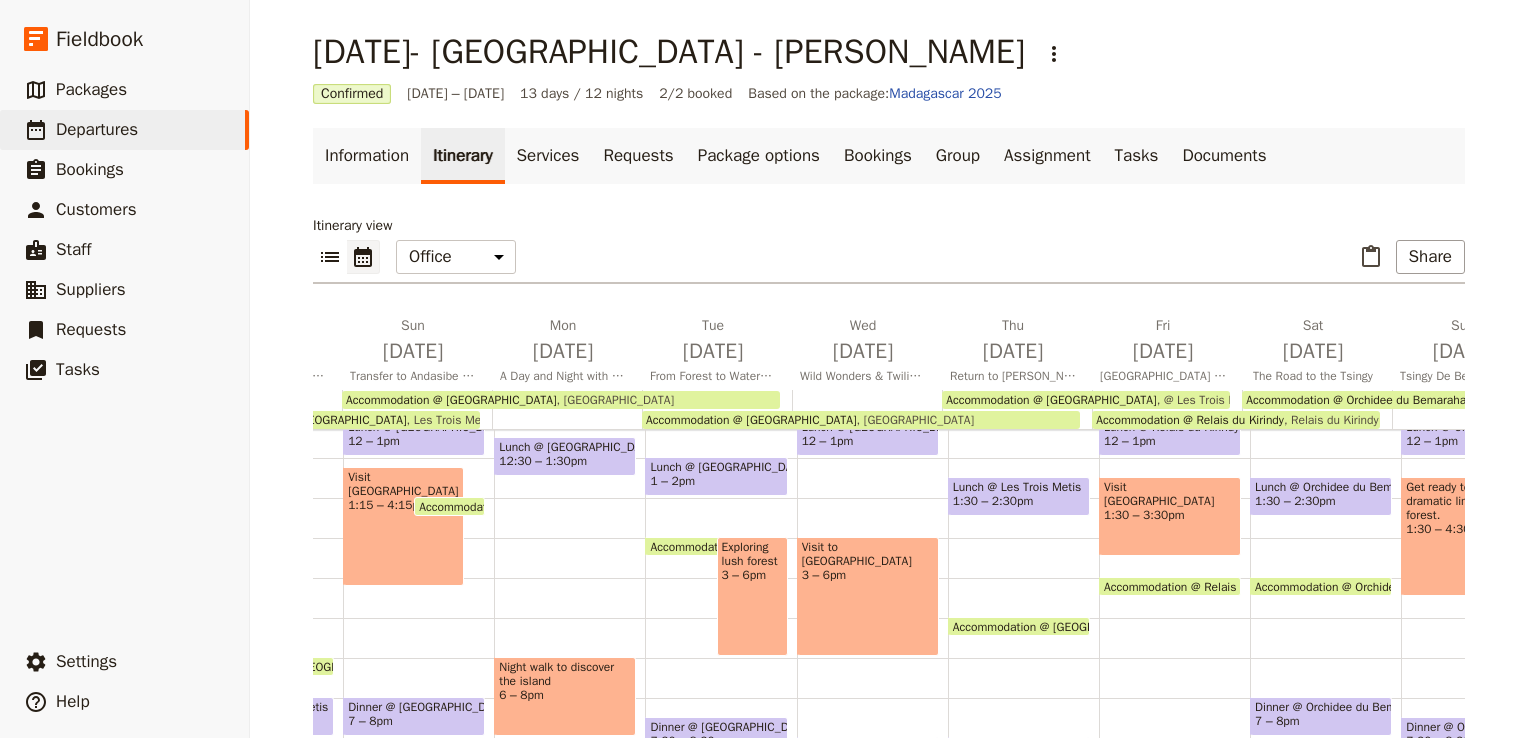 scroll, scrollTop: 508, scrollLeft: 0, axis: vertical 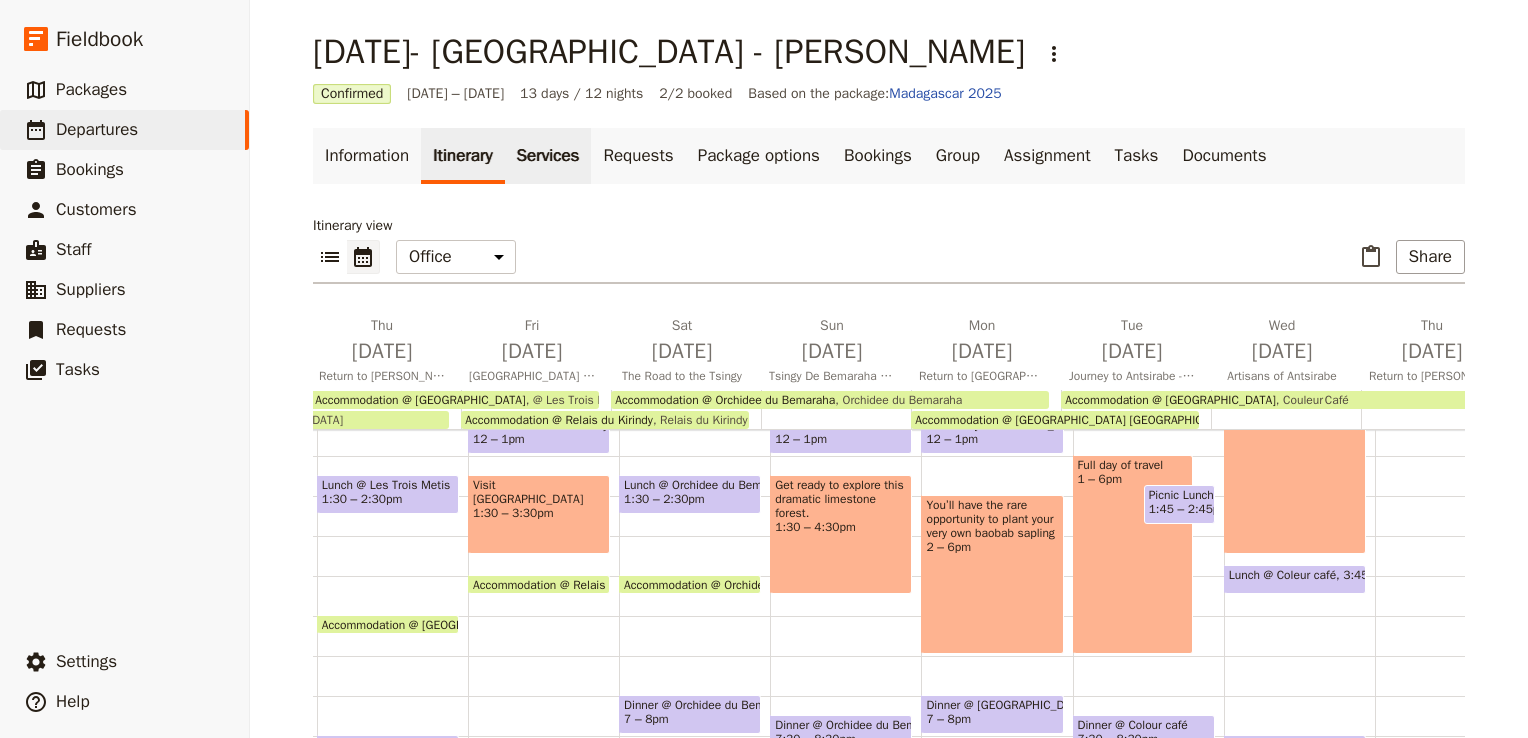 click on "Services" at bounding box center [548, 156] 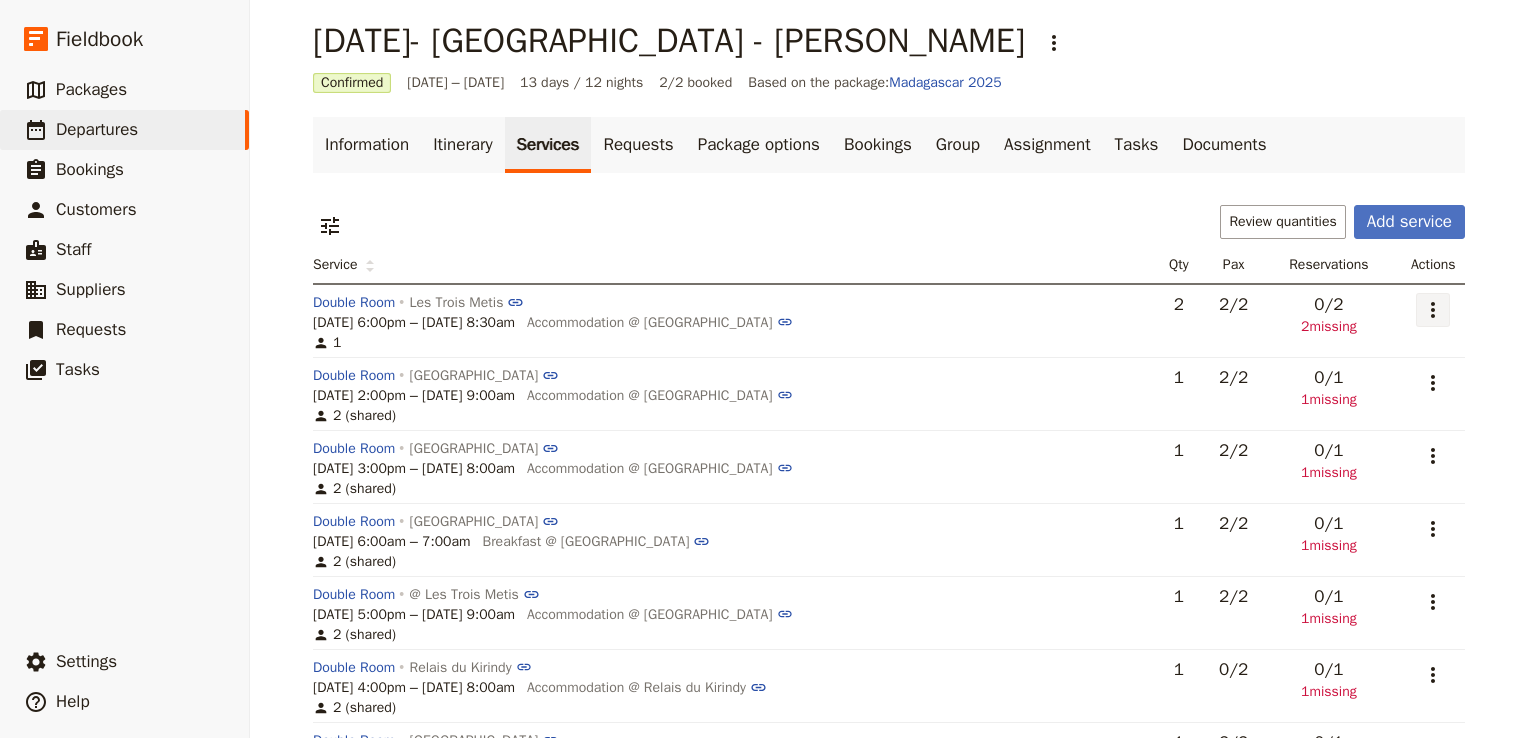 scroll, scrollTop: 79, scrollLeft: 0, axis: vertical 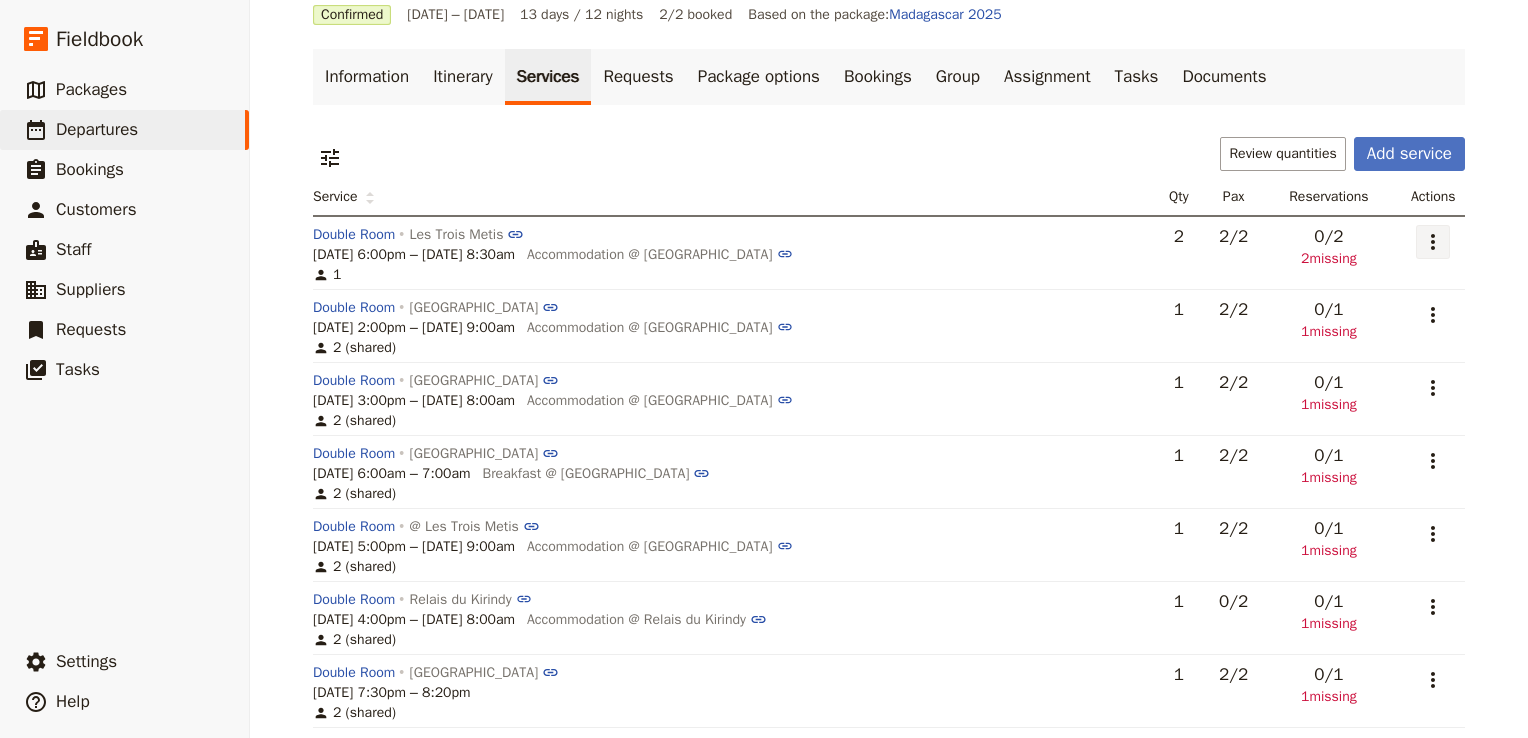 click 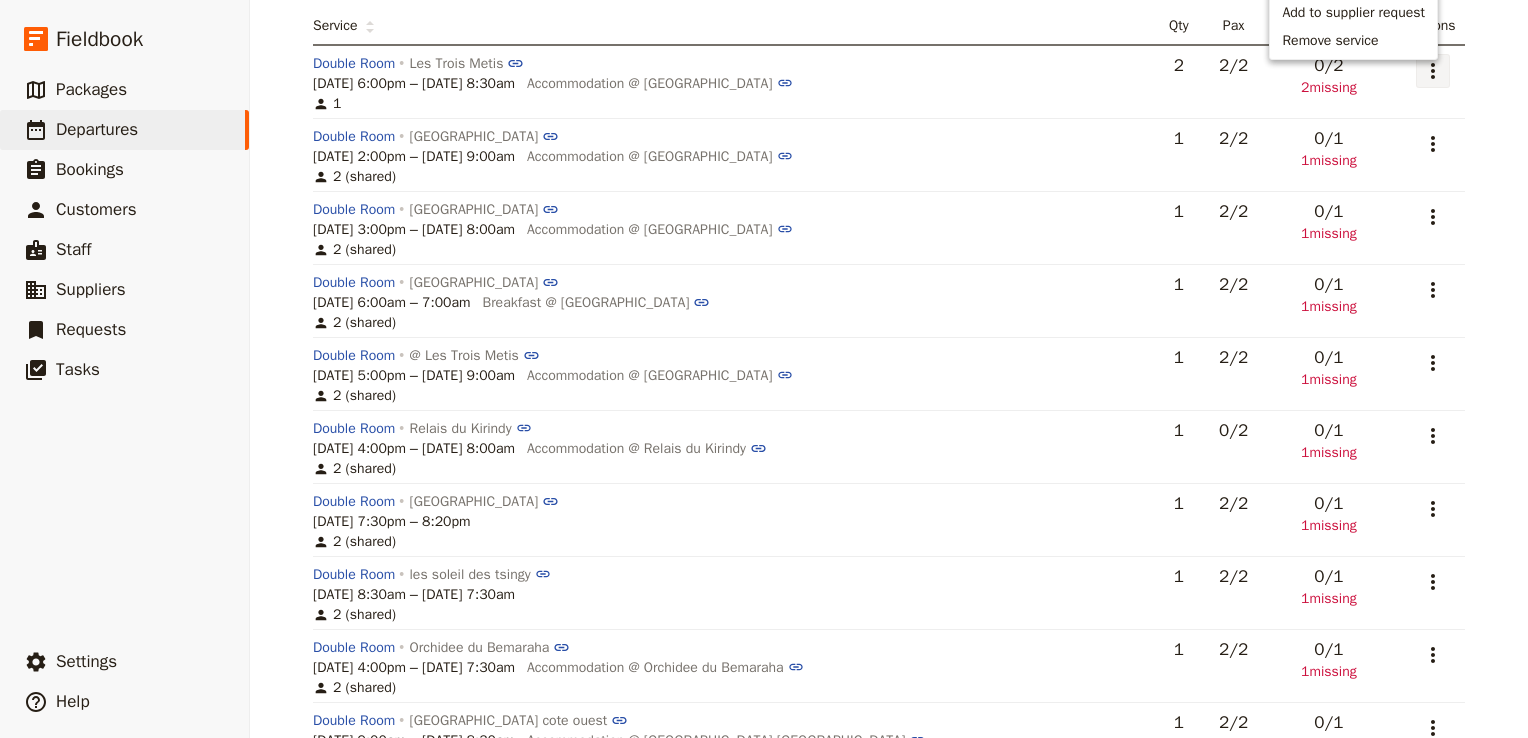 scroll, scrollTop: 108, scrollLeft: 0, axis: vertical 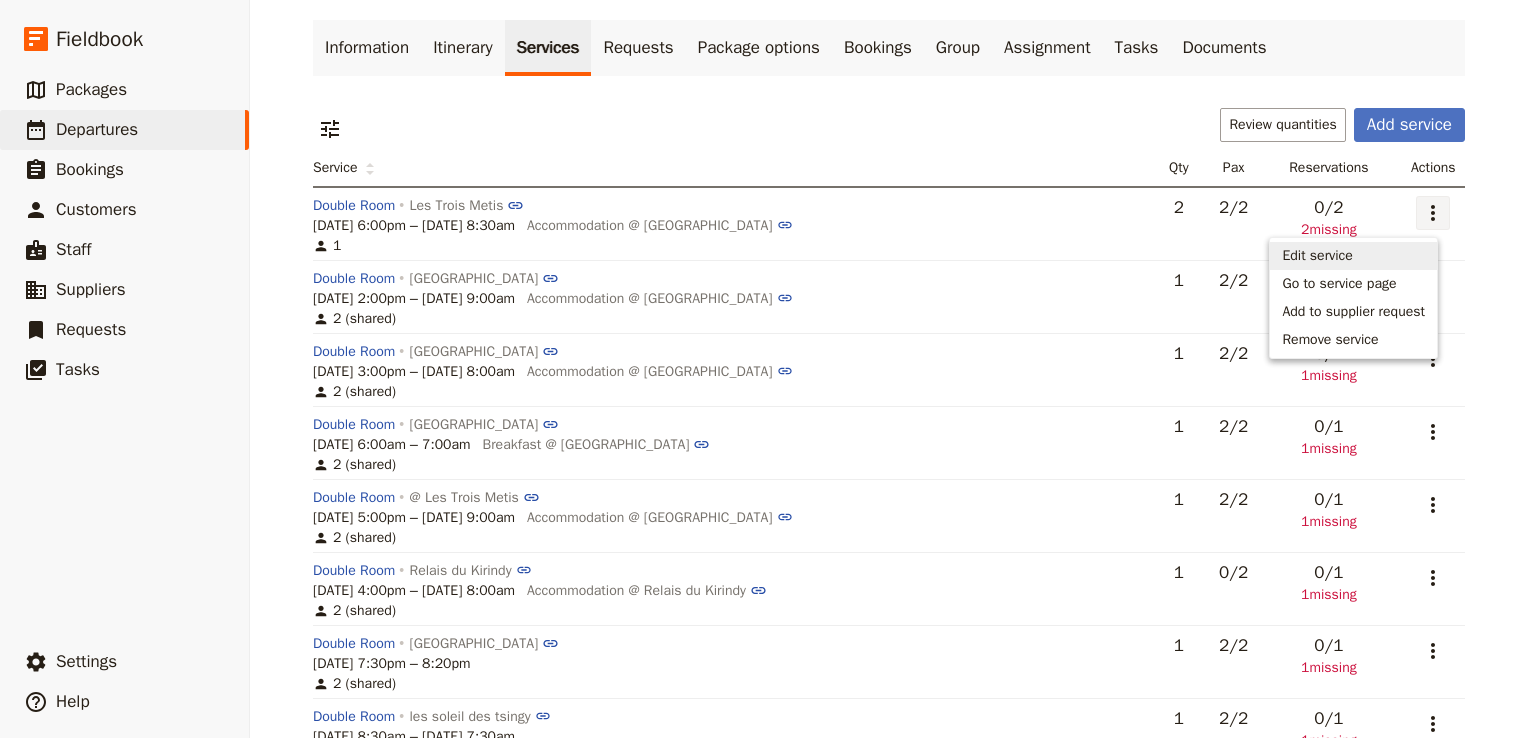 click on "Edit service" at bounding box center (1317, 256) 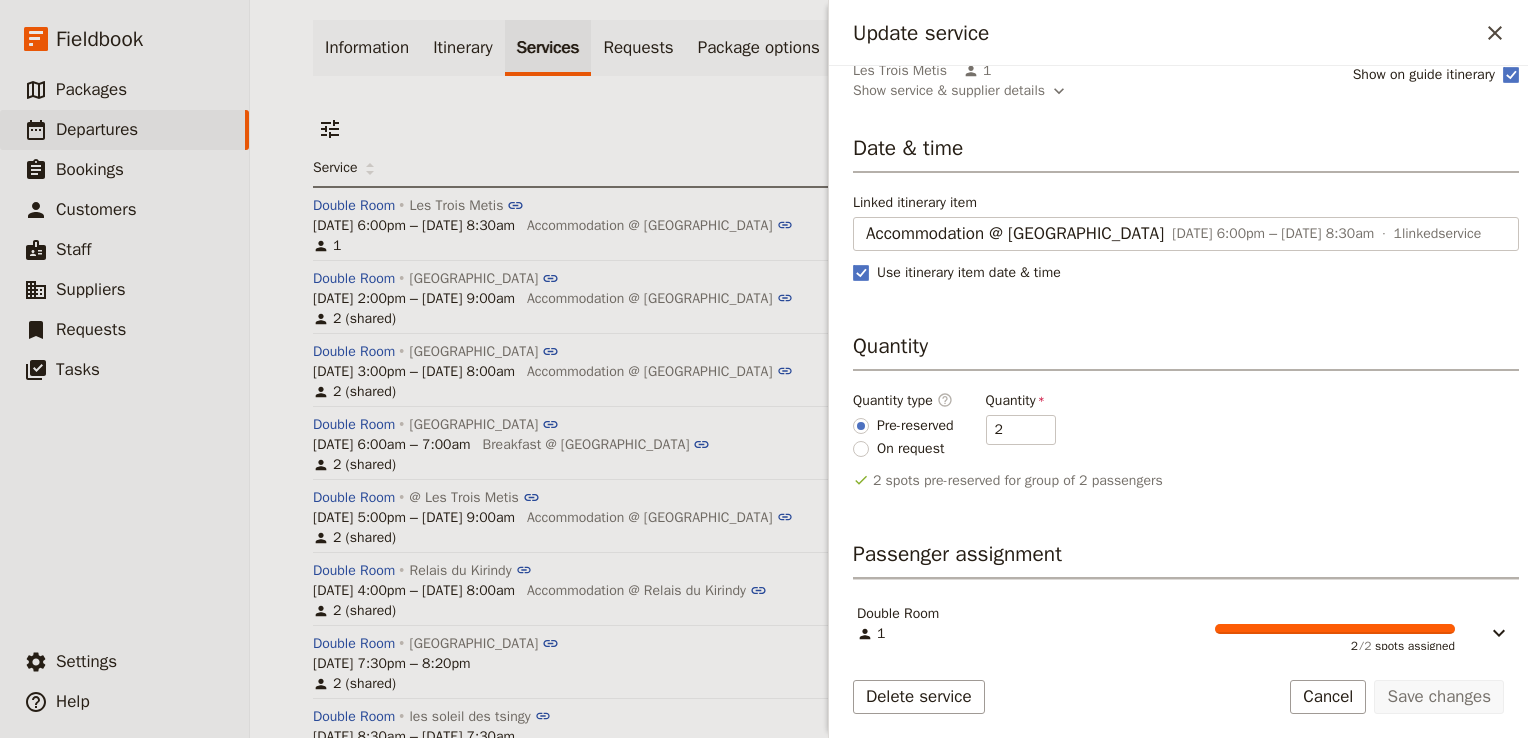 scroll, scrollTop: 92, scrollLeft: 0, axis: vertical 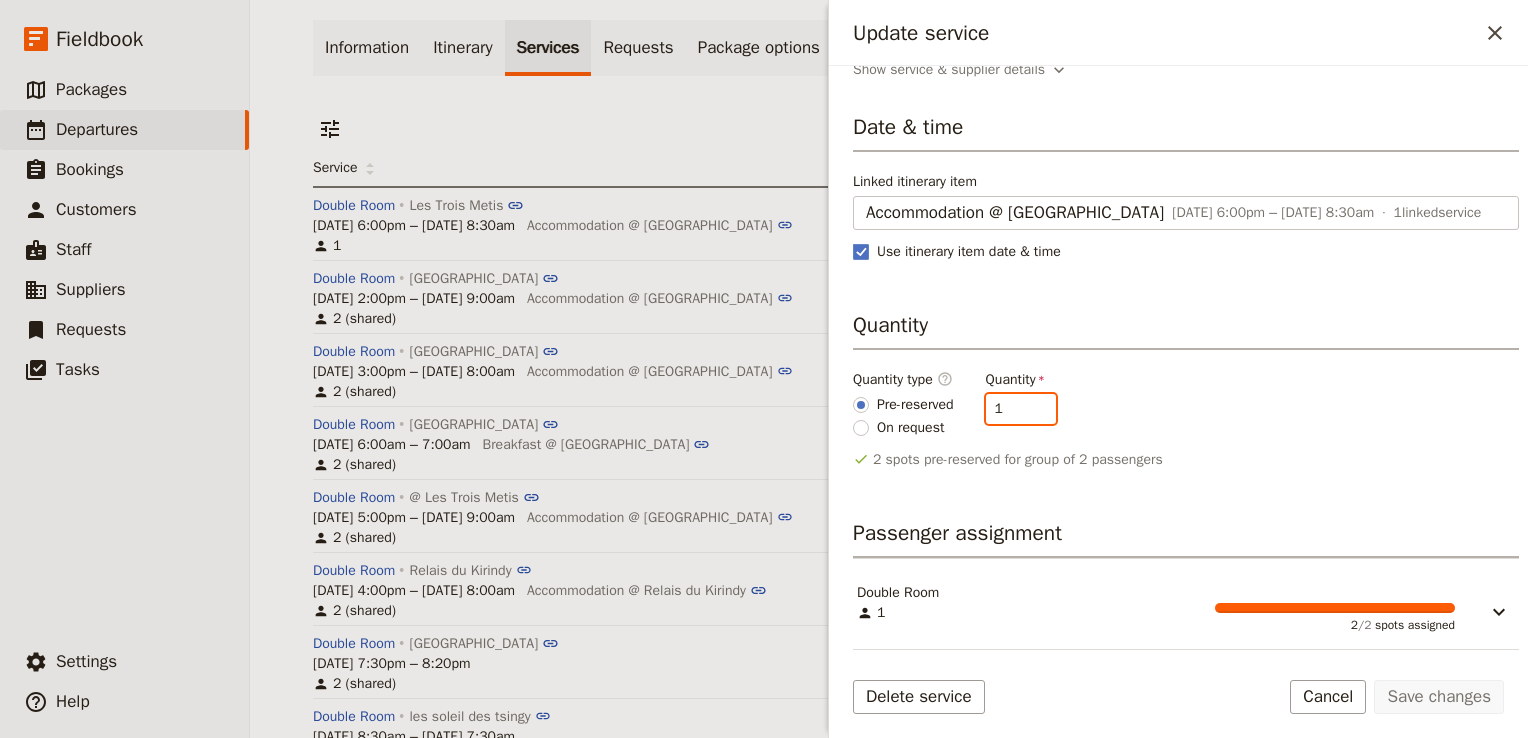 click on "1" at bounding box center (1021, 409) 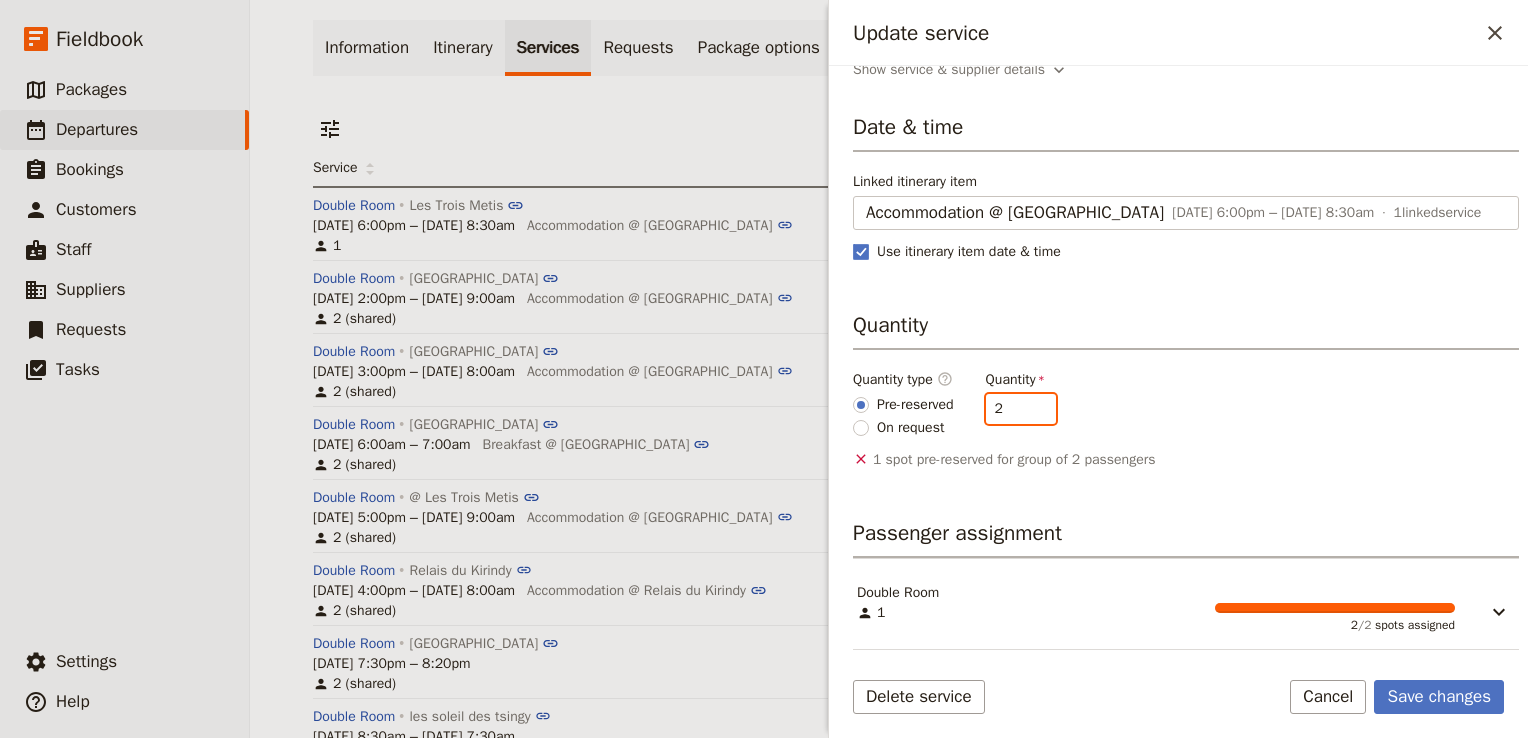 type on "2" 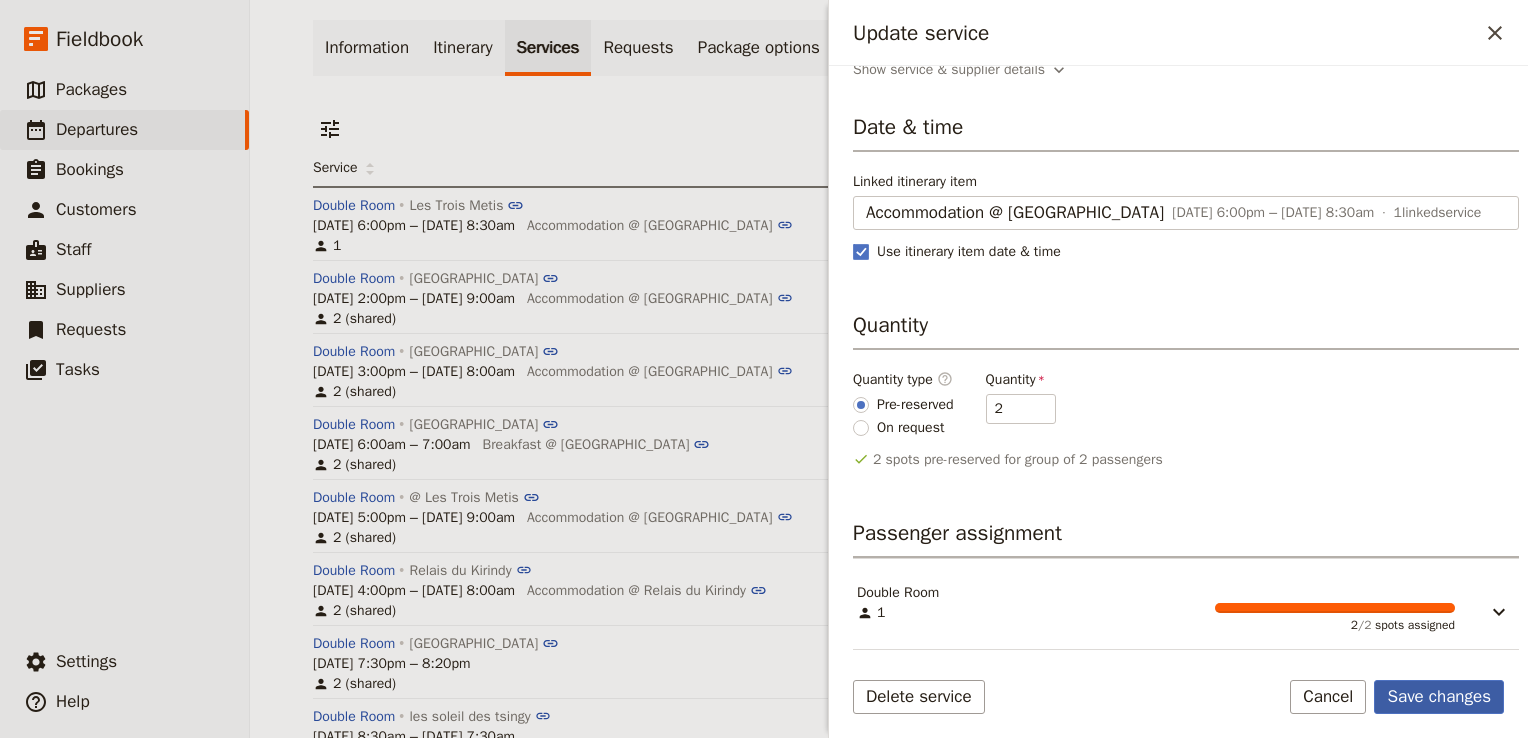 click on "Save changes" at bounding box center (1439, 697) 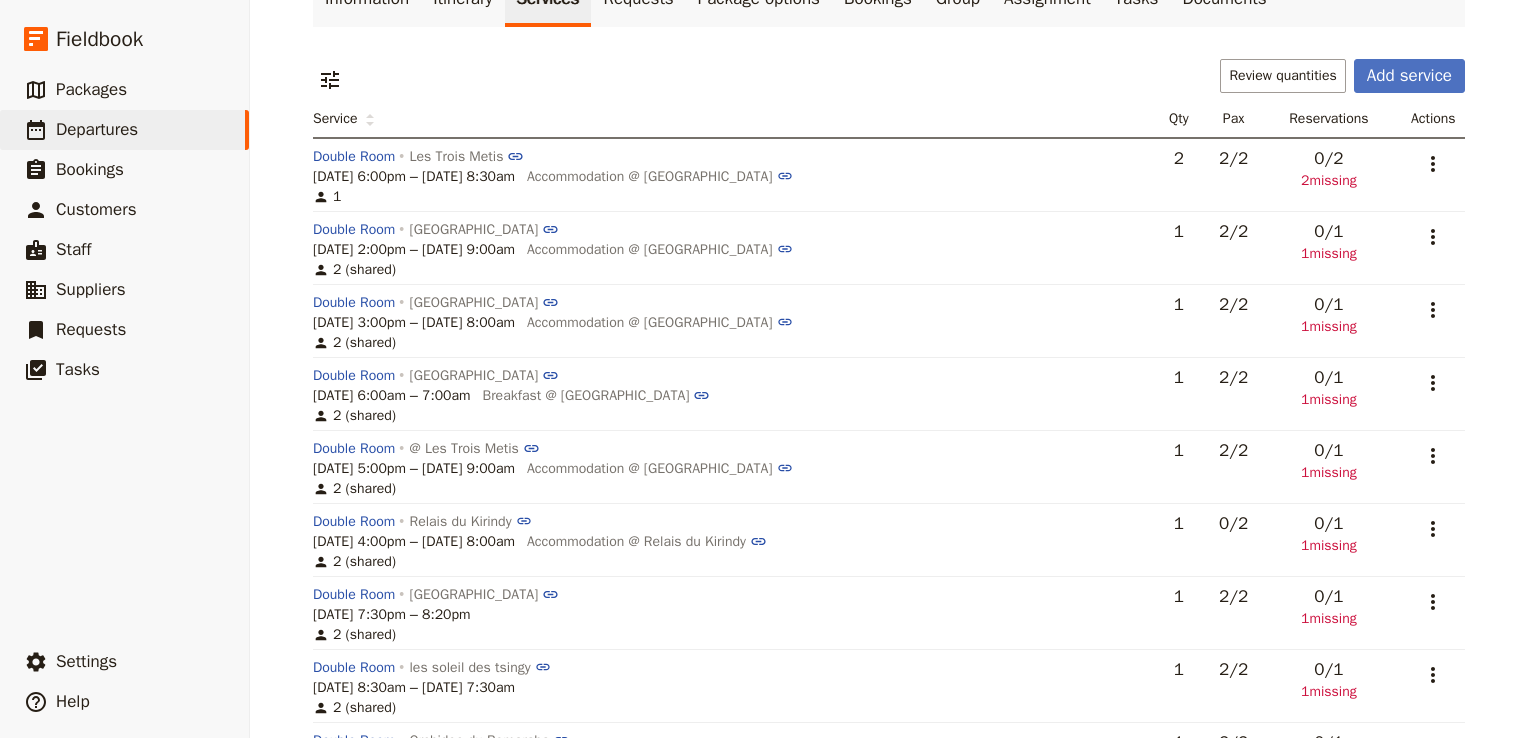 scroll, scrollTop: 8, scrollLeft: 0, axis: vertical 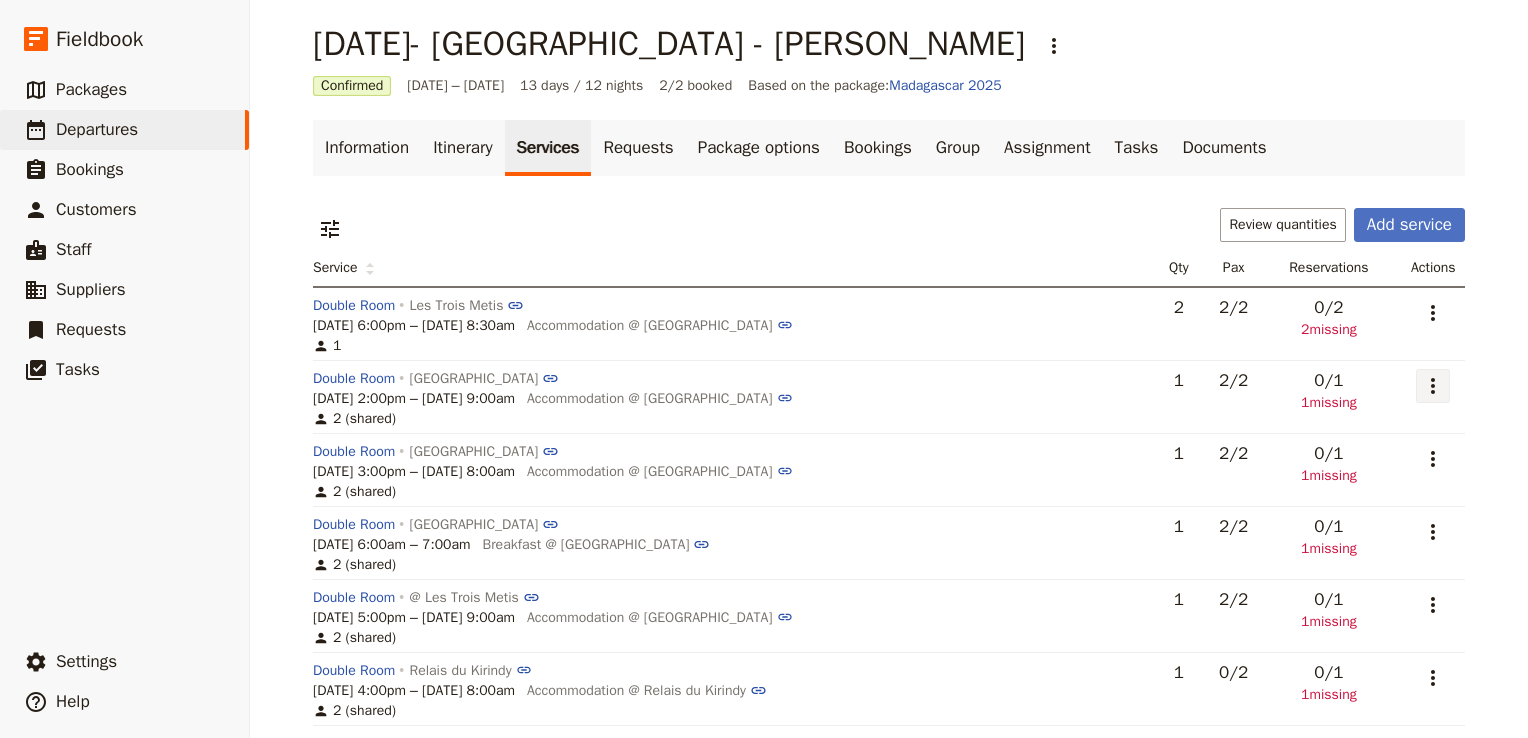 click 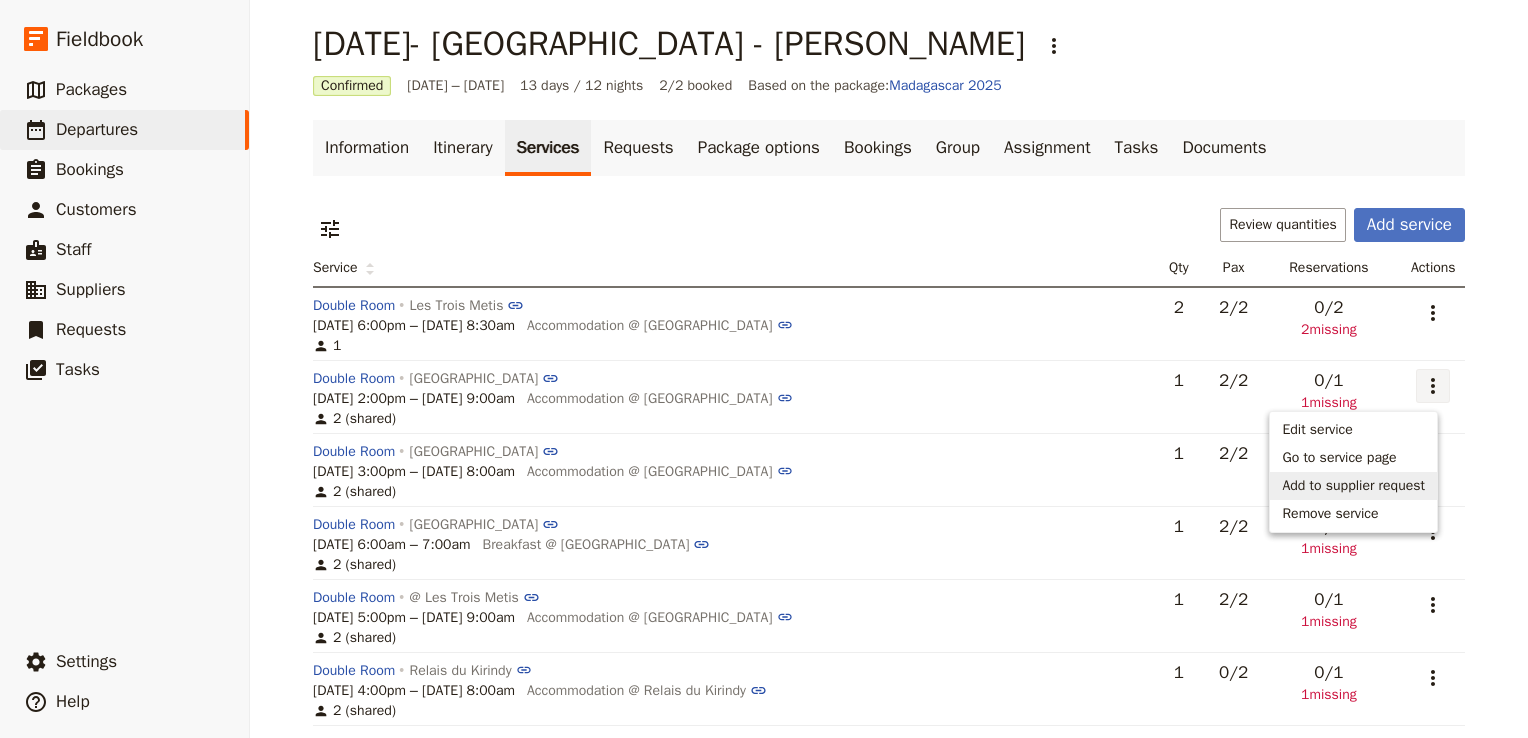 click on "Add to supplier request" at bounding box center (1353, 486) 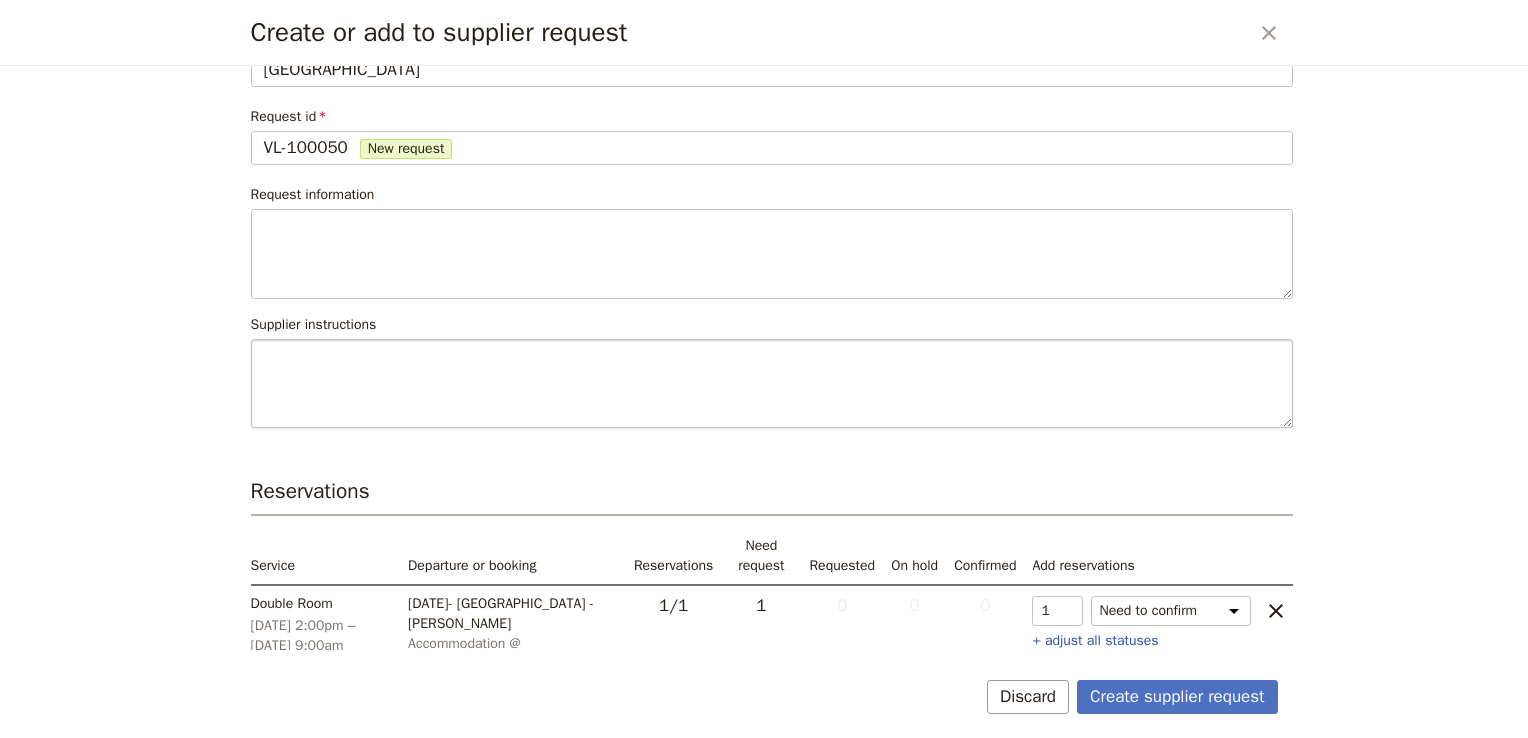 scroll, scrollTop: 83, scrollLeft: 0, axis: vertical 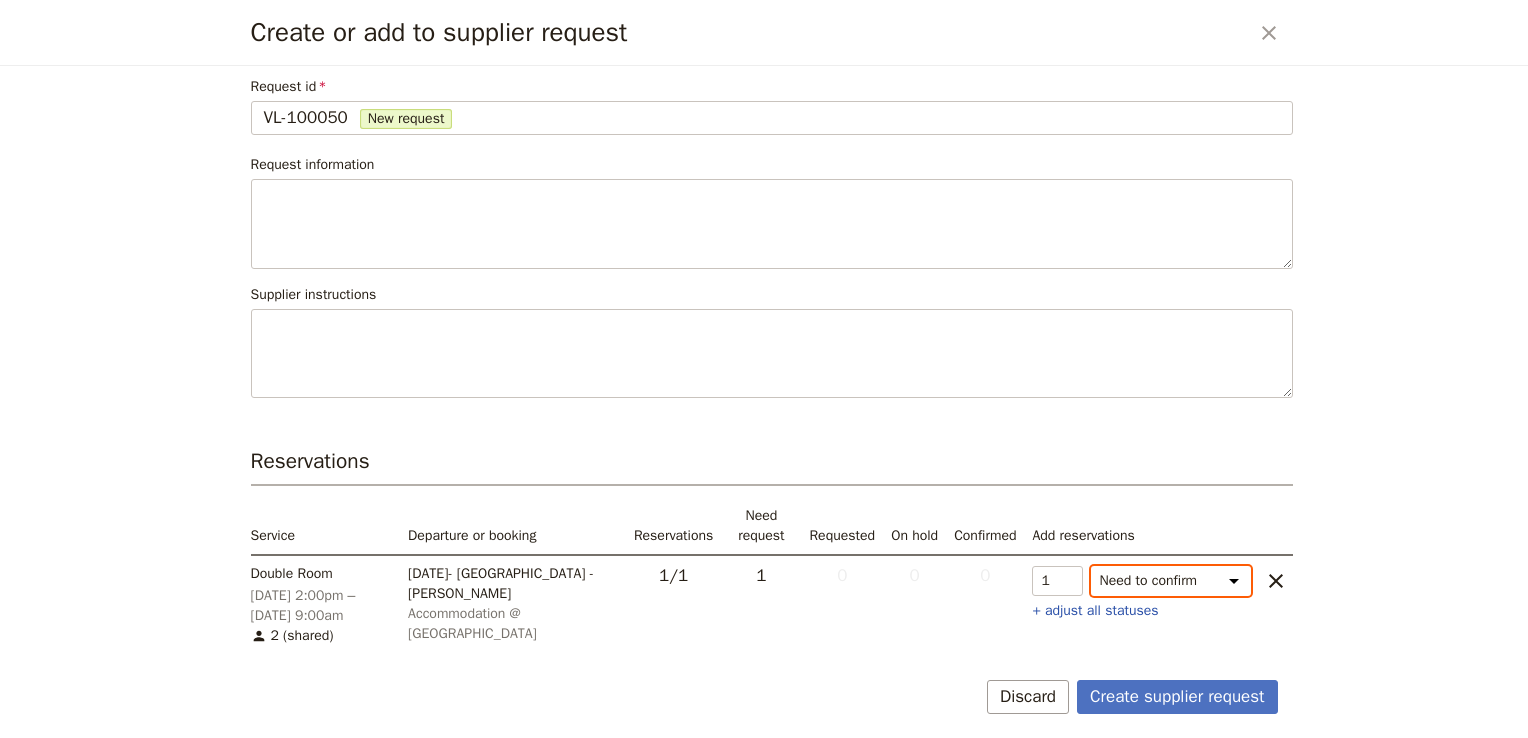 click on "Need to confirm Need to hold On hold requested Confirm requested On hold Confirmed" at bounding box center (1171, 581) 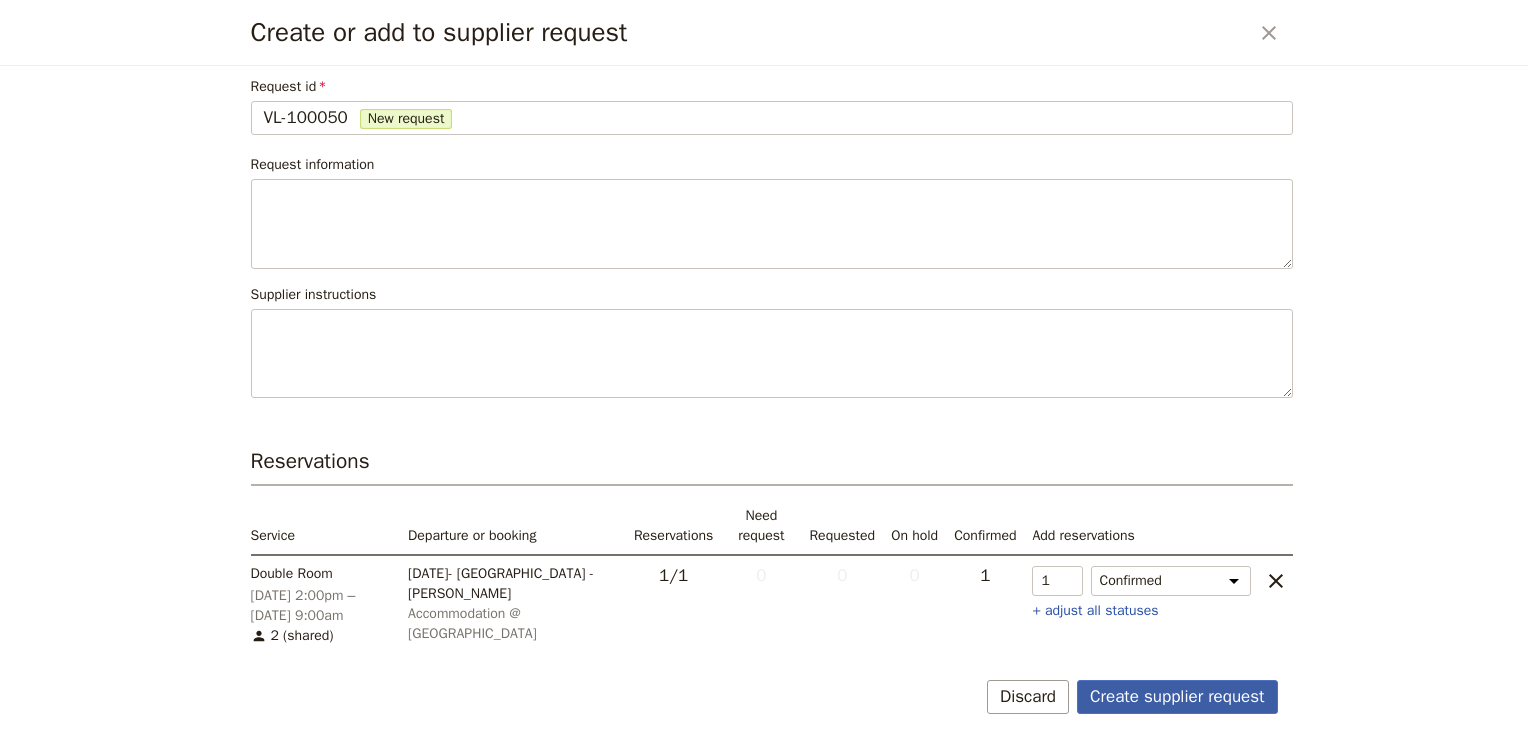 drag, startPoint x: 1158, startPoint y: 702, endPoint x: 1118, endPoint y: 682, distance: 44.72136 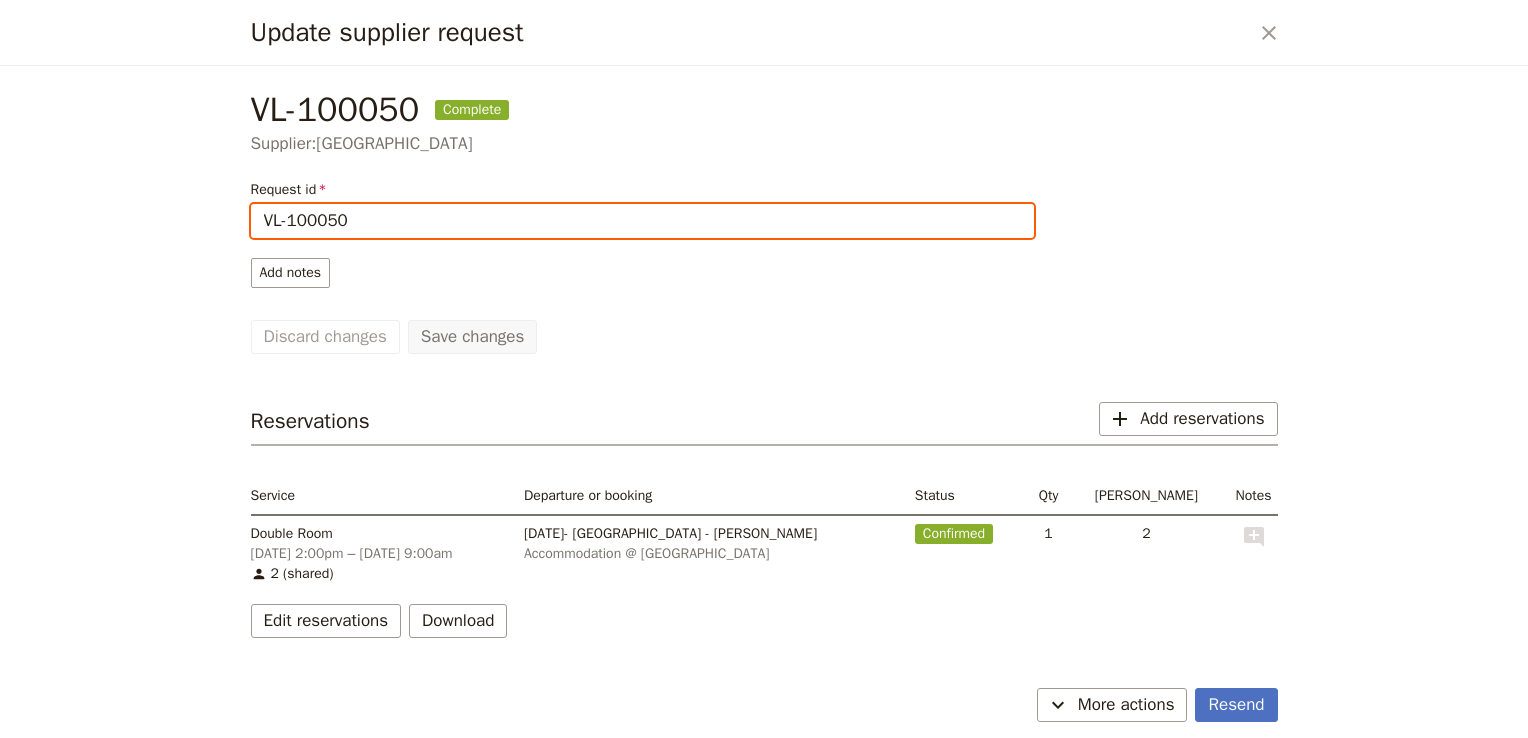 click on "VL-100050" at bounding box center [642, 221] 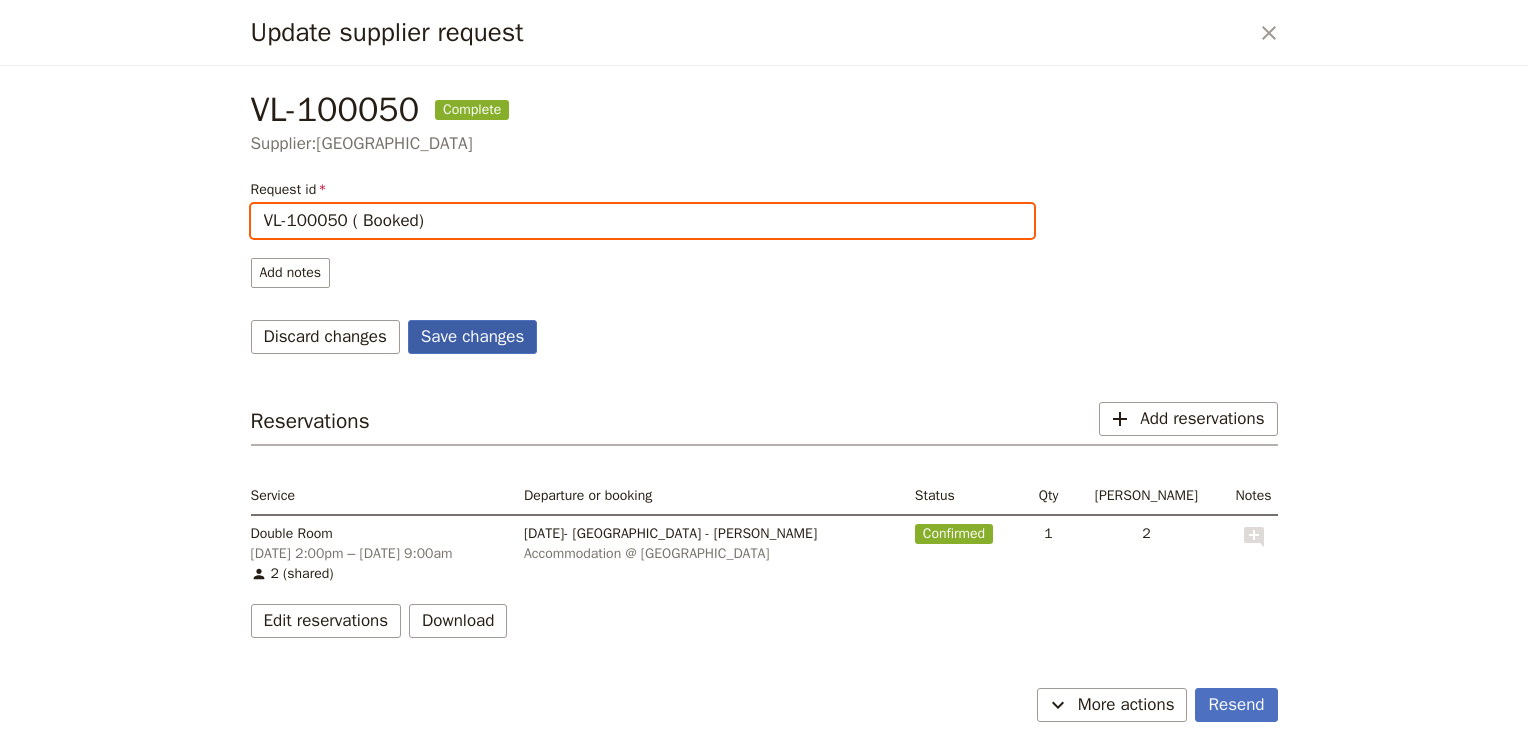 type on "VL-100050 ( Booked)" 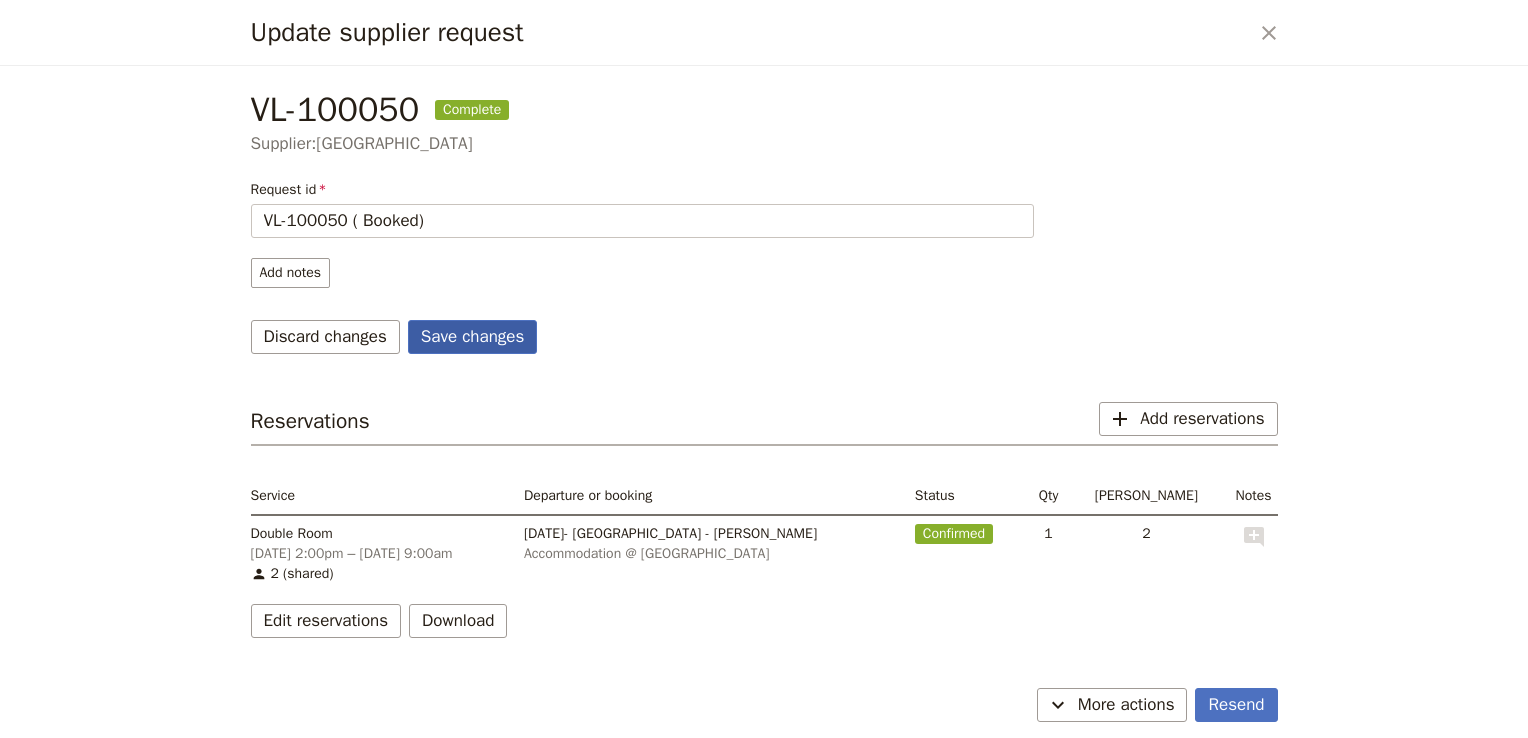 click on "Save changes" at bounding box center (473, 337) 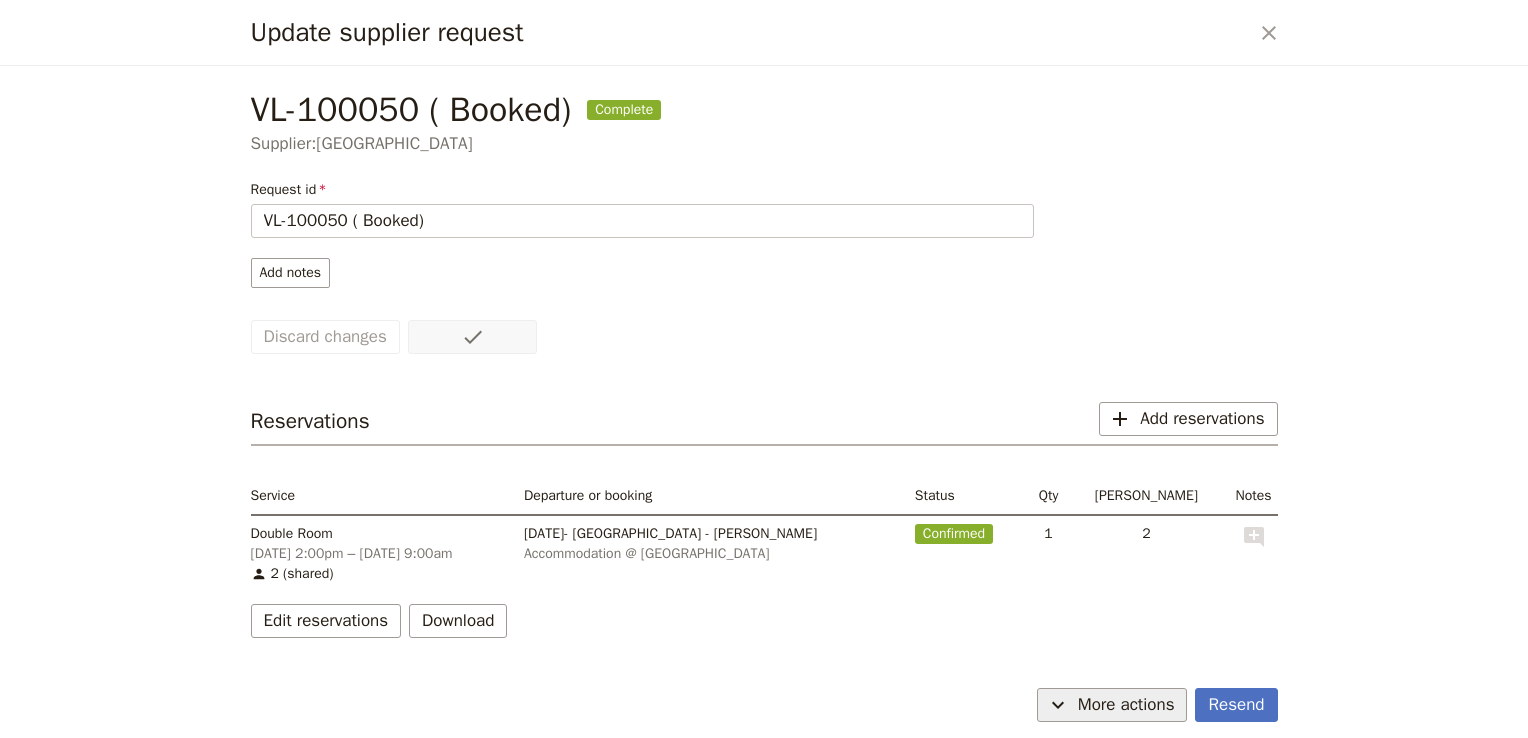 click on "More actions" at bounding box center (1126, 705) 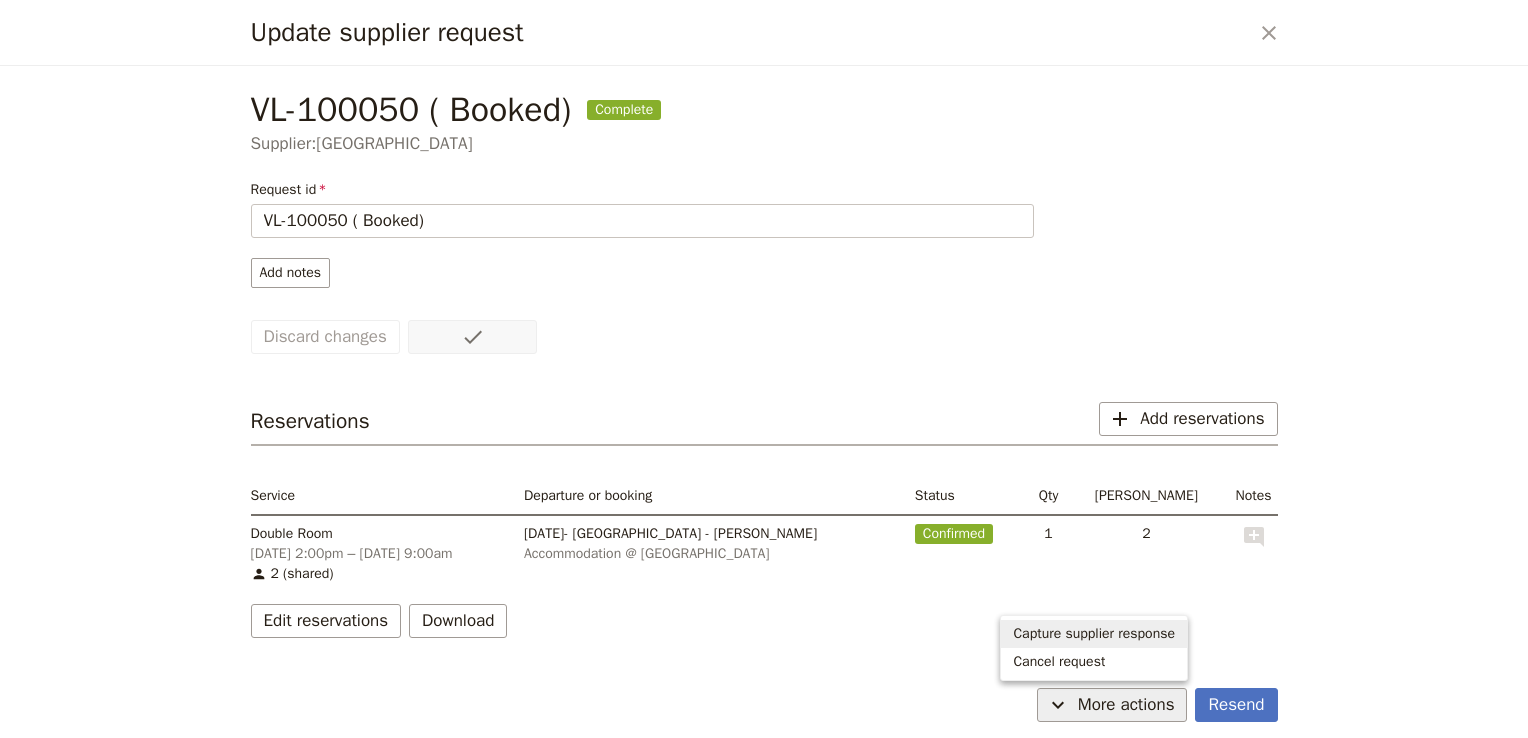 click on "Capture supplier response" at bounding box center [1094, 634] 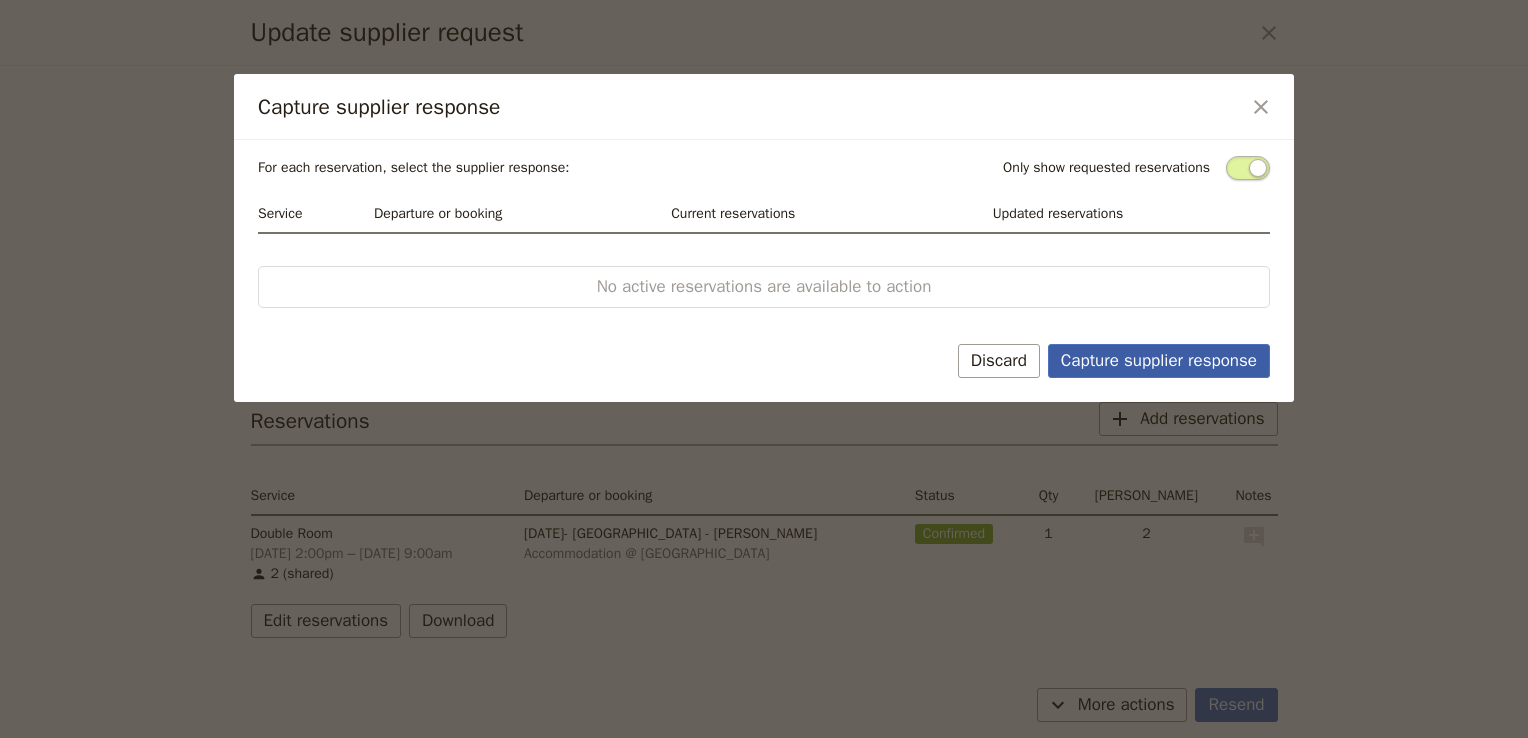 click on "Capture supplier response" at bounding box center (1159, 361) 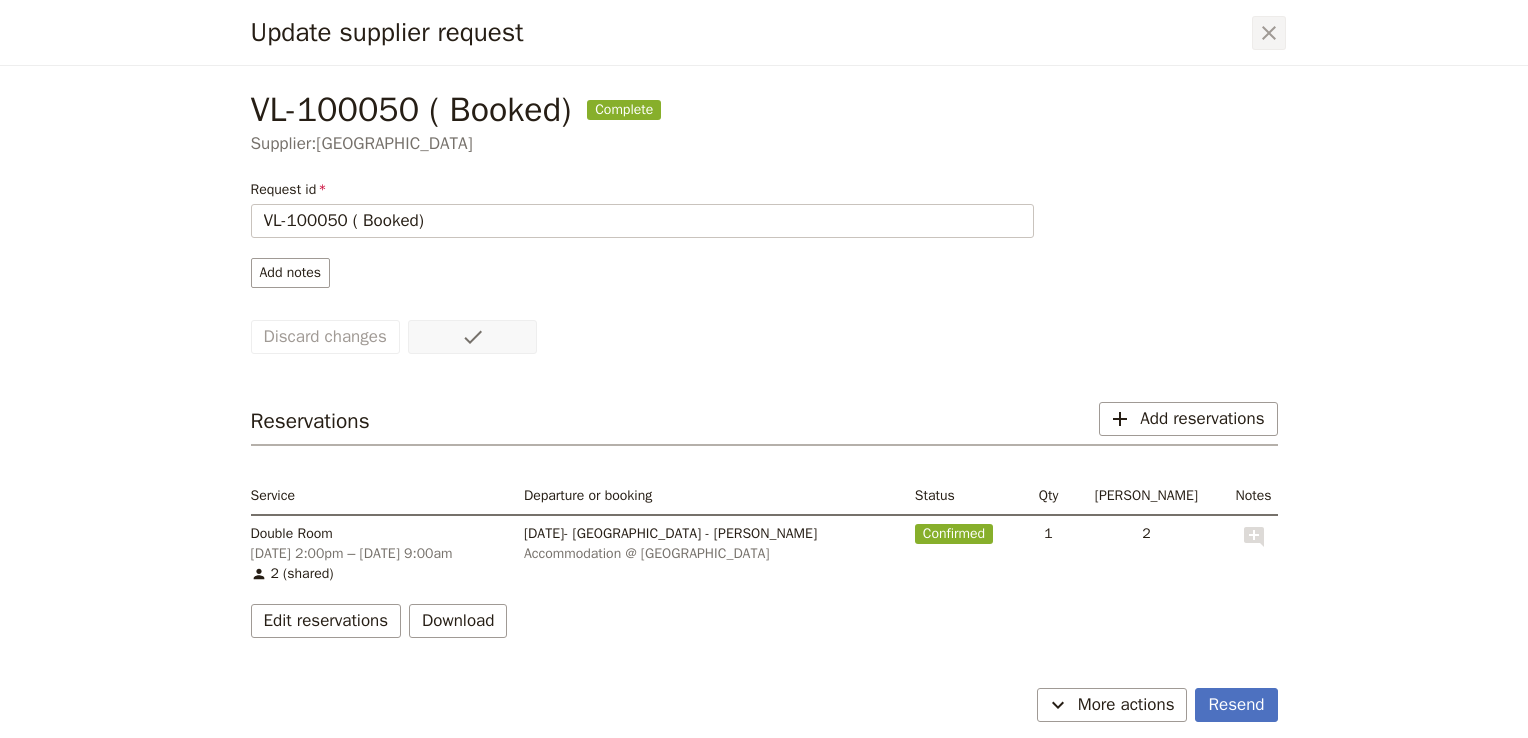 click 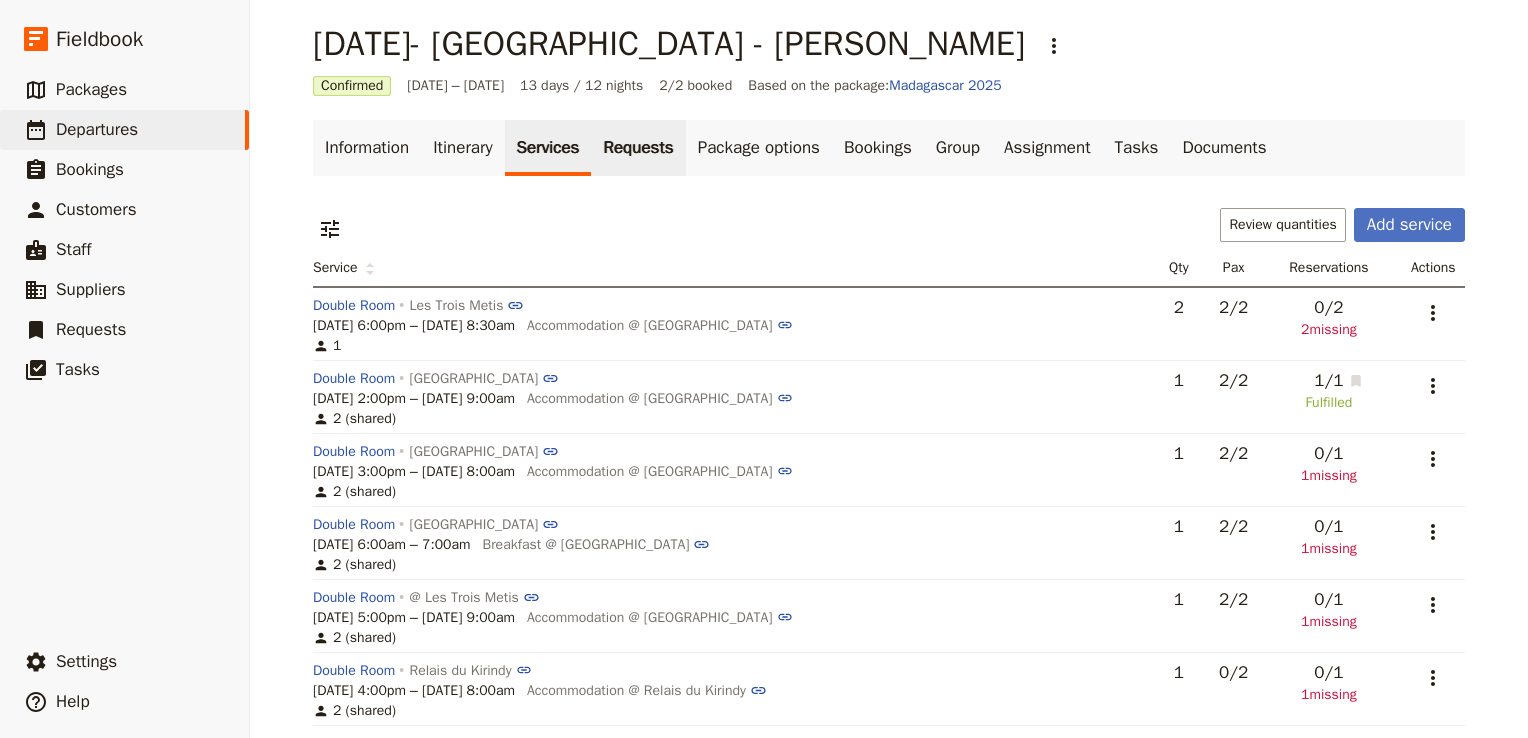 click on "Requests" at bounding box center [638, 148] 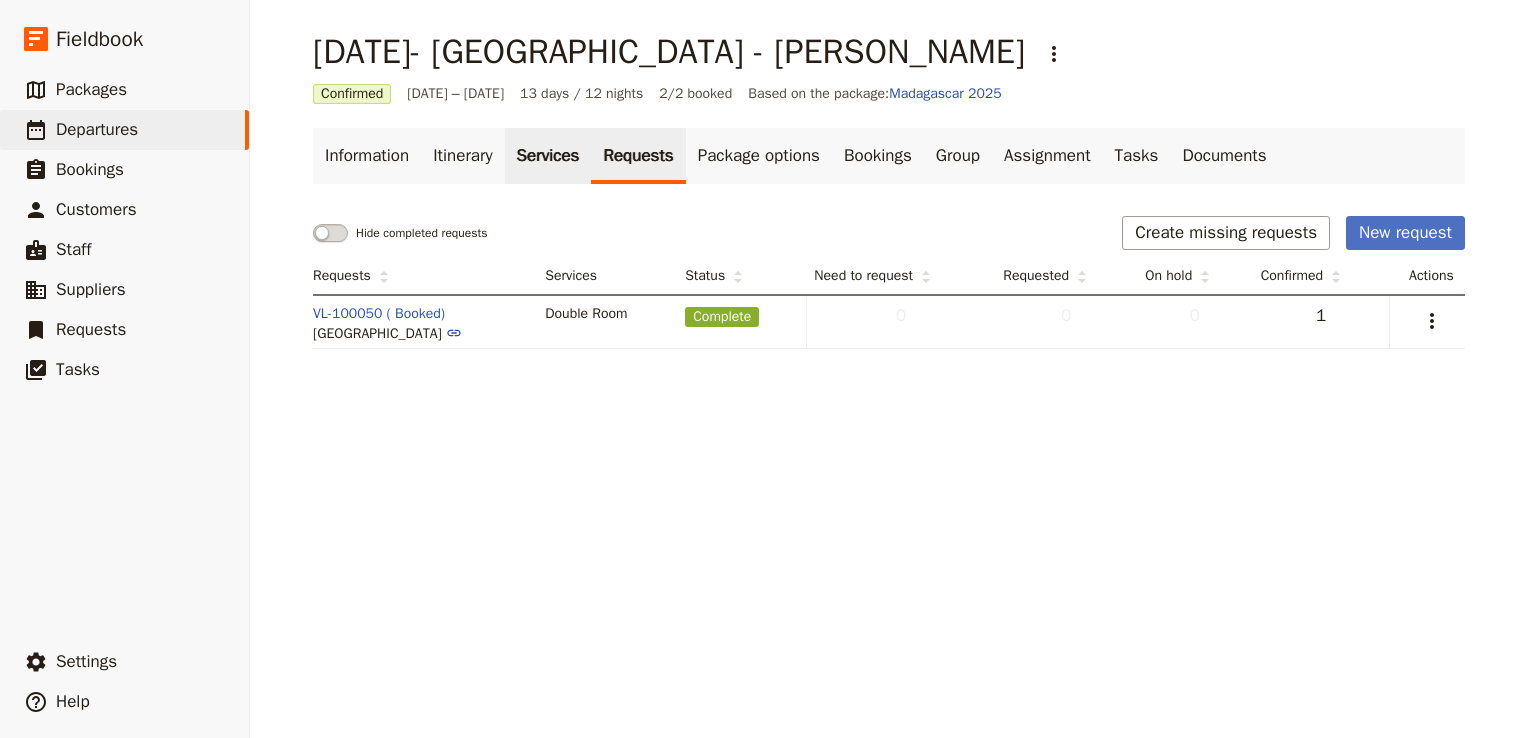 click on "Services" at bounding box center (548, 156) 